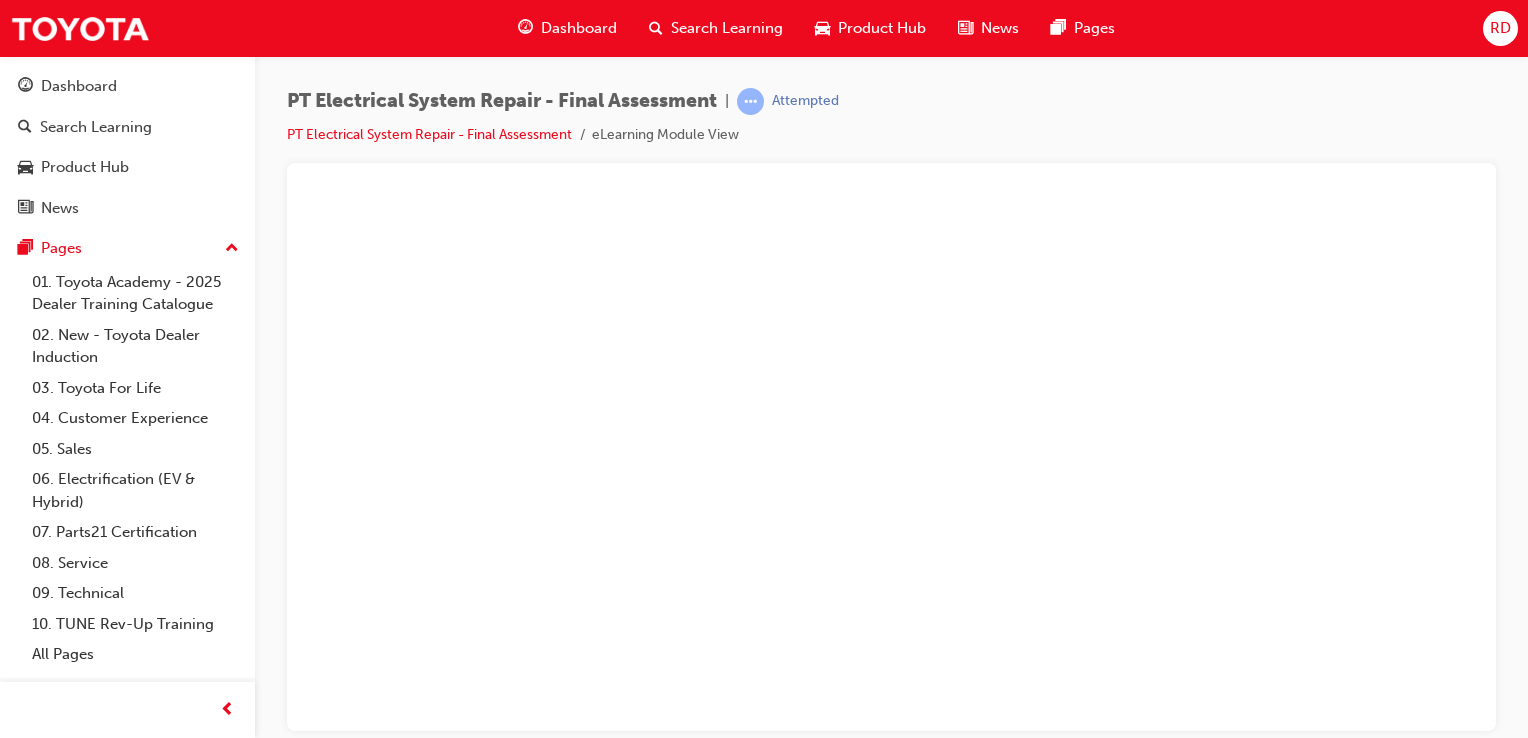 scroll, scrollTop: 0, scrollLeft: 0, axis: both 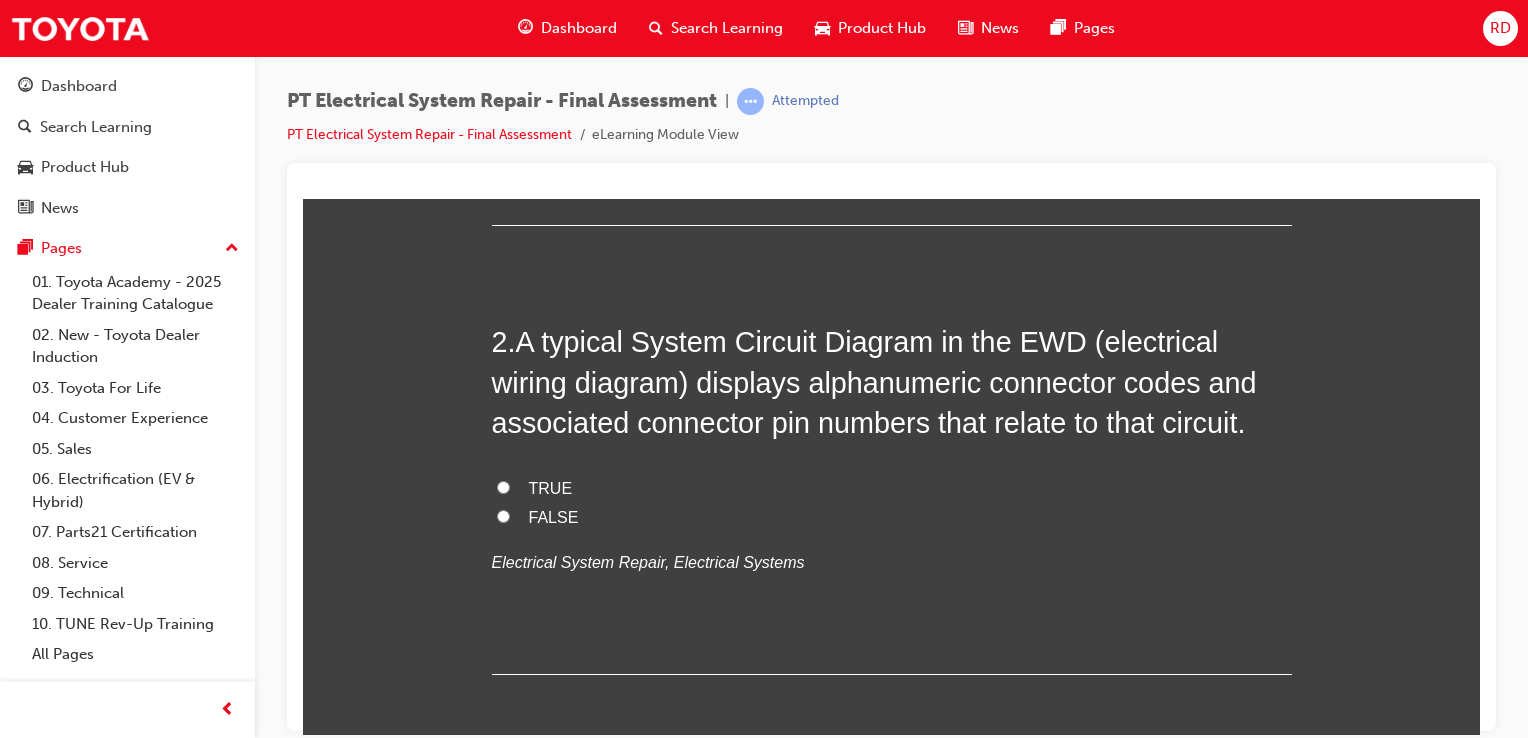 click on "FALSE" at bounding box center (892, 517) 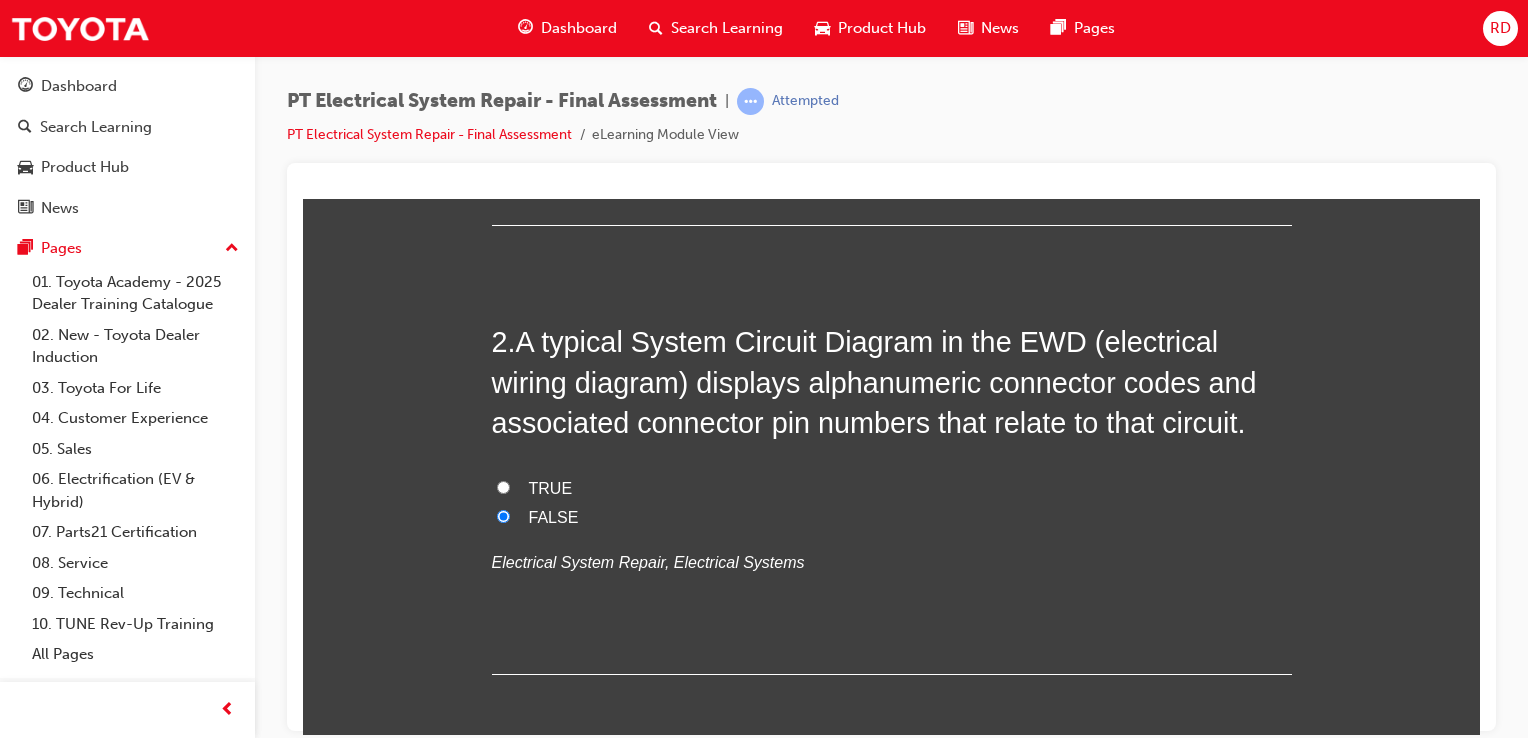 radio on "true" 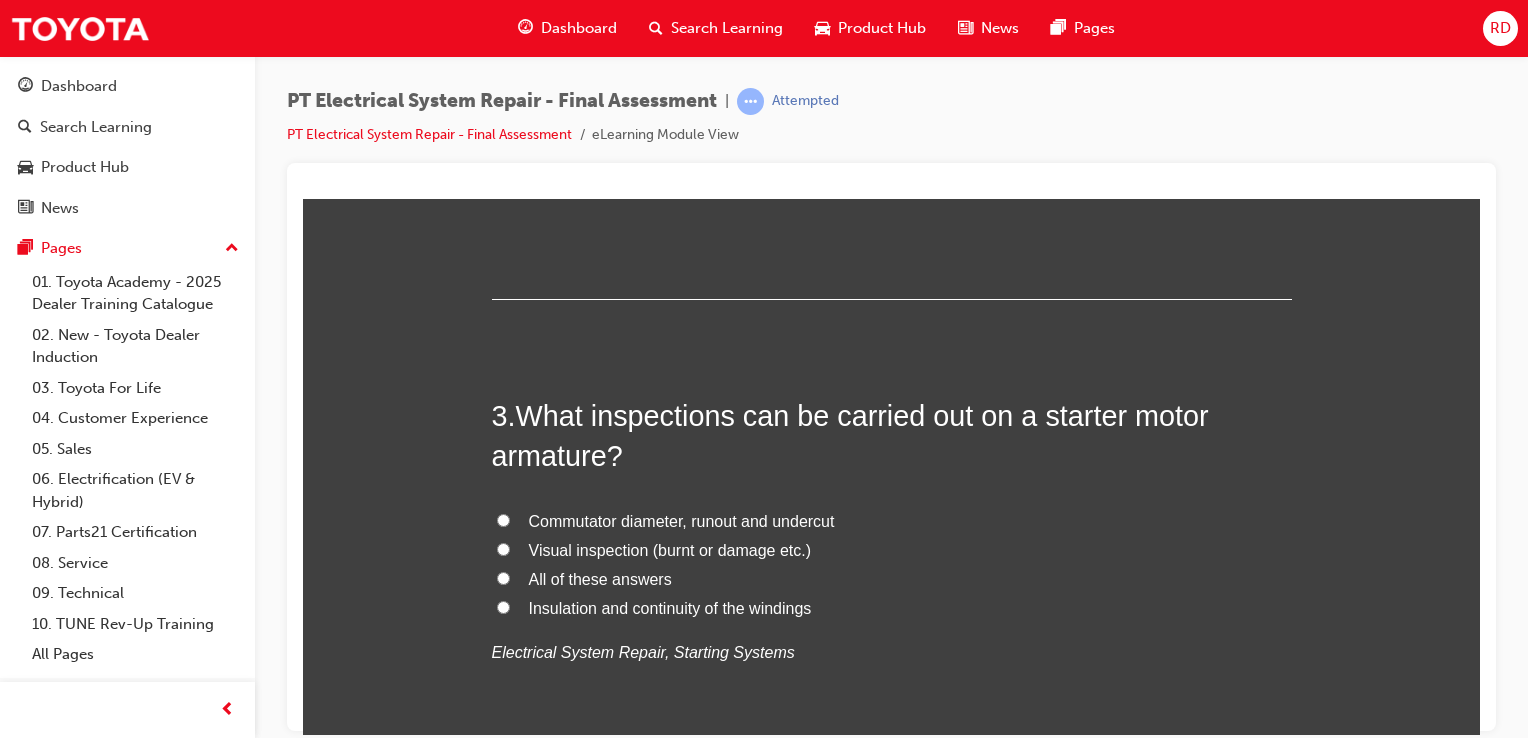 scroll, scrollTop: 976, scrollLeft: 0, axis: vertical 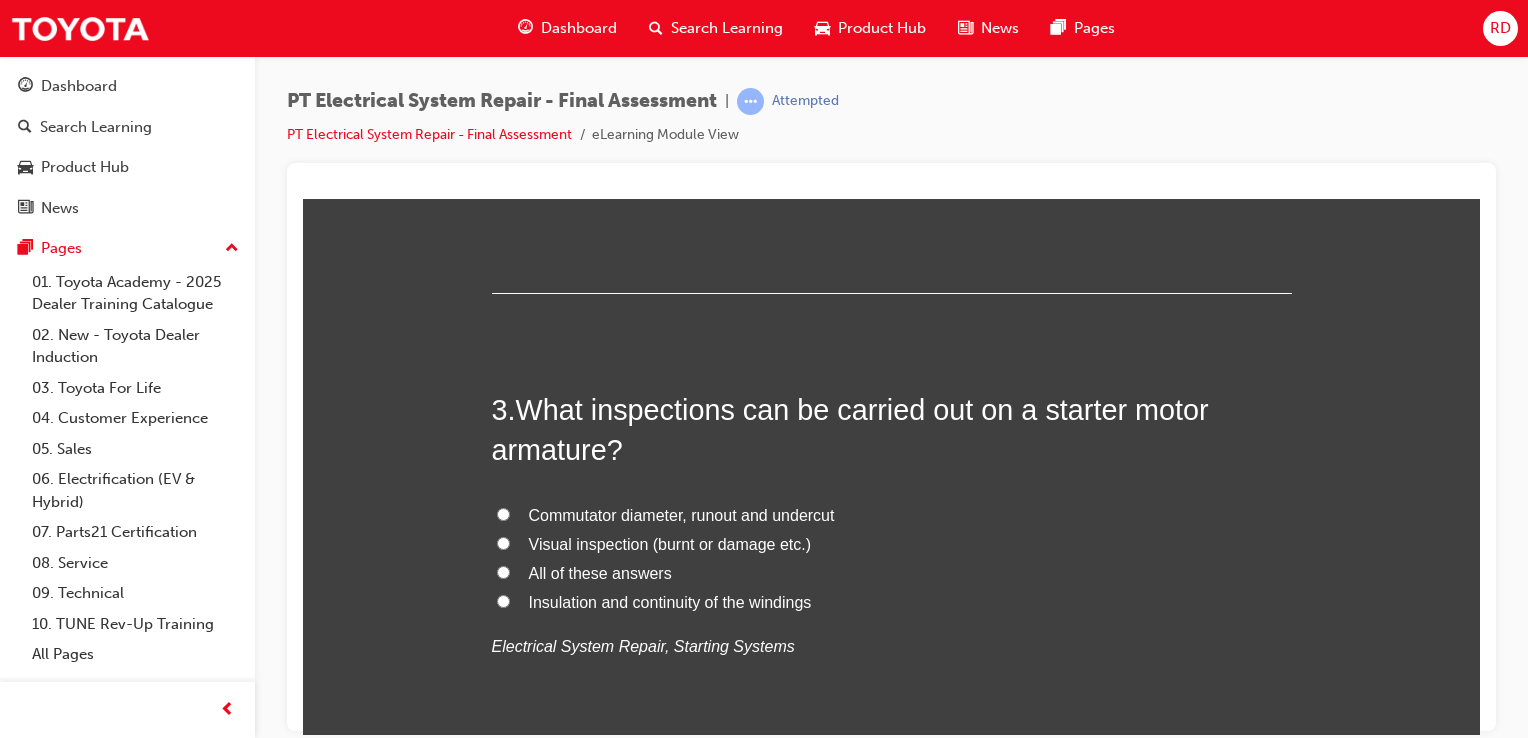 click on "All of these answers" at bounding box center [503, 571] 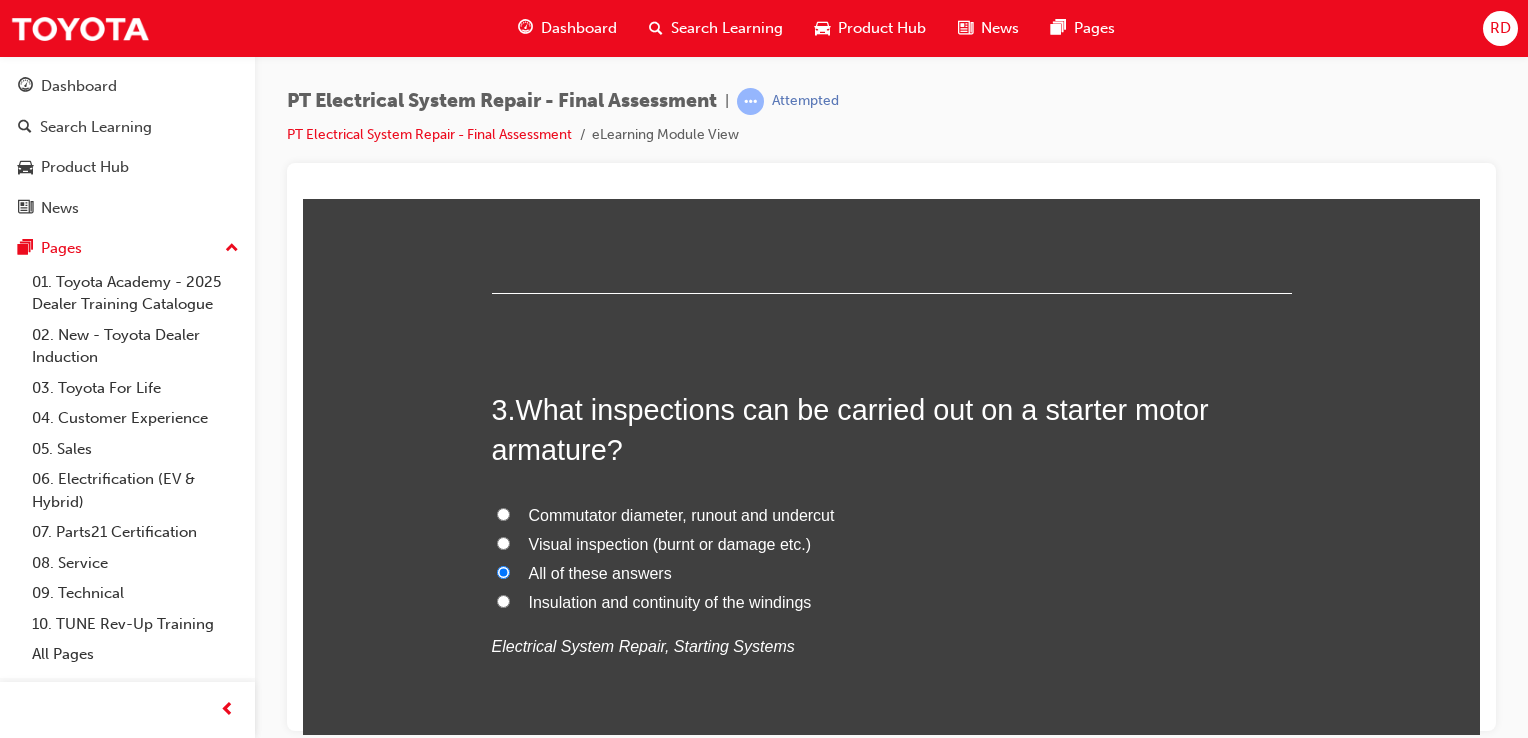 radio on "true" 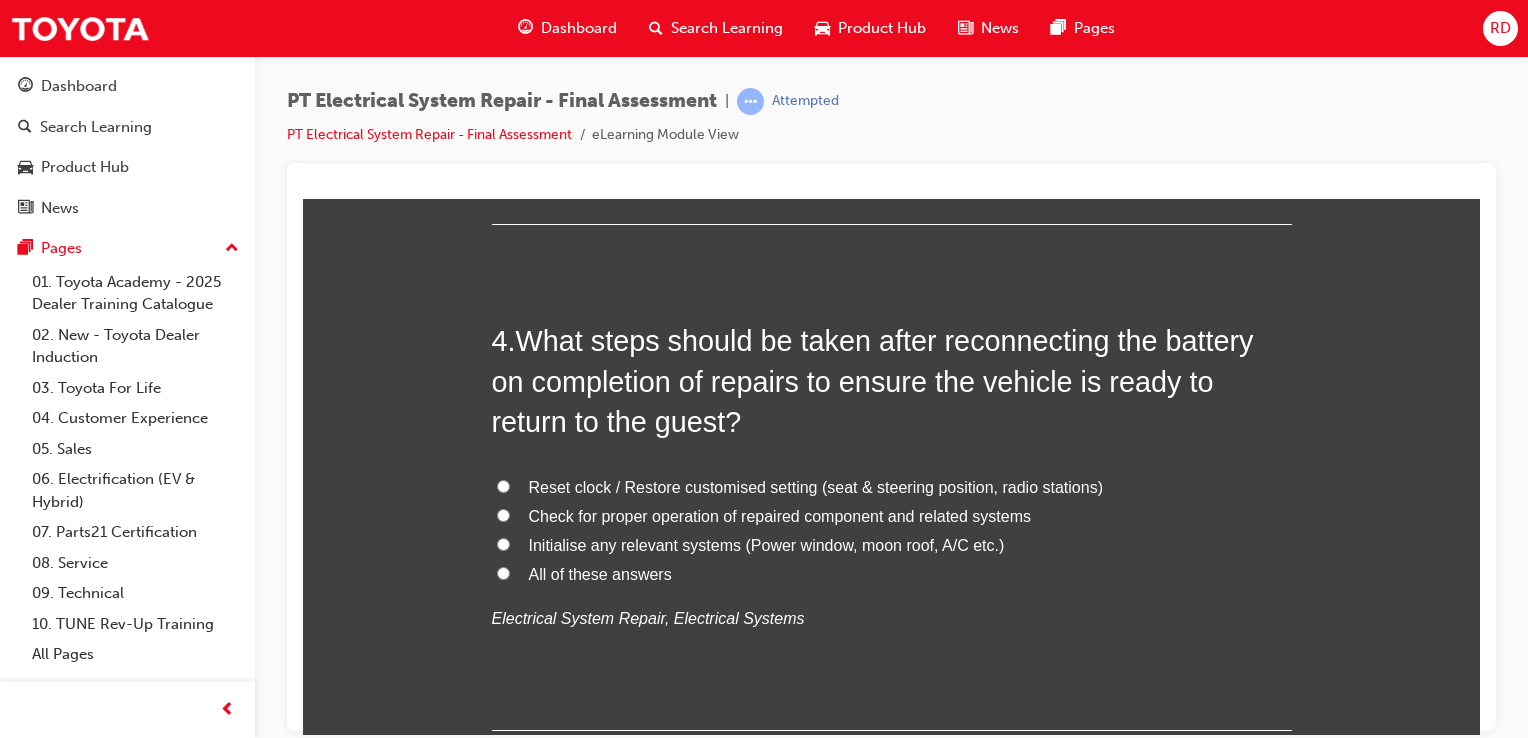 scroll, scrollTop: 1520, scrollLeft: 0, axis: vertical 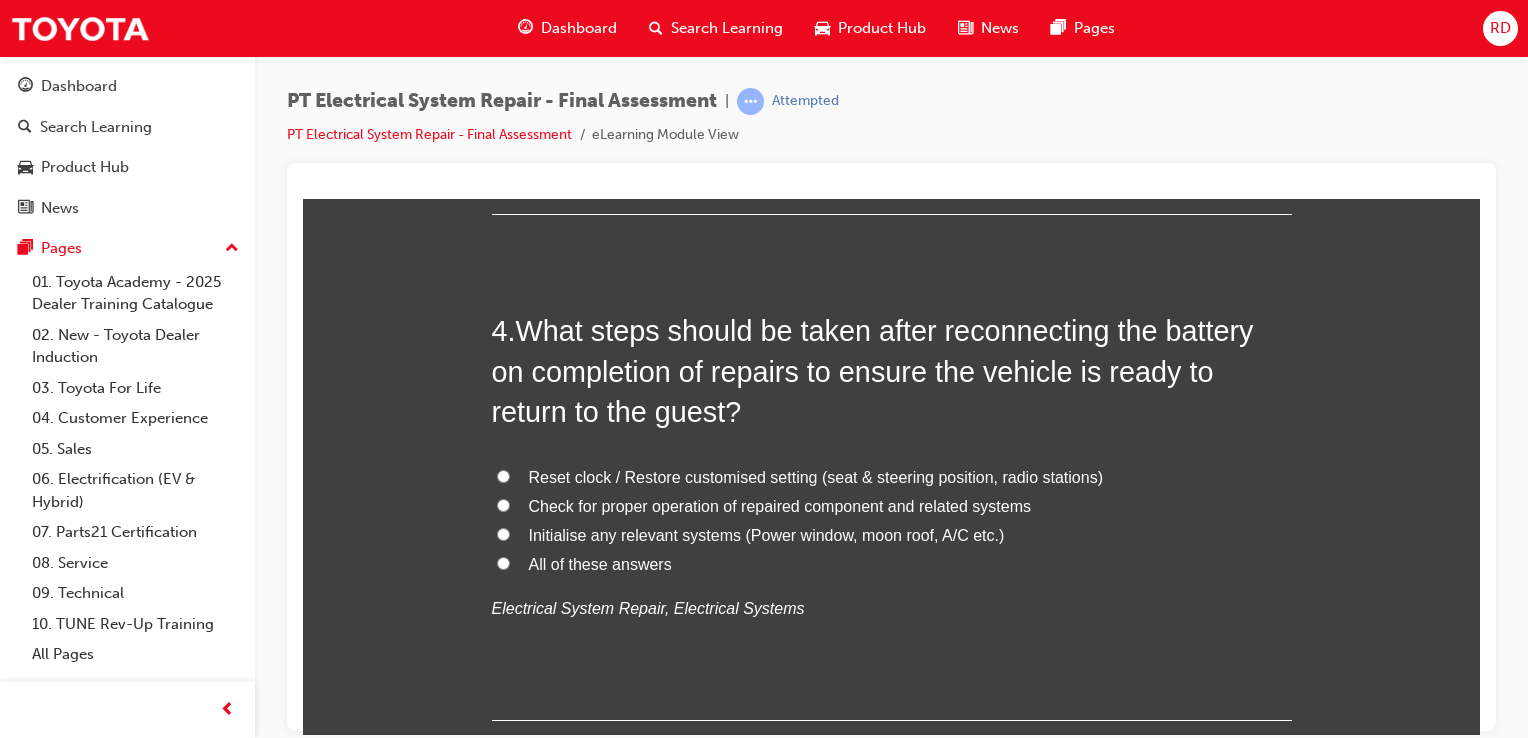 click on "All of these answers" at bounding box center (503, 562) 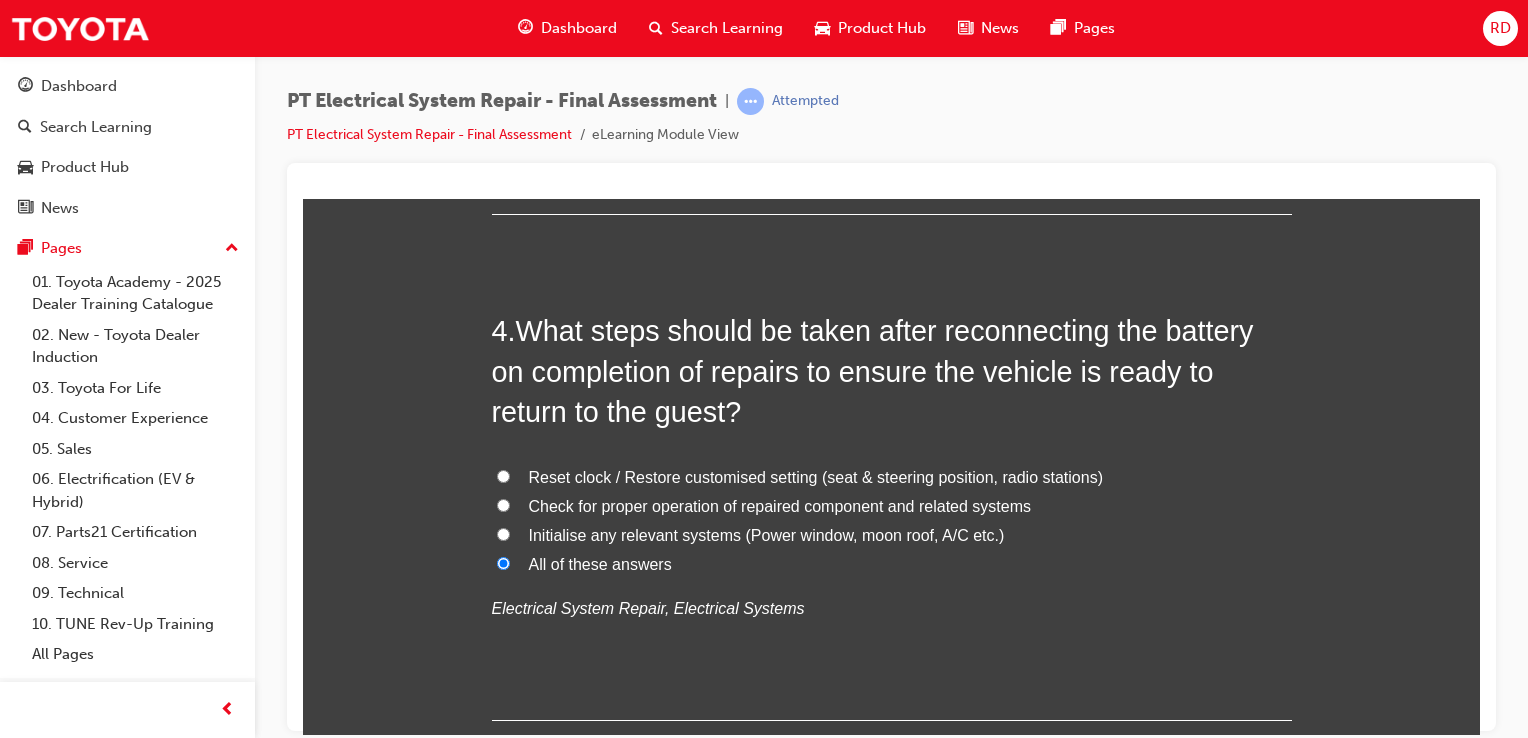 radio on "true" 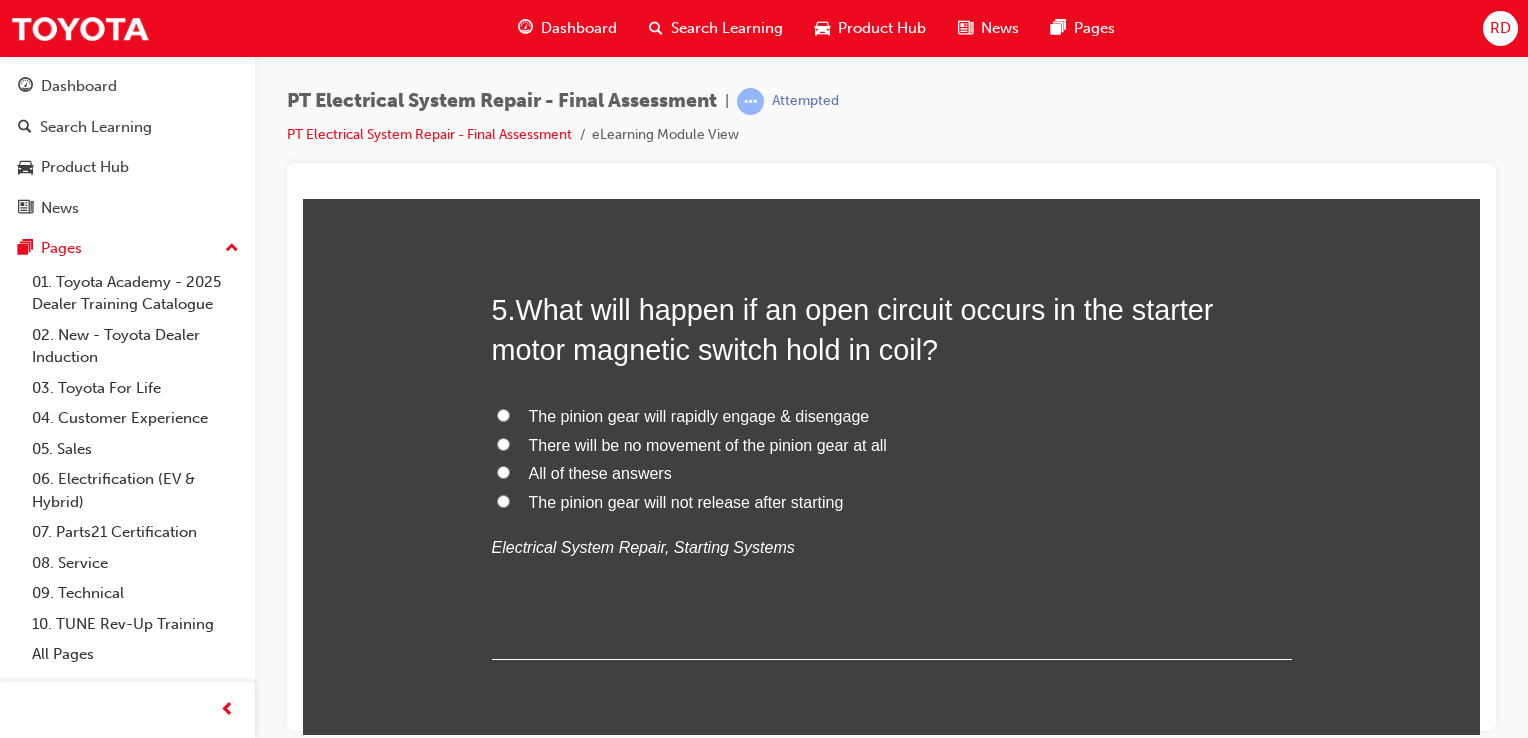 scroll, scrollTop: 2048, scrollLeft: 0, axis: vertical 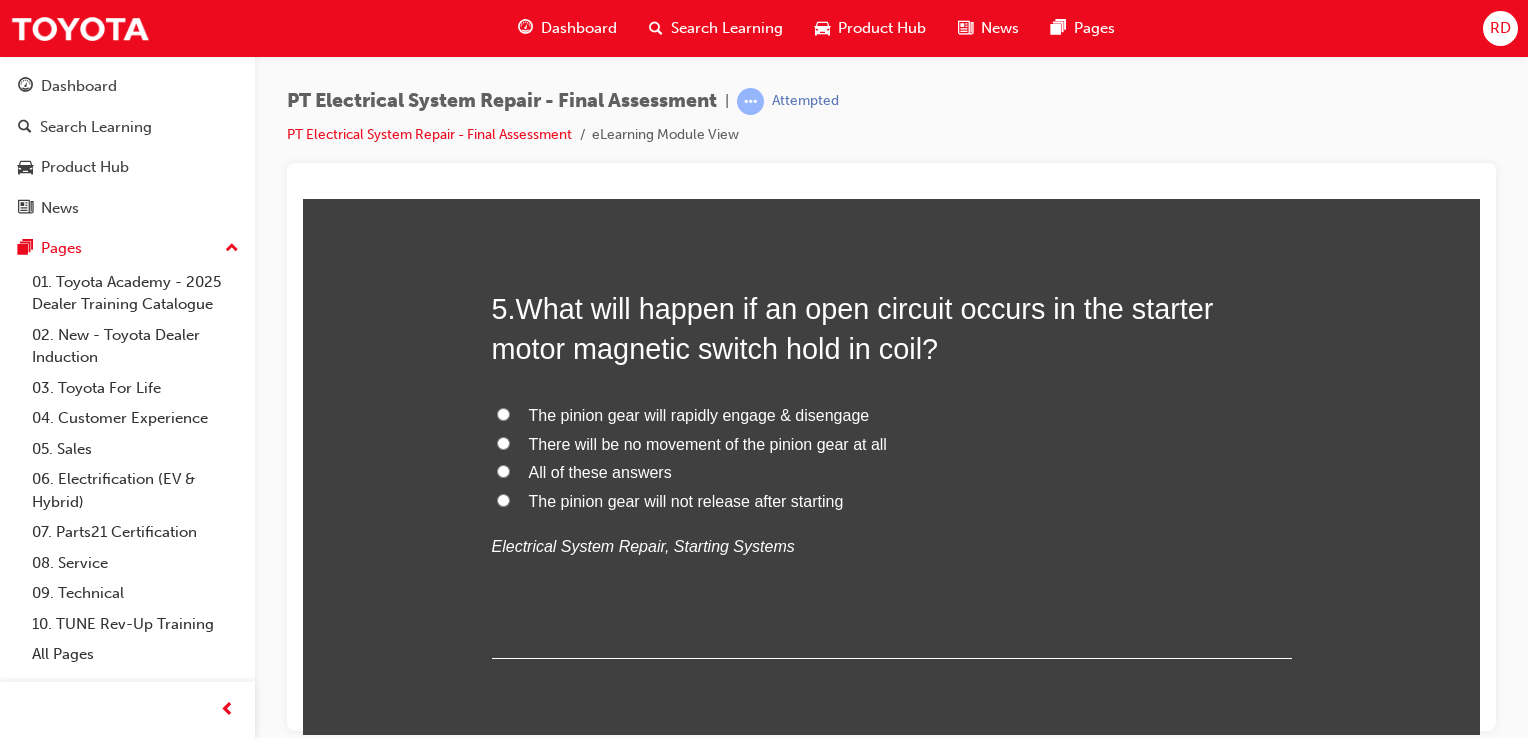 click on "There will be no movement of the pinion gear at all" at bounding box center (503, 442) 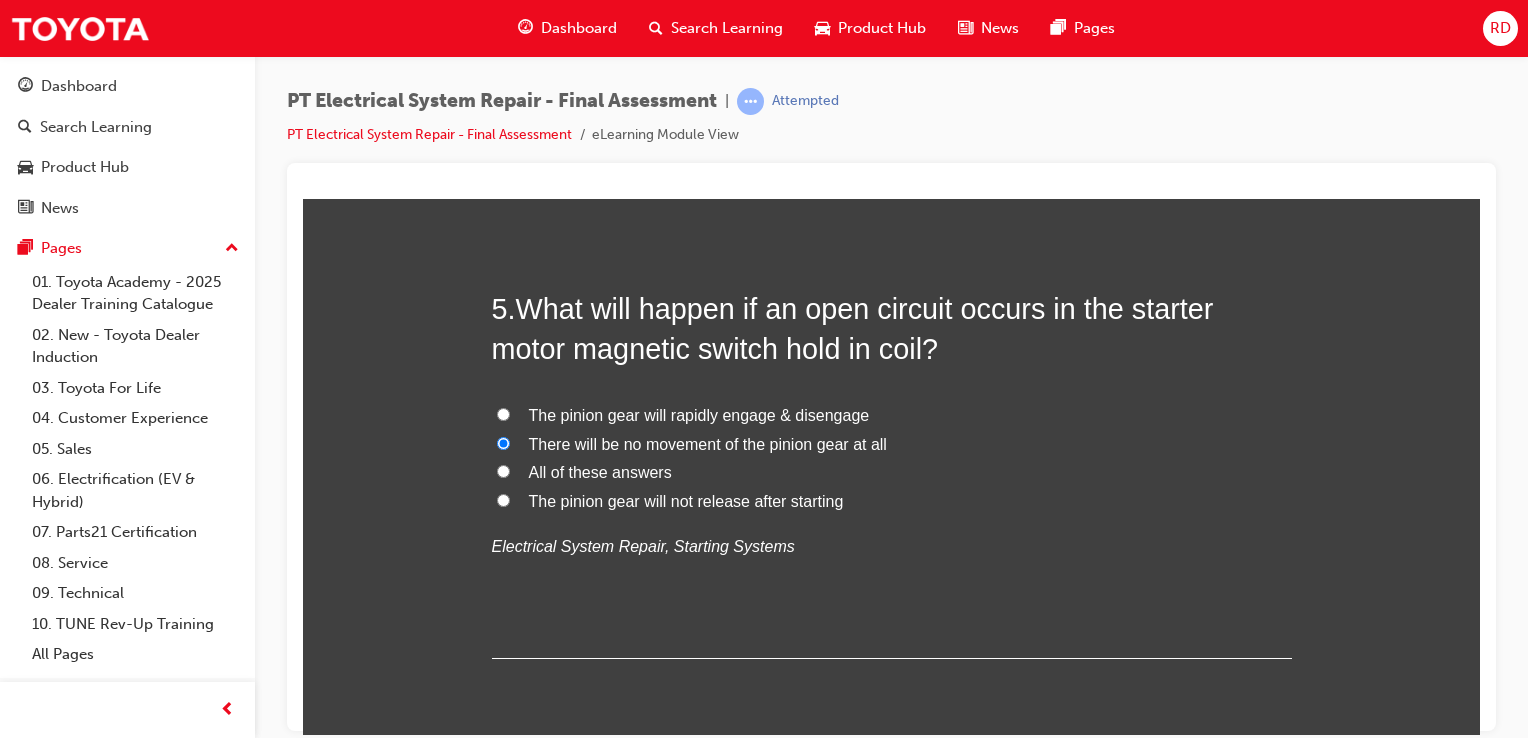 radio on "true" 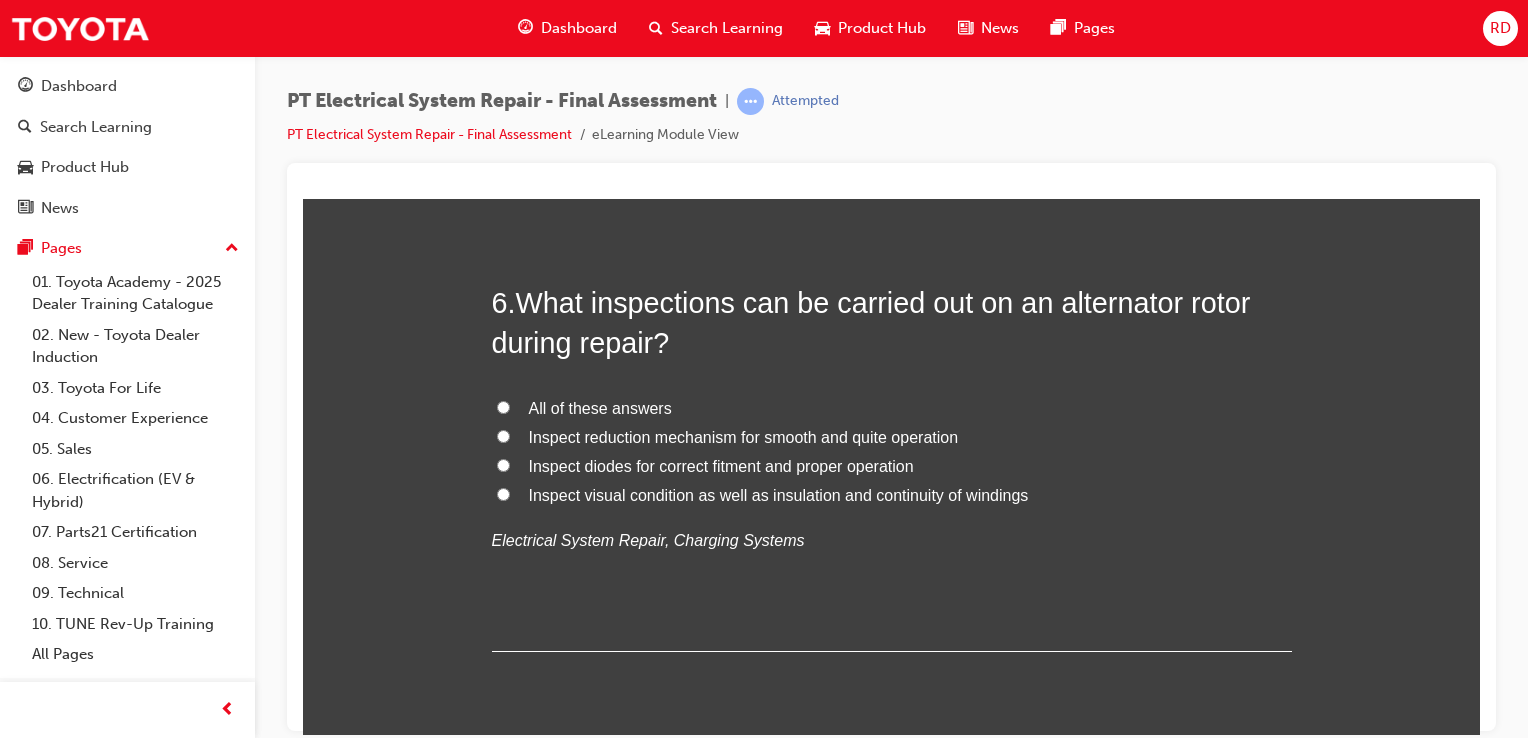 scroll, scrollTop: 2522, scrollLeft: 0, axis: vertical 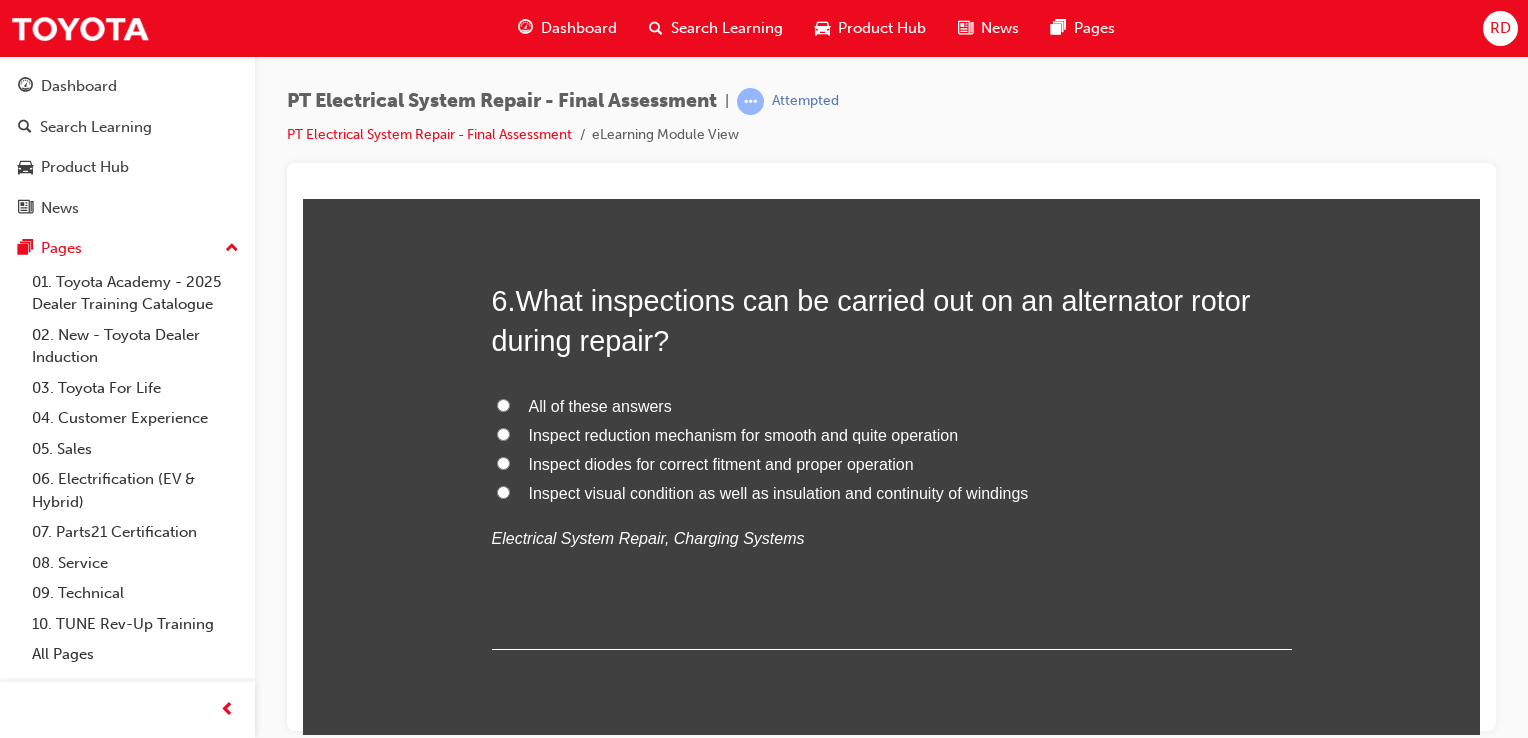click on "All of these answers" at bounding box center [892, 406] 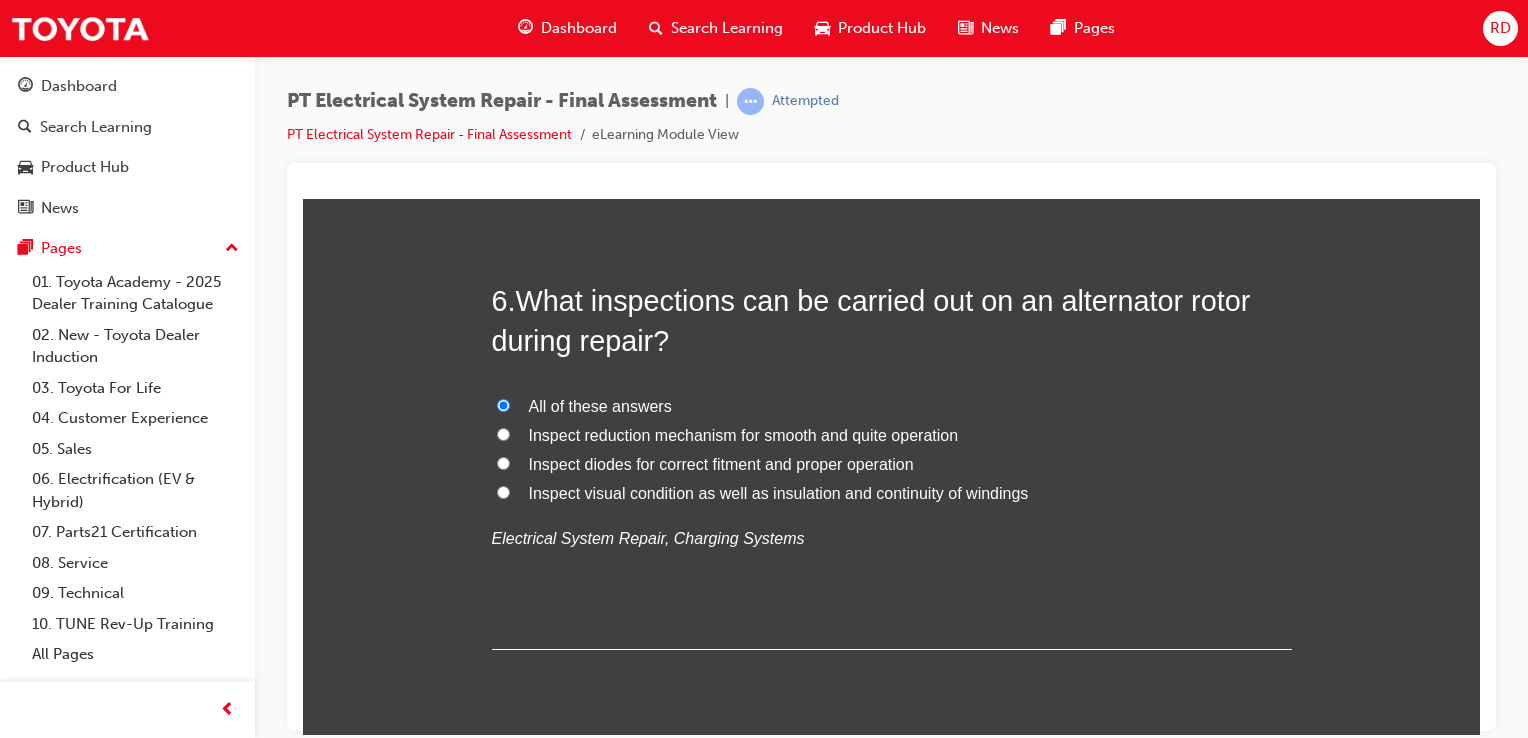 radio on "true" 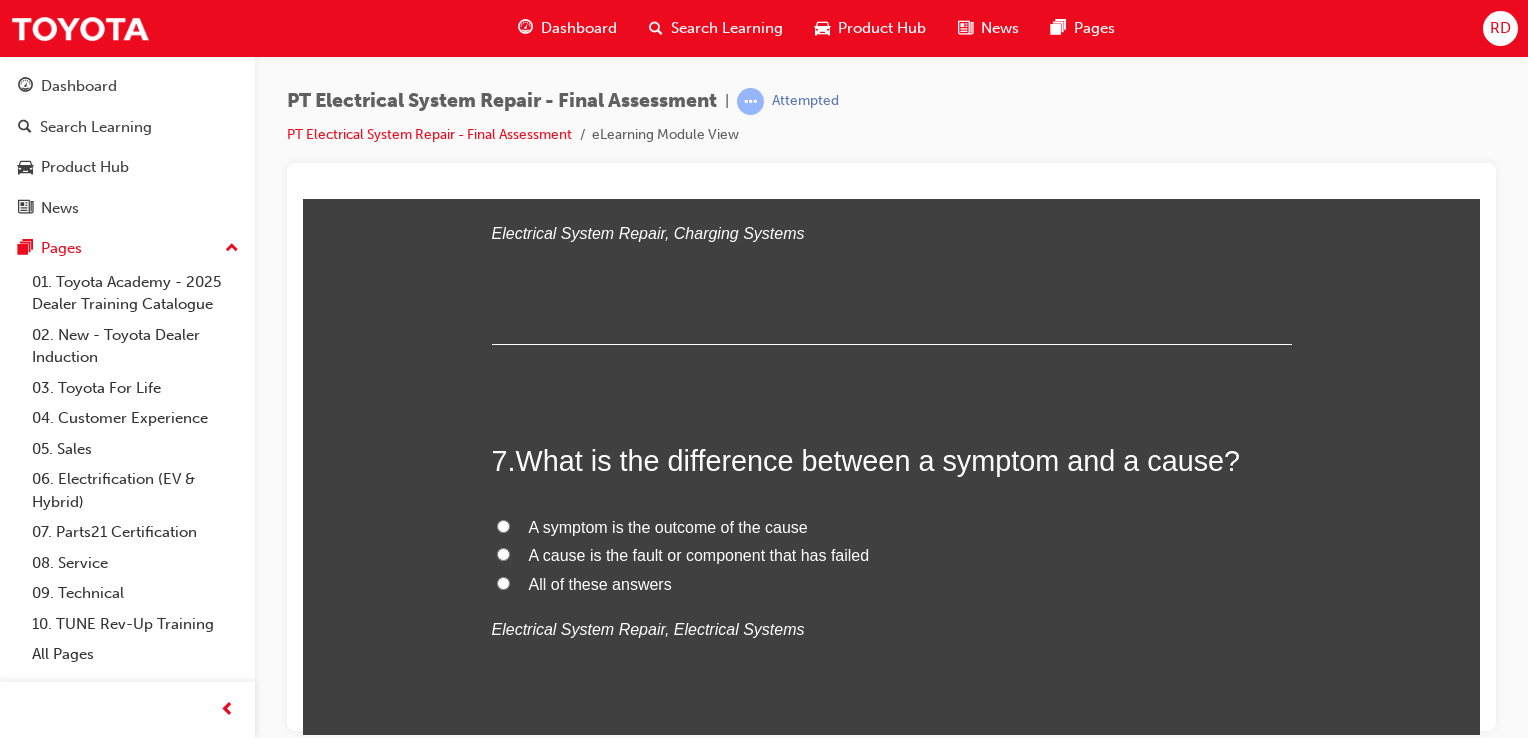 scroll, scrollTop: 2838, scrollLeft: 0, axis: vertical 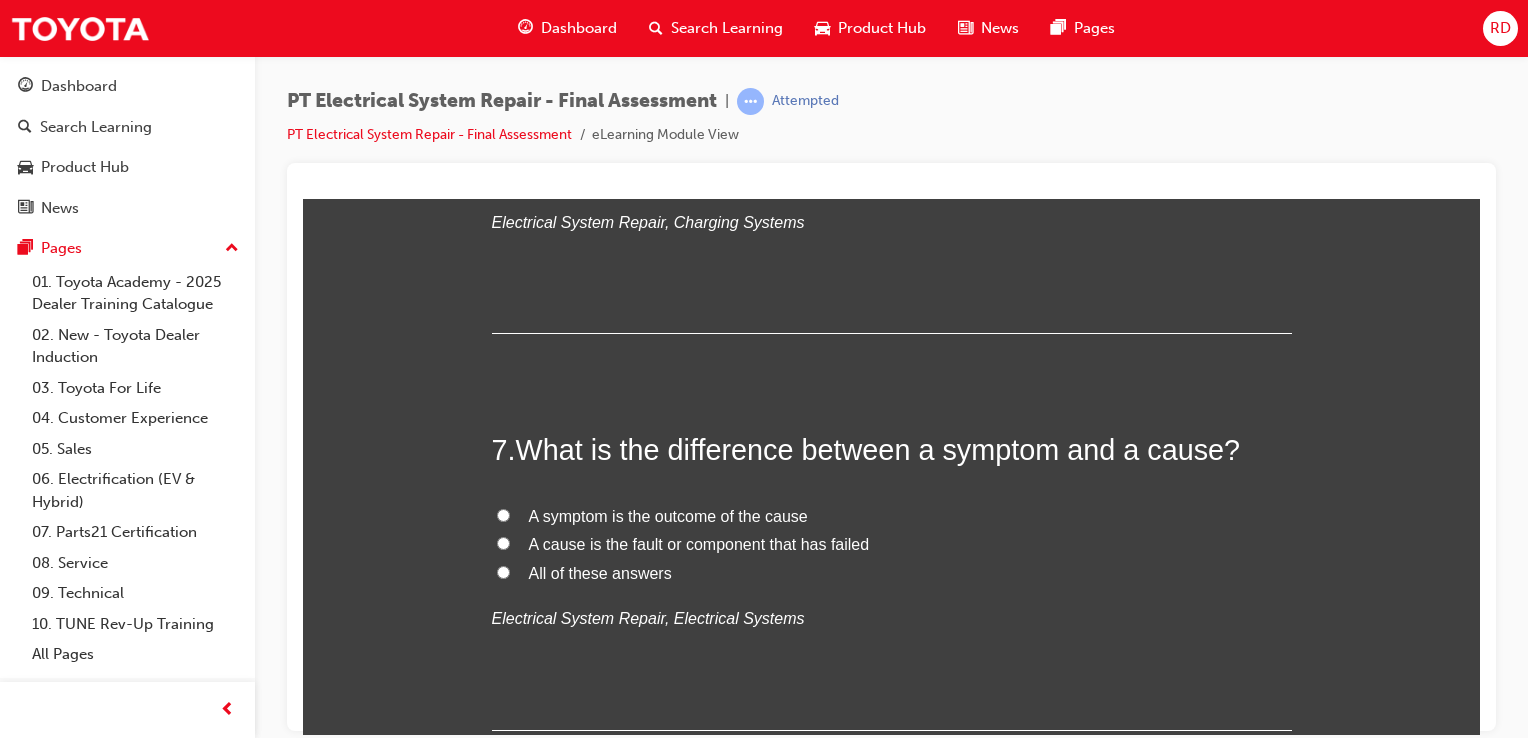 click on "A cause is the fault or component that has failed" at bounding box center (892, 544) 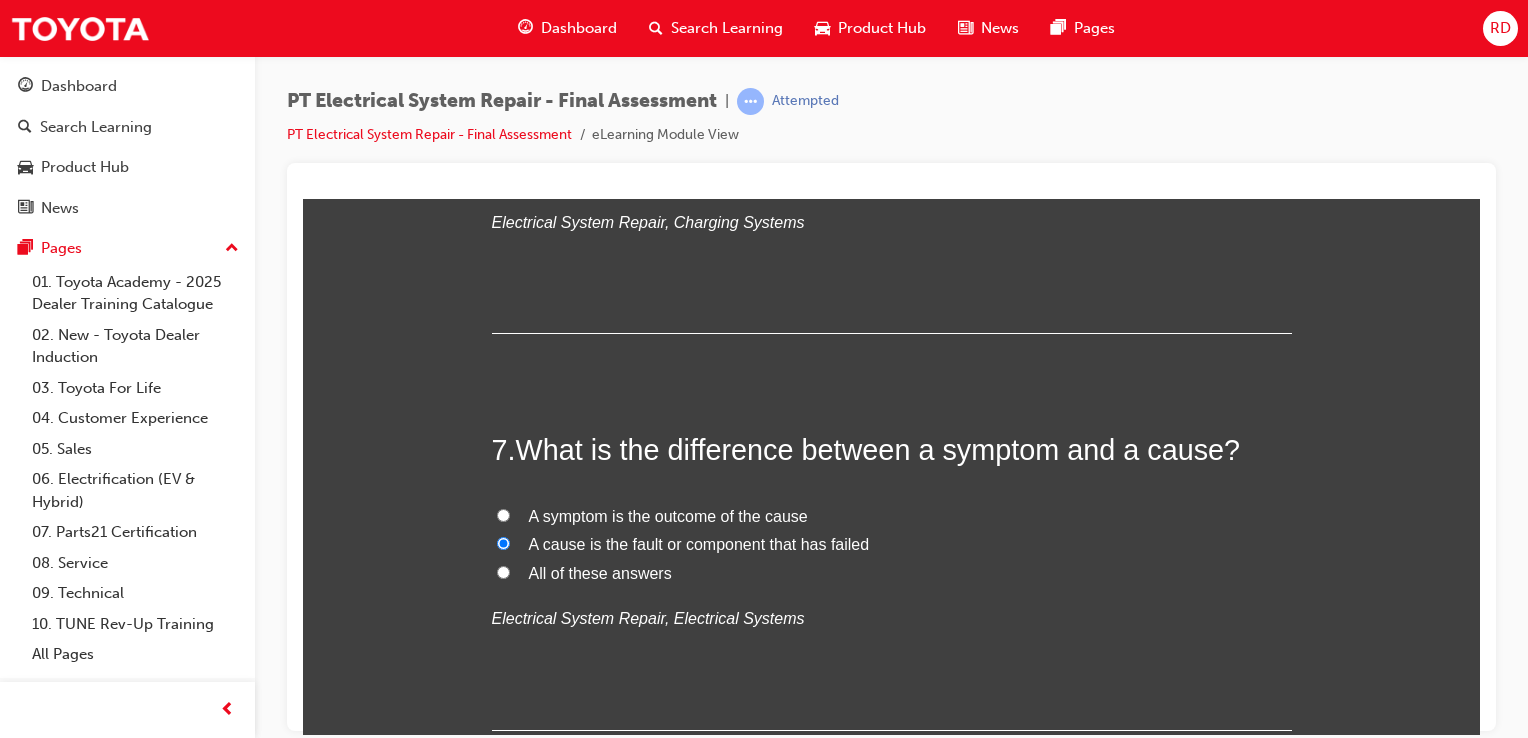 radio on "true" 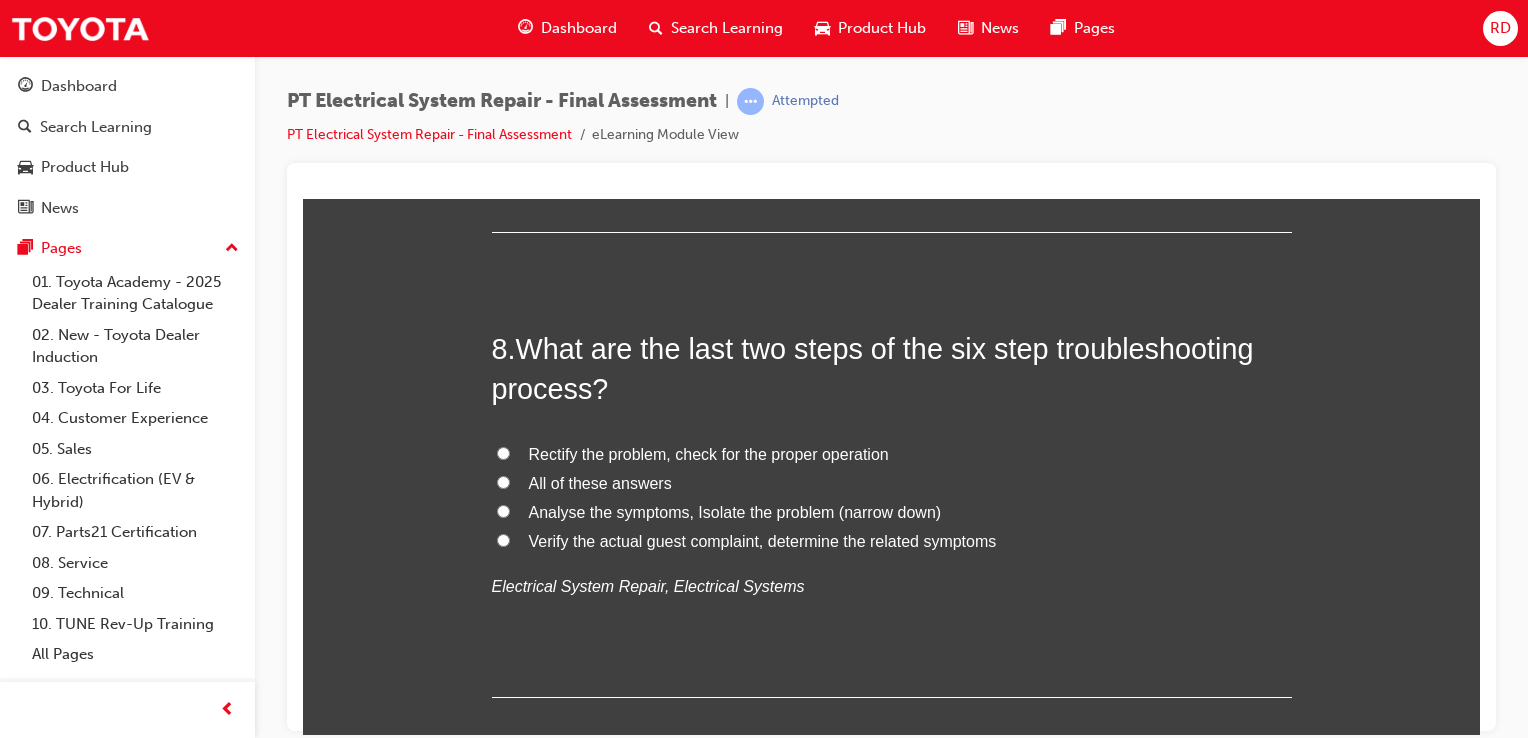 scroll, scrollTop: 3342, scrollLeft: 0, axis: vertical 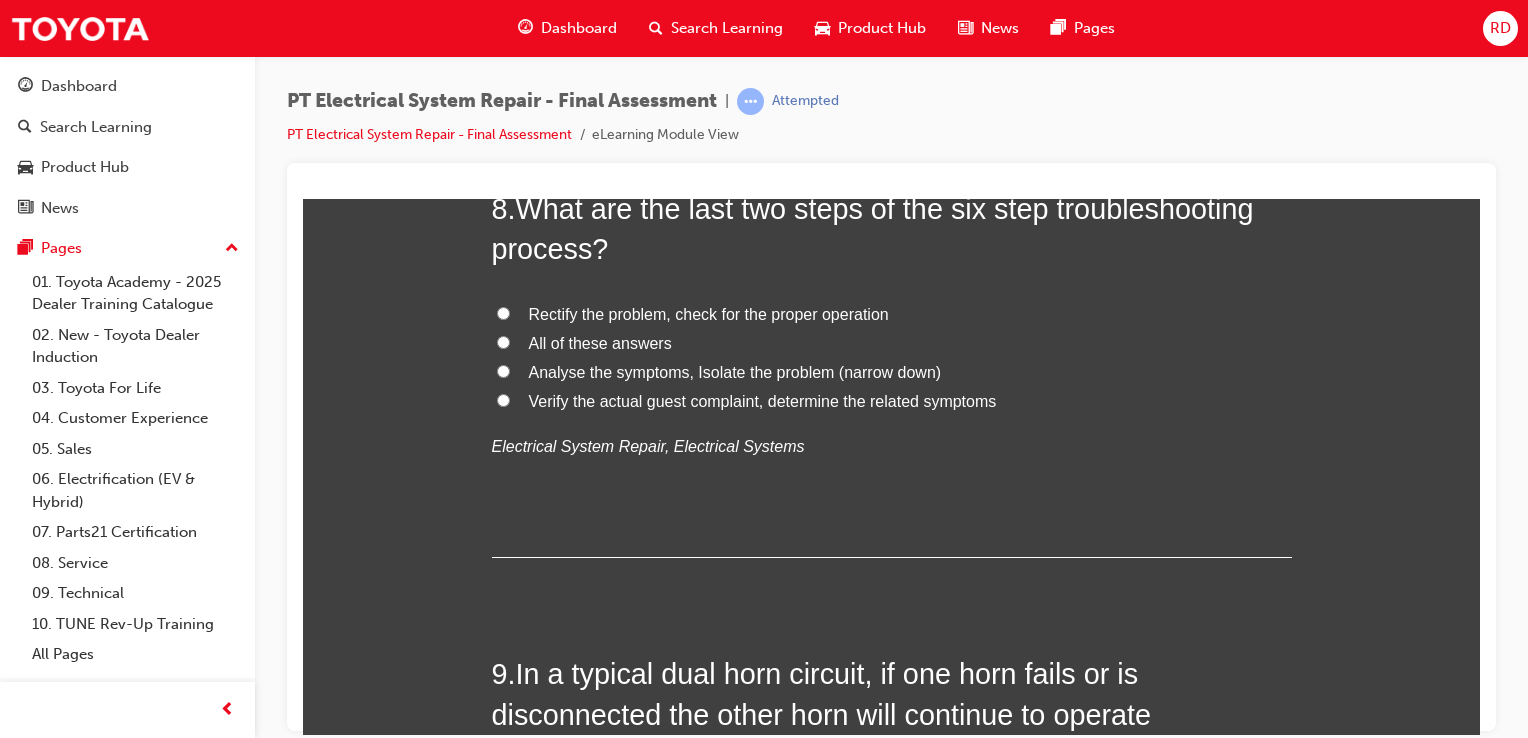 click on "Rectify the problem, check for the proper operation" at bounding box center (892, 314) 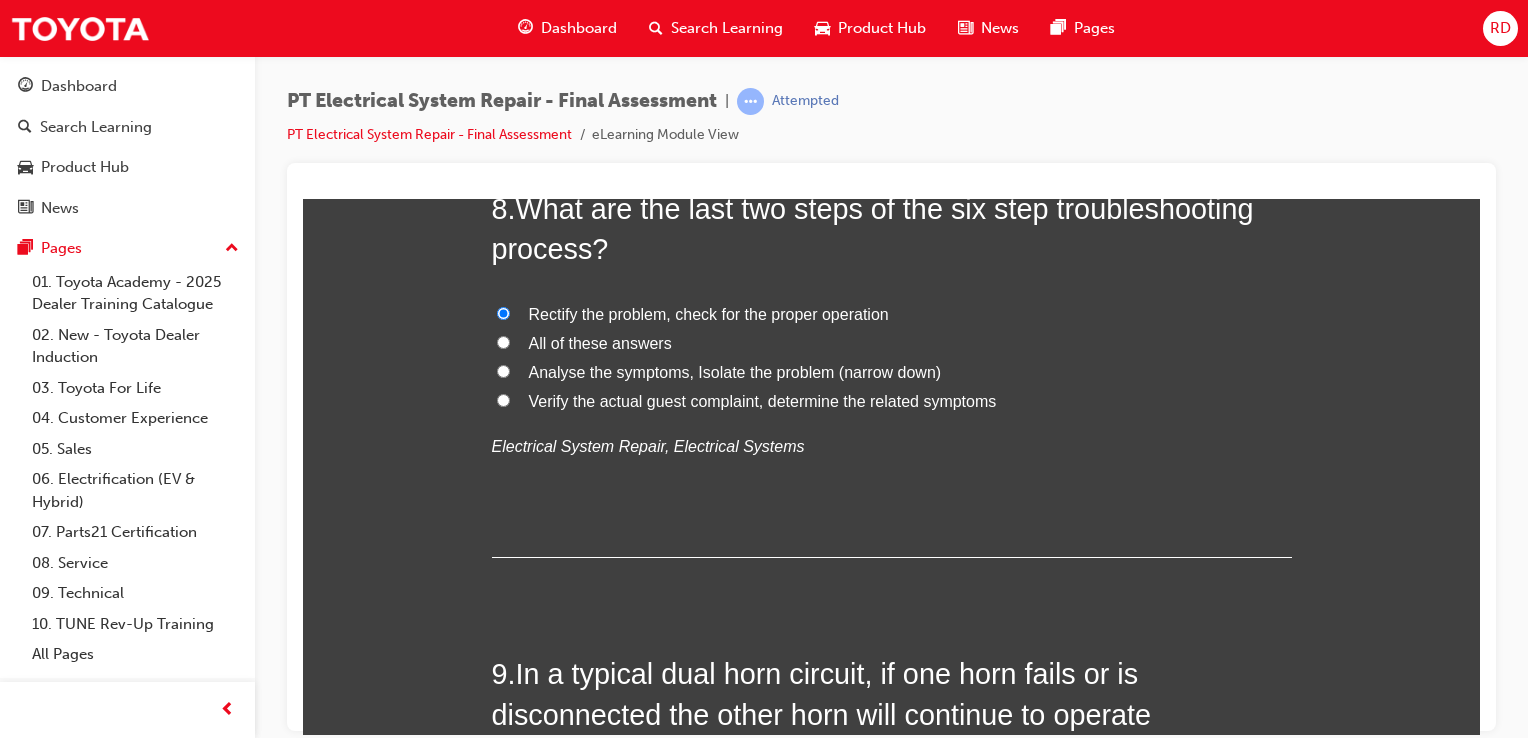 radio on "true" 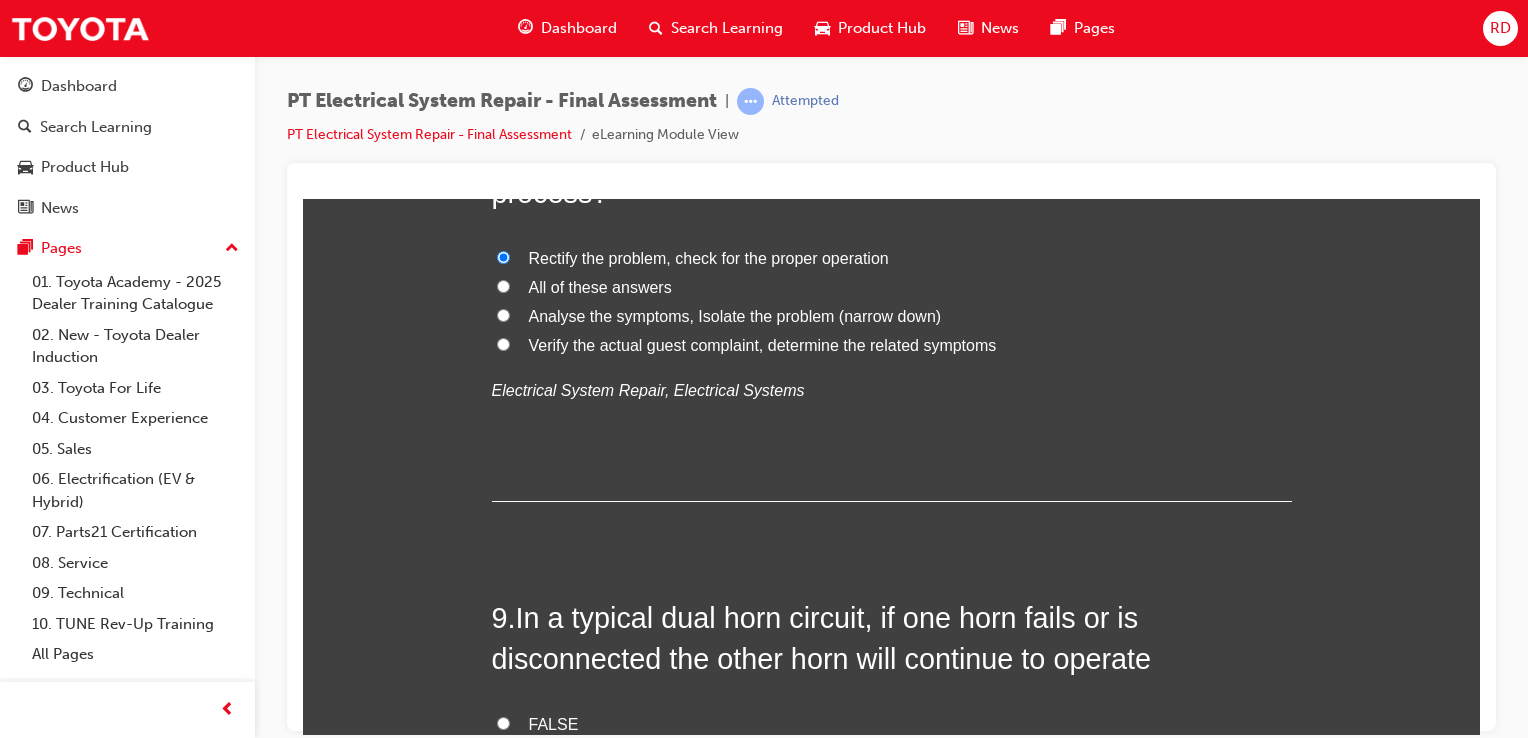 scroll, scrollTop: 3526, scrollLeft: 0, axis: vertical 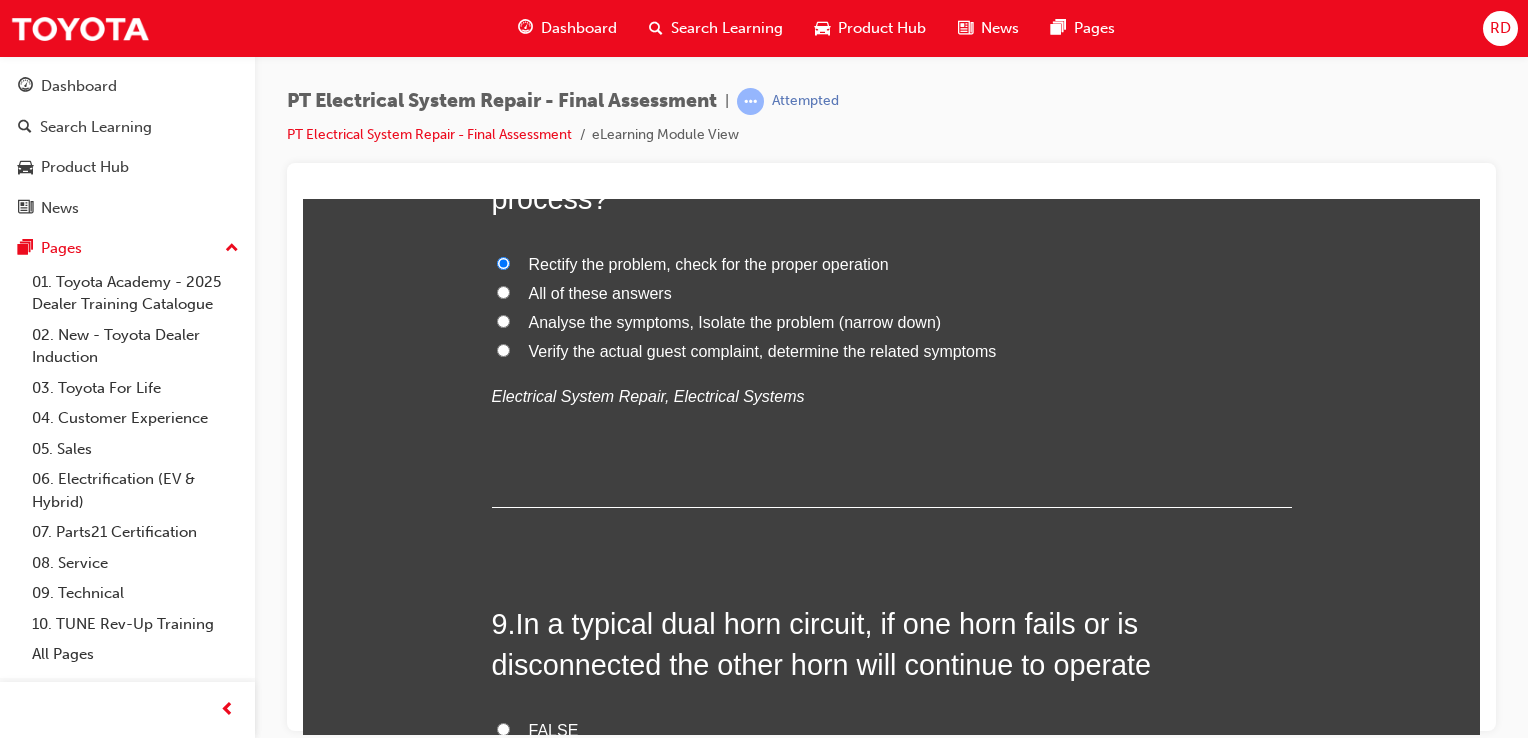 click on "All of these answers" at bounding box center [503, 291] 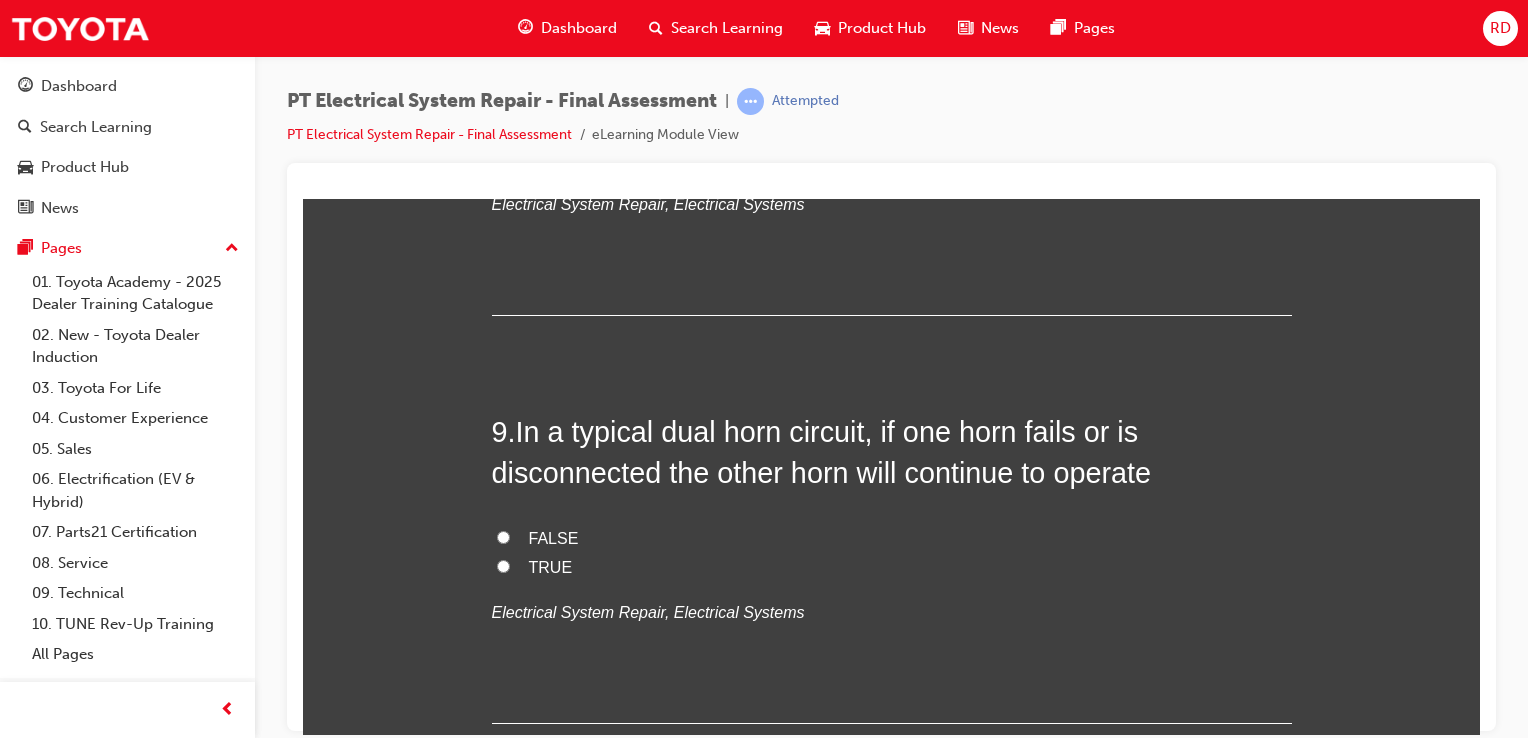 scroll, scrollTop: 3724, scrollLeft: 0, axis: vertical 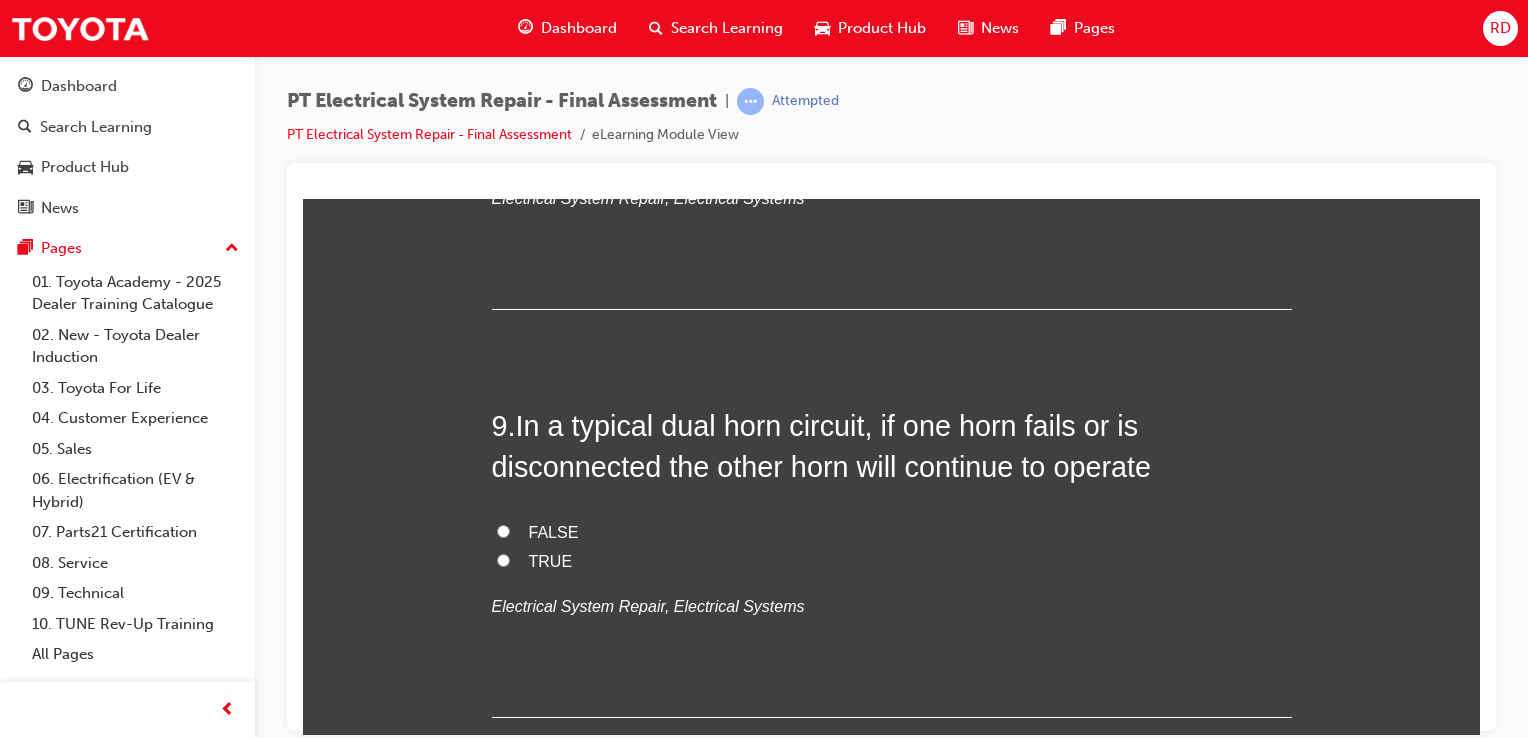 click on "TRUE" at bounding box center (503, 559) 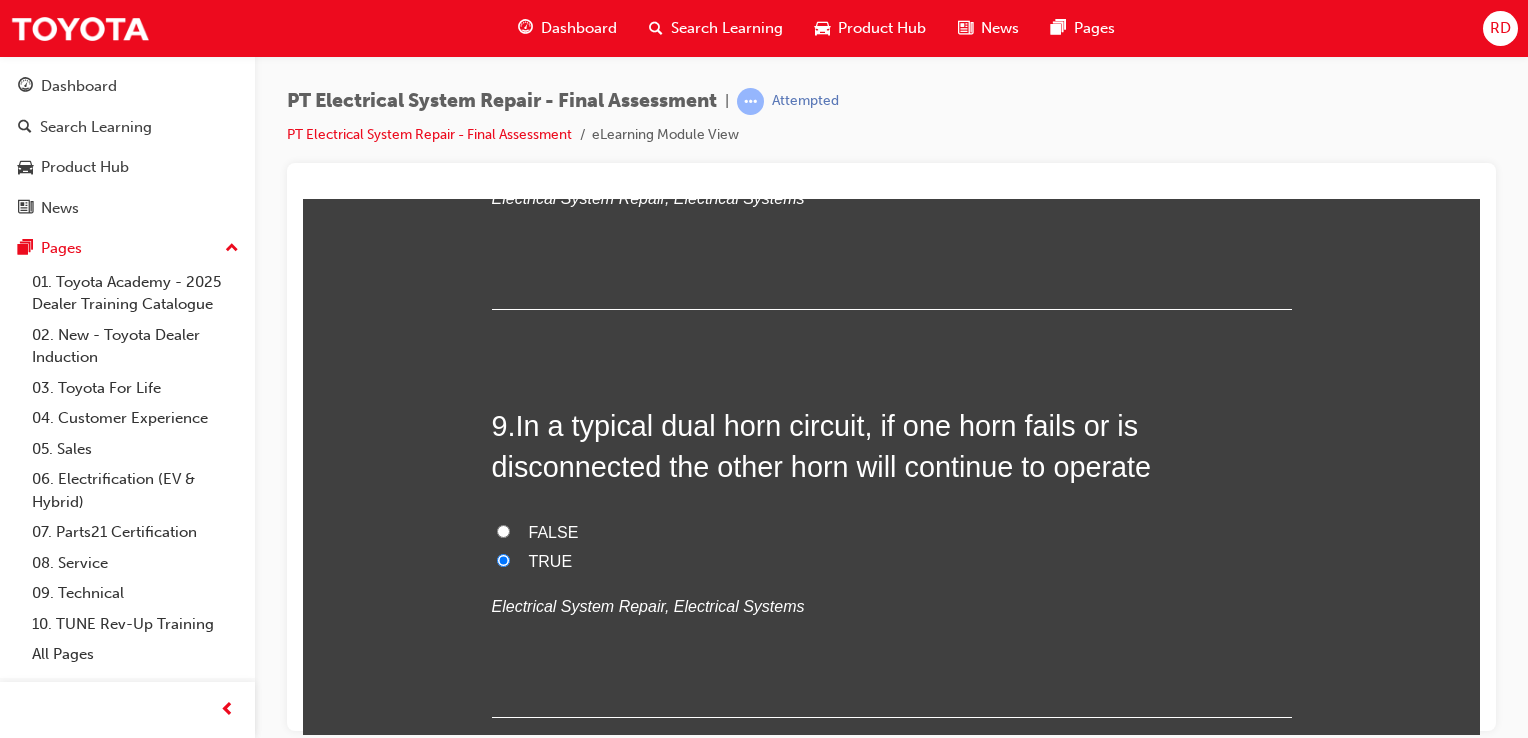 radio on "true" 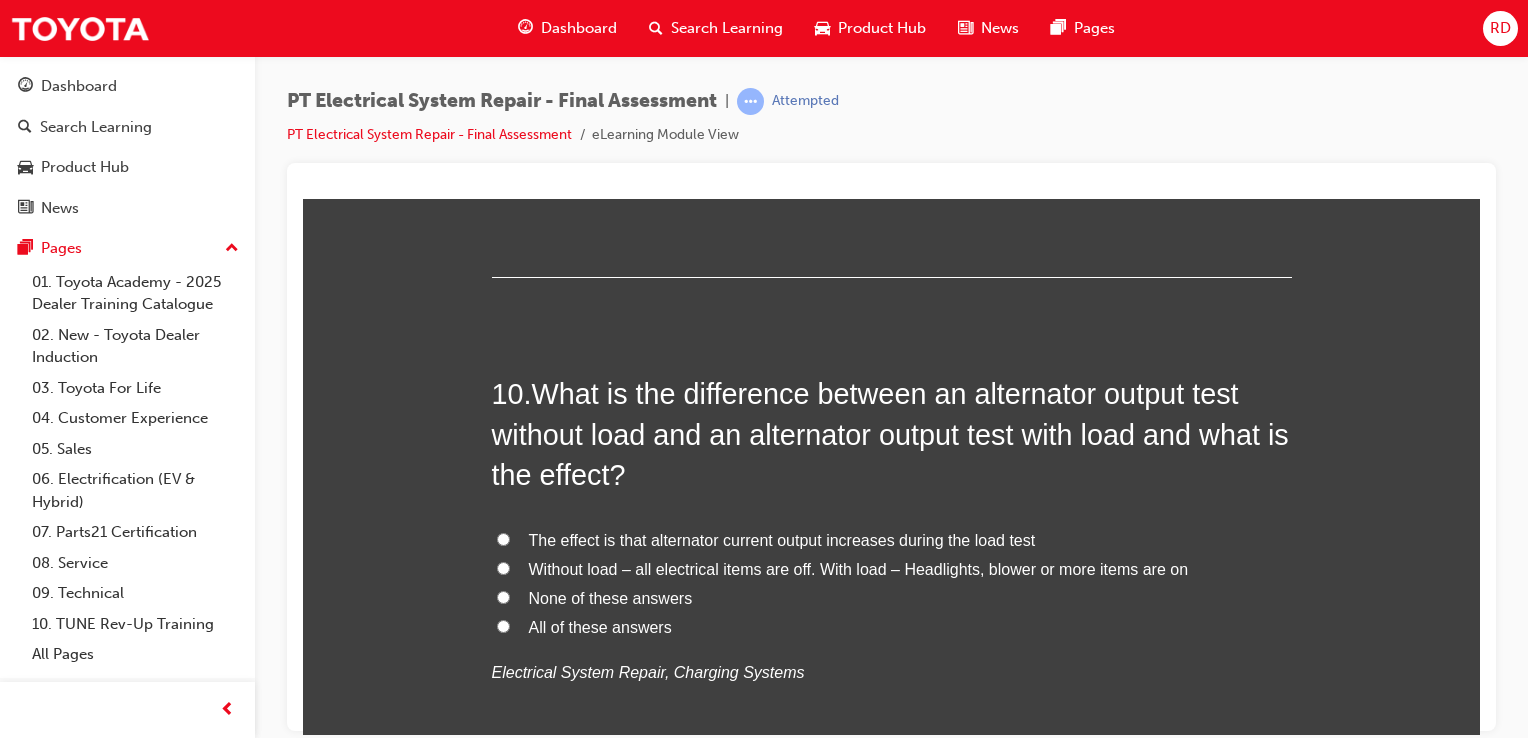 scroll, scrollTop: 4168, scrollLeft: 0, axis: vertical 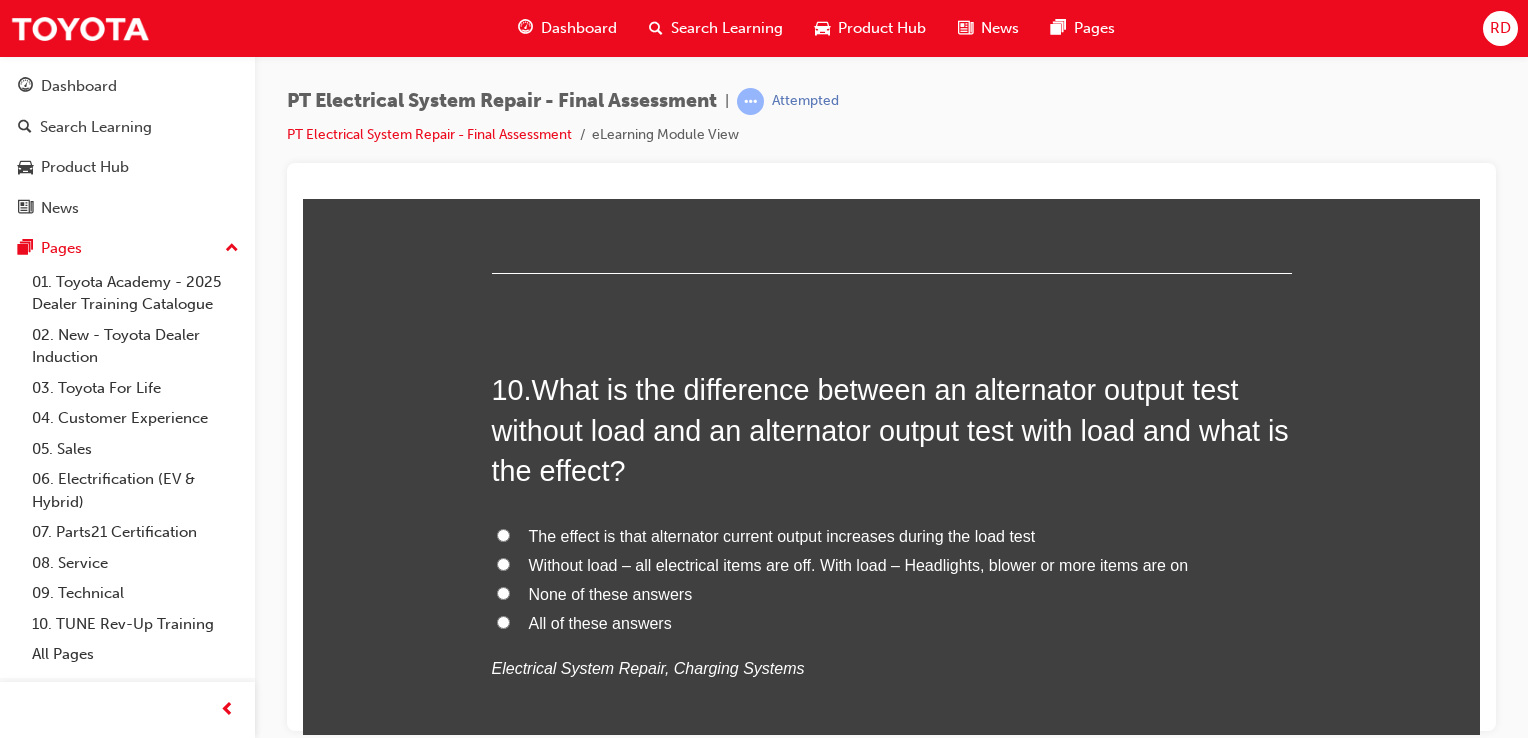 click at bounding box center (891, 447) 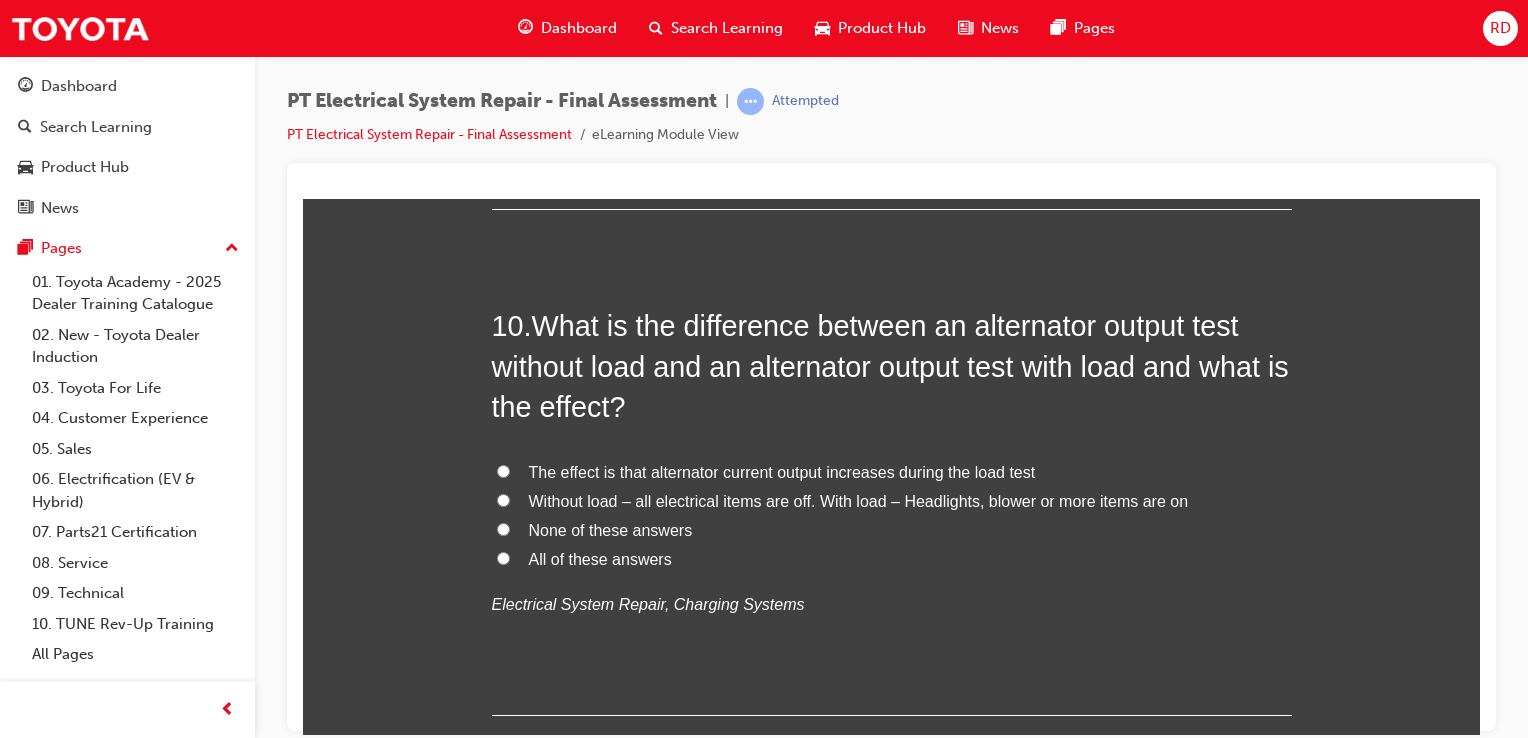 click on "Without load – all electrical items are off. With load – Headlights, blower or more items are on" at bounding box center (503, 499) 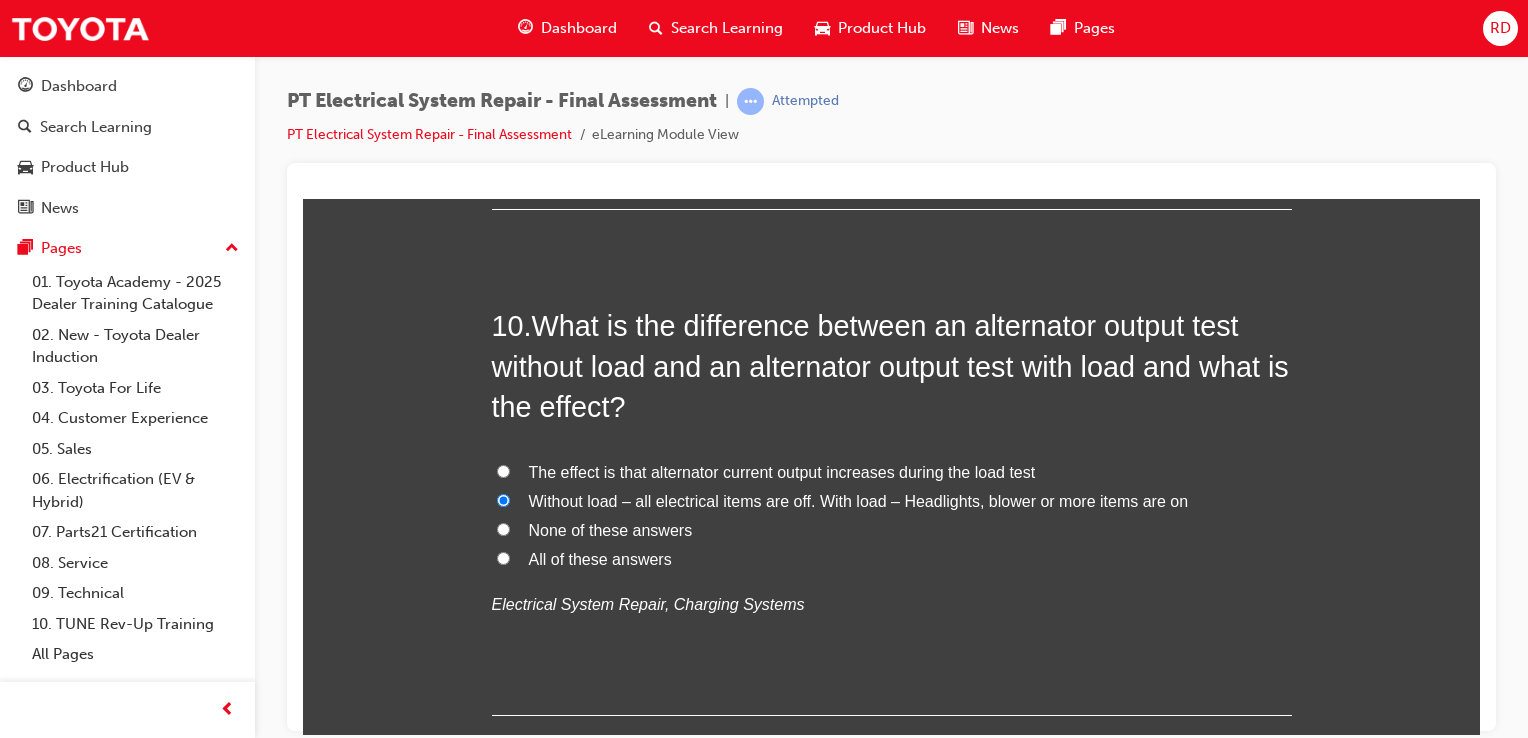 radio on "true" 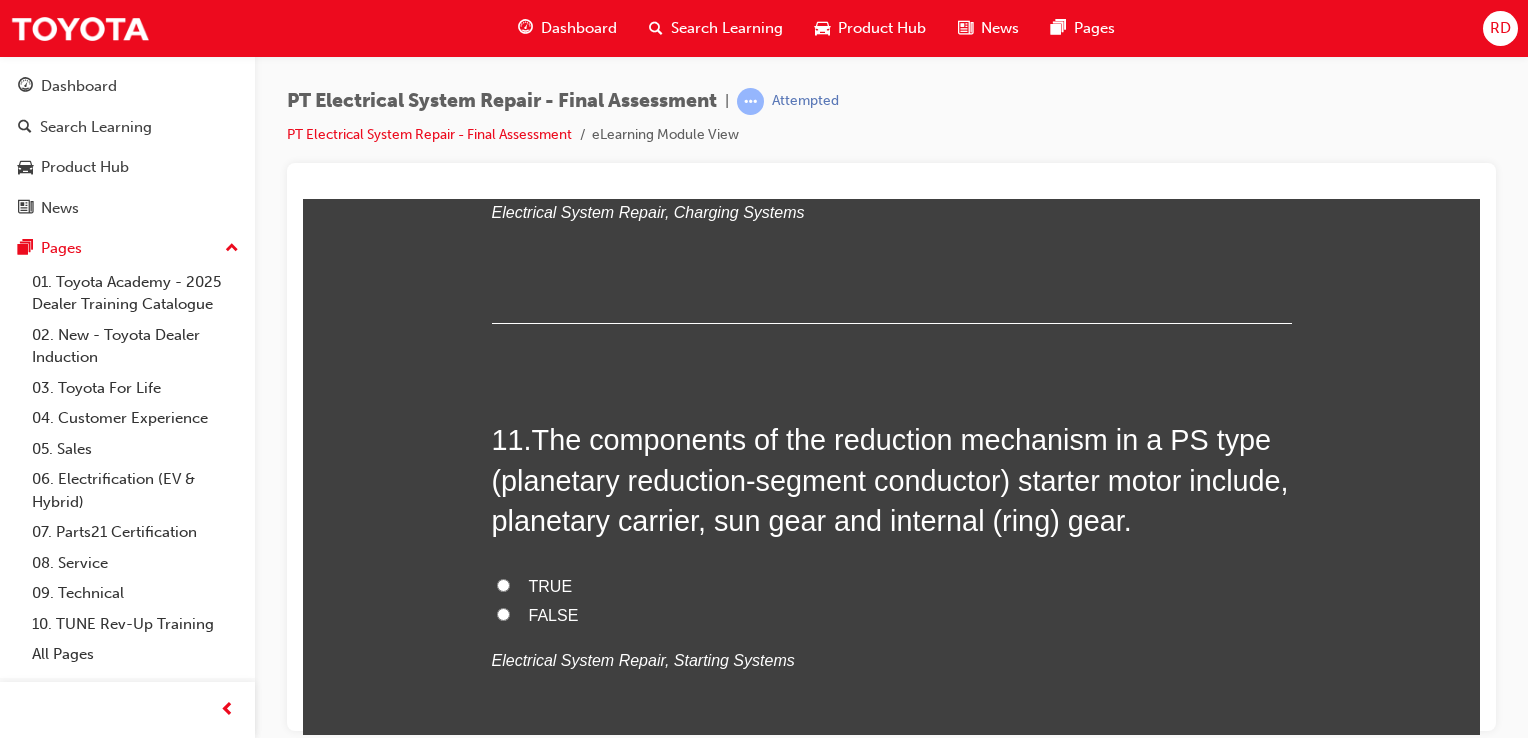 scroll, scrollTop: 4627, scrollLeft: 0, axis: vertical 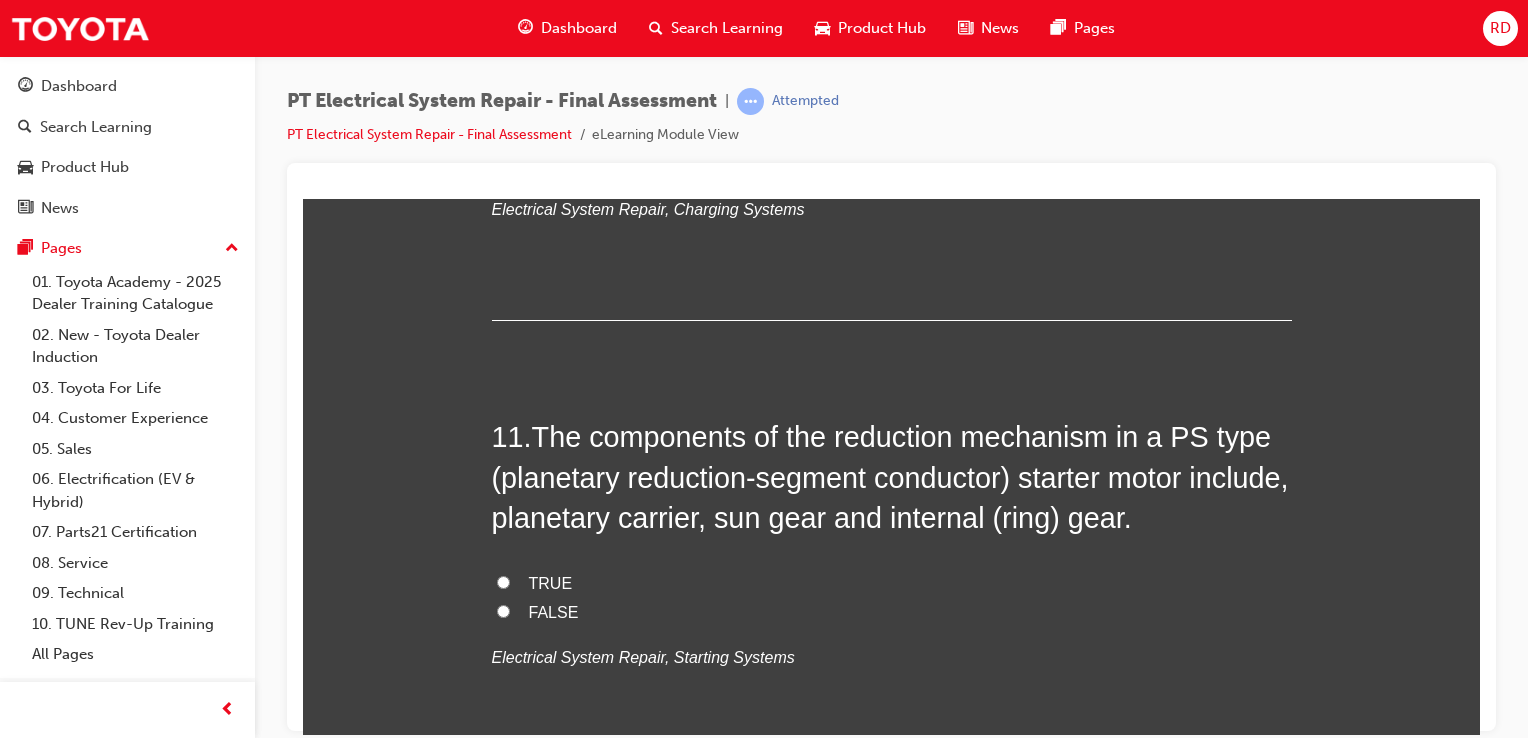 click on "TRUE" at bounding box center (503, 581) 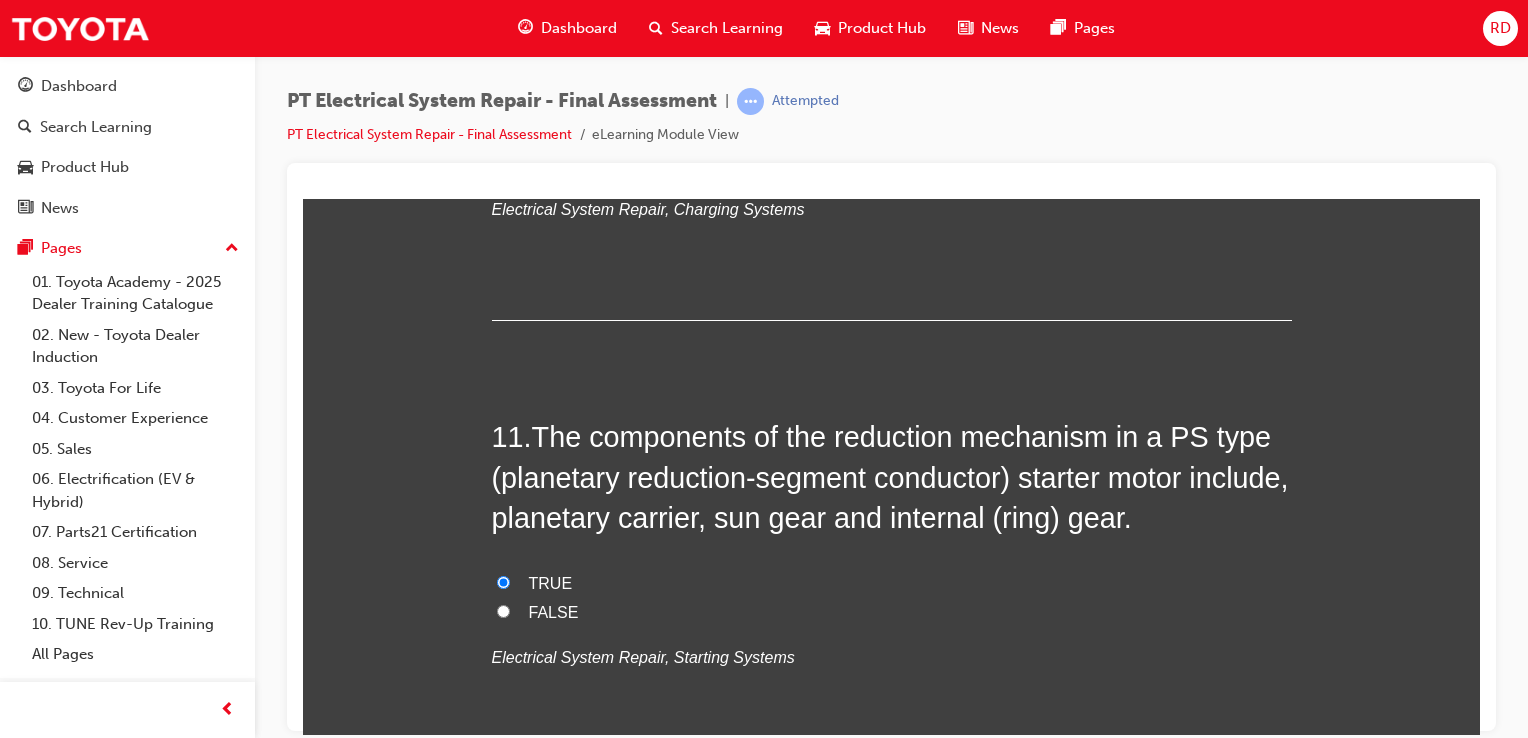 radio on "true" 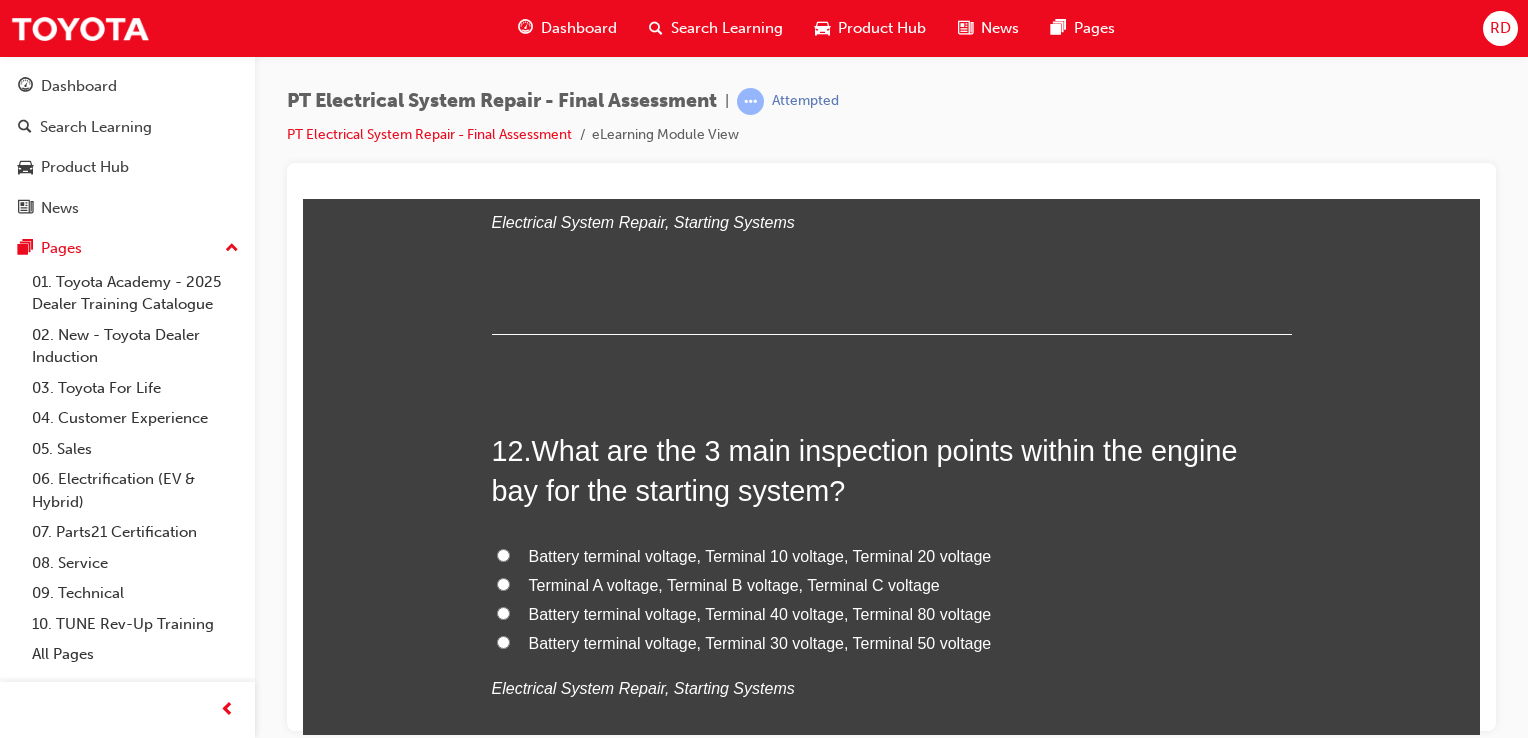 scroll, scrollTop: 5148, scrollLeft: 0, axis: vertical 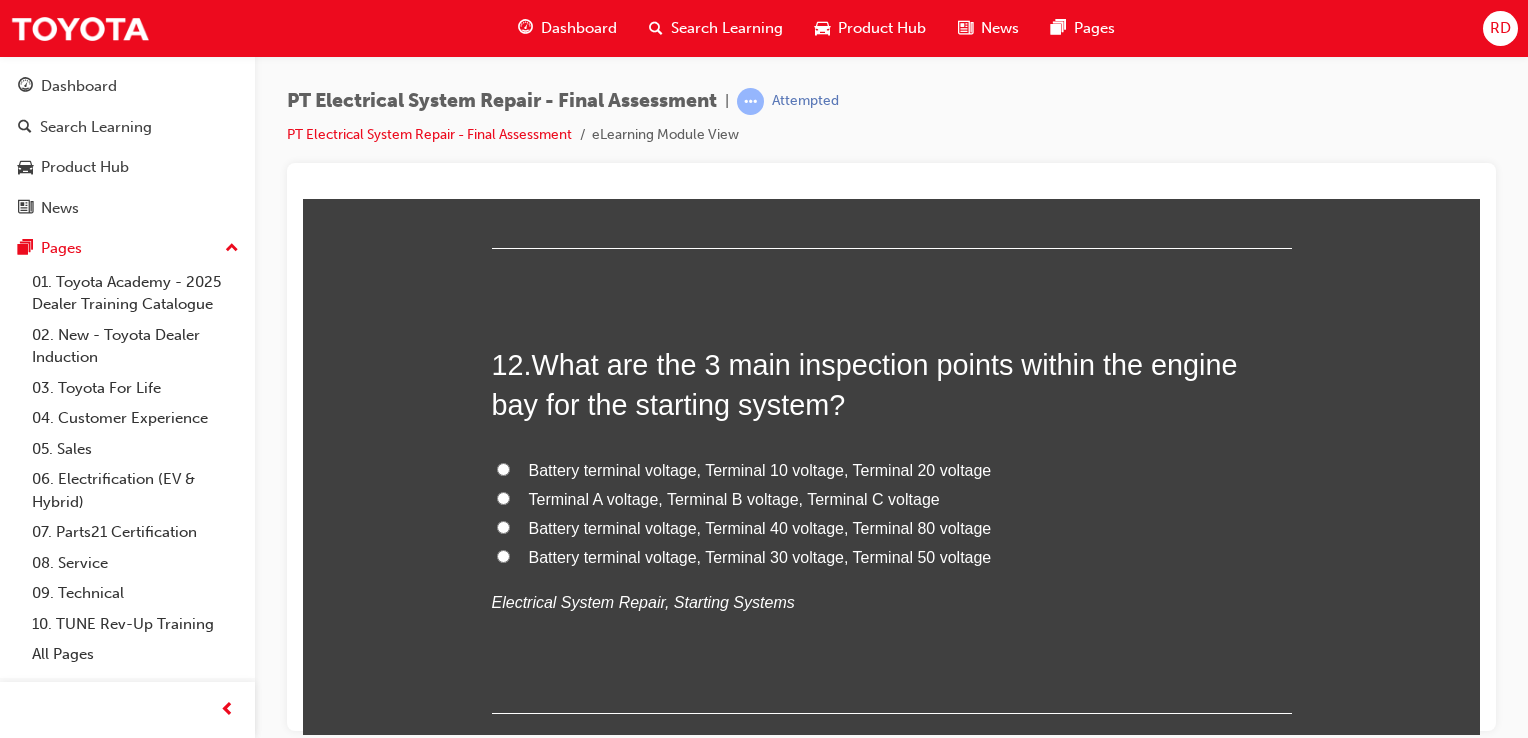 click on "Terminal A voltage, Terminal B voltage, Terminal C voltage" at bounding box center [503, 497] 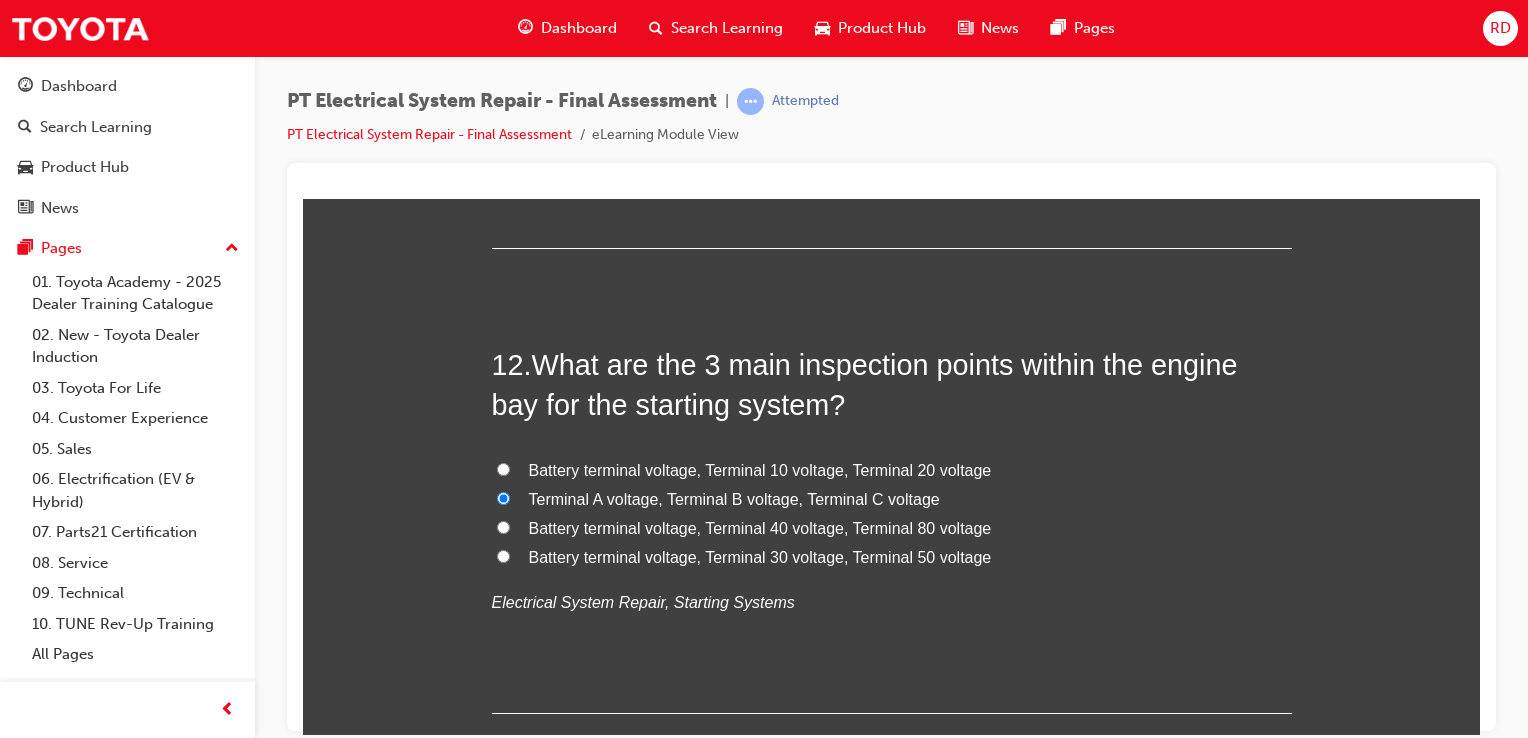 radio on "true" 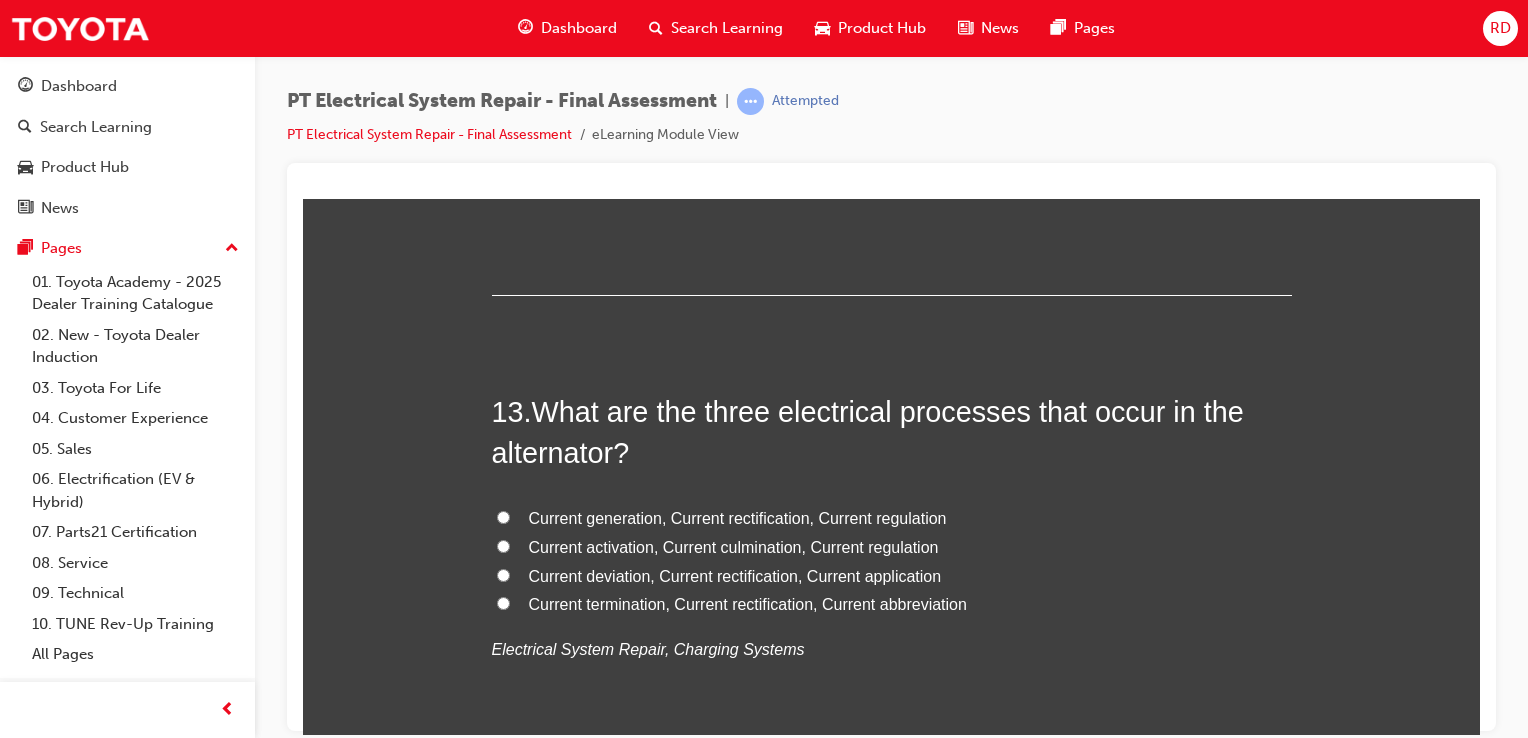 scroll, scrollTop: 5568, scrollLeft: 0, axis: vertical 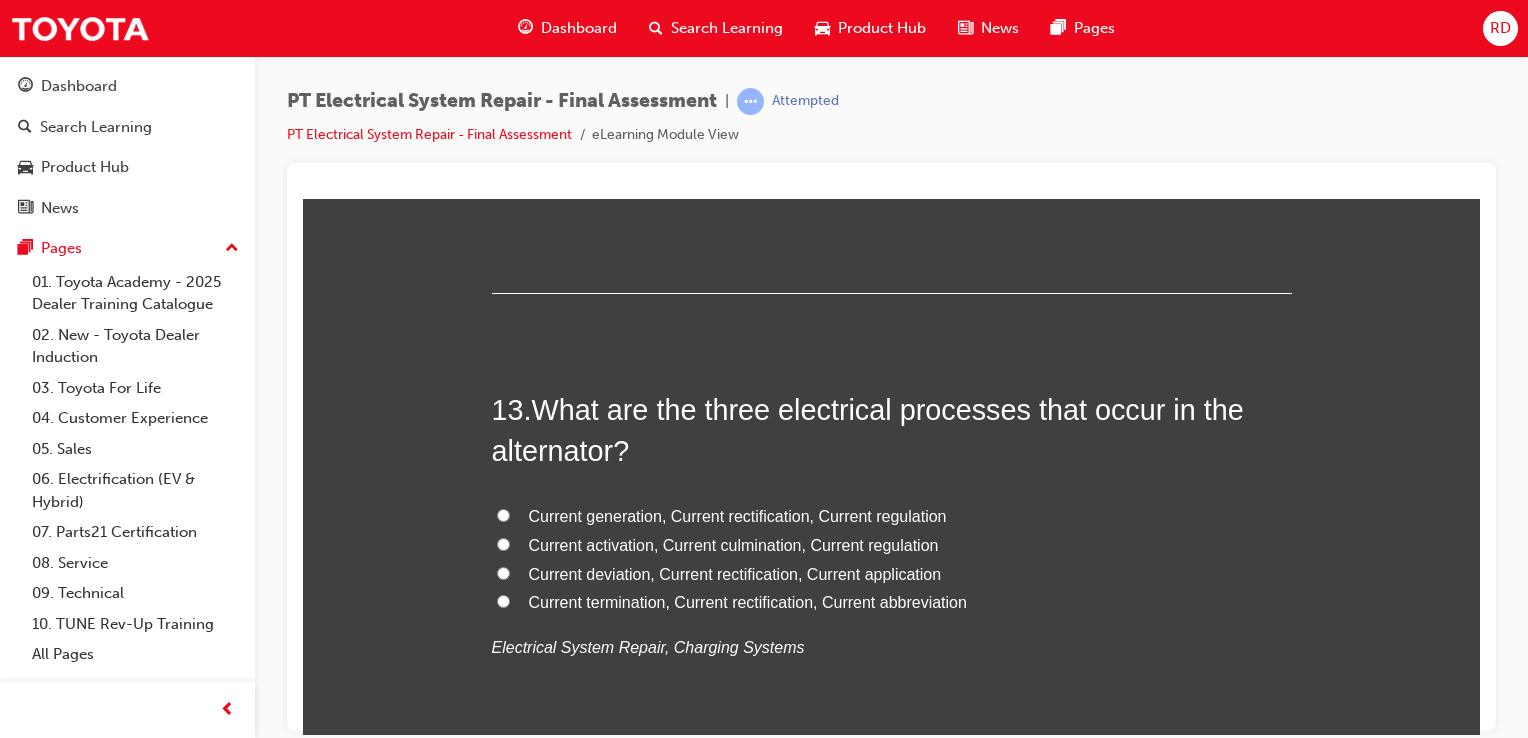click on "Current generation, Current rectification, Current regulation" at bounding box center [892, 516] 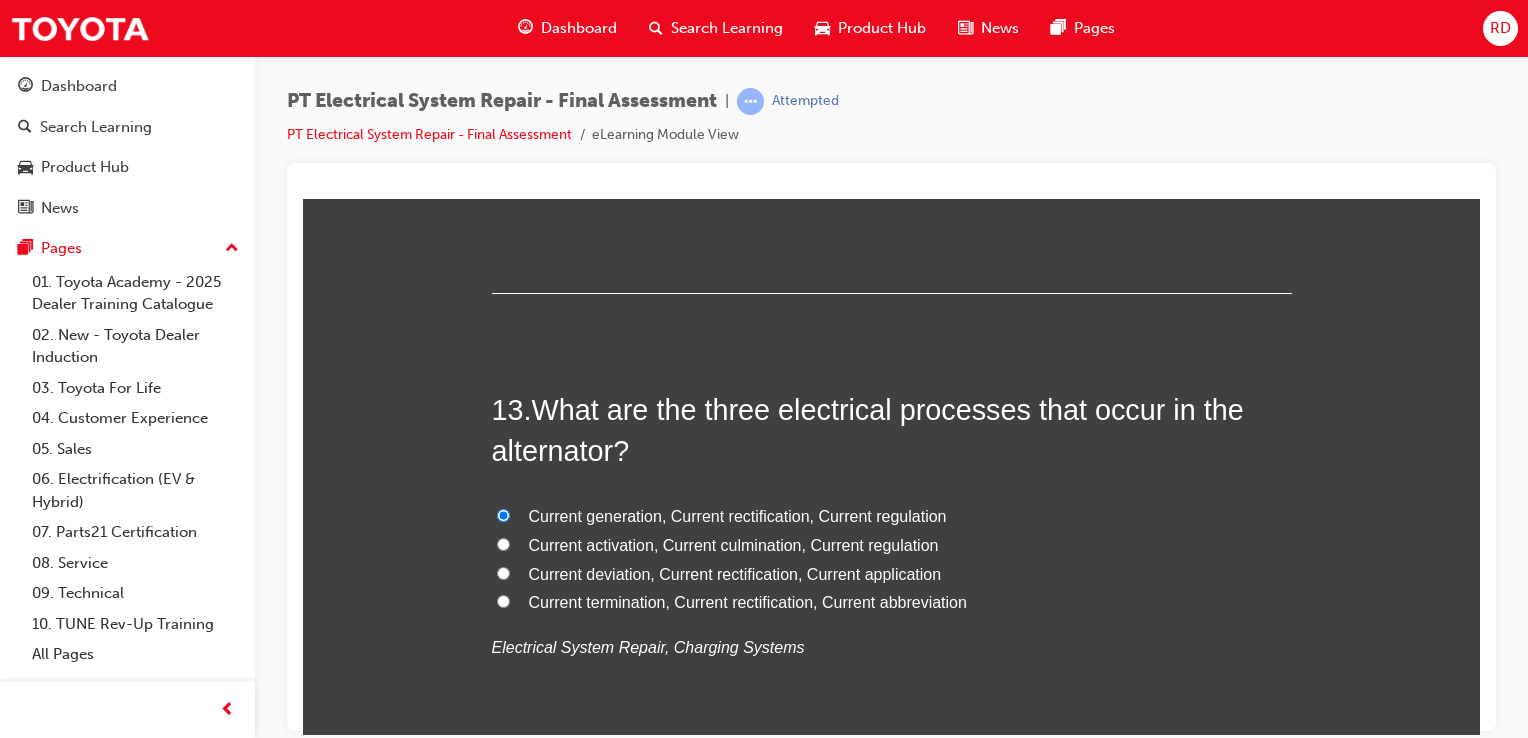 radio on "true" 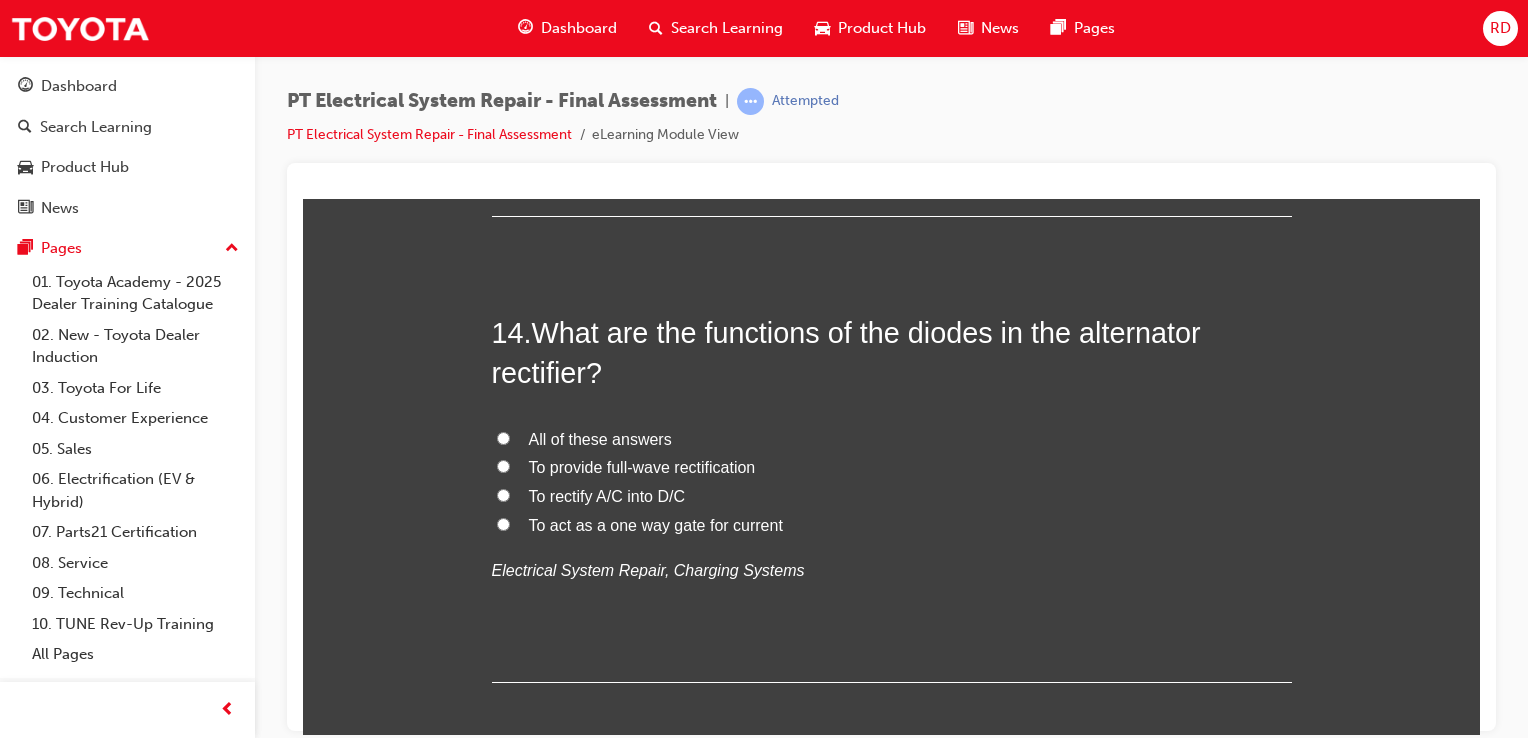 scroll, scrollTop: 6112, scrollLeft: 0, axis: vertical 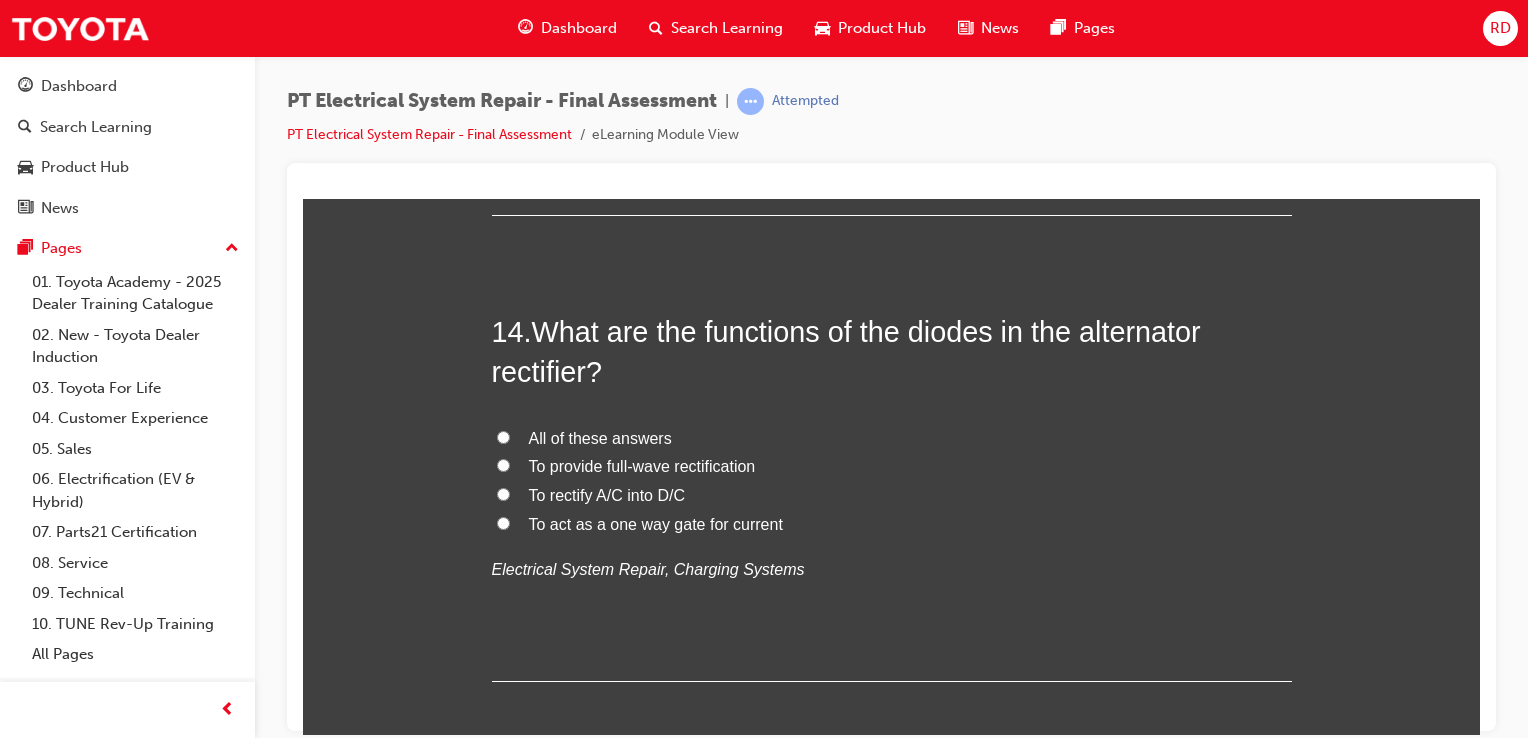 click on "To act as a one way gate for current" at bounding box center [892, 524] 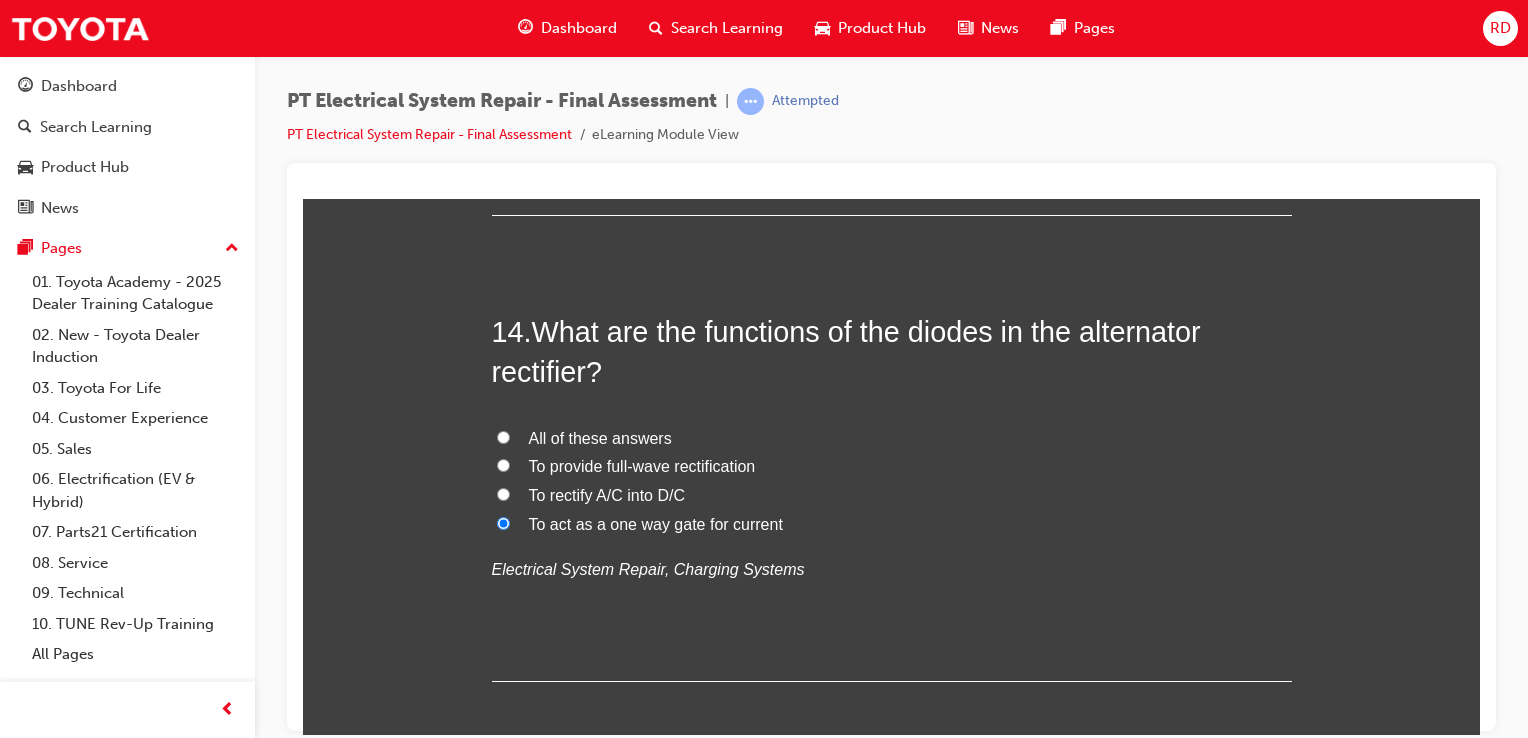 radio on "true" 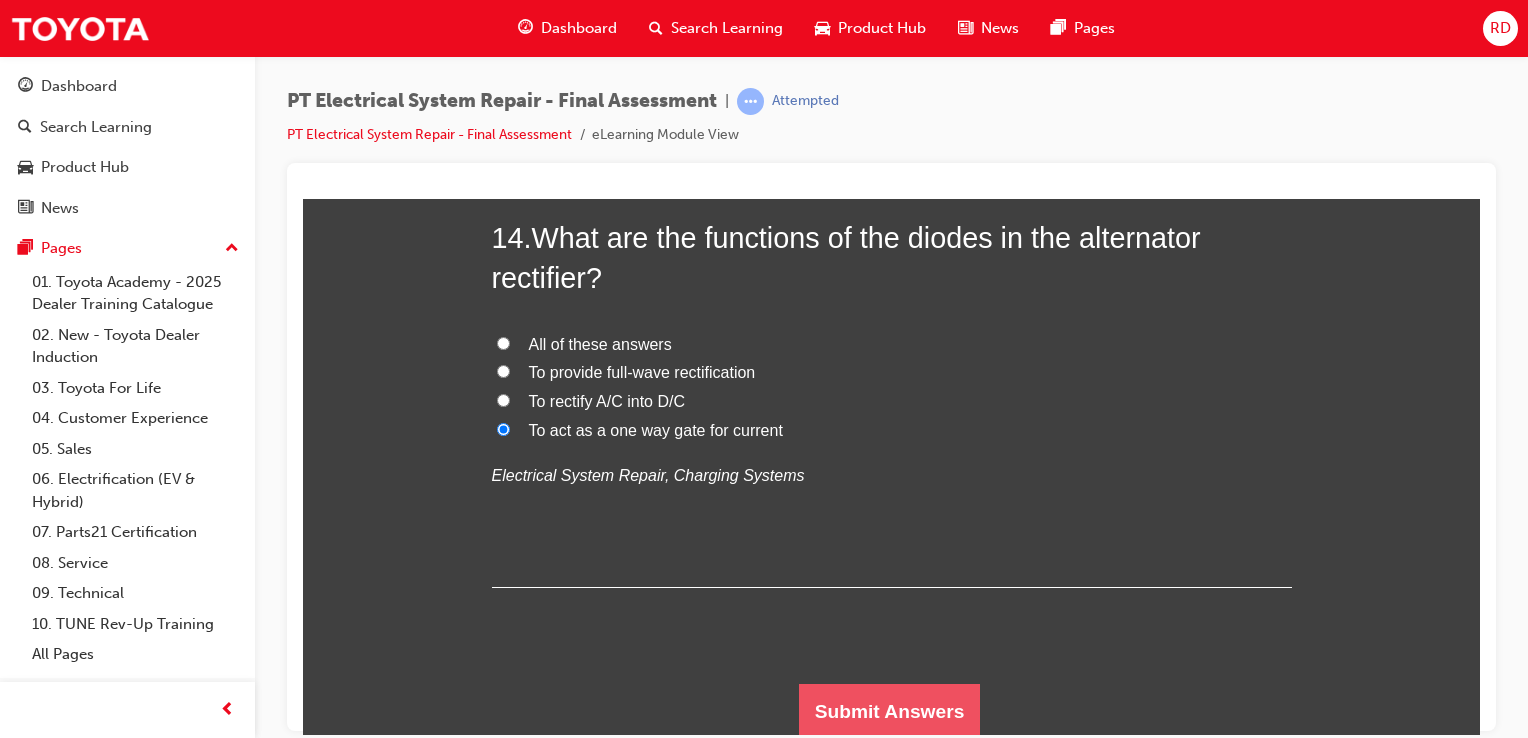 click on "Submit Answers" at bounding box center (890, 711) 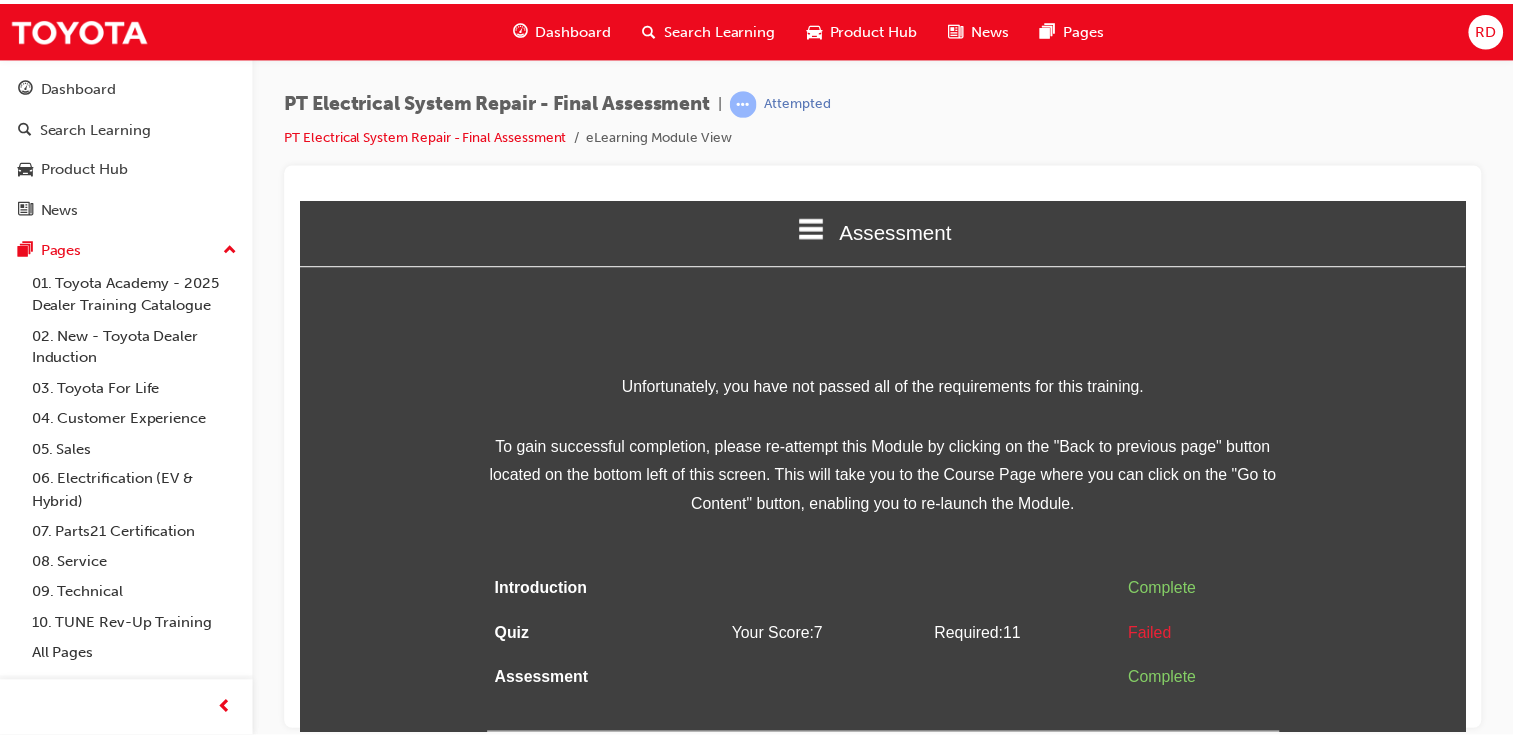 scroll, scrollTop: 0, scrollLeft: 0, axis: both 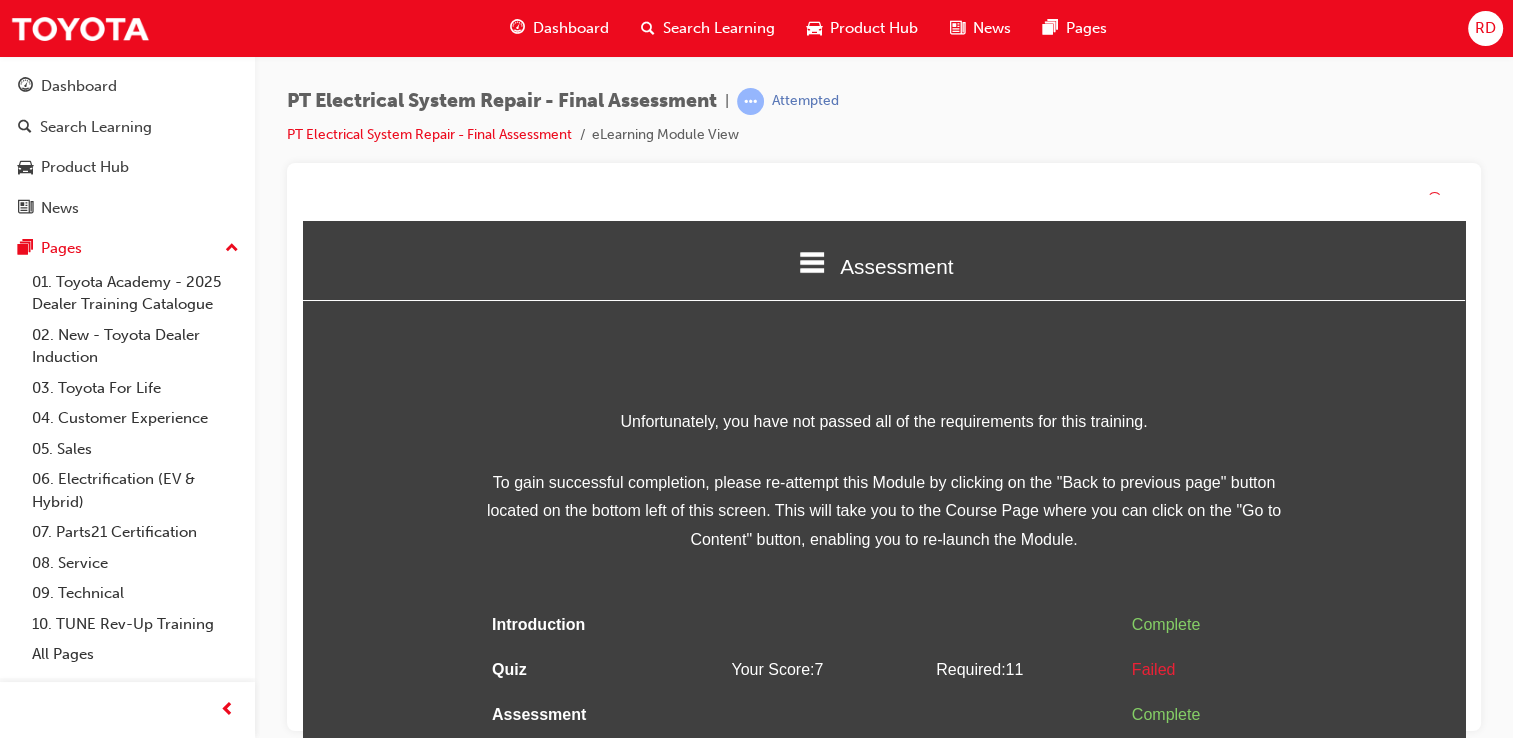 click at bounding box center [825, 715] 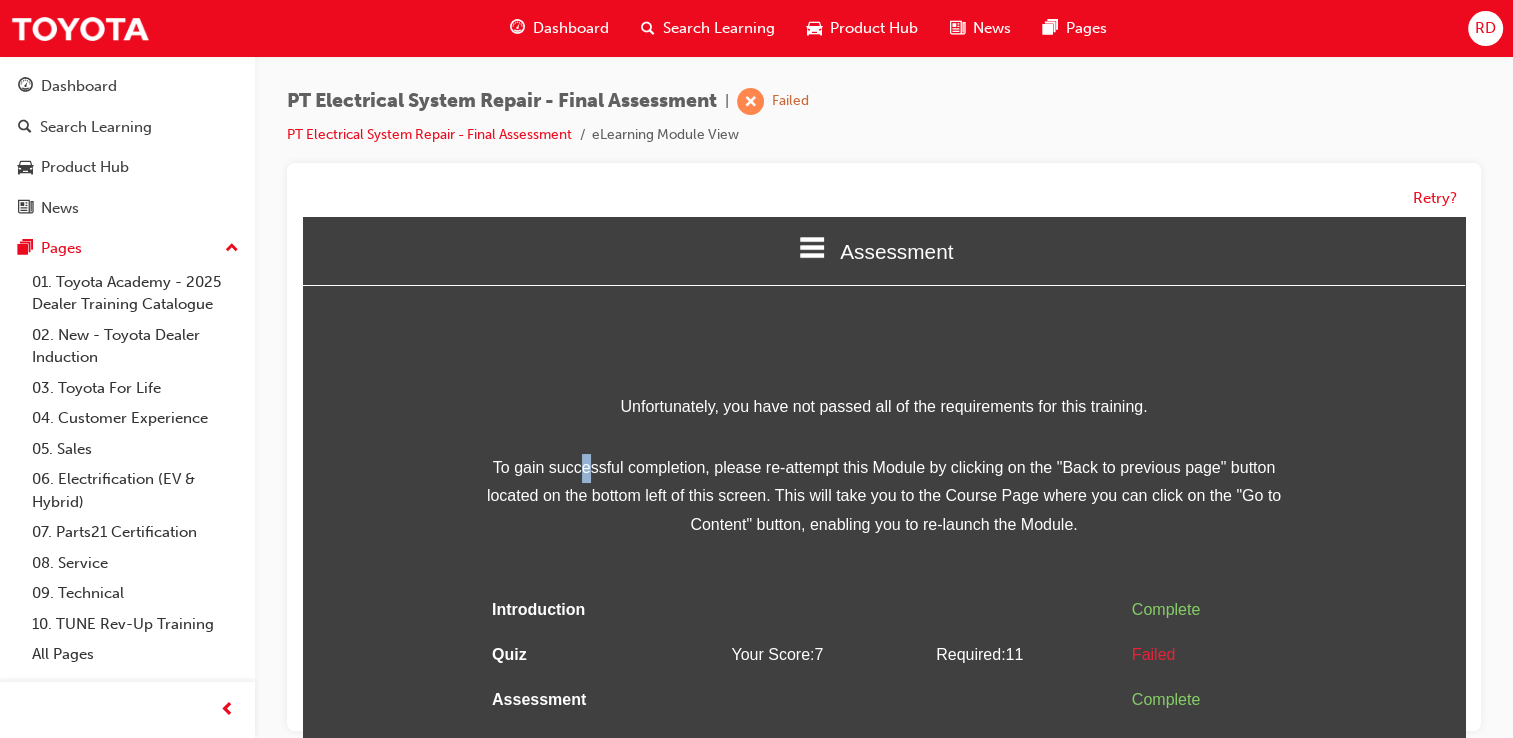 drag, startPoint x: 808, startPoint y: 589, endPoint x: 578, endPoint y: 467, distance: 260.3536 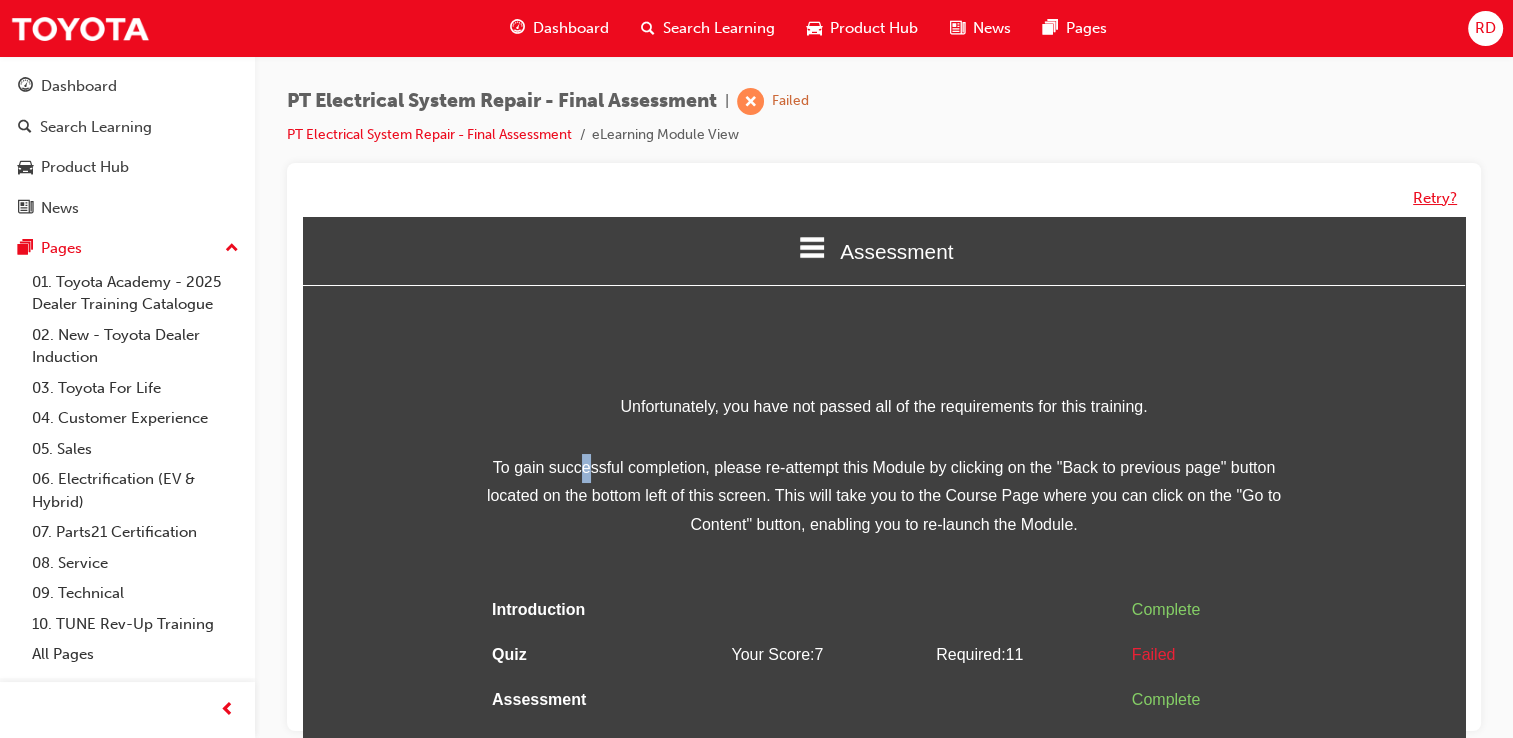 click on "Retry?" at bounding box center (1435, 198) 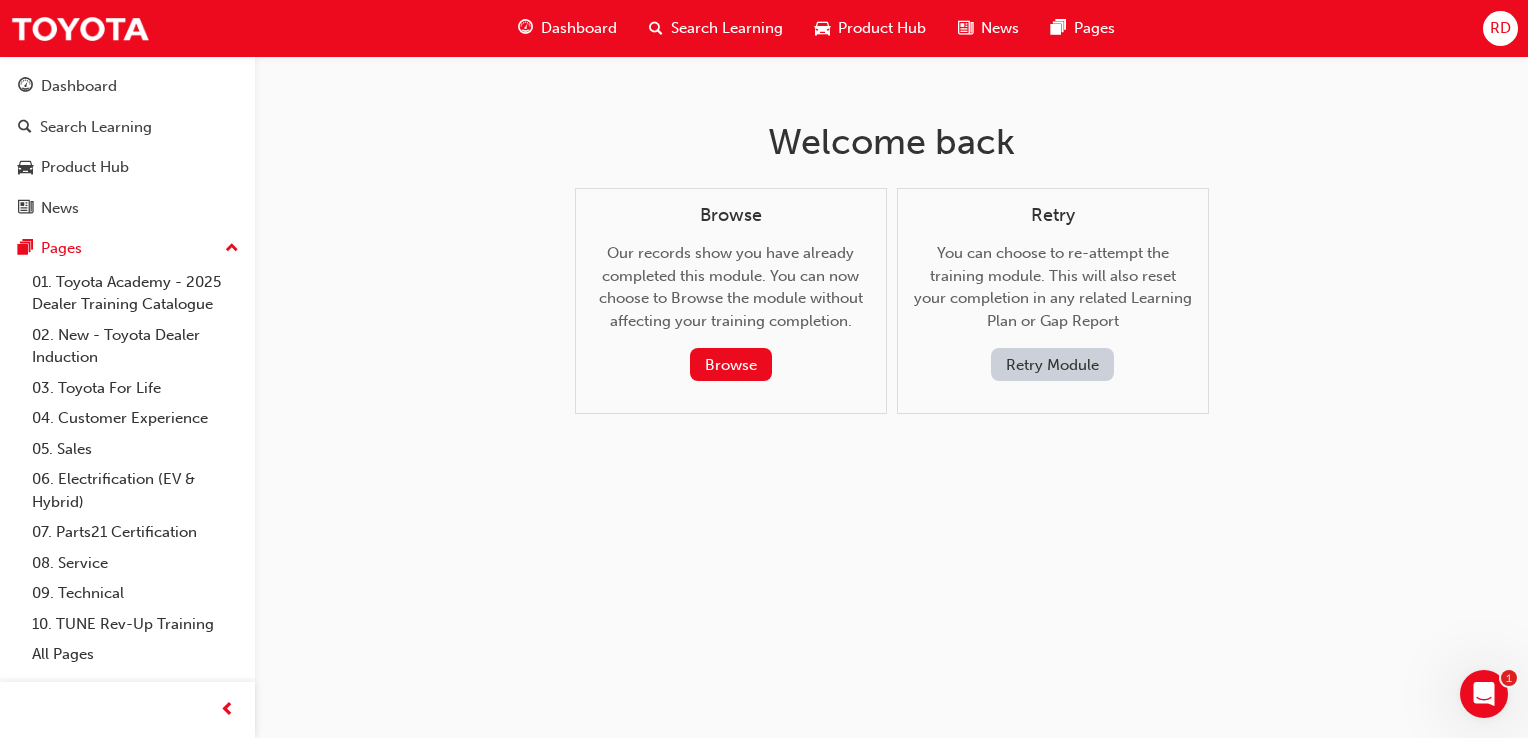 click on "Retry Module" at bounding box center (1052, 364) 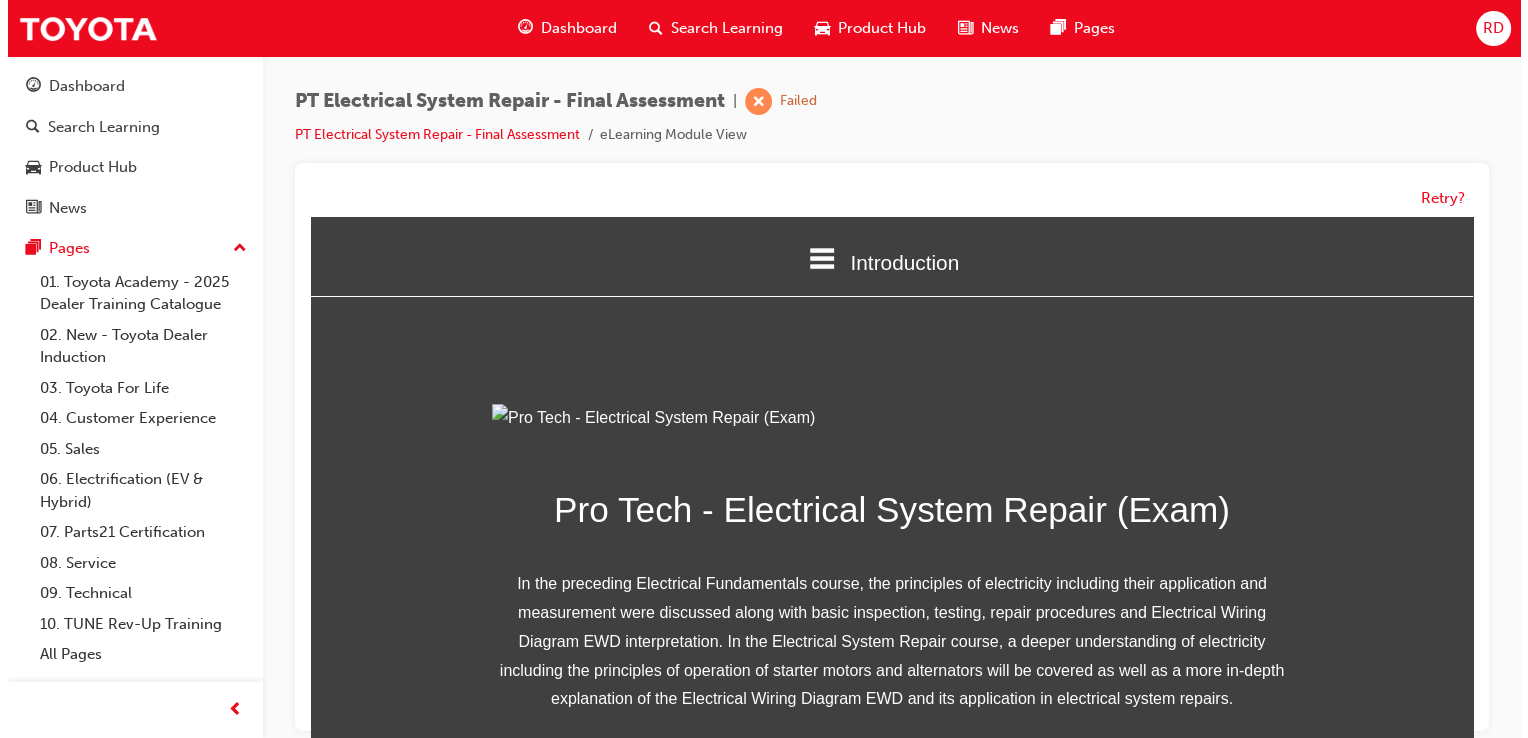scroll, scrollTop: 300, scrollLeft: 0, axis: vertical 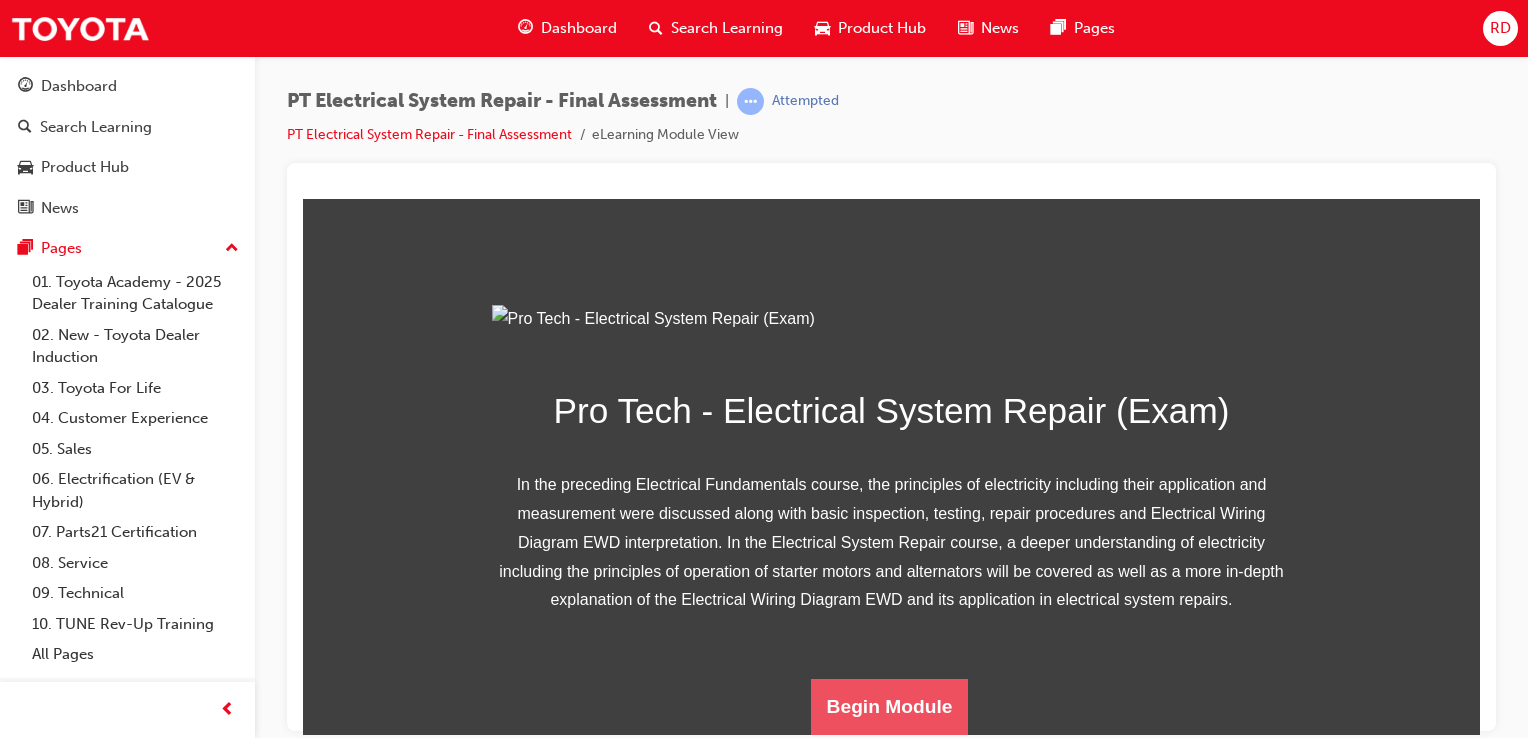 click on "Begin Module" at bounding box center (890, 706) 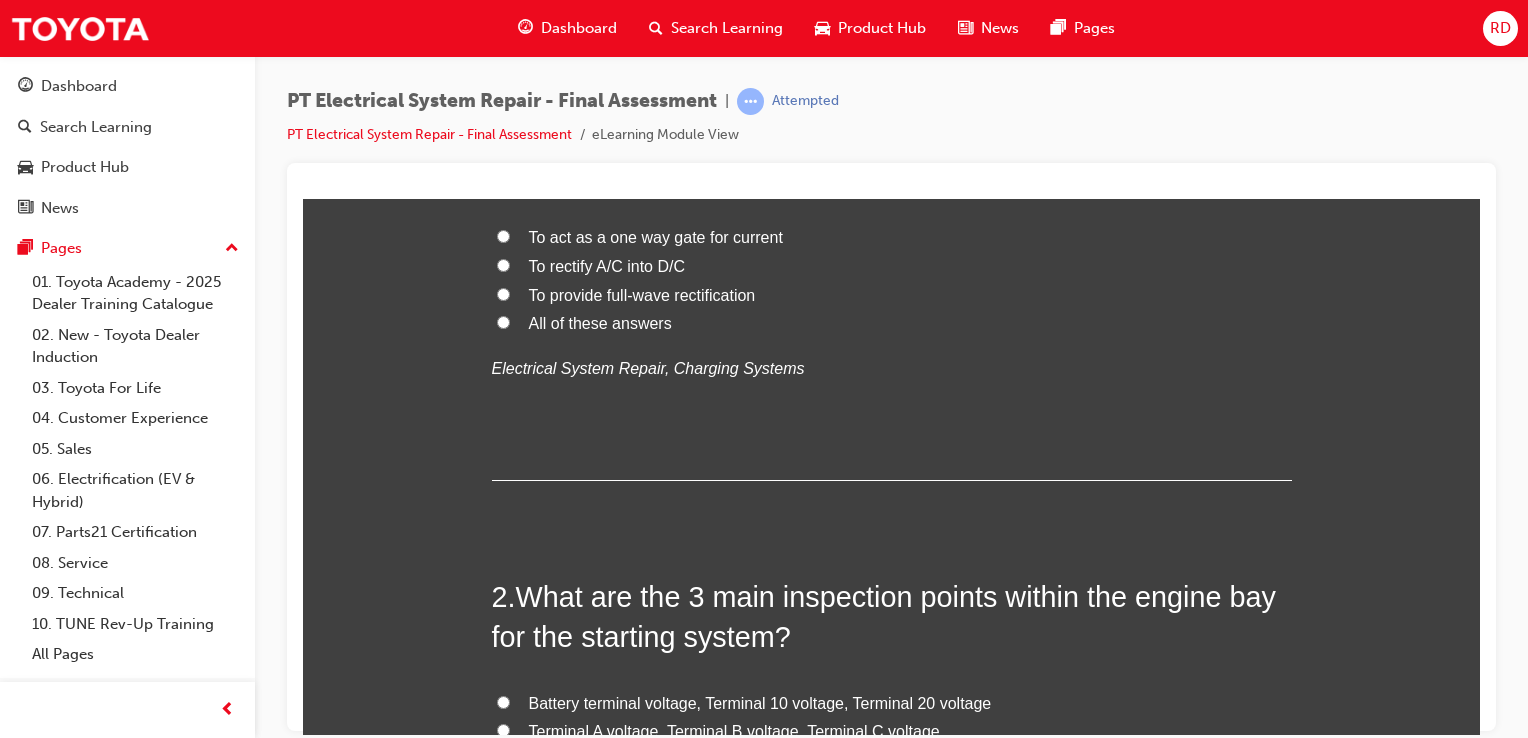 scroll, scrollTop: 0, scrollLeft: 0, axis: both 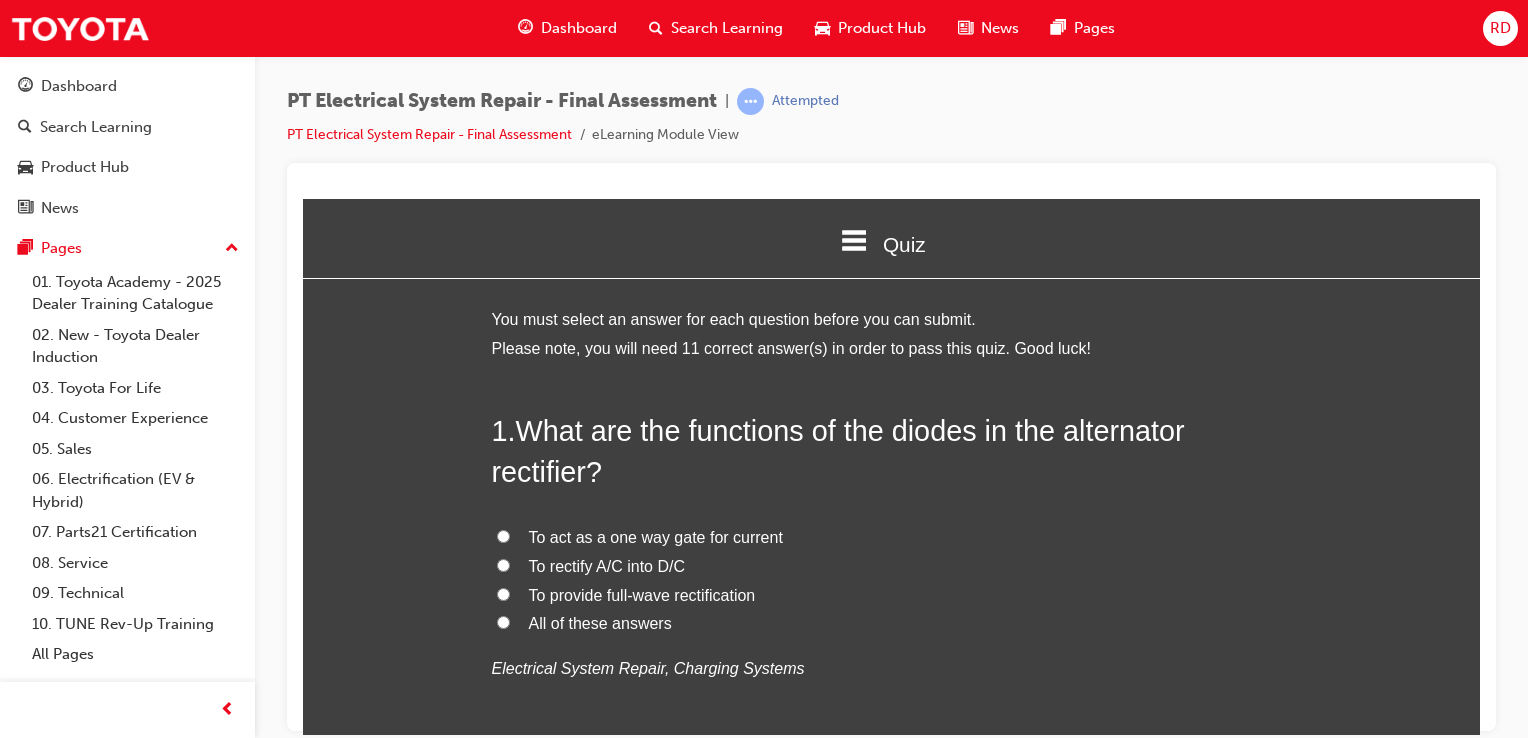 click on "To act as a one way gate for current" at bounding box center (503, 535) 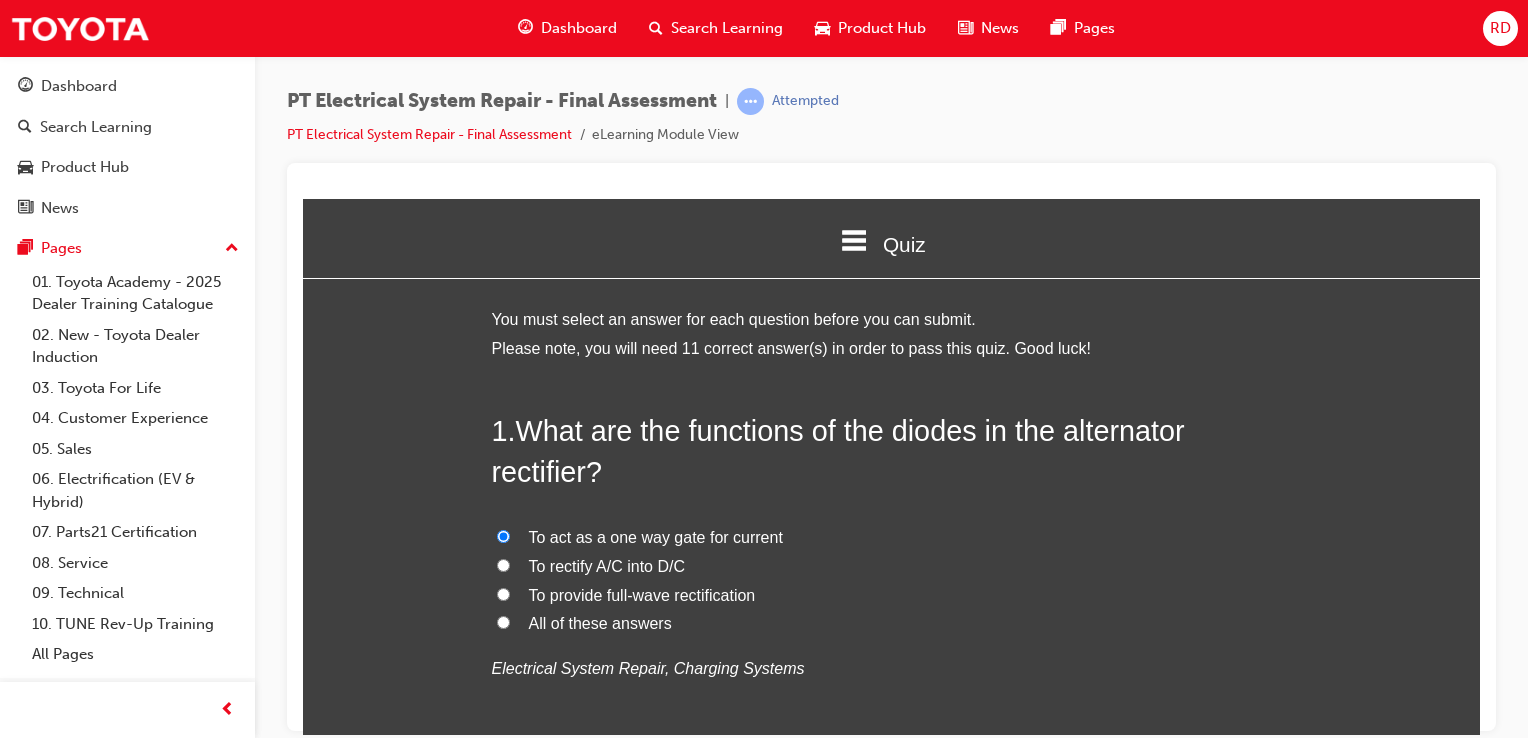 radio on "true" 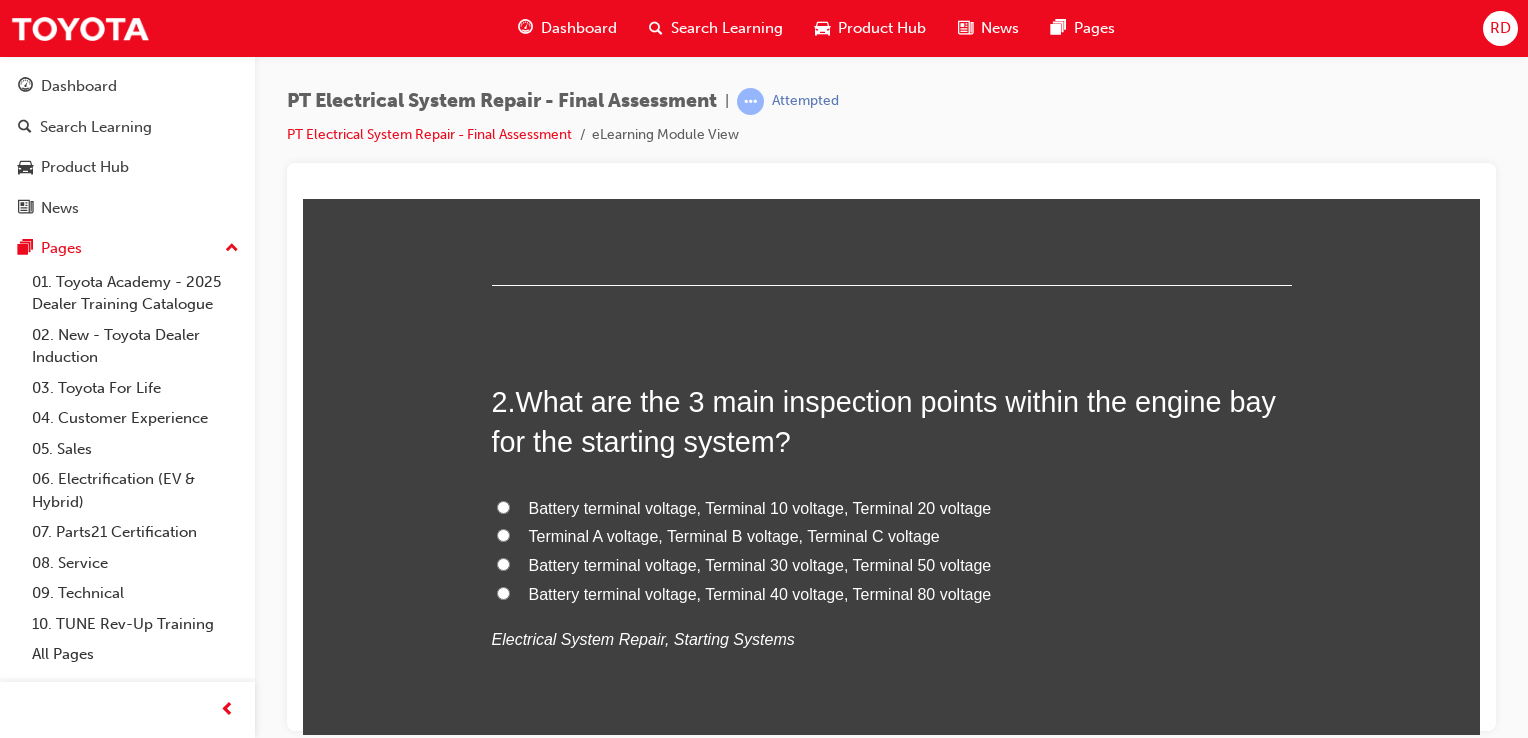 scroll, scrollTop: 496, scrollLeft: 0, axis: vertical 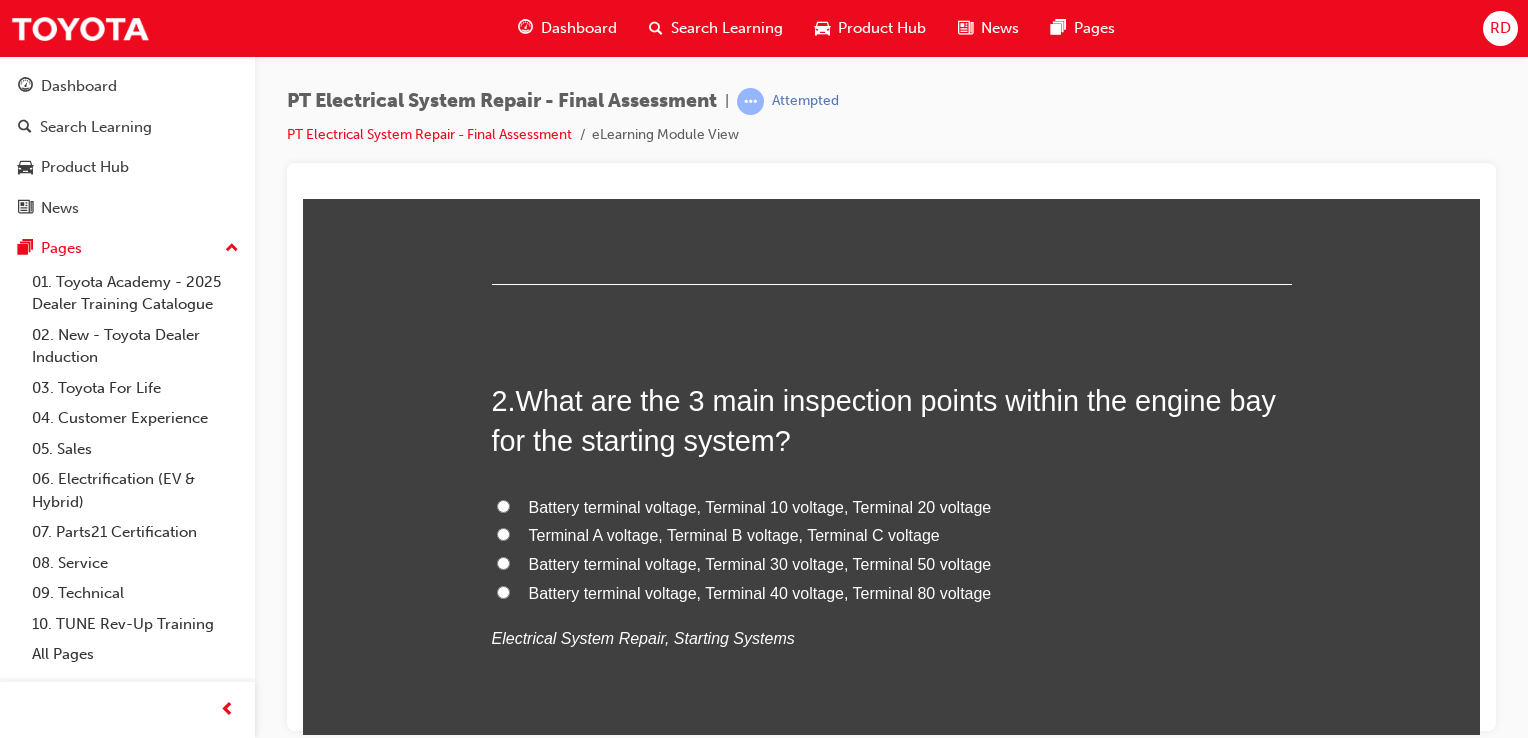 click on "Terminal A voltage, Terminal B voltage, Terminal C voltage" at bounding box center (892, 535) 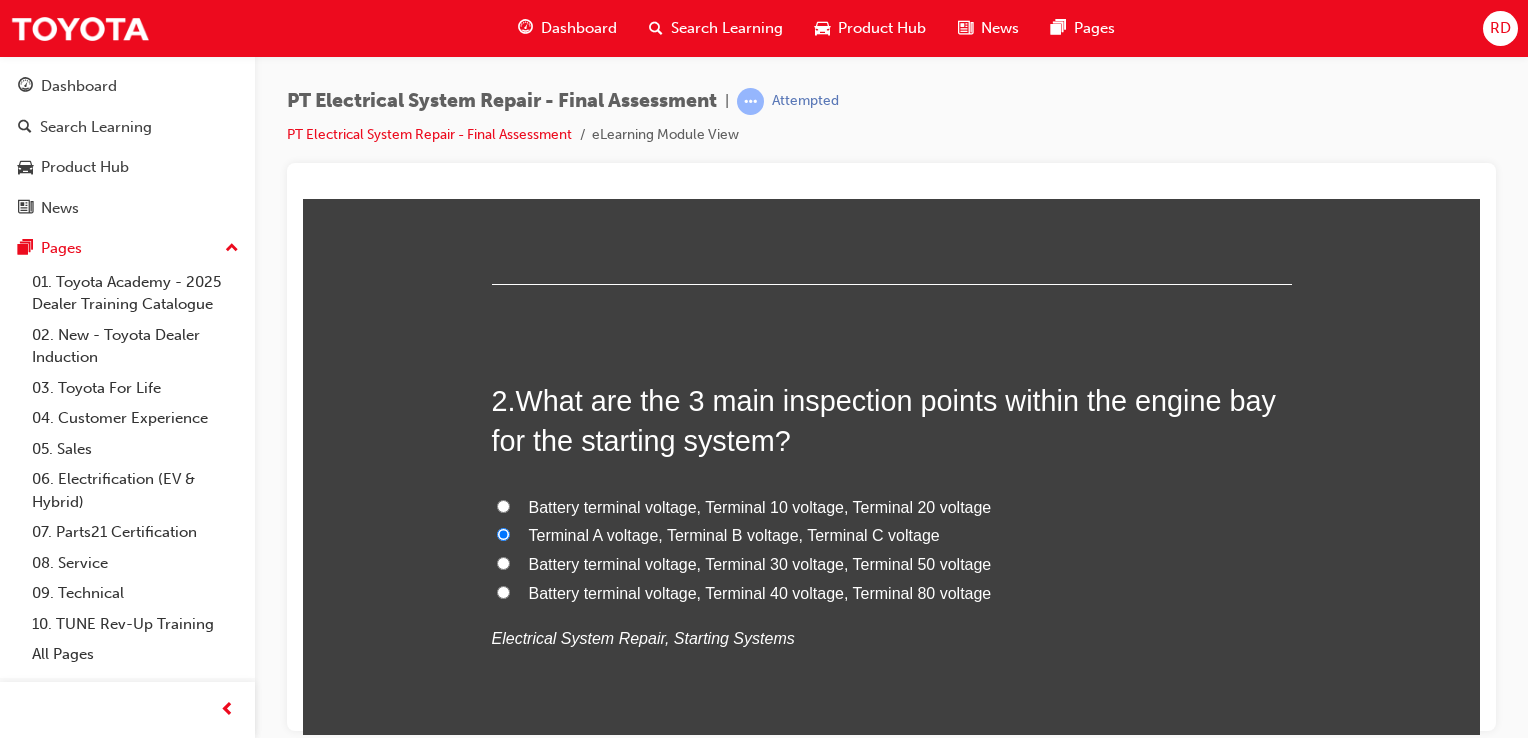radio on "true" 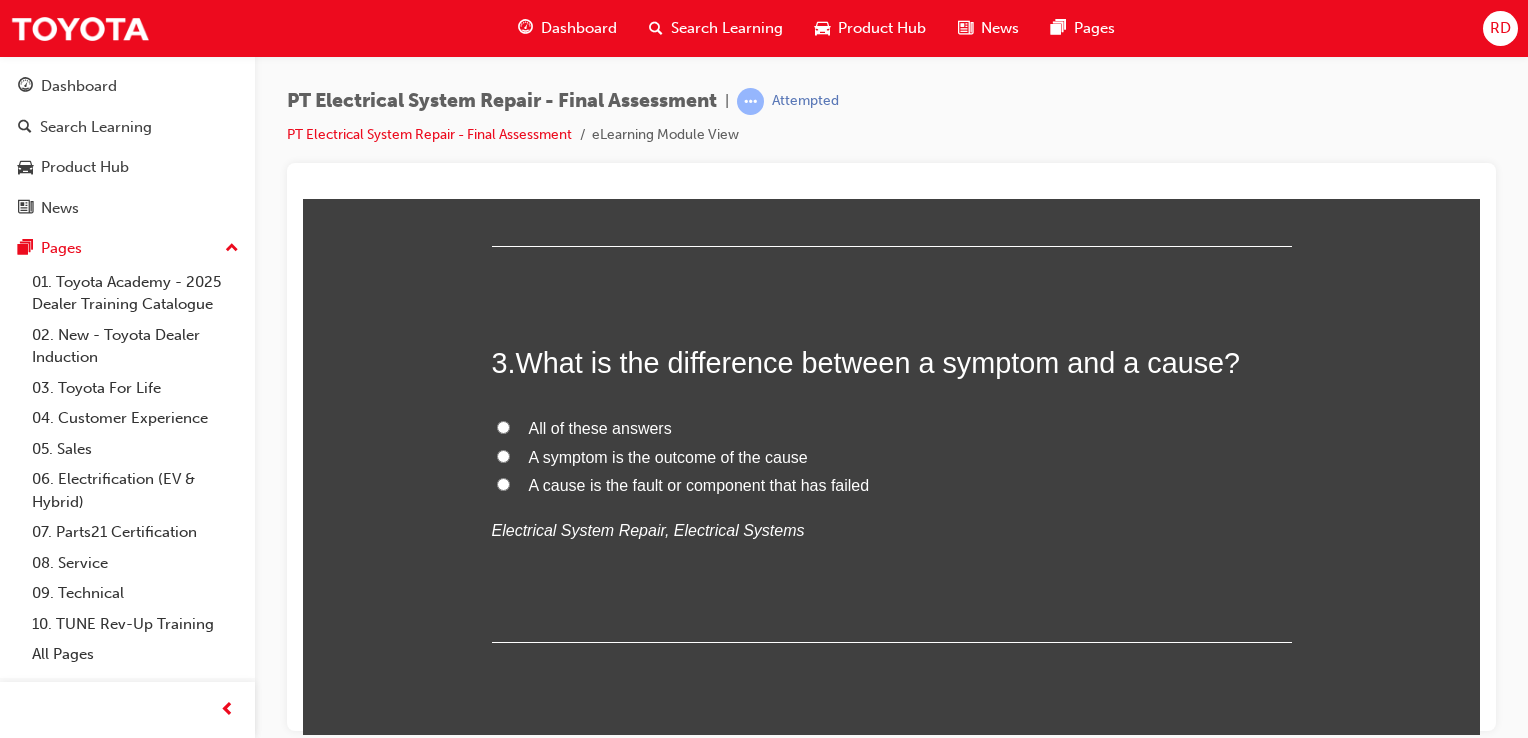 scroll, scrollTop: 1002, scrollLeft: 0, axis: vertical 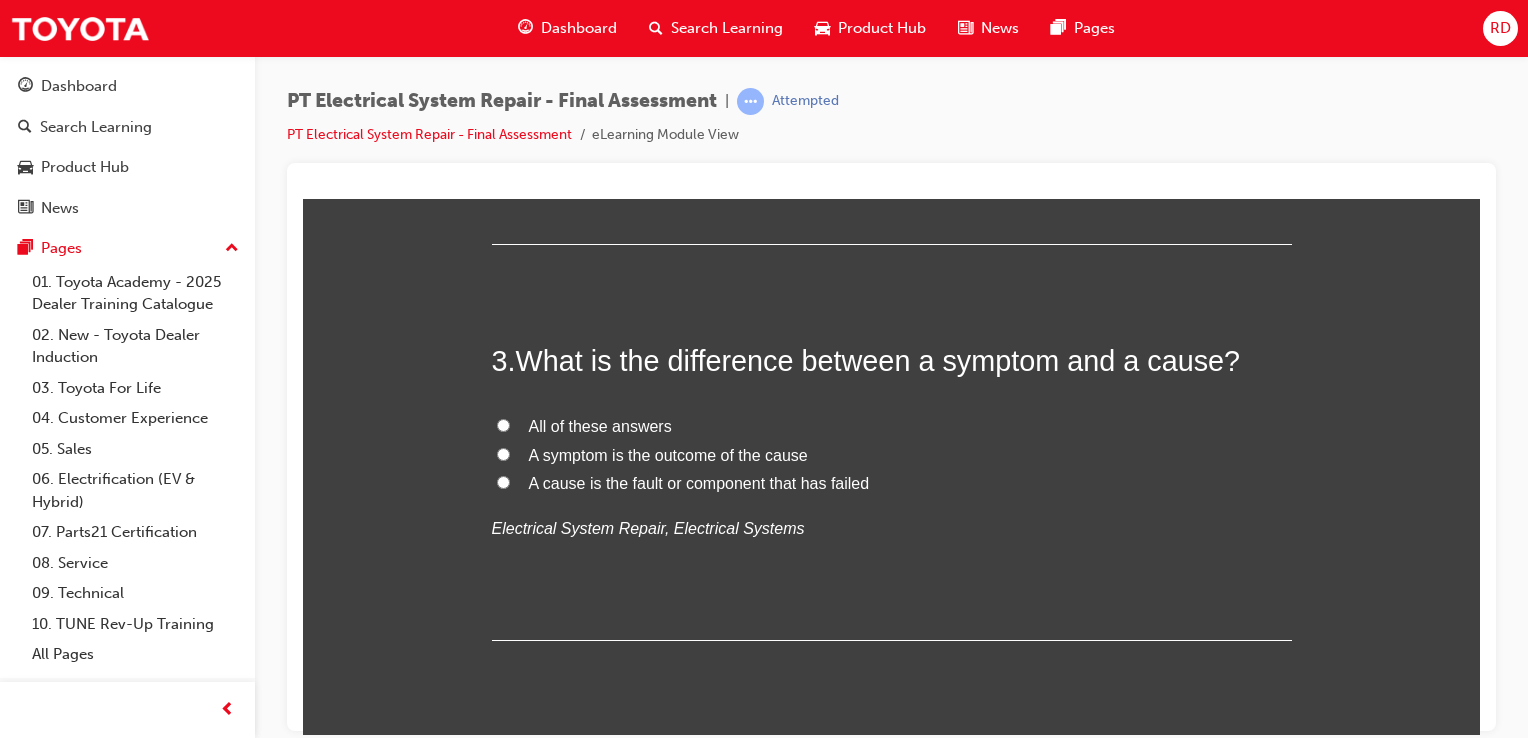 click on "All of these answers" at bounding box center (892, 426) 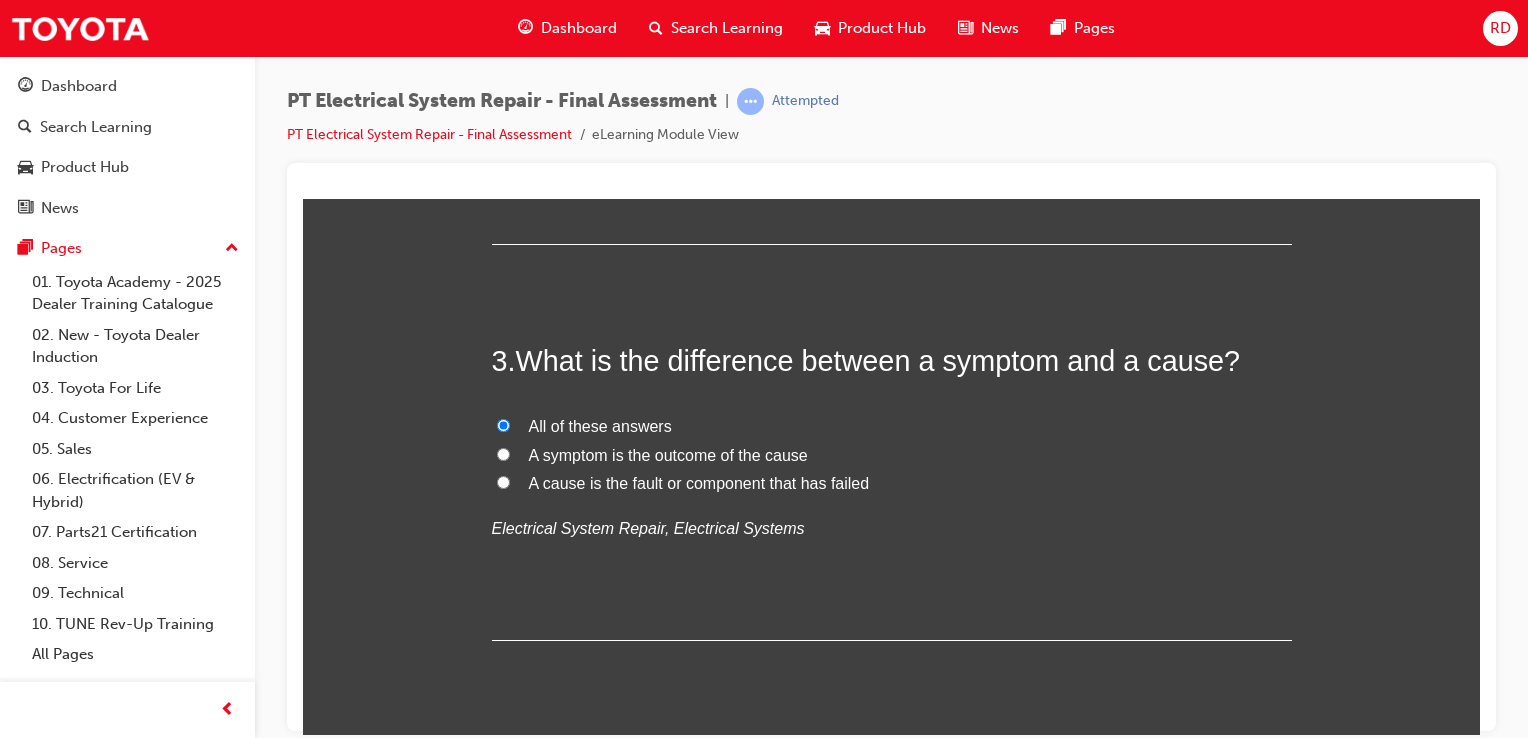radio on "true" 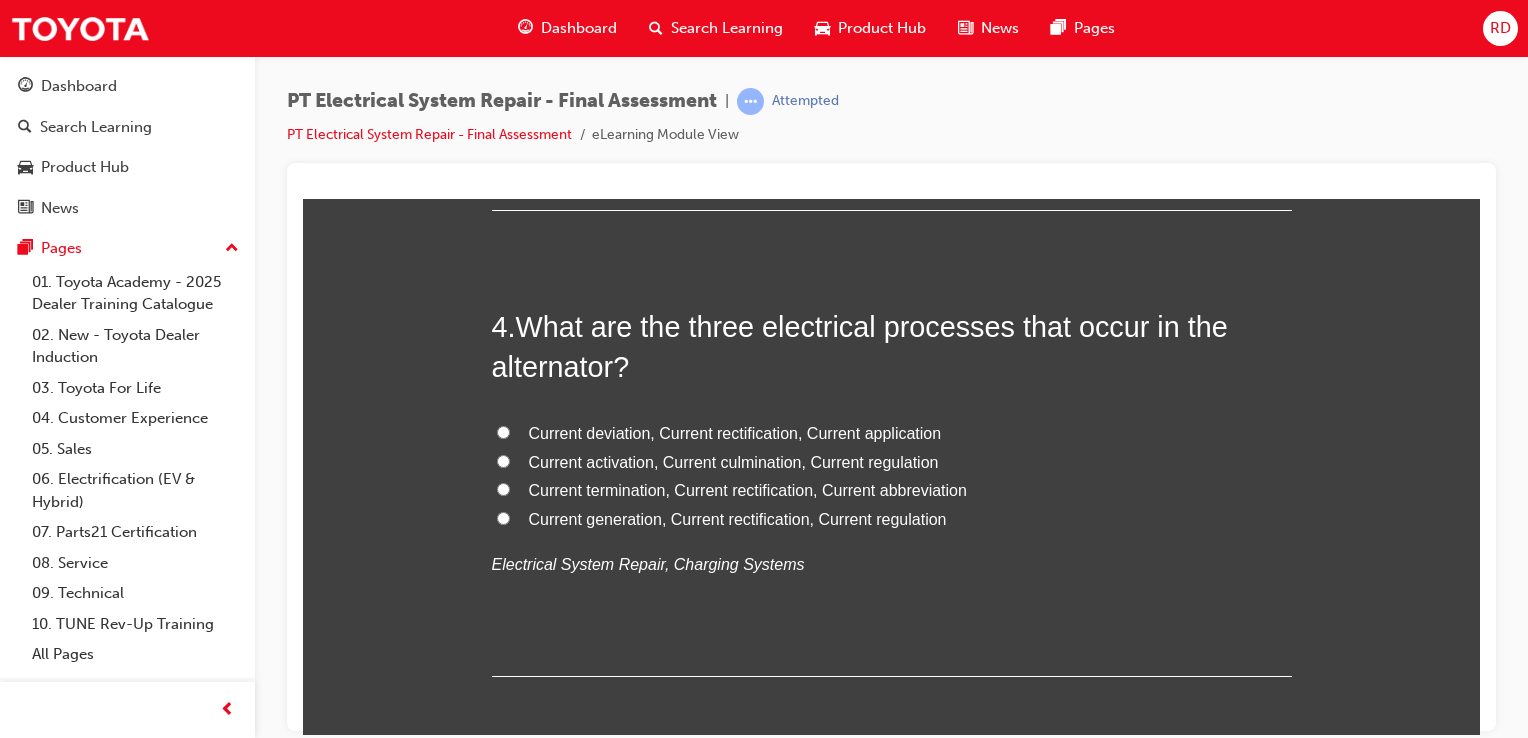 scroll, scrollTop: 1434, scrollLeft: 0, axis: vertical 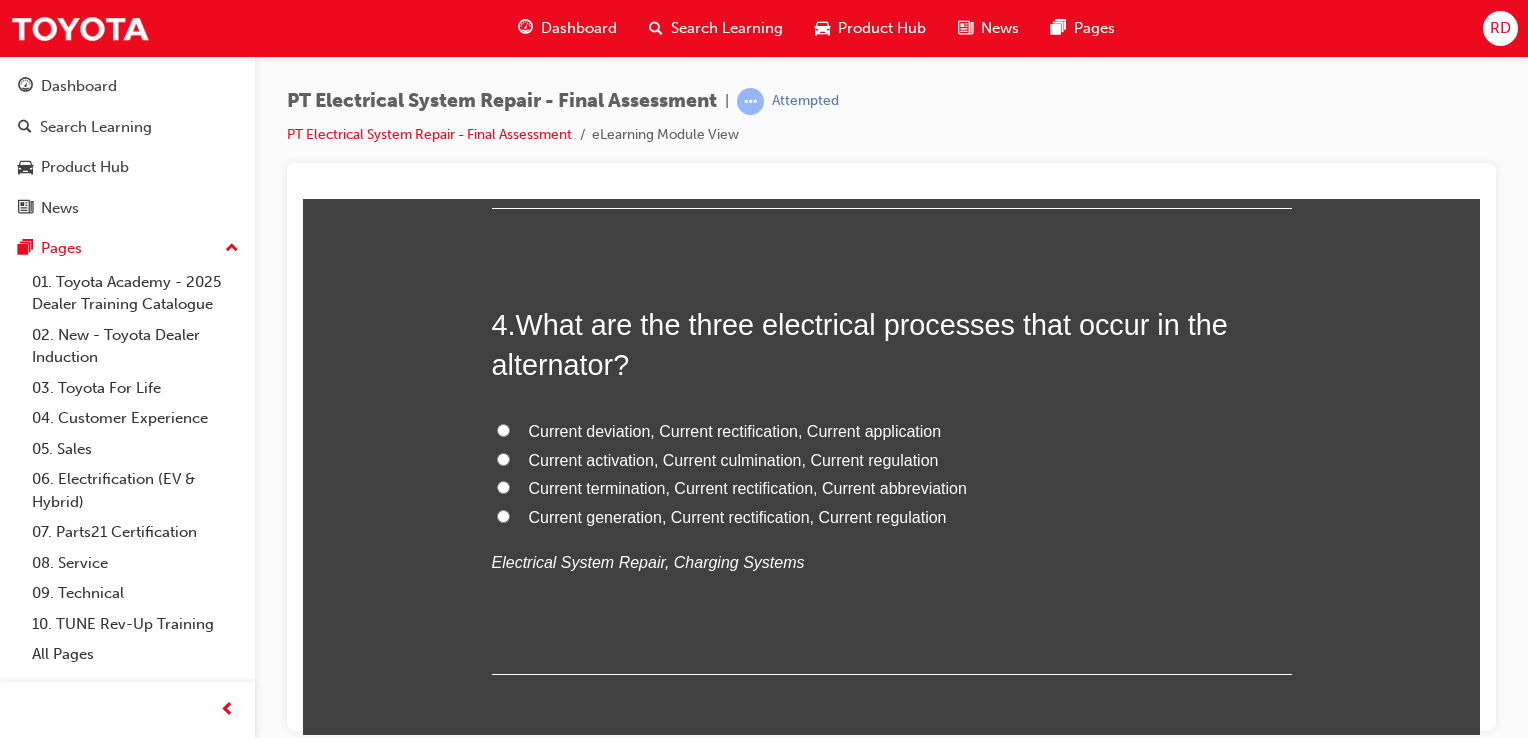 click on "Current generation, Current rectification, Current regulation" at bounding box center [892, 517] 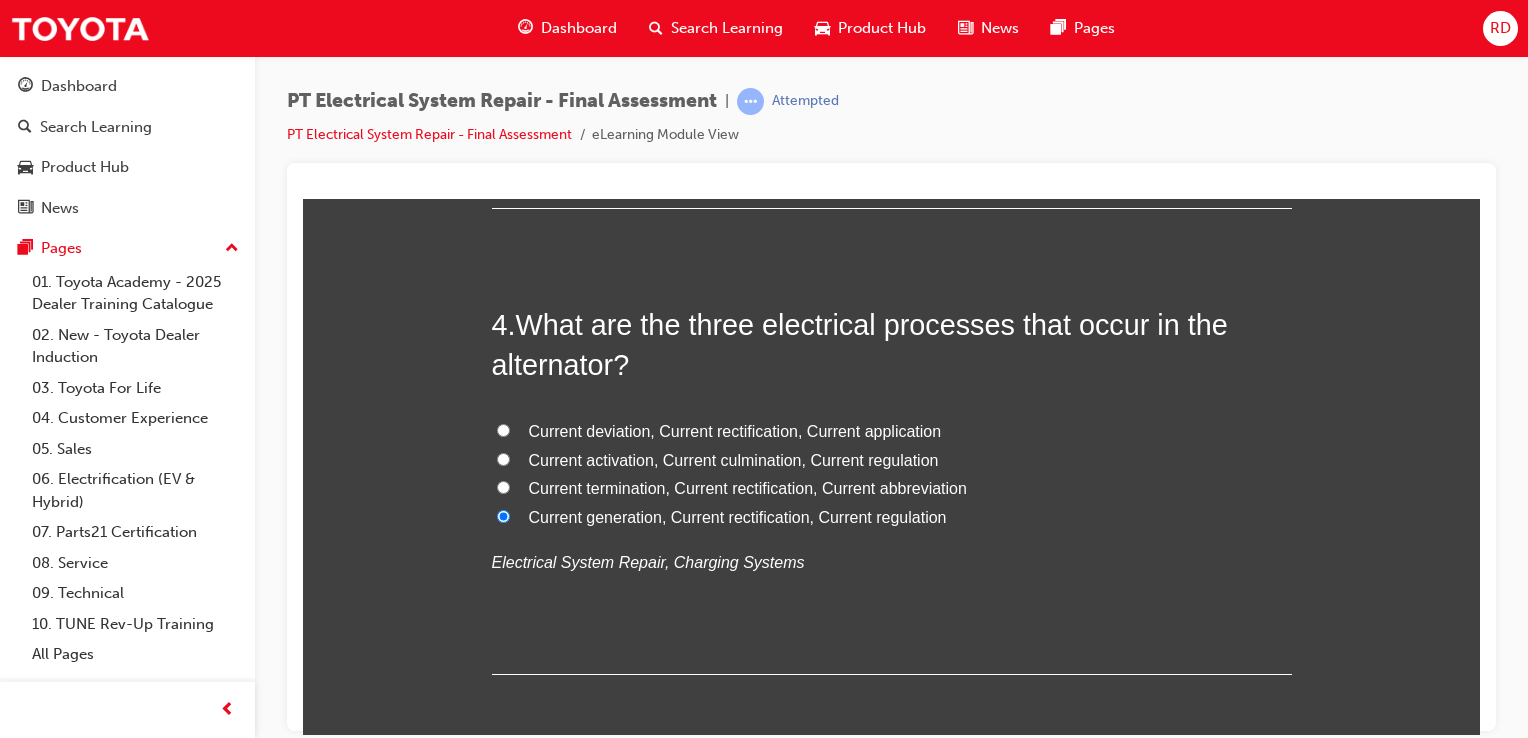 radio on "true" 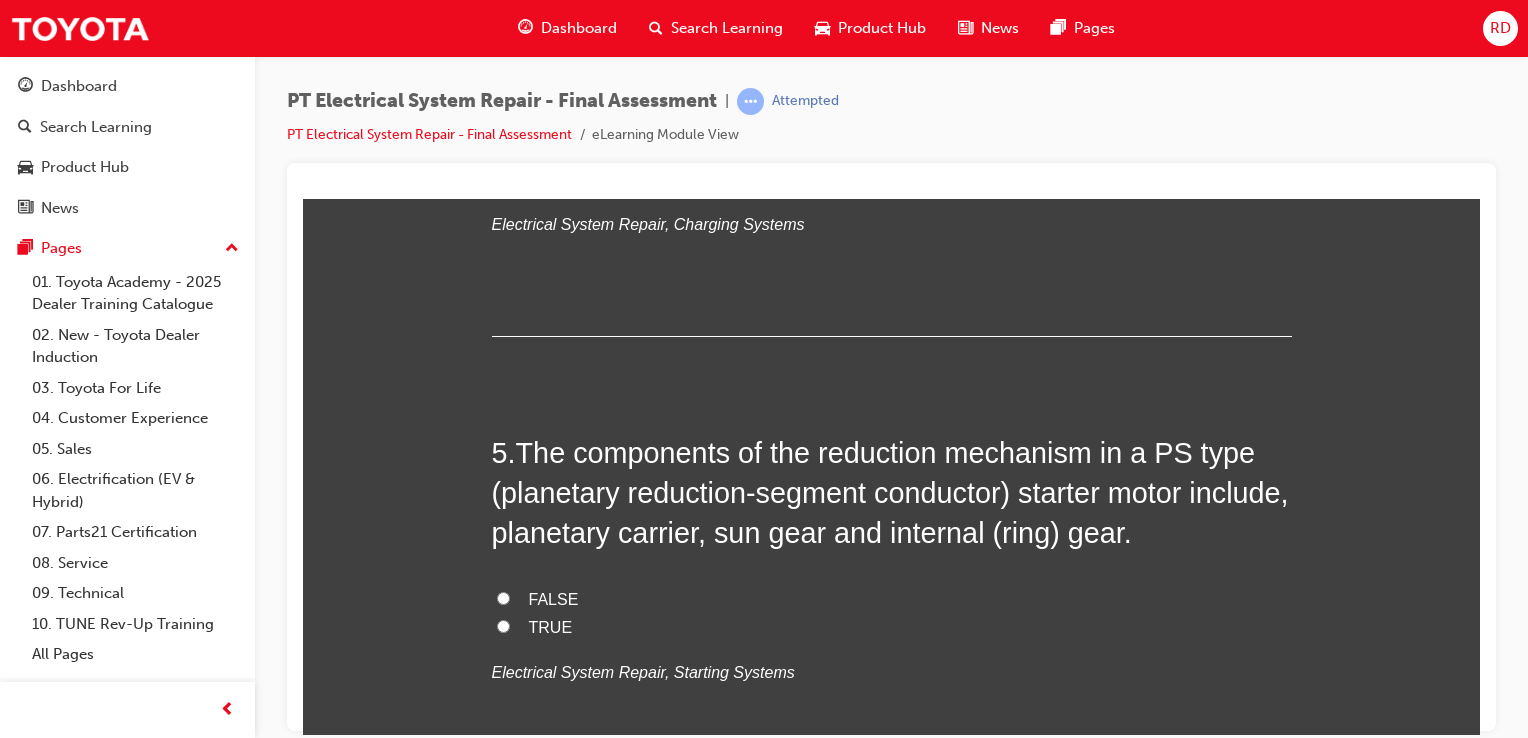 scroll, scrollTop: 1780, scrollLeft: 0, axis: vertical 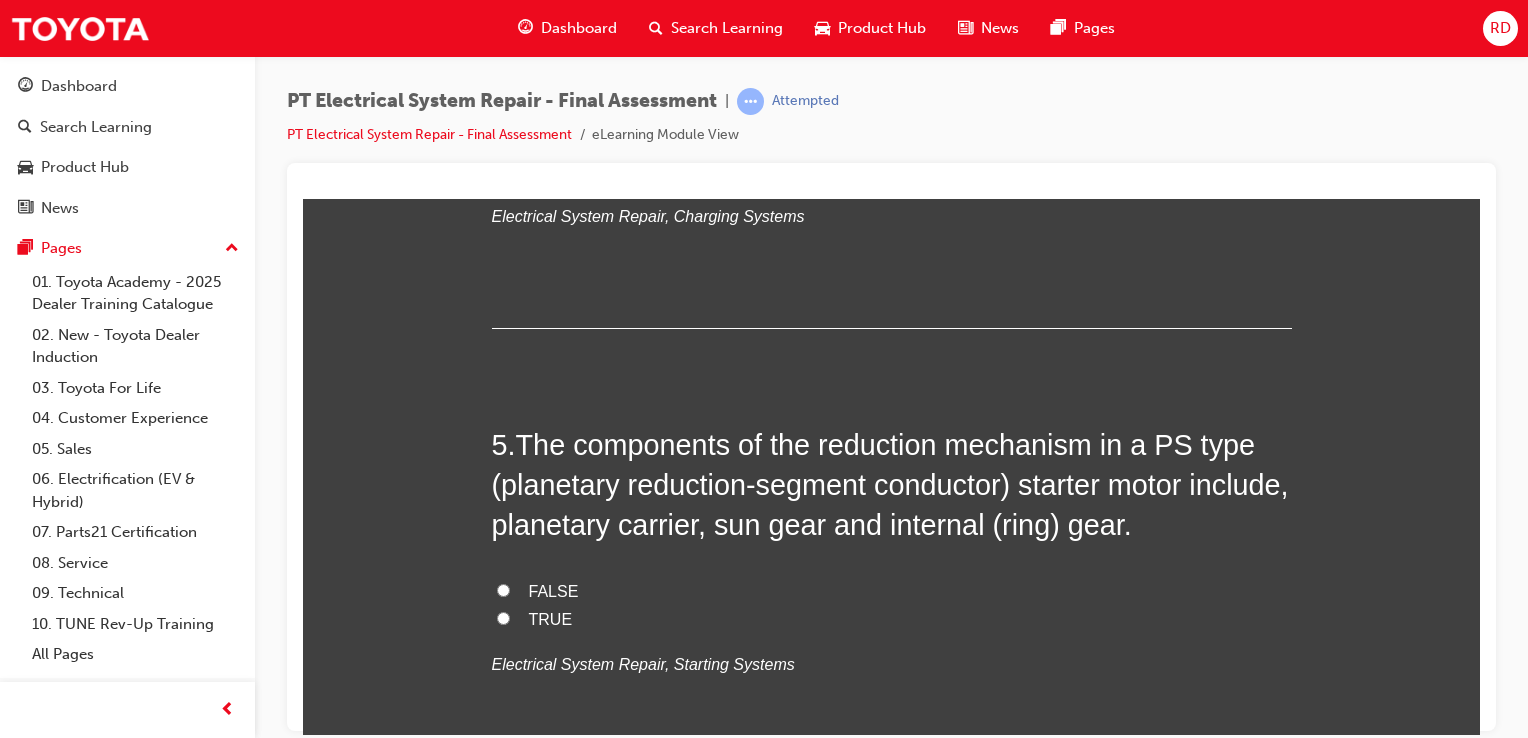 click on "TRUE" at bounding box center (503, 617) 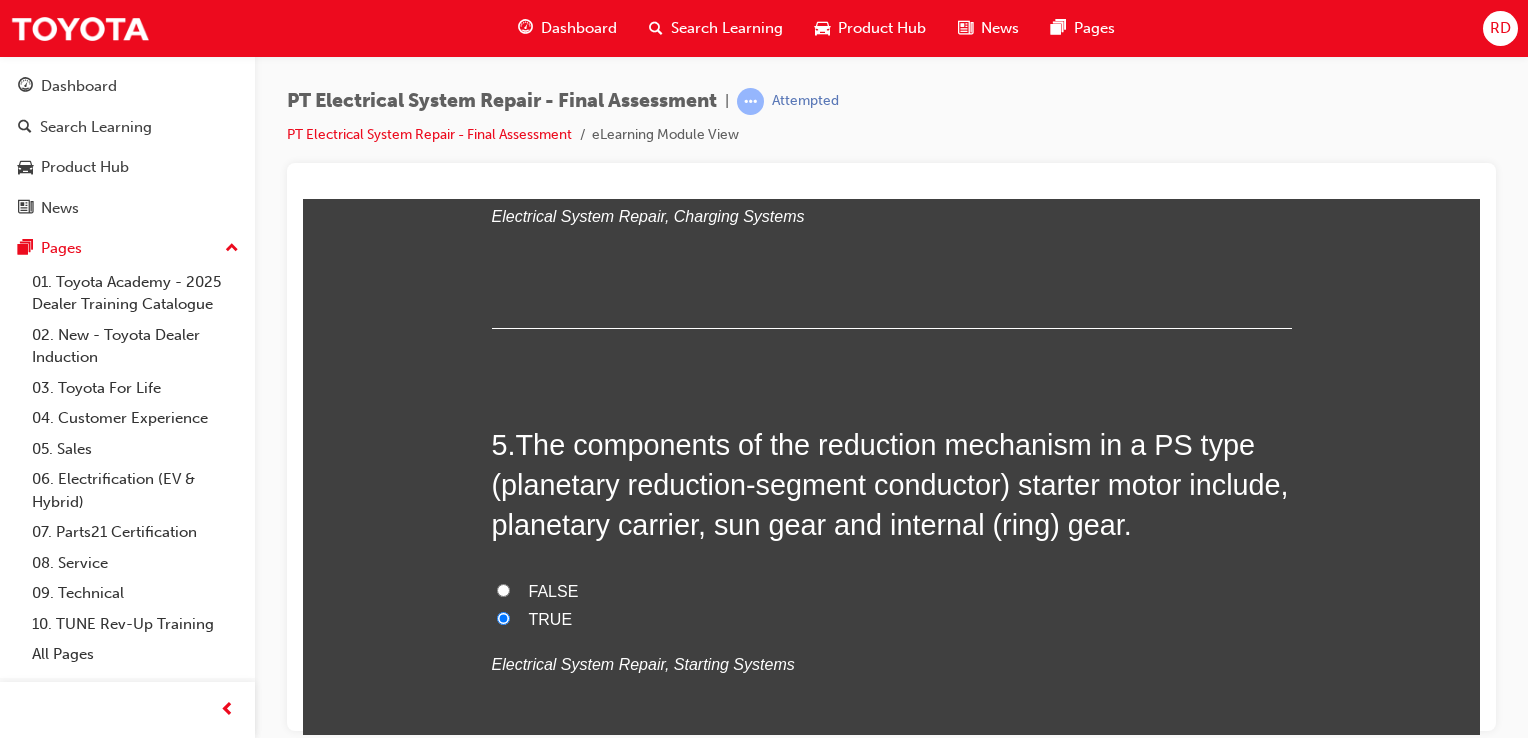 radio on "true" 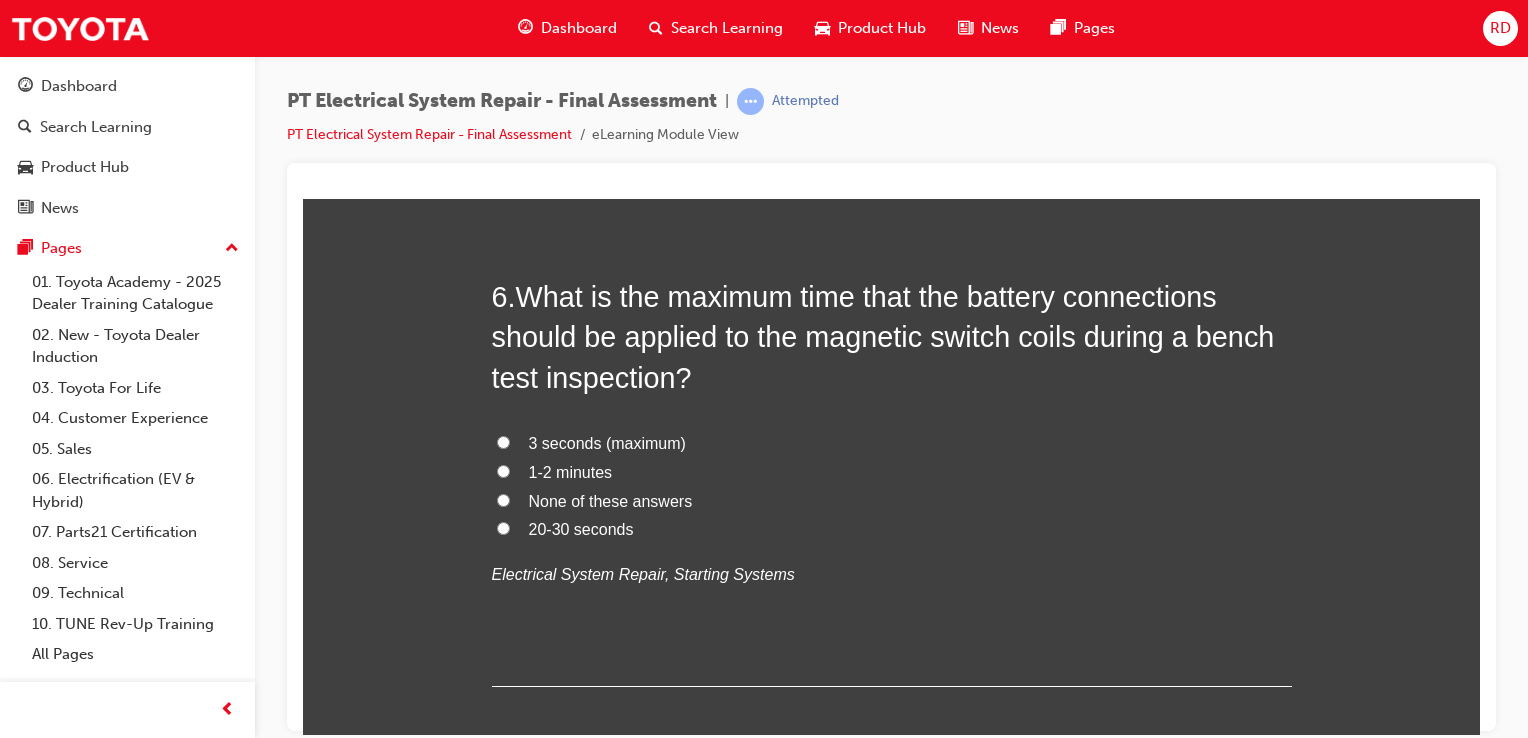 scroll, scrollTop: 2376, scrollLeft: 0, axis: vertical 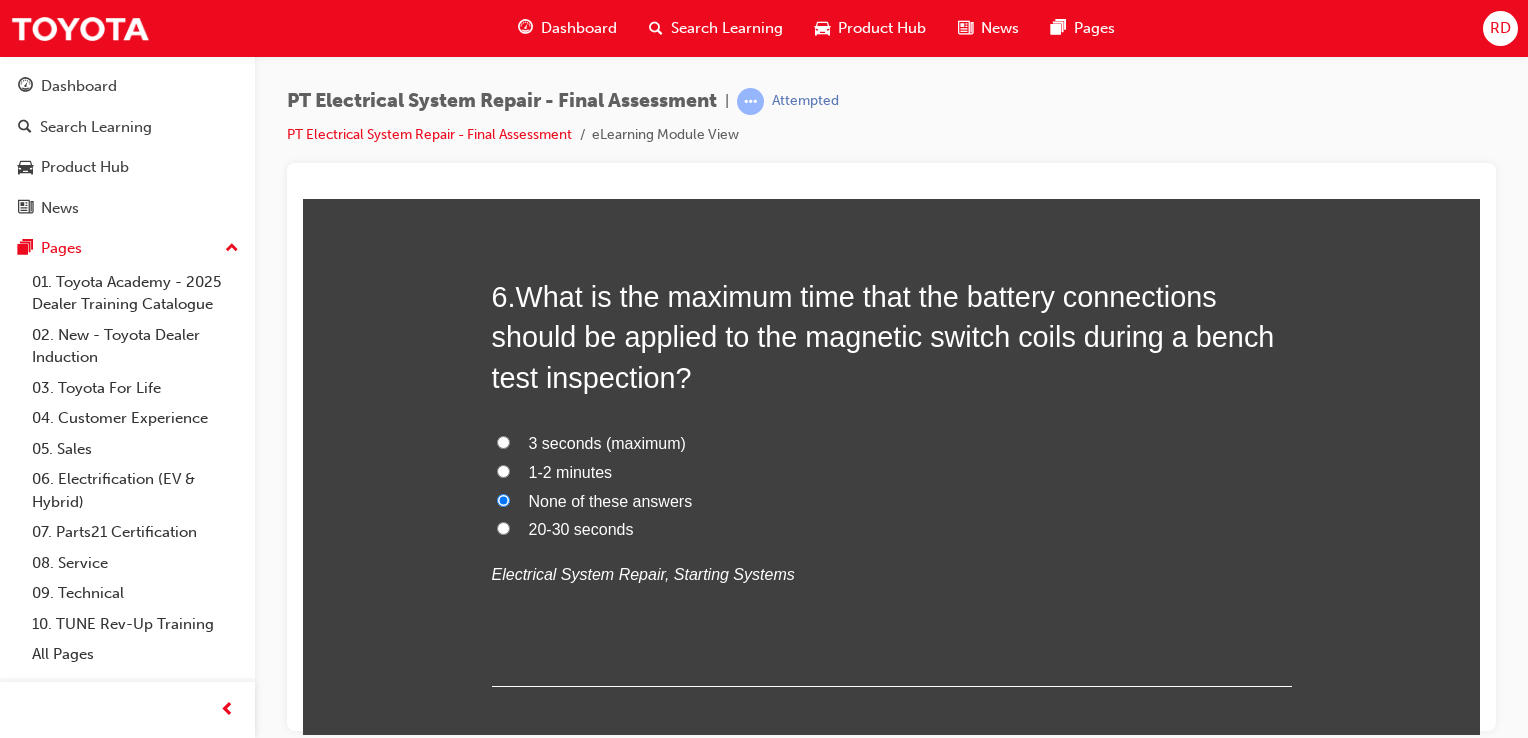 radio on "true" 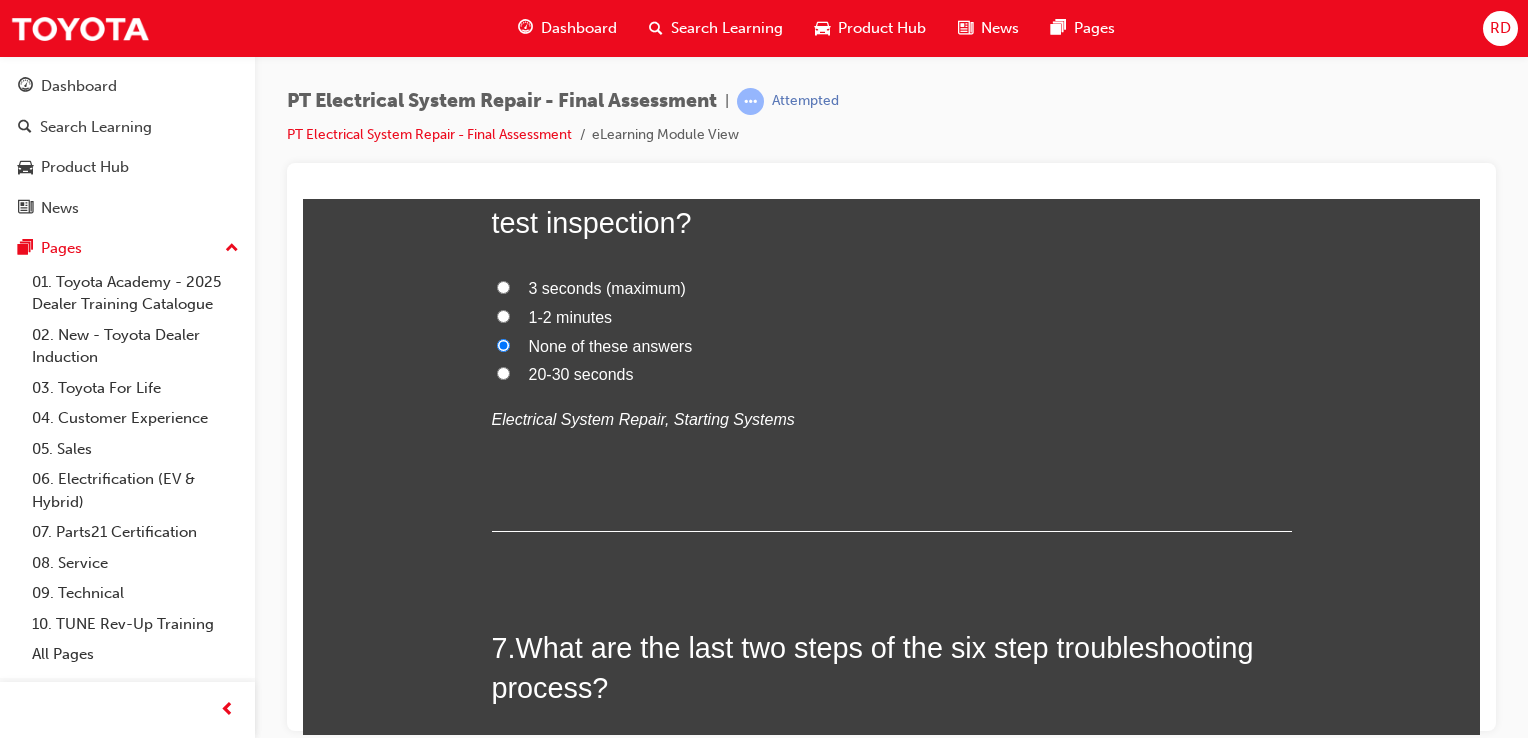 scroll, scrollTop: 2532, scrollLeft: 0, axis: vertical 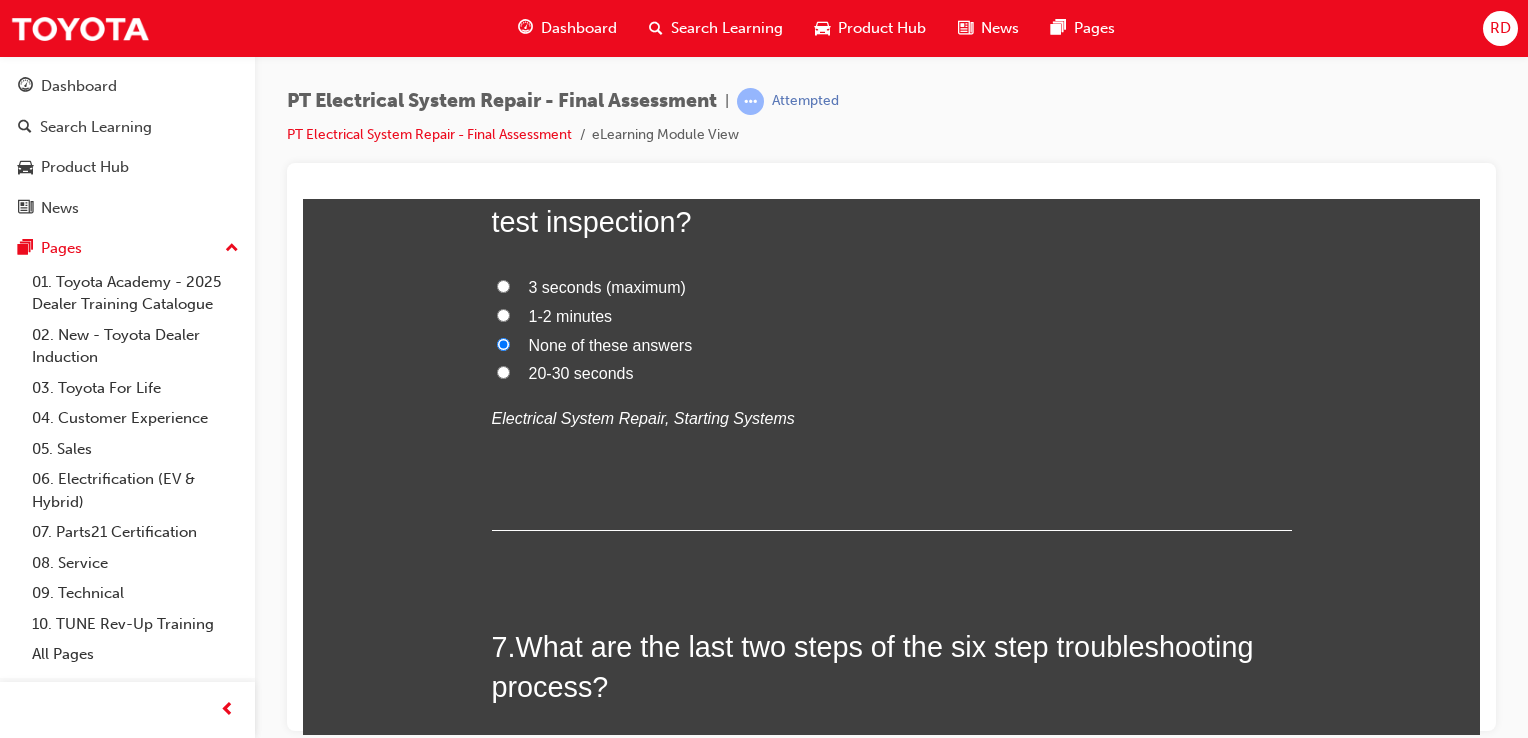 click on "3 seconds (maximum)" at bounding box center (503, 285) 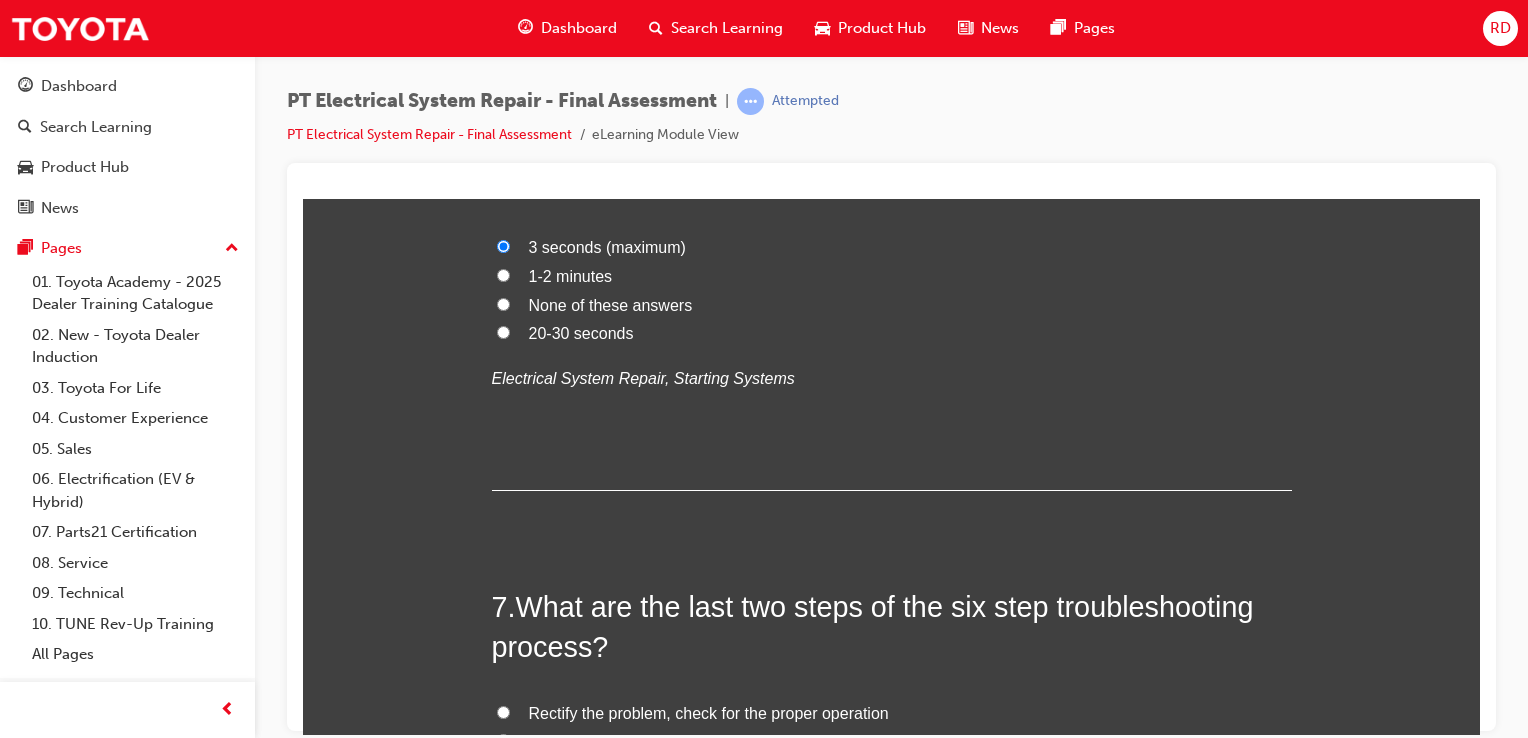 scroll, scrollTop: 2576, scrollLeft: 0, axis: vertical 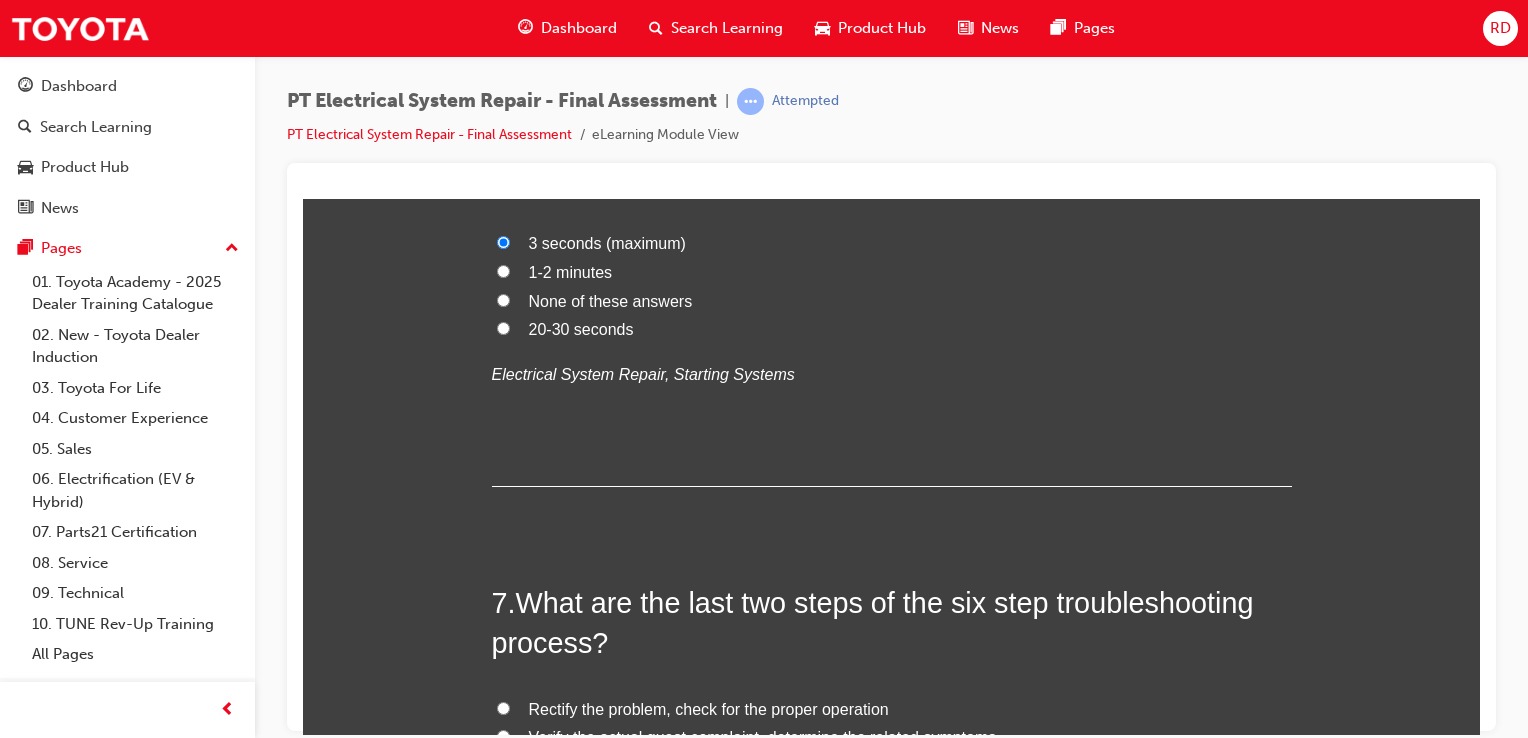 click on "None of these answers" at bounding box center [892, 301] 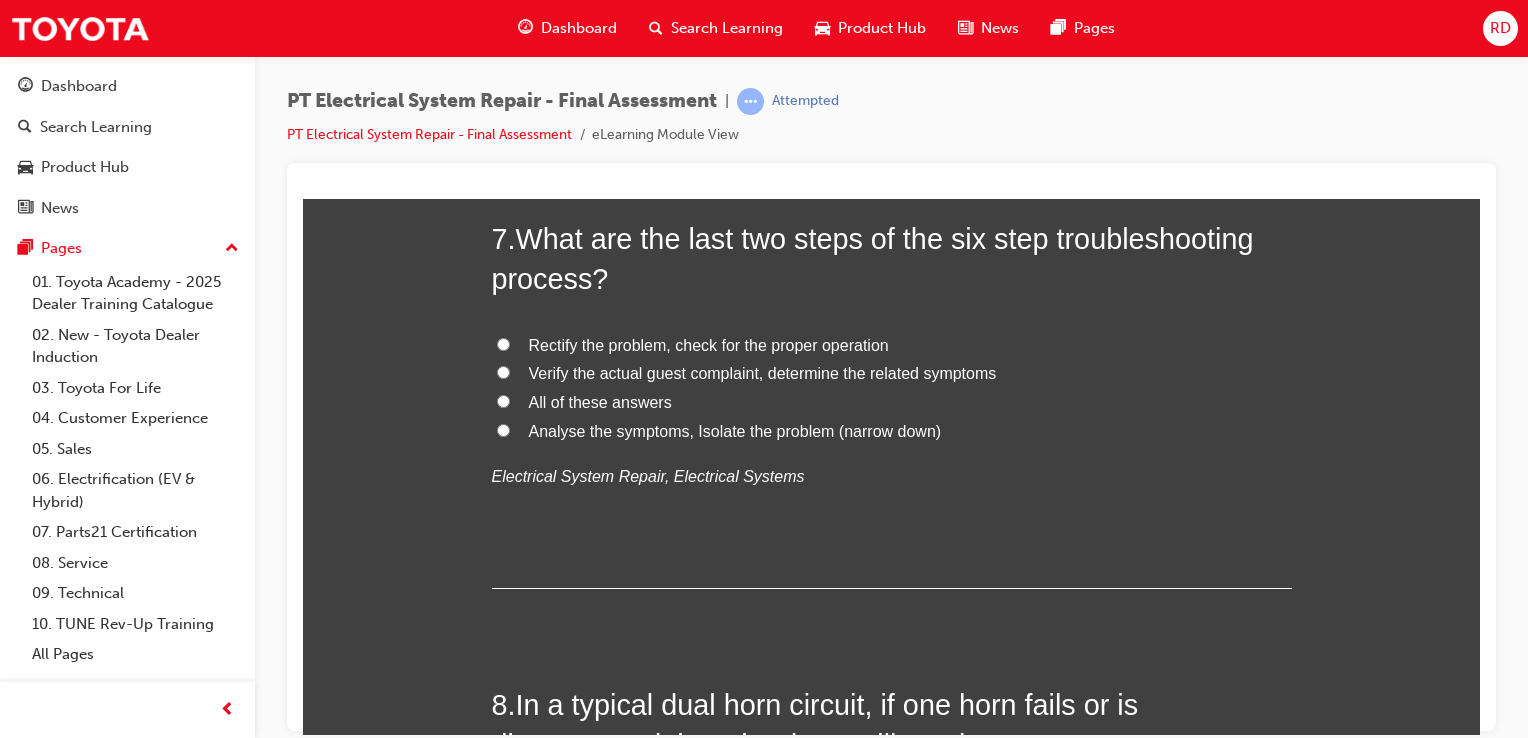 scroll, scrollTop: 2952, scrollLeft: 0, axis: vertical 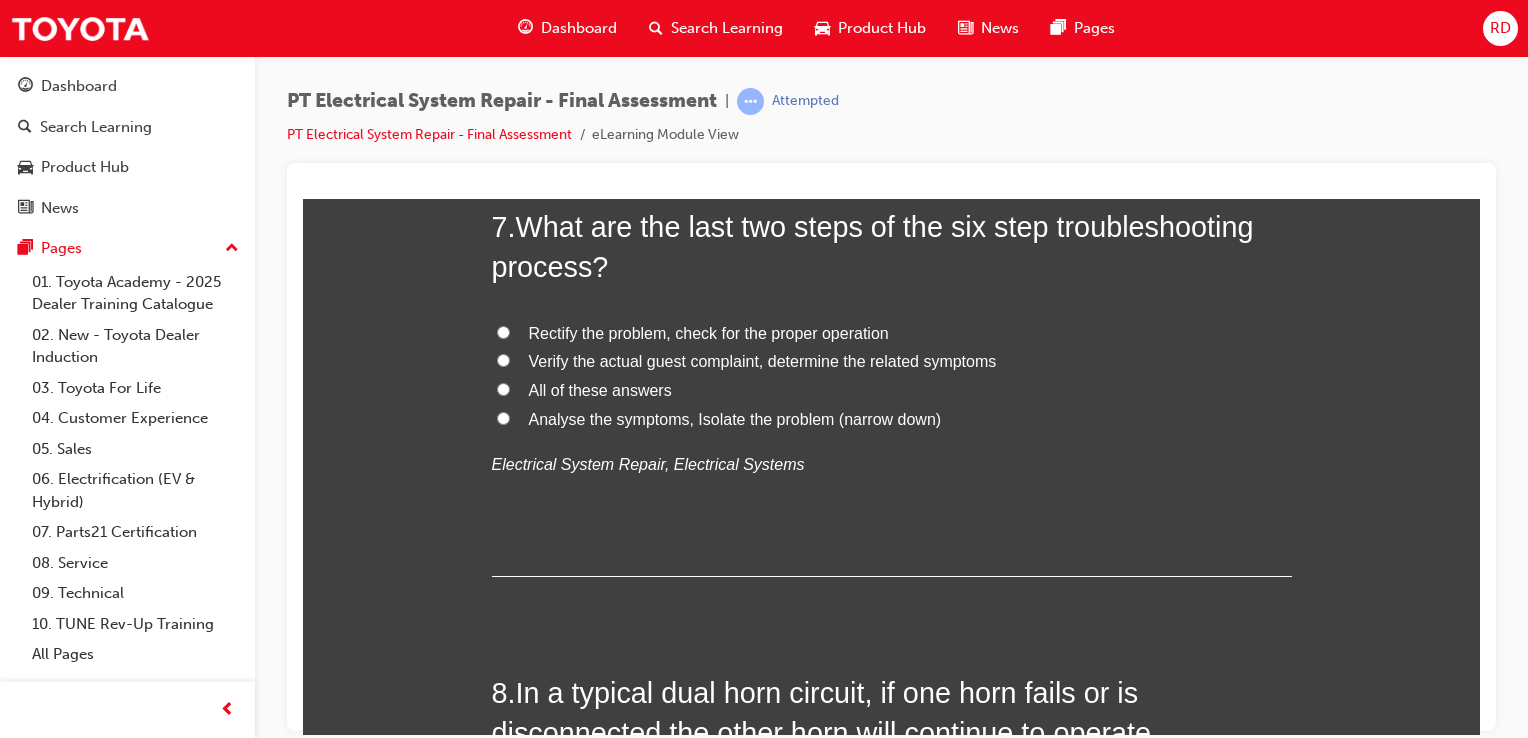 click on "All of these answers" at bounding box center (503, 388) 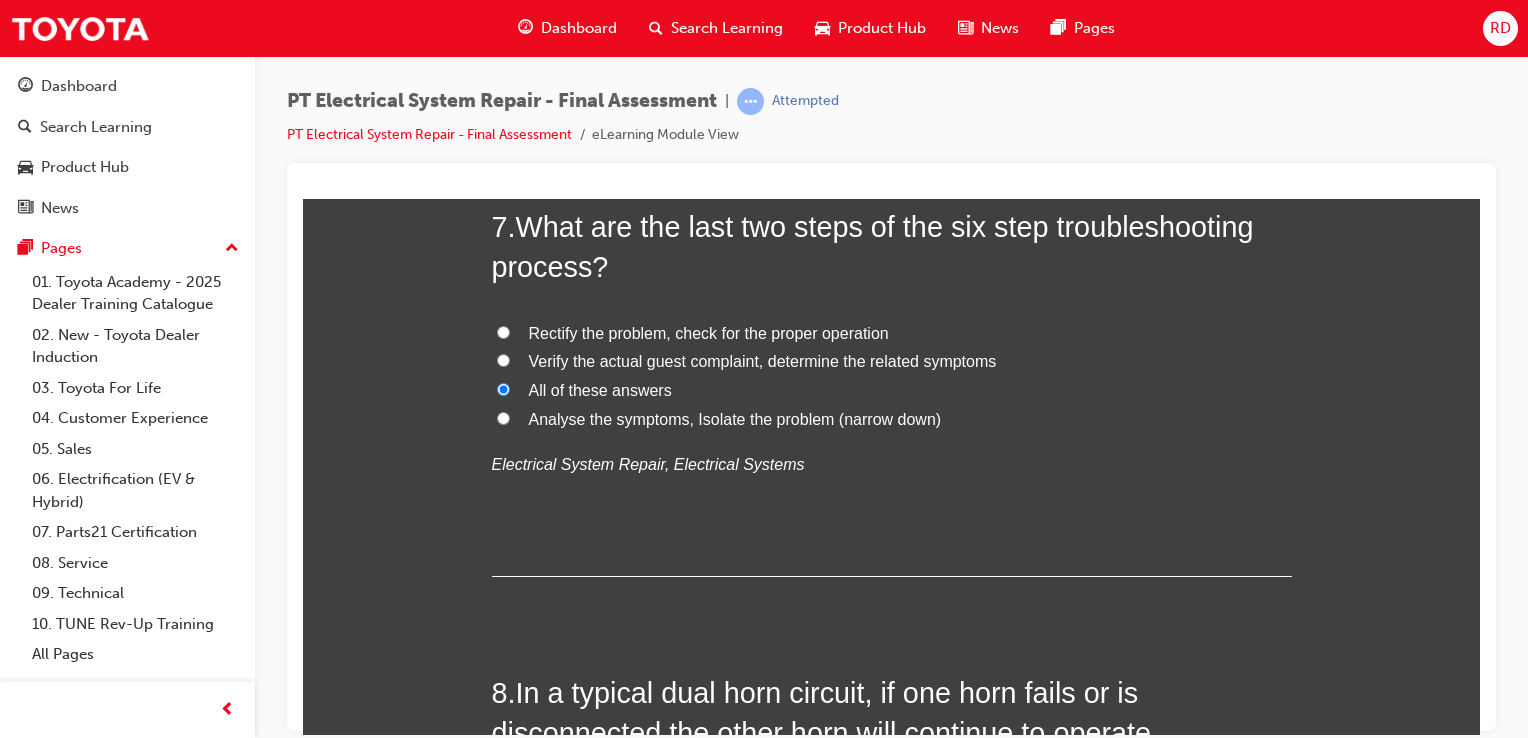 radio on "true" 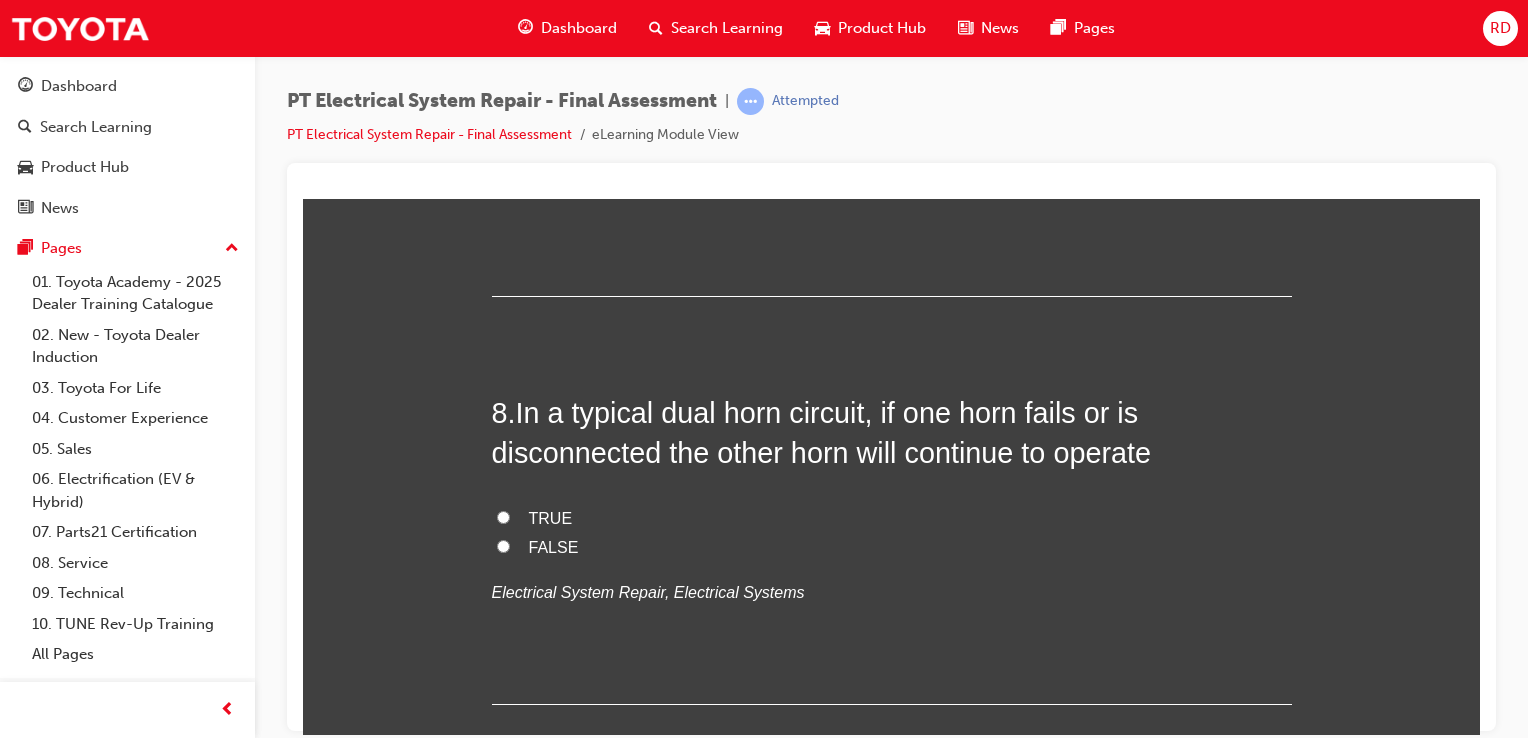 scroll, scrollTop: 3234, scrollLeft: 0, axis: vertical 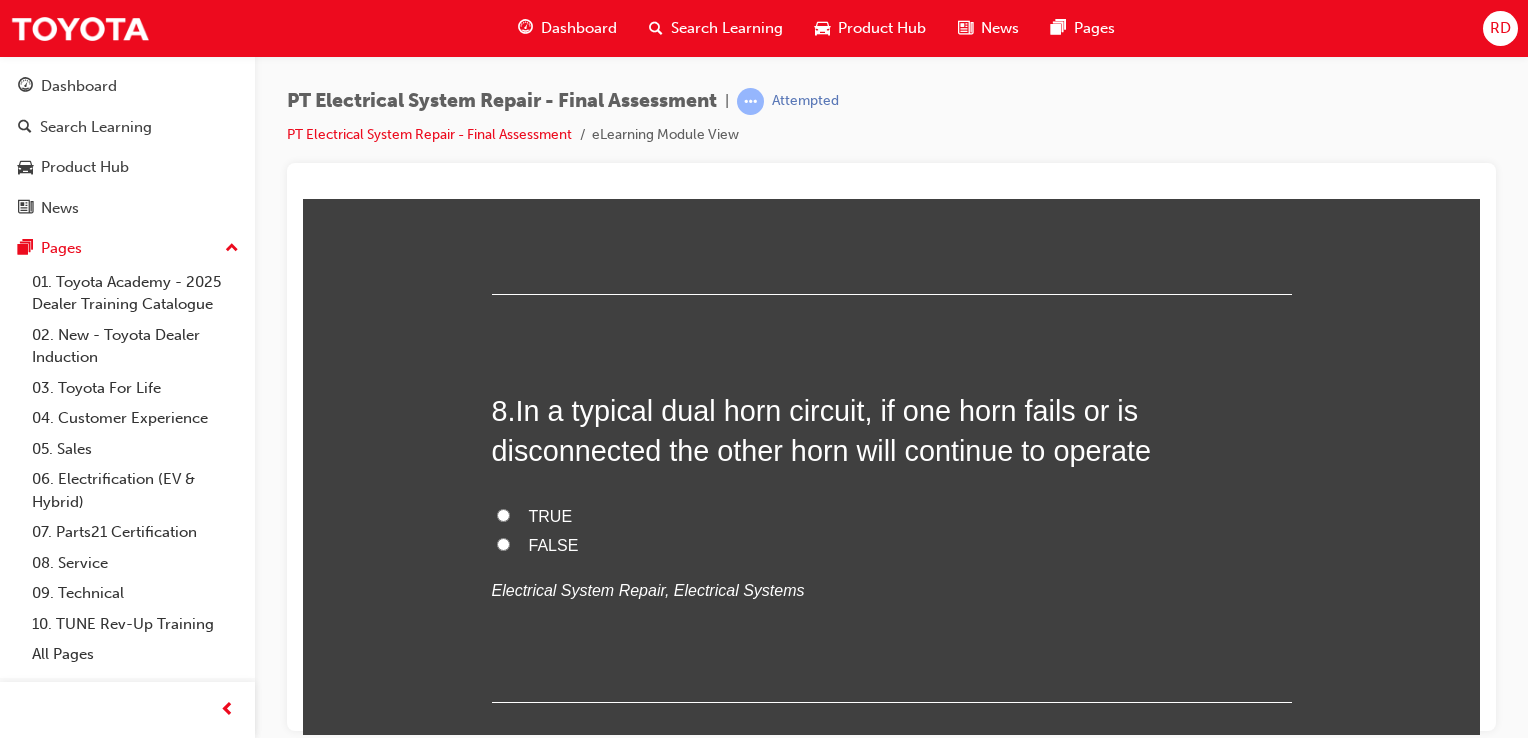 click on "TRUE" at bounding box center (503, 514) 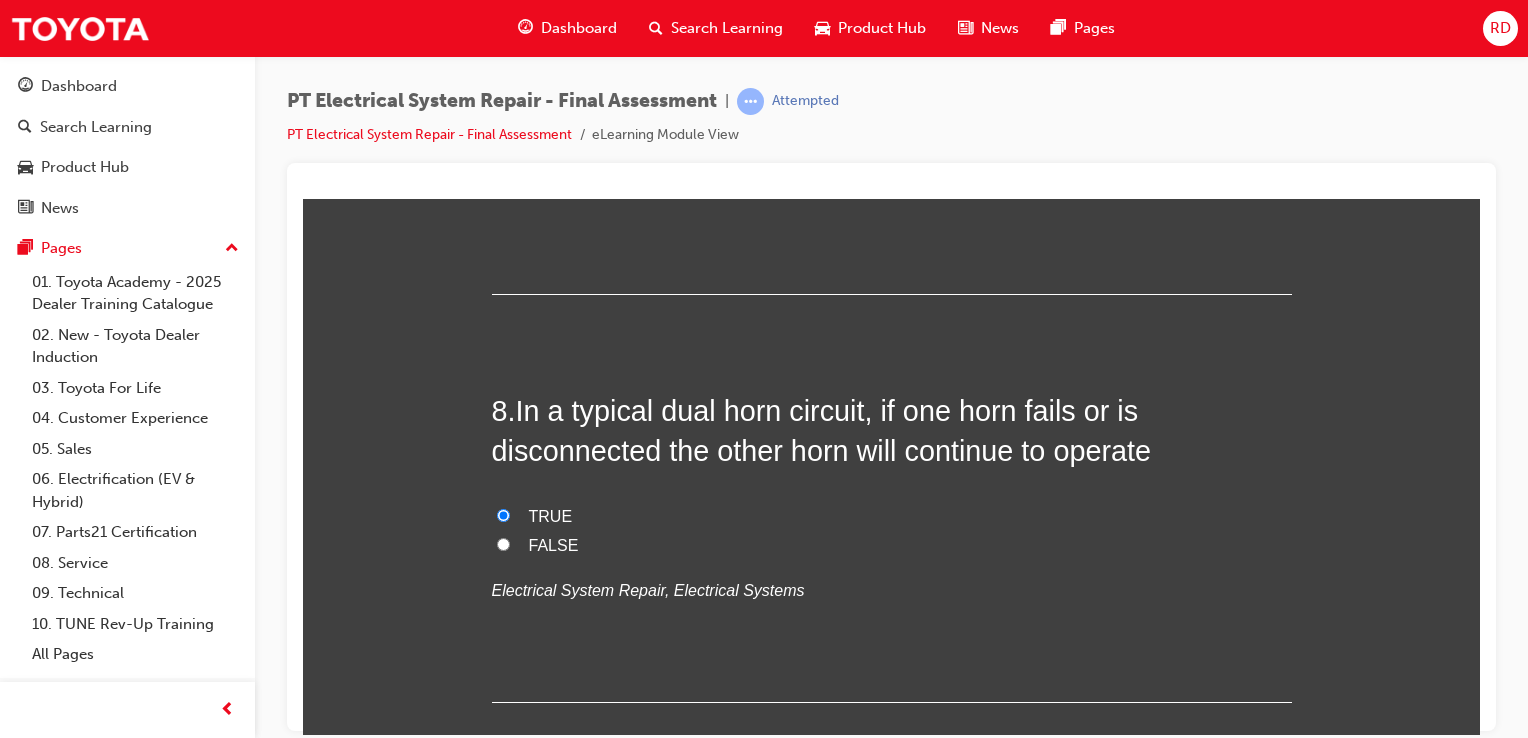 radio on "true" 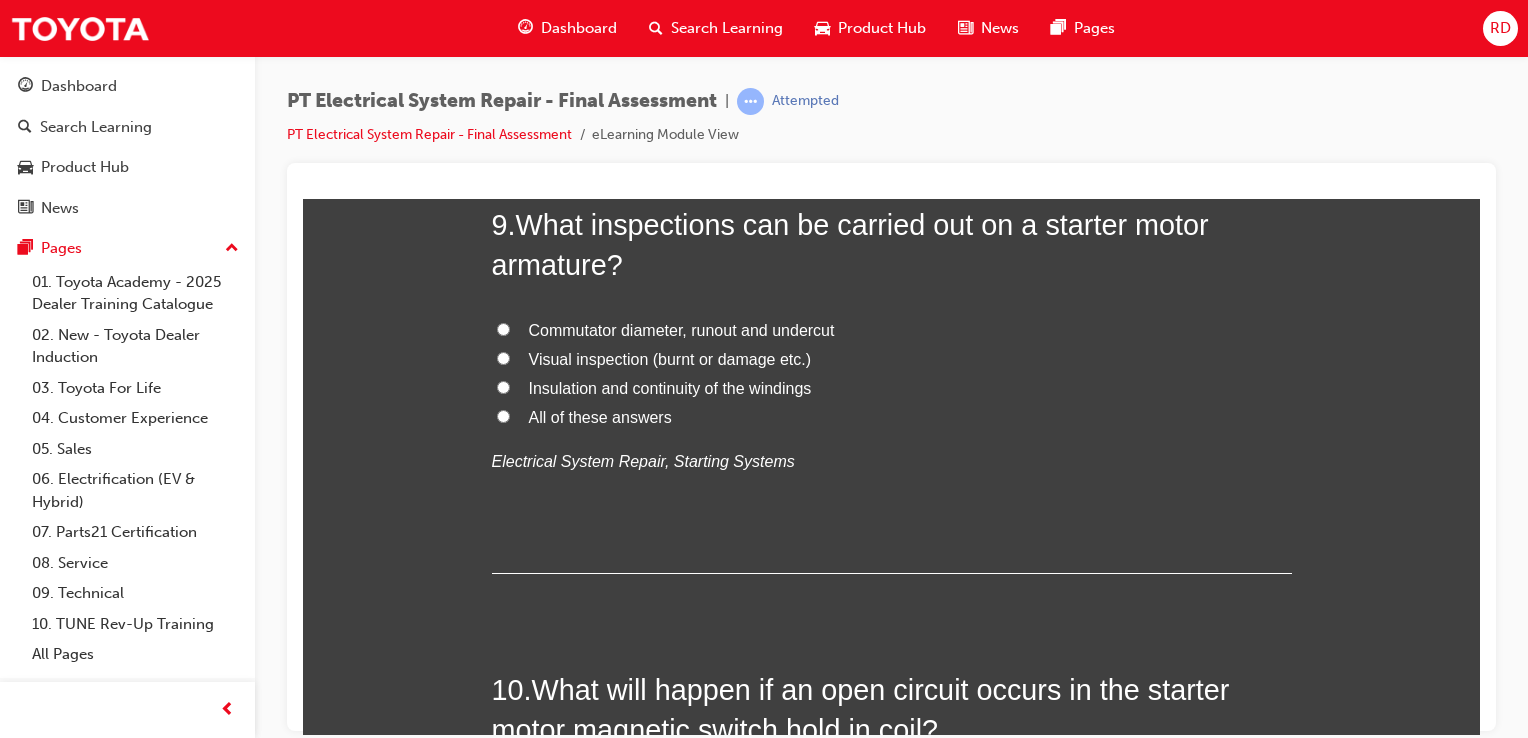 scroll, scrollTop: 3830, scrollLeft: 0, axis: vertical 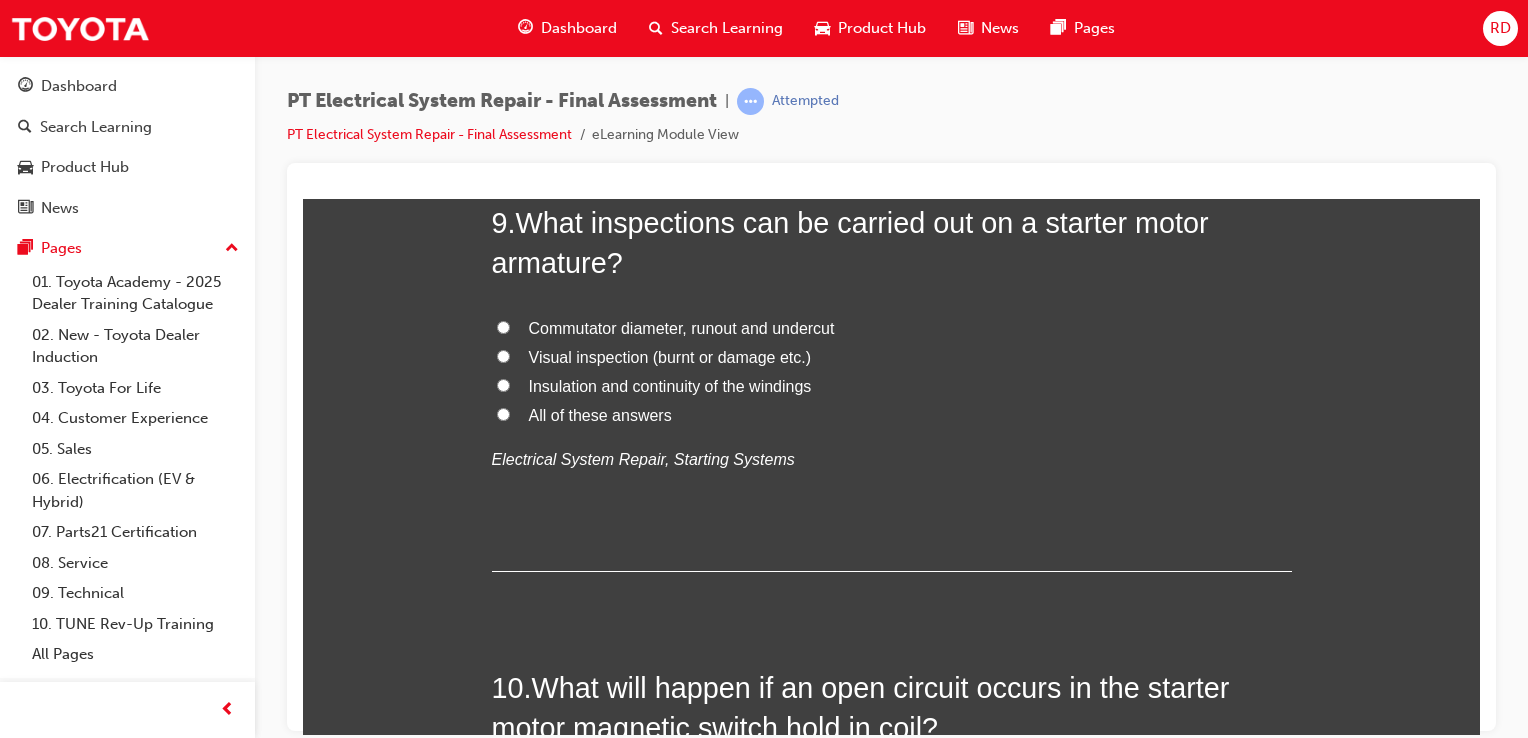 click on "All of these answers" at bounding box center [503, 413] 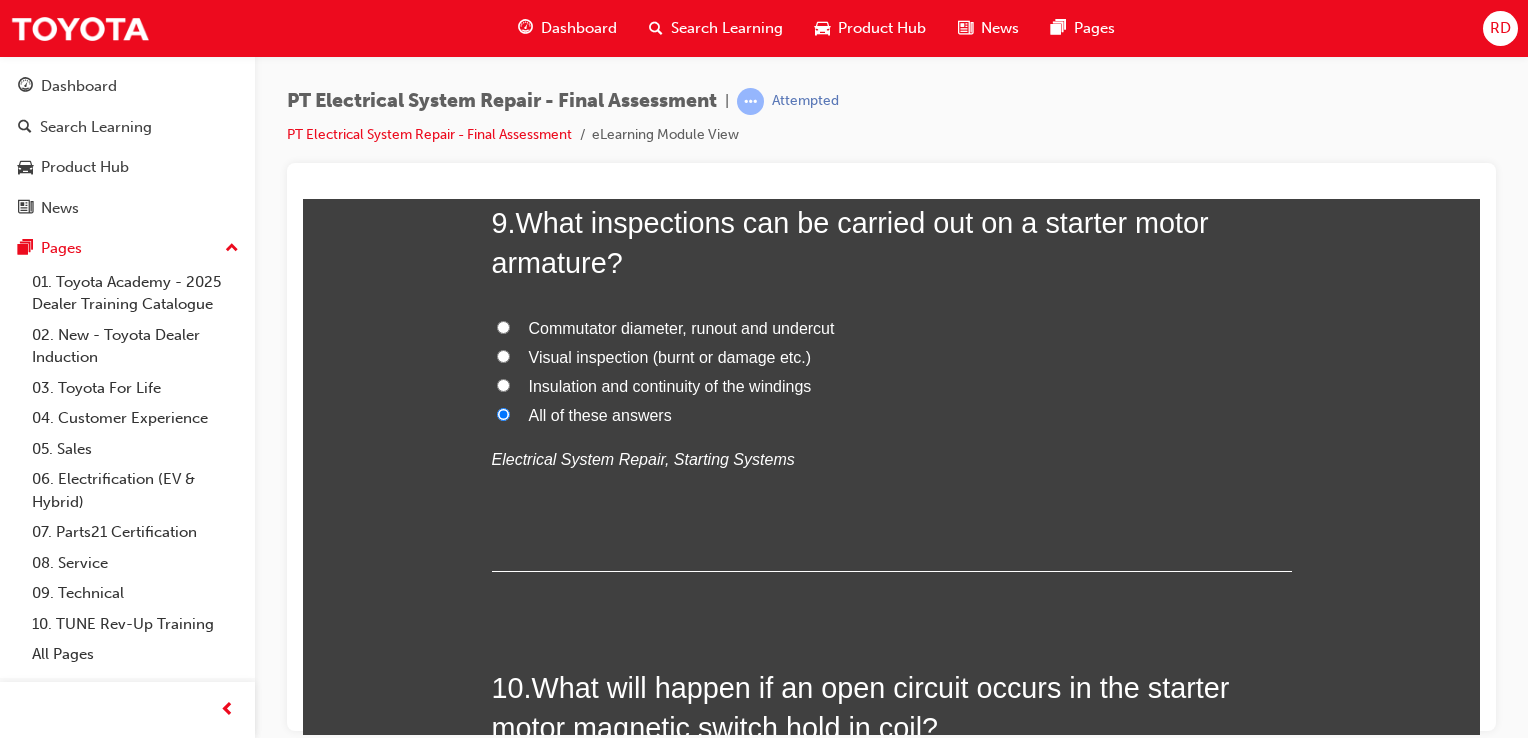 radio on "true" 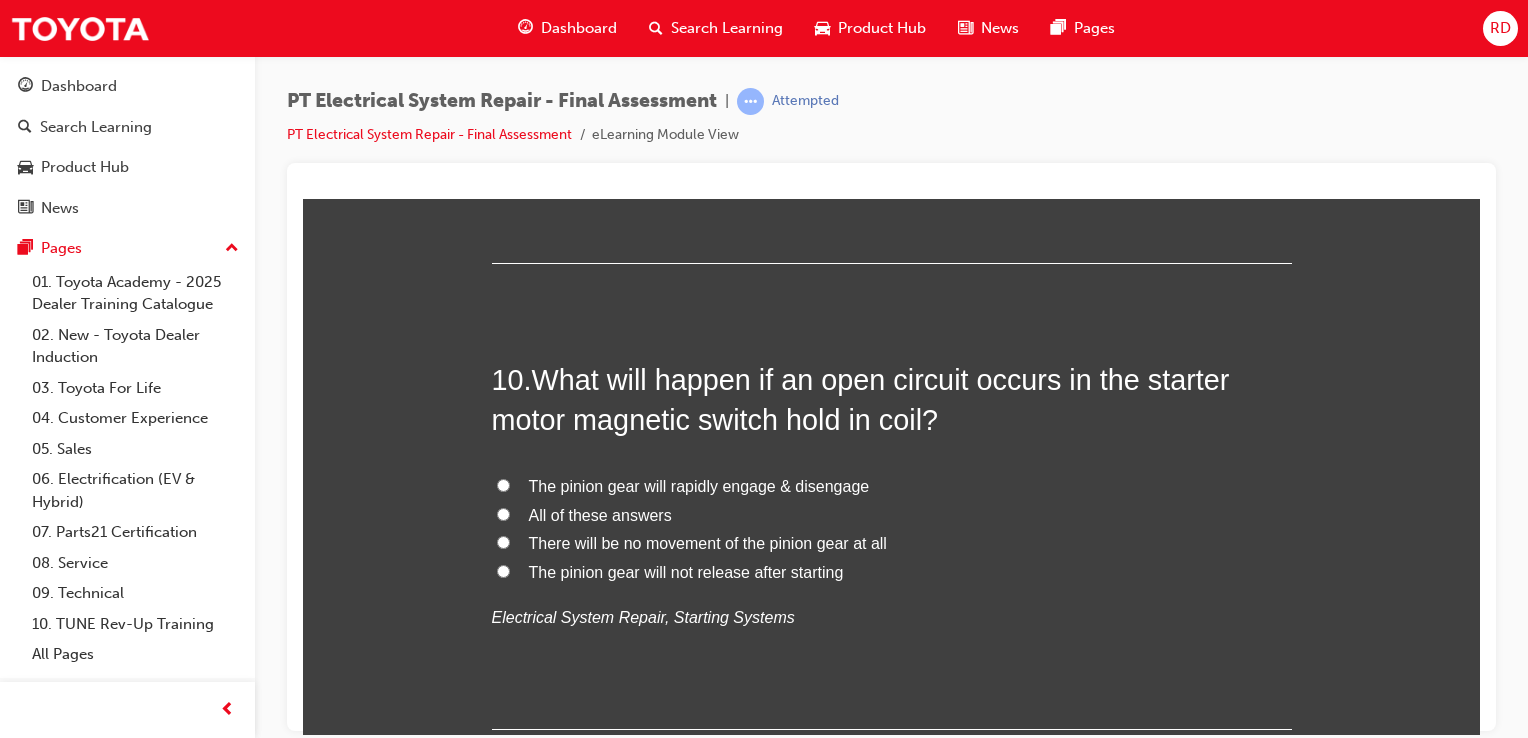 scroll, scrollTop: 4143, scrollLeft: 0, axis: vertical 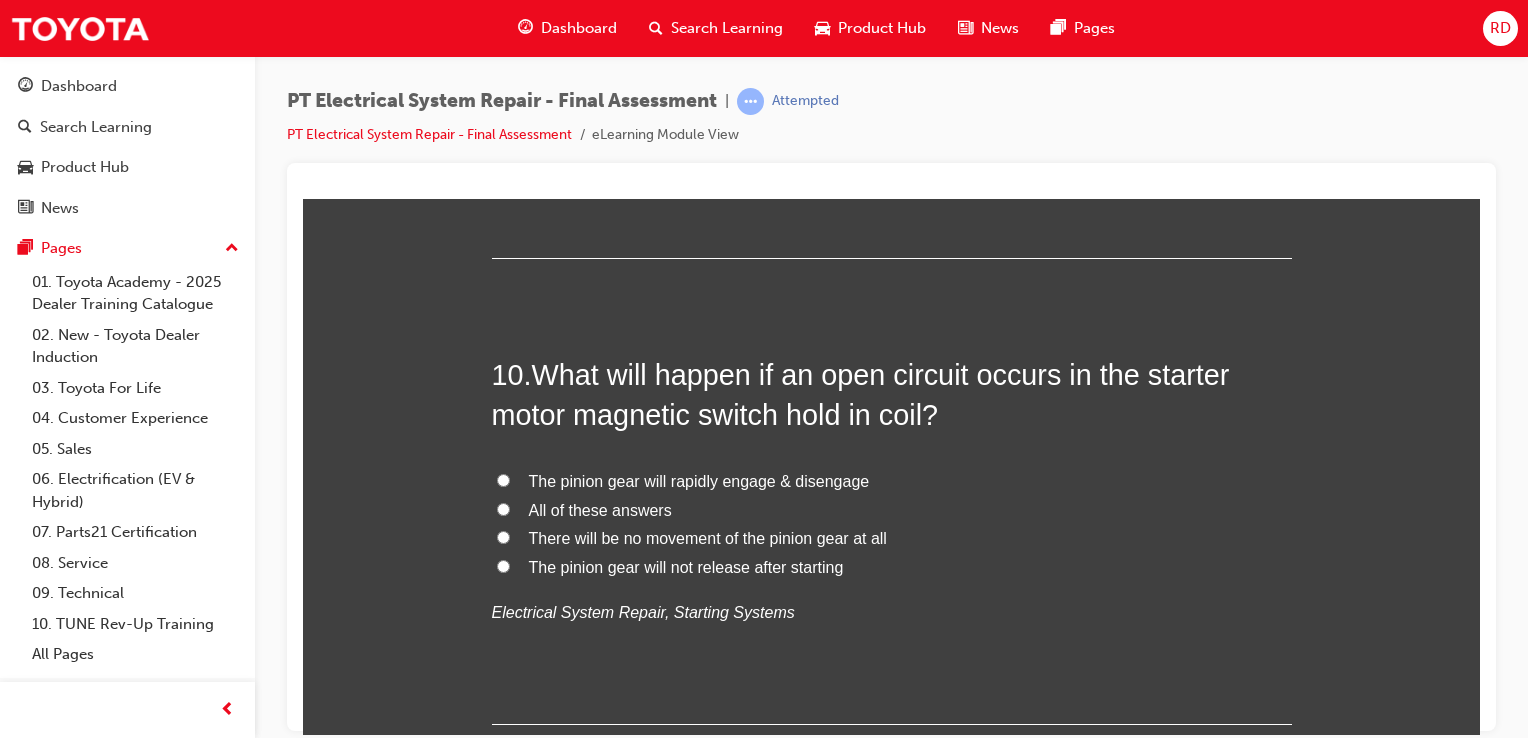 click on "All of these answers" at bounding box center [503, 508] 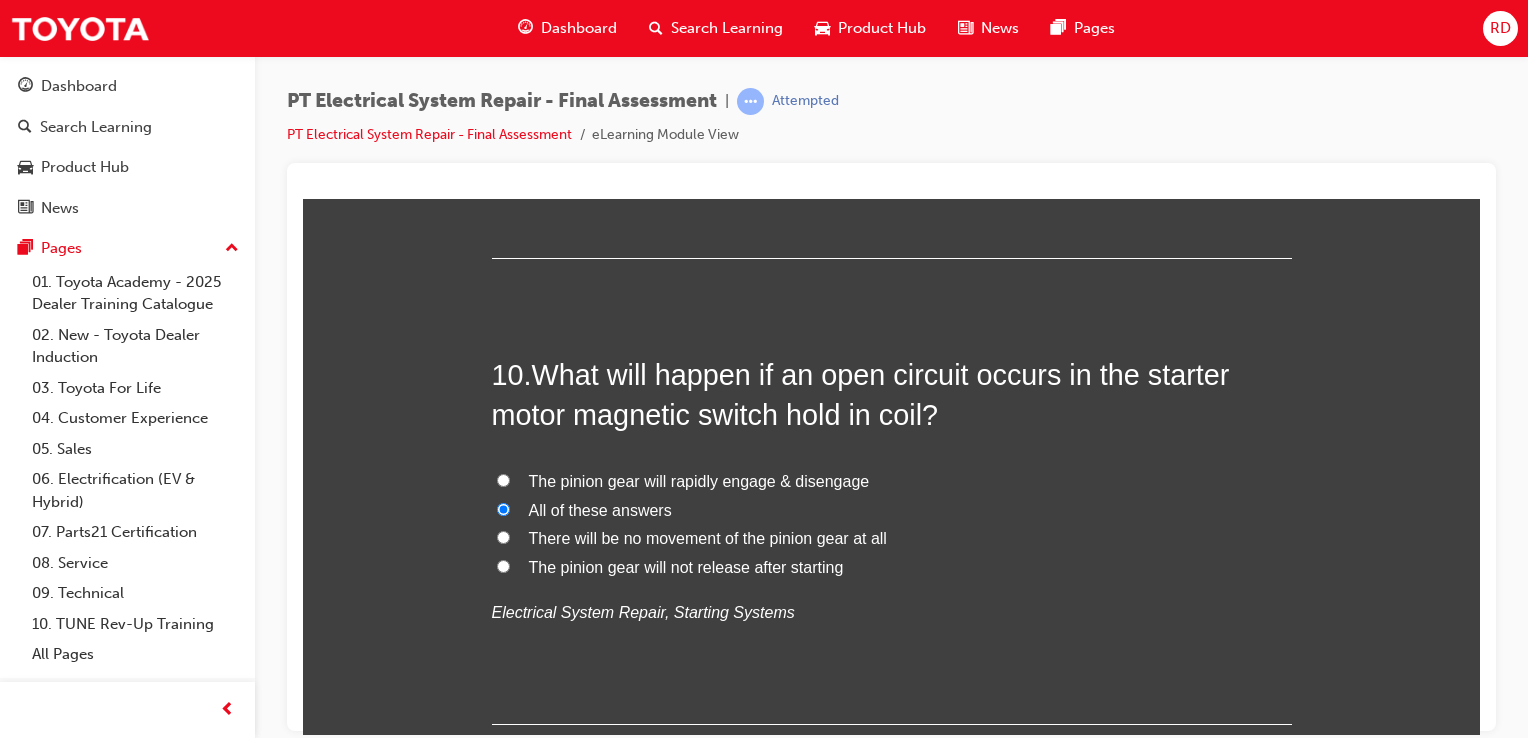 radio on "true" 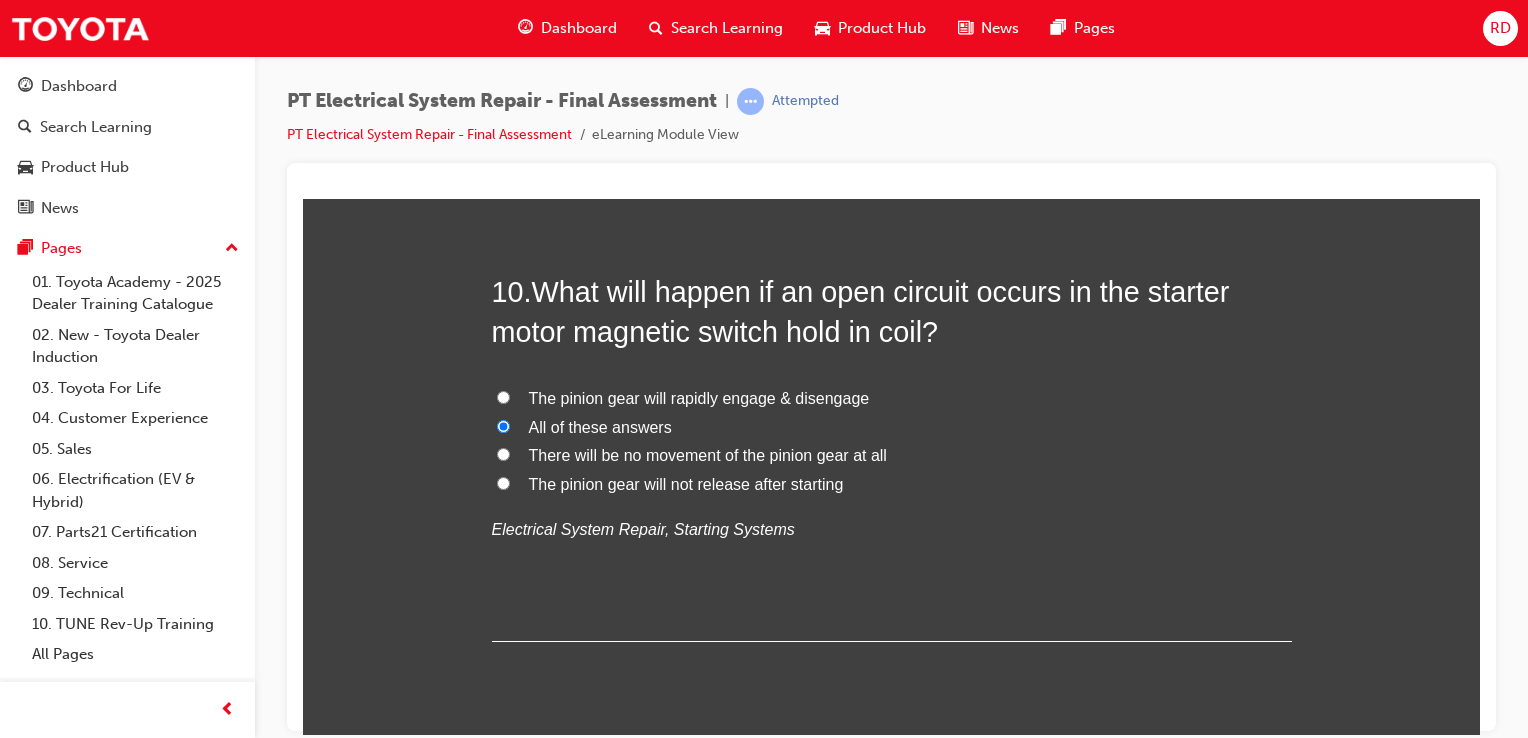 scroll, scrollTop: 4227, scrollLeft: 0, axis: vertical 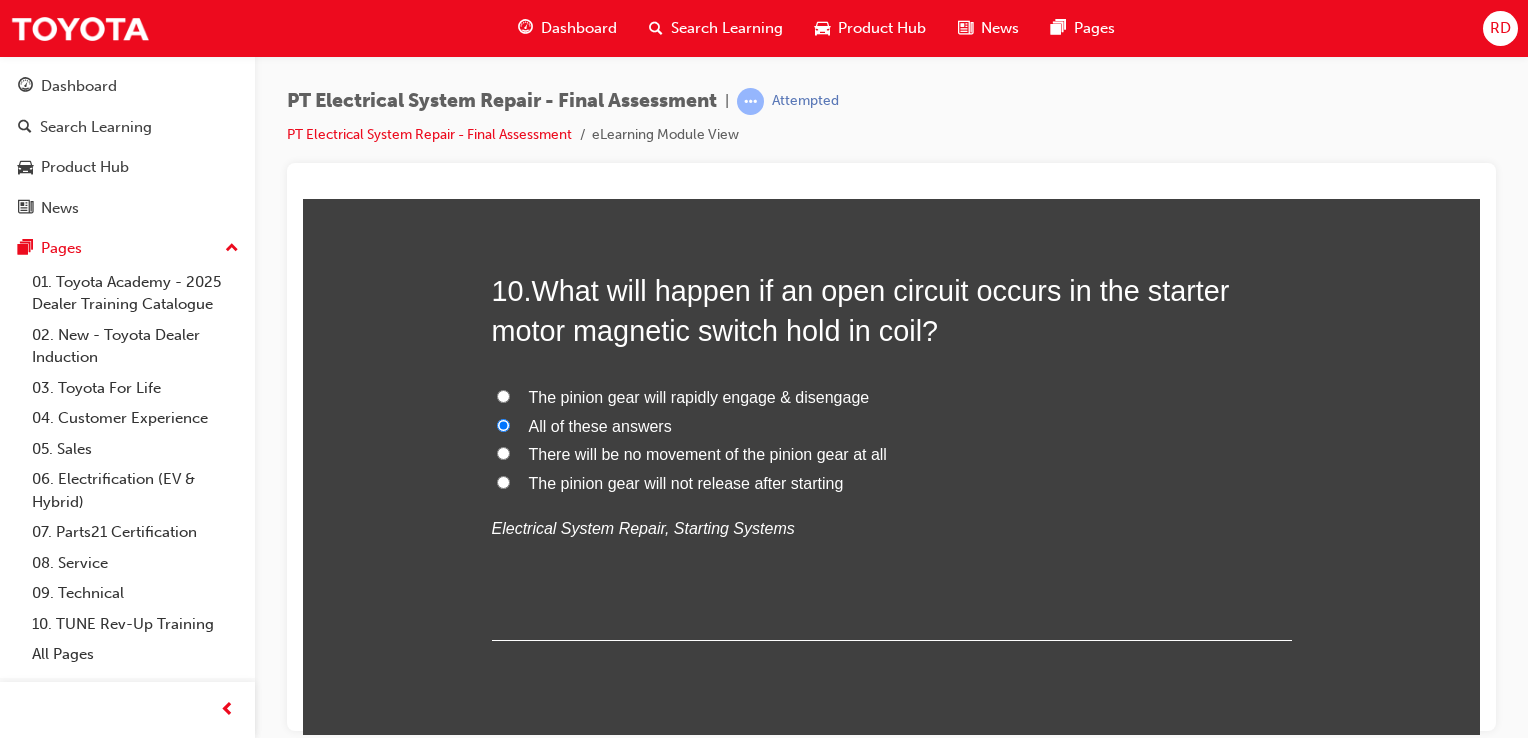 click on "There will be no movement of the pinion gear at all" at bounding box center [503, 452] 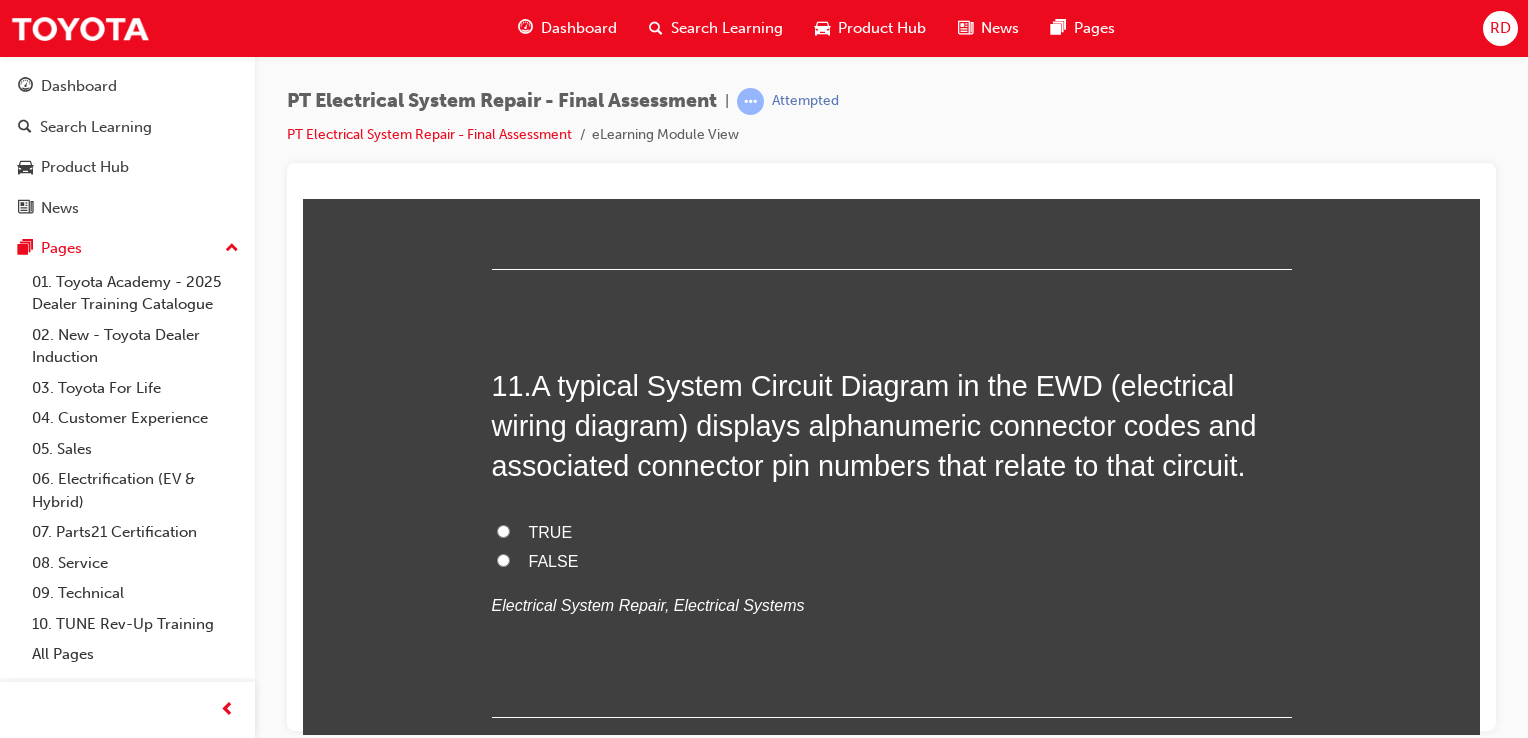 scroll, scrollTop: 4599, scrollLeft: 0, axis: vertical 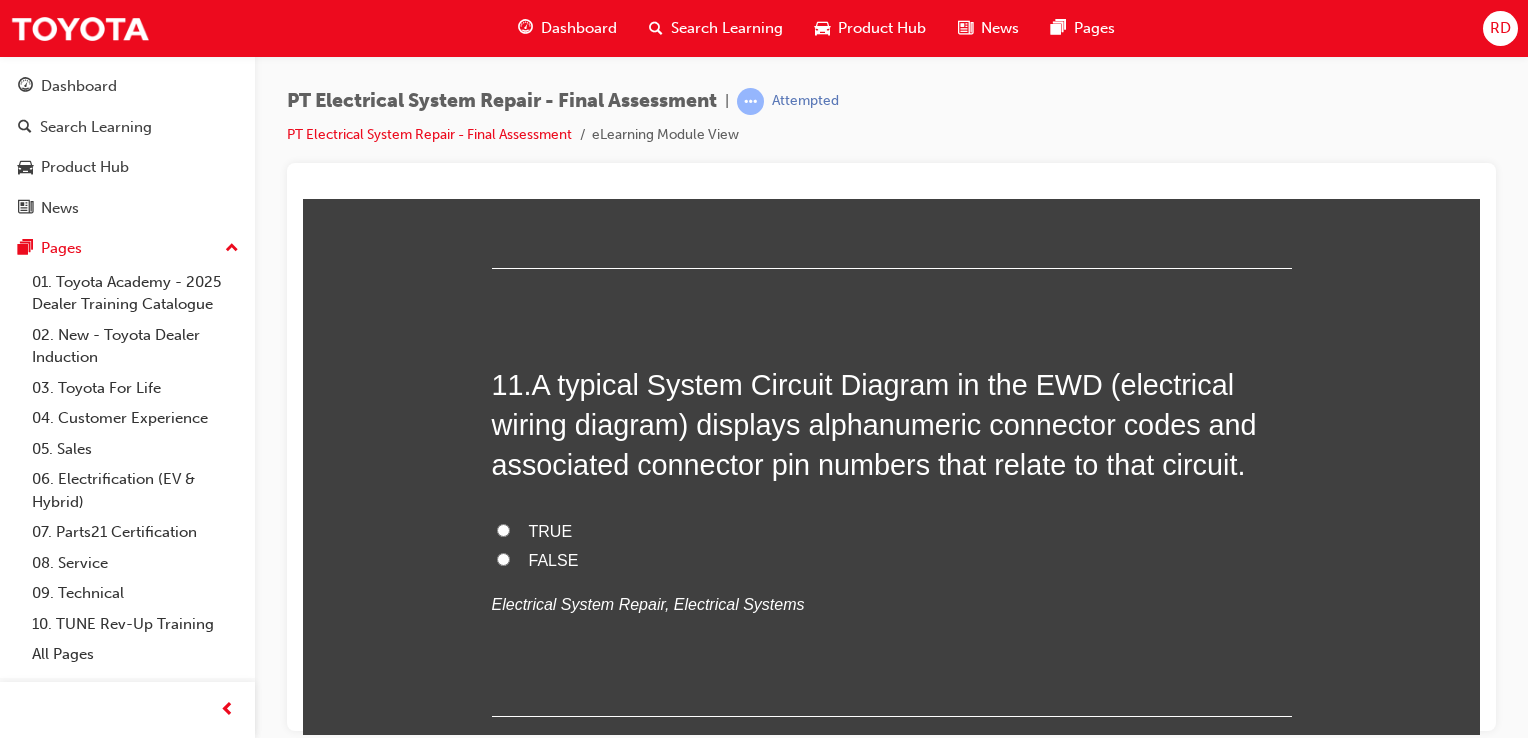click on "FALSE" at bounding box center [892, 560] 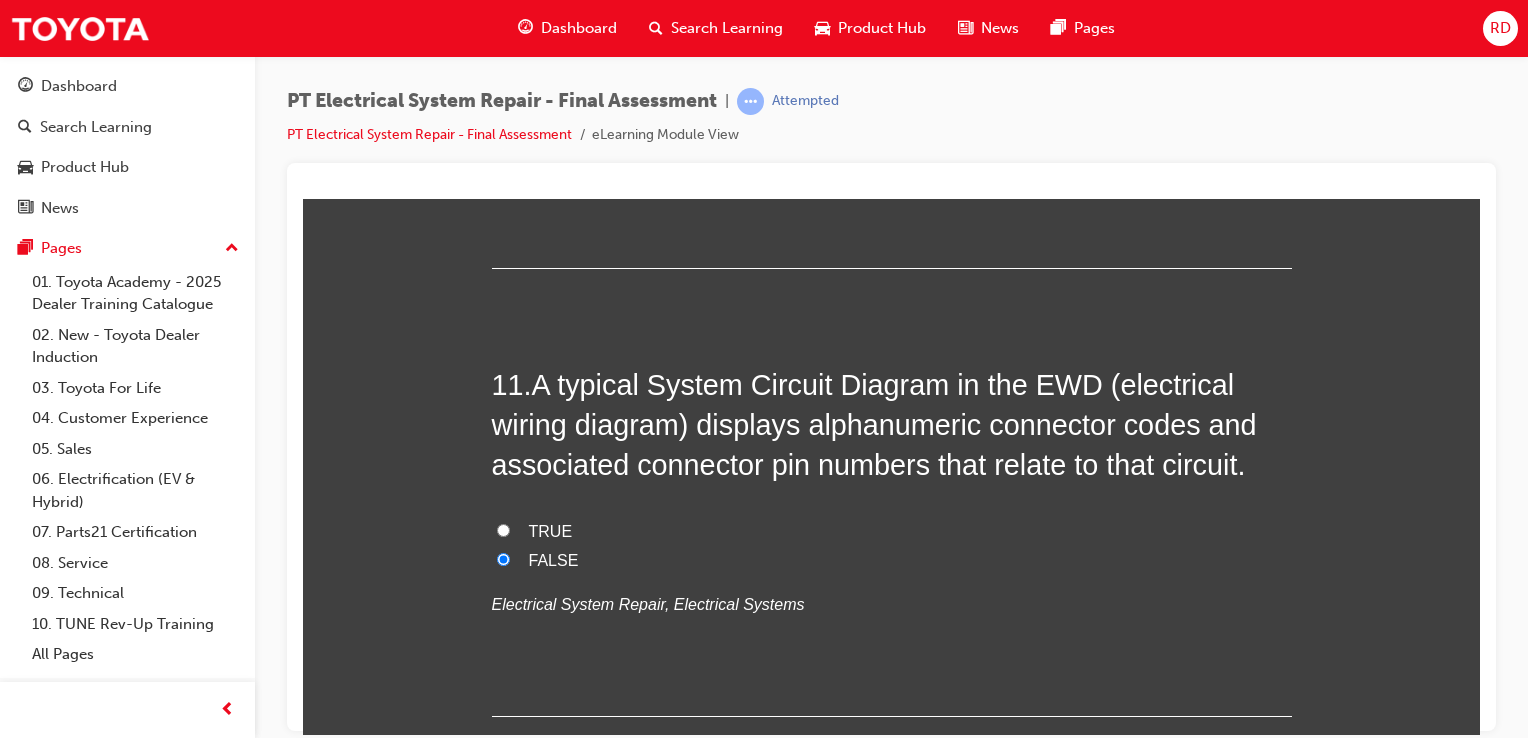 radio on "true" 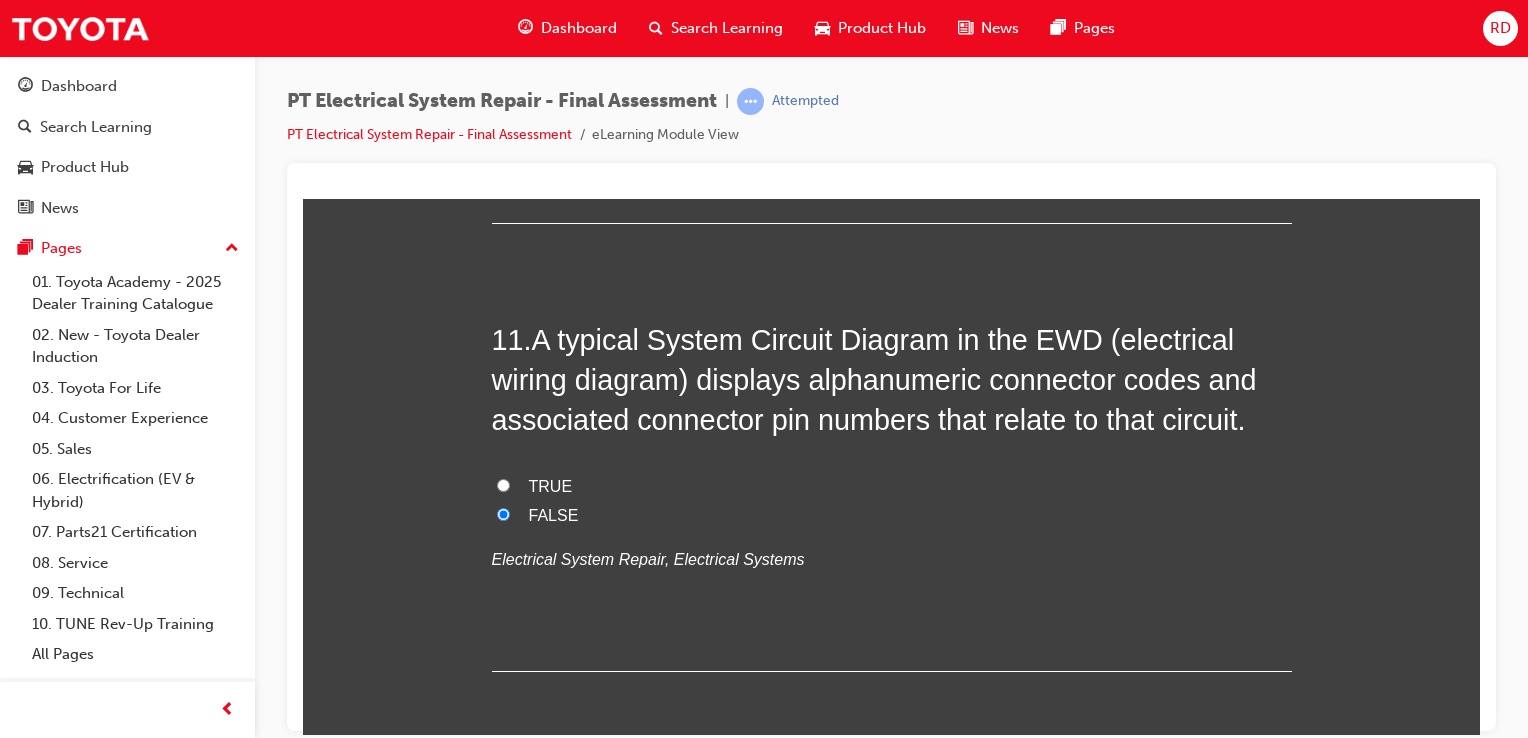 scroll, scrollTop: 4632, scrollLeft: 0, axis: vertical 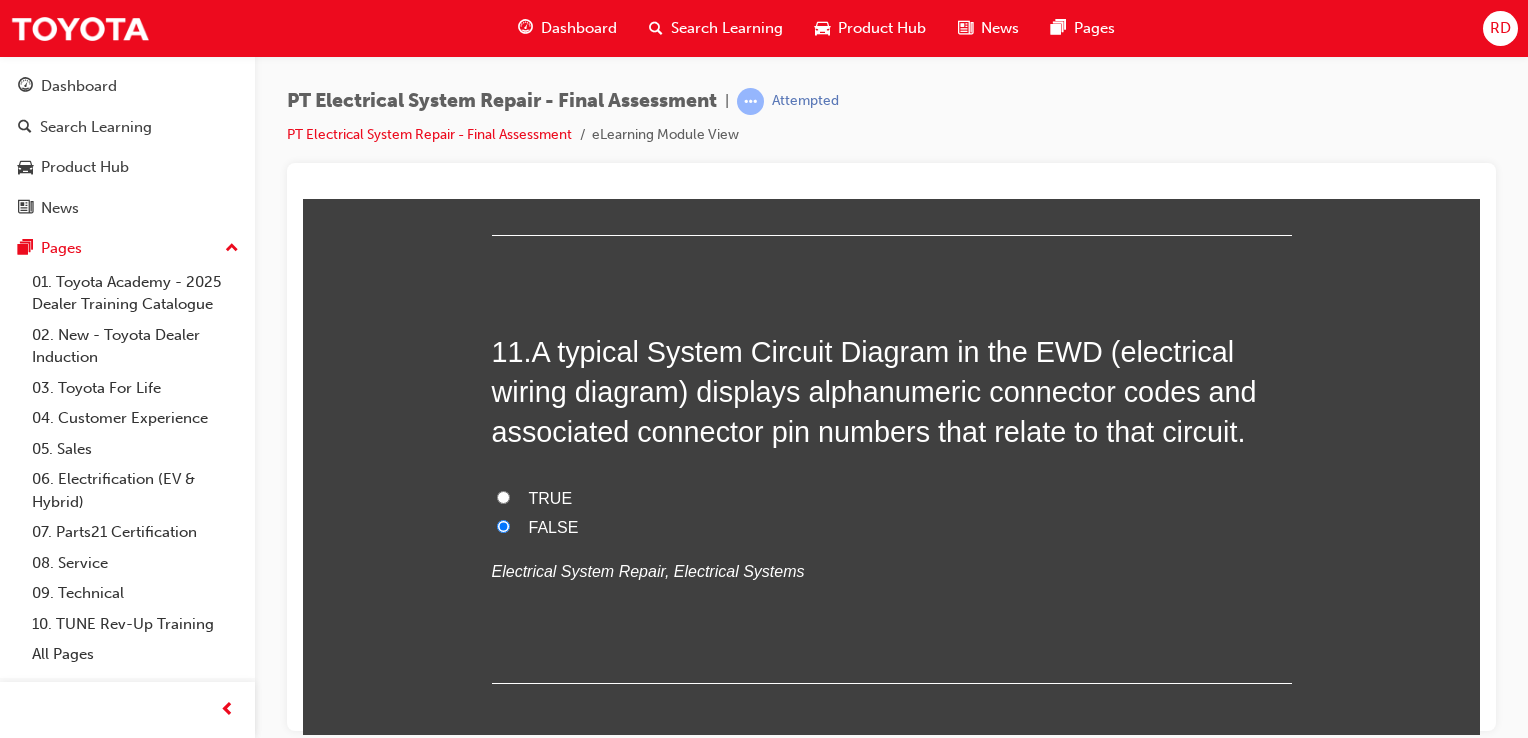 click on "TRUE" at bounding box center (503, 496) 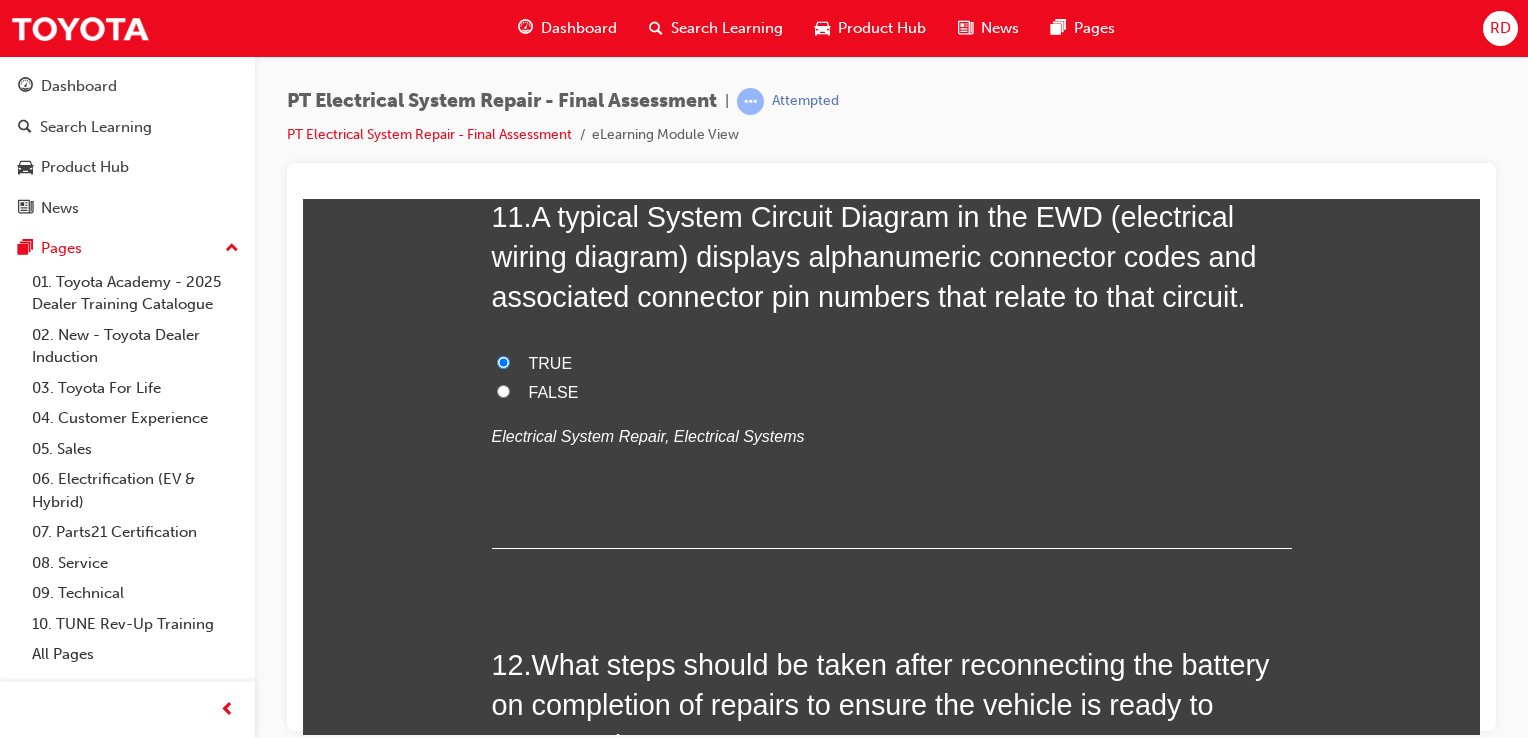 scroll, scrollTop: 4763, scrollLeft: 0, axis: vertical 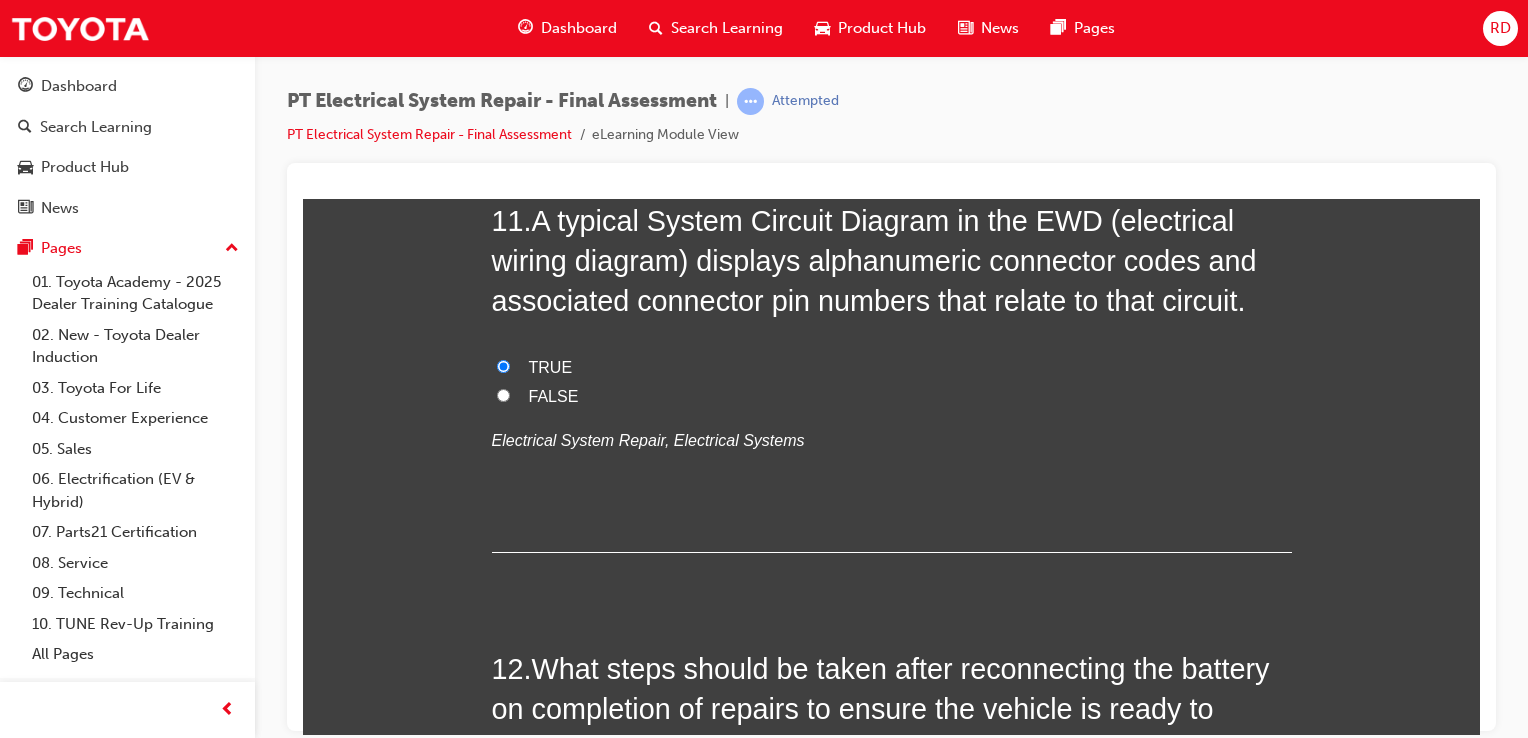 click on "11 . A typical System Circuit Diagram in the EWD (electrical wiring diagram) displays alphanumeric connector codes and associated connector pin numbers that relate to that circuit. TRUE FALSE
Electrical System Repair, Electrical Systems" at bounding box center (892, 376) 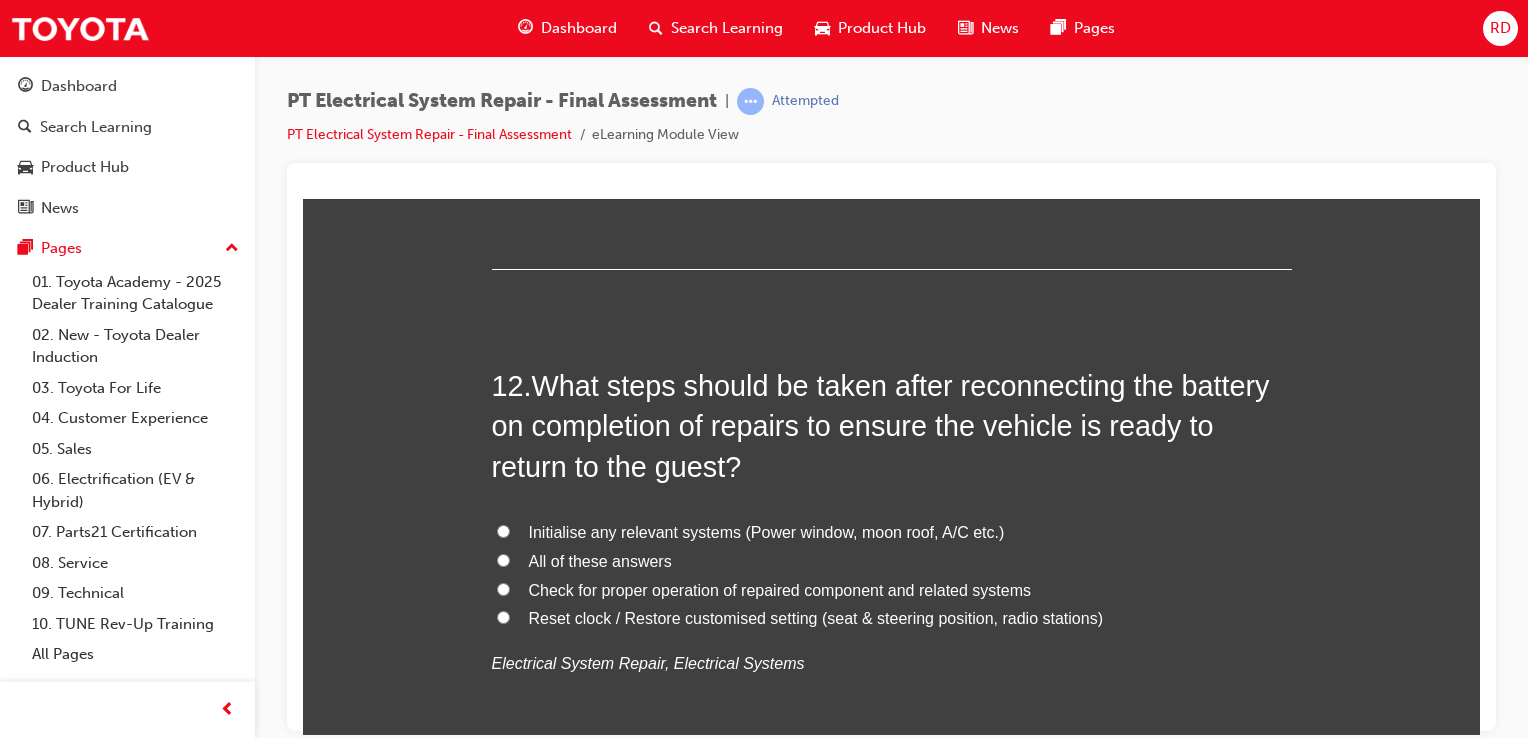 scroll, scrollTop: 5048, scrollLeft: 0, axis: vertical 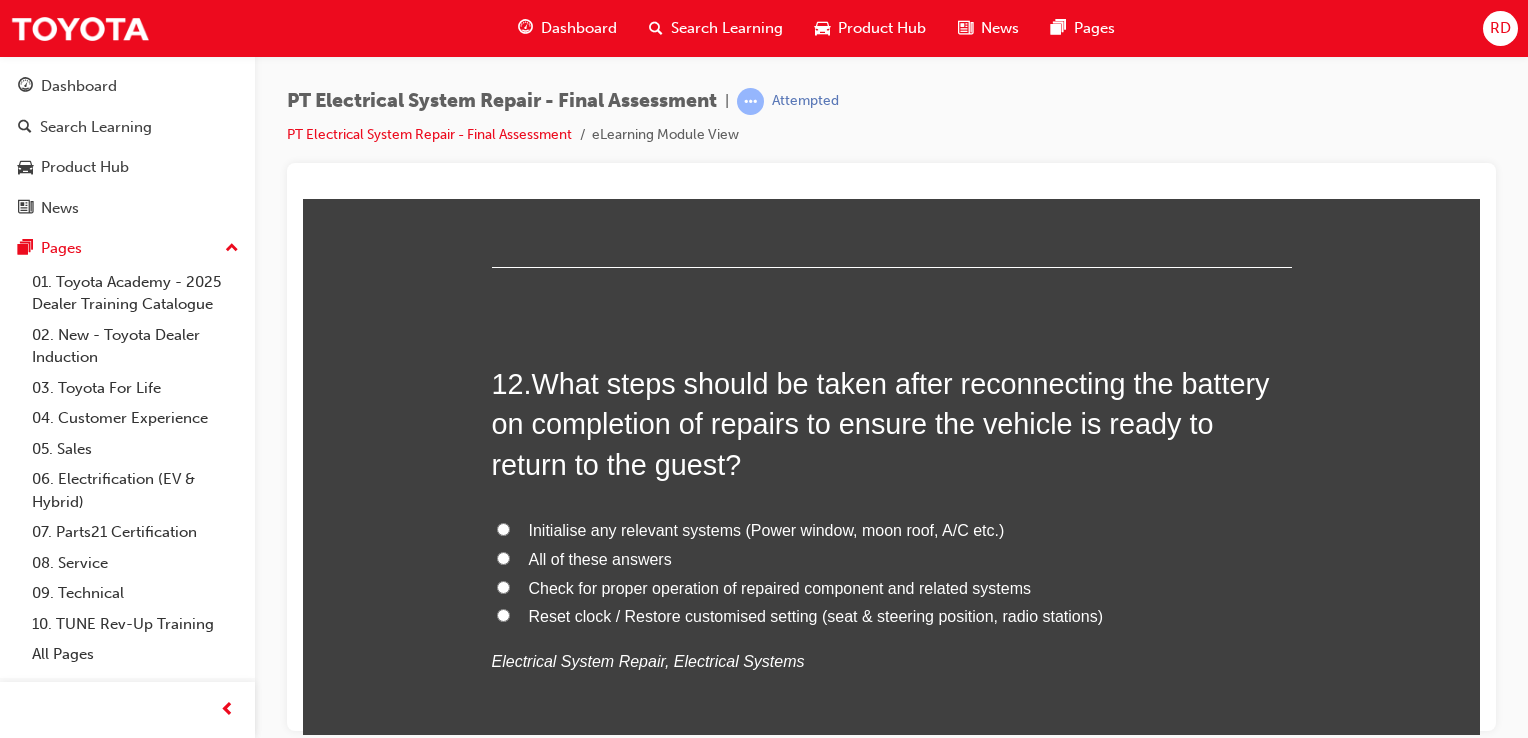 click on "All of these answers" at bounding box center [503, 557] 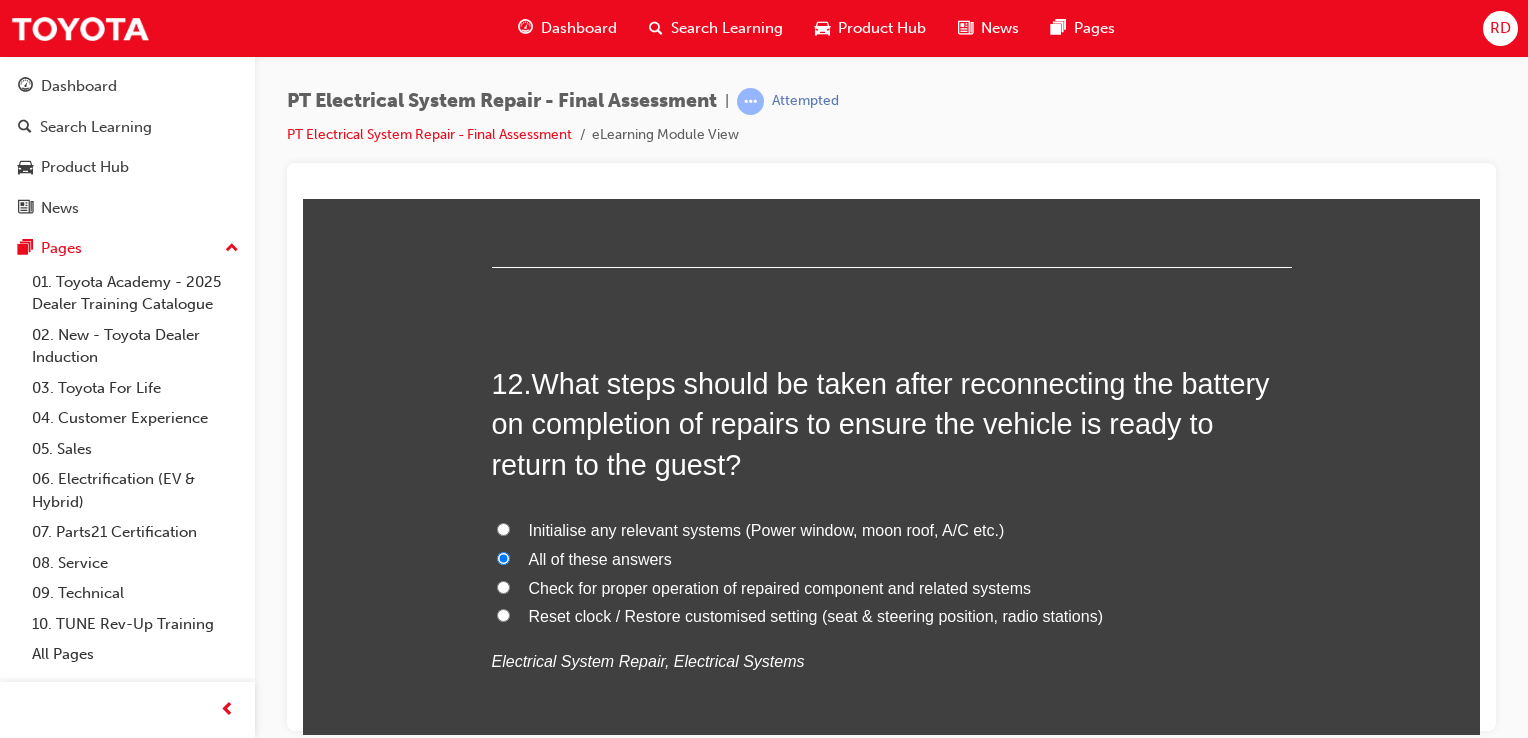radio on "true" 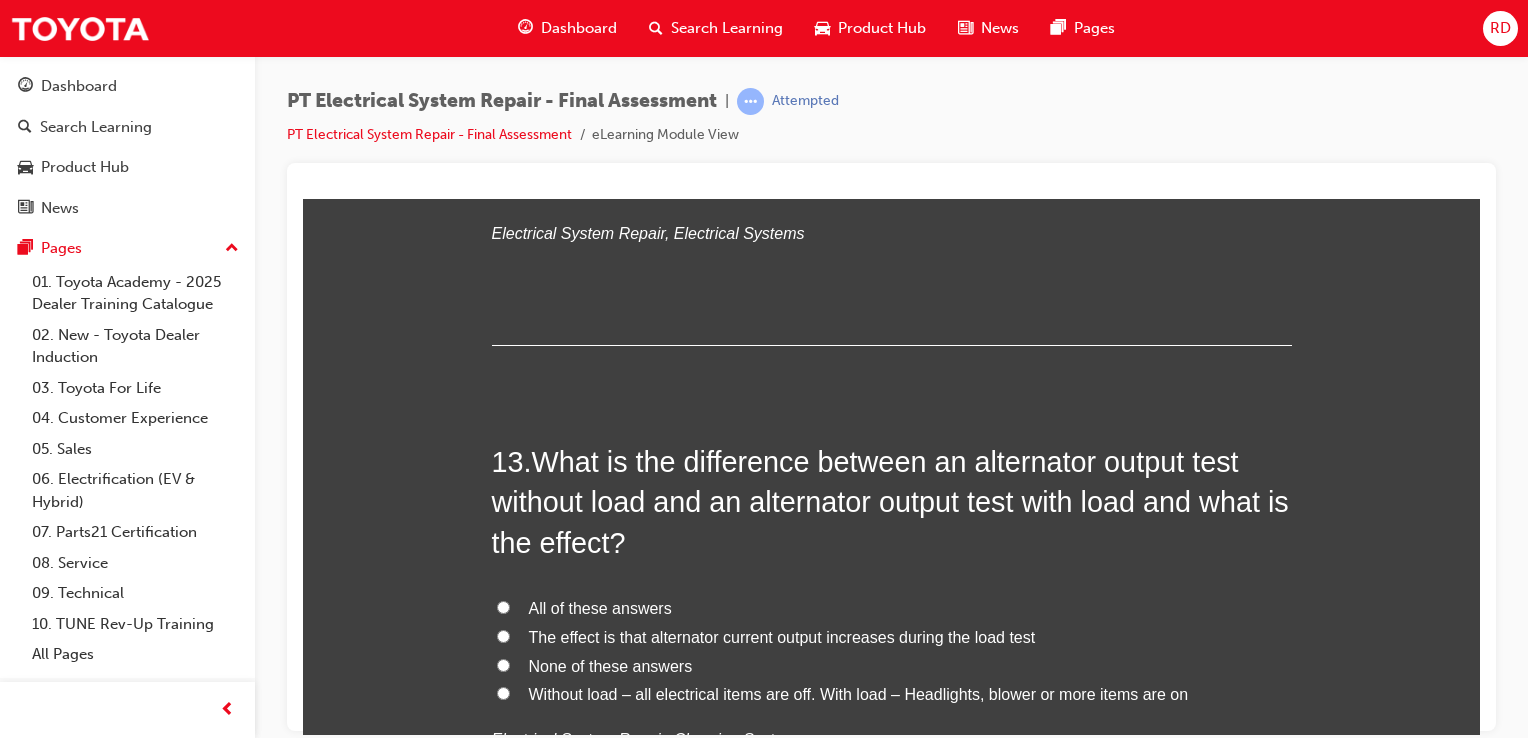 scroll, scrollTop: 5512, scrollLeft: 0, axis: vertical 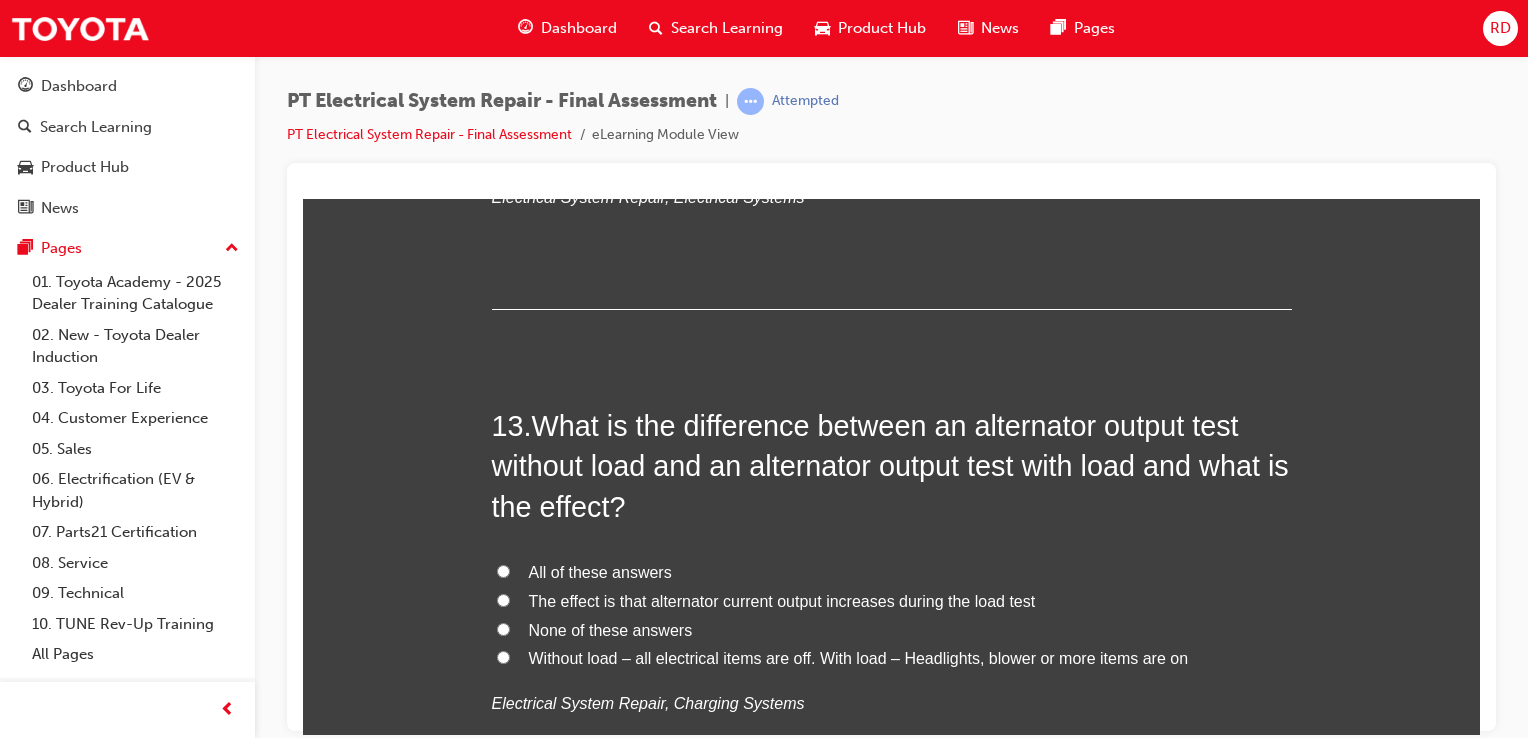 click on "All of these answers" at bounding box center [503, 570] 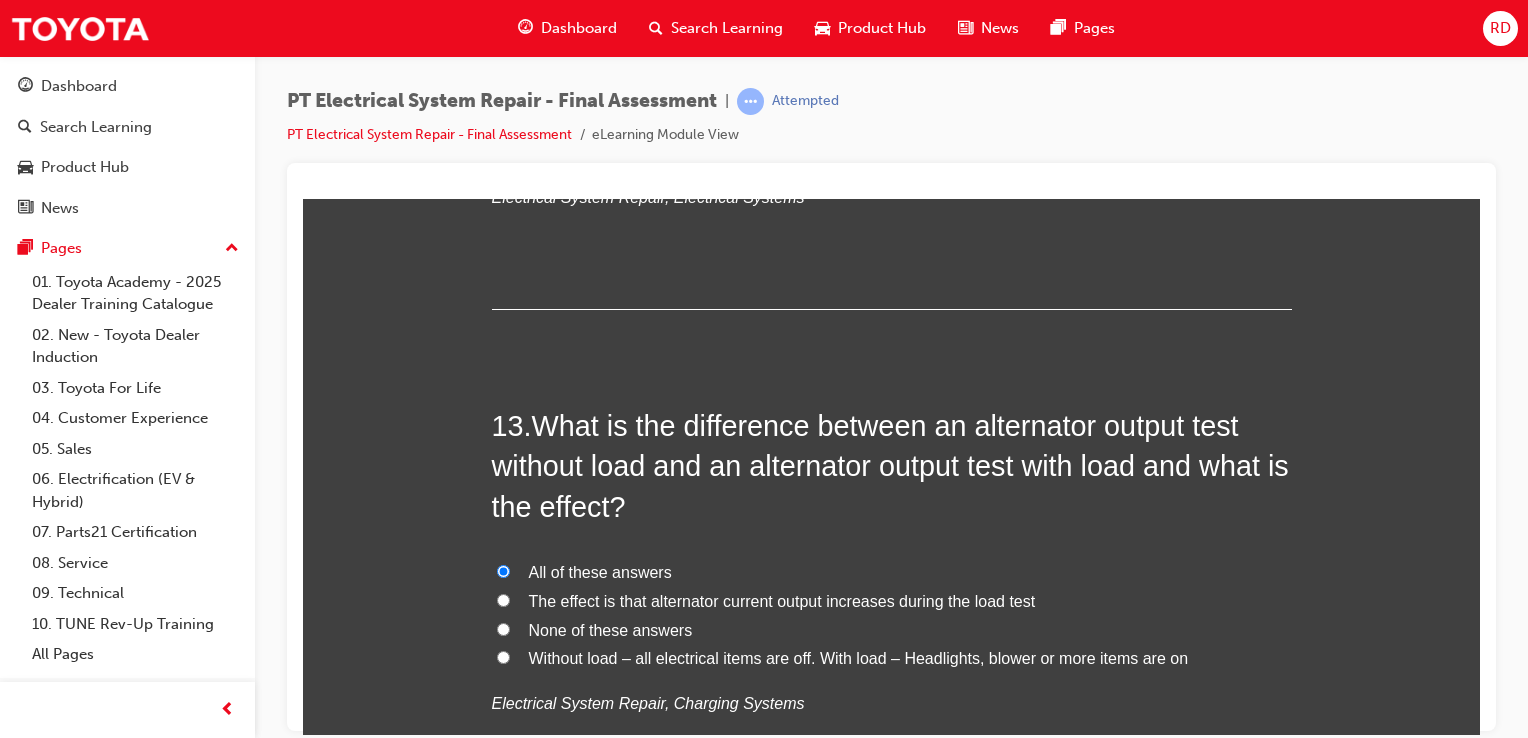 radio on "true" 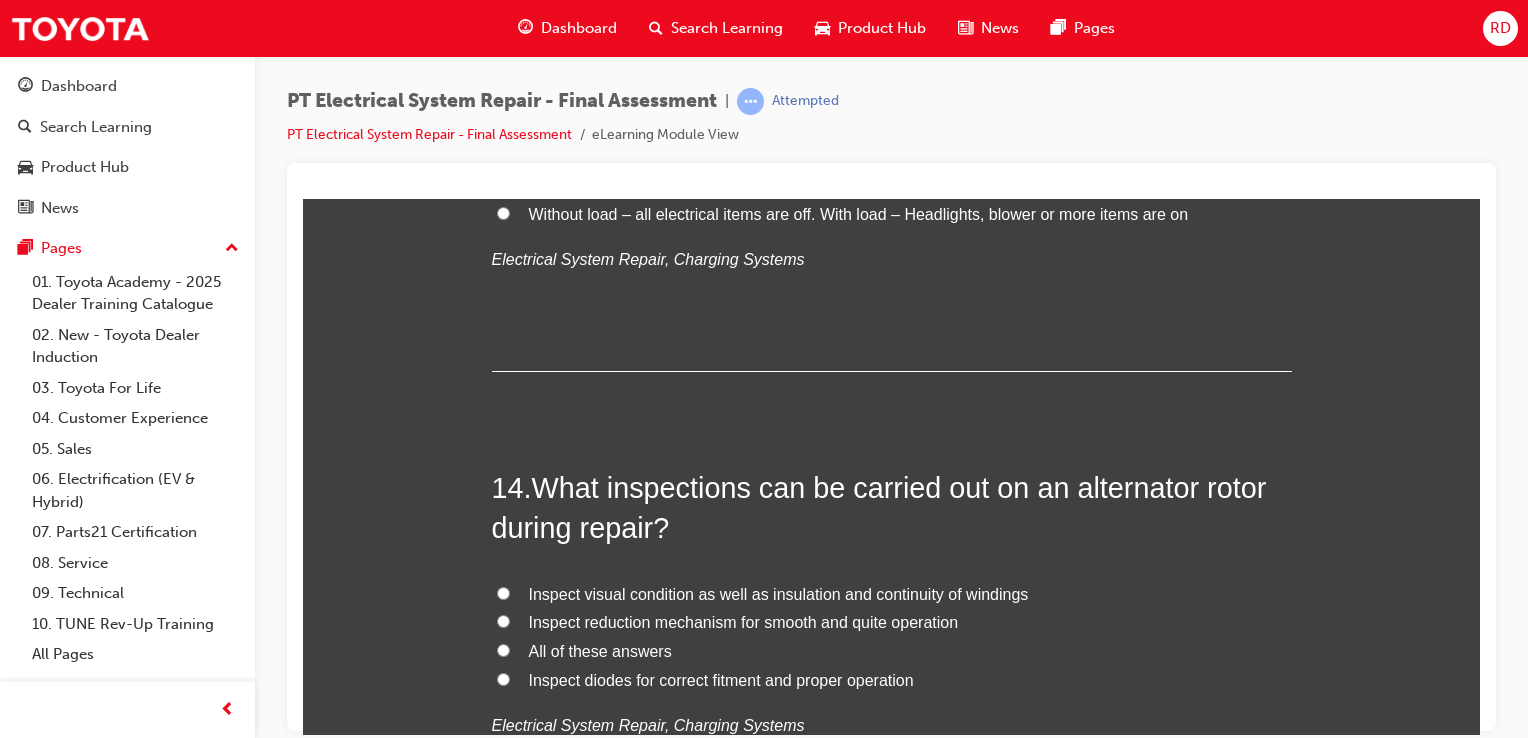 scroll, scrollTop: 6052, scrollLeft: 0, axis: vertical 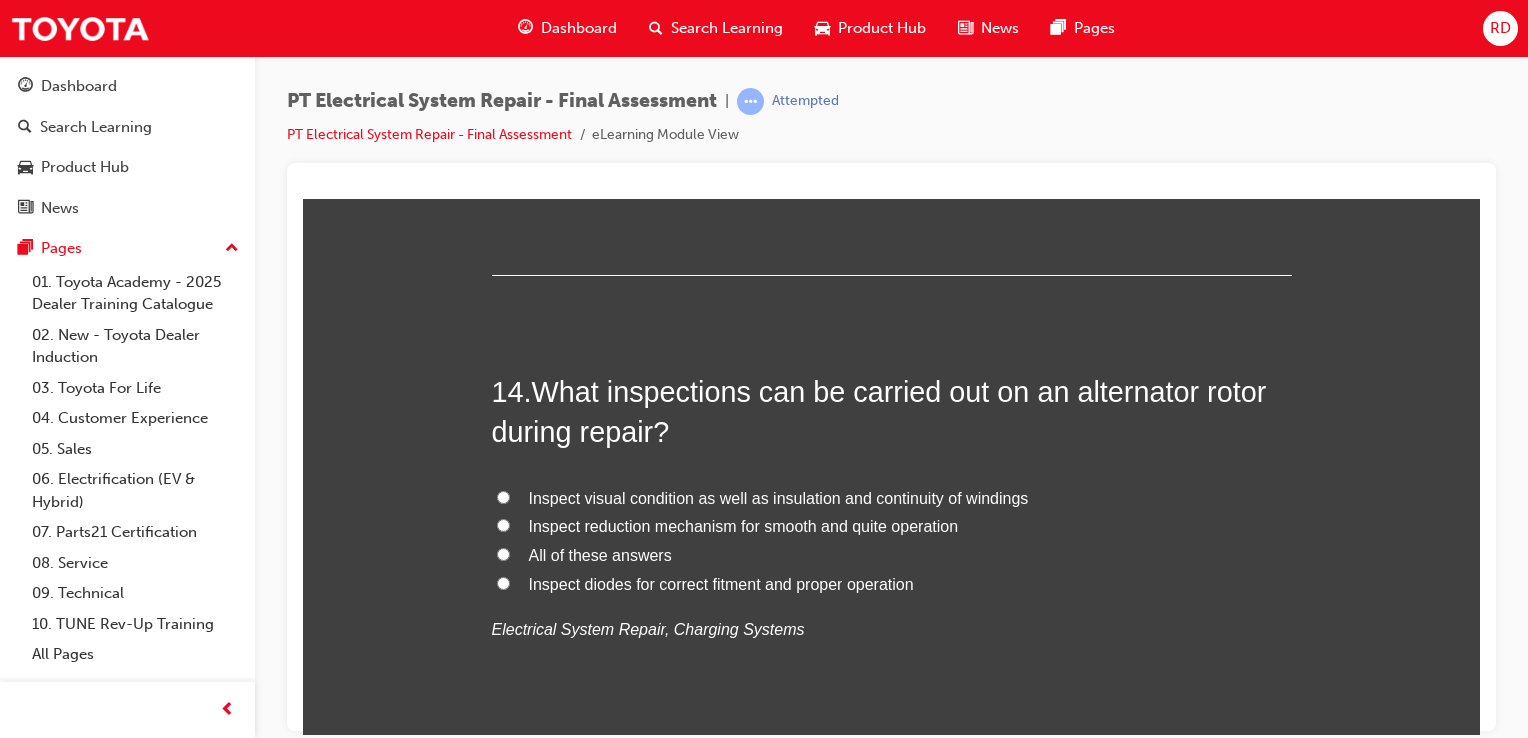 click on "All of these answers" at bounding box center (892, 555) 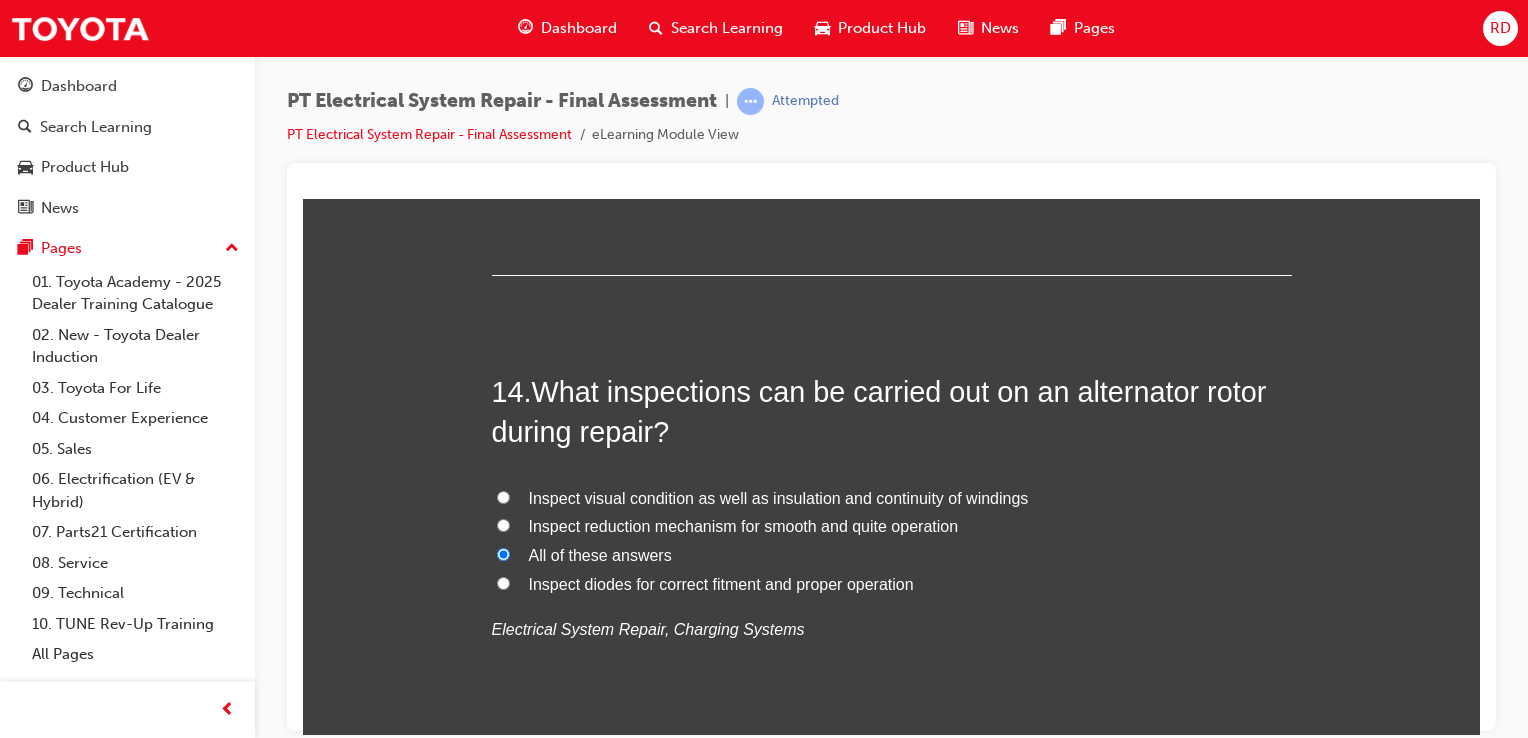 radio on "true" 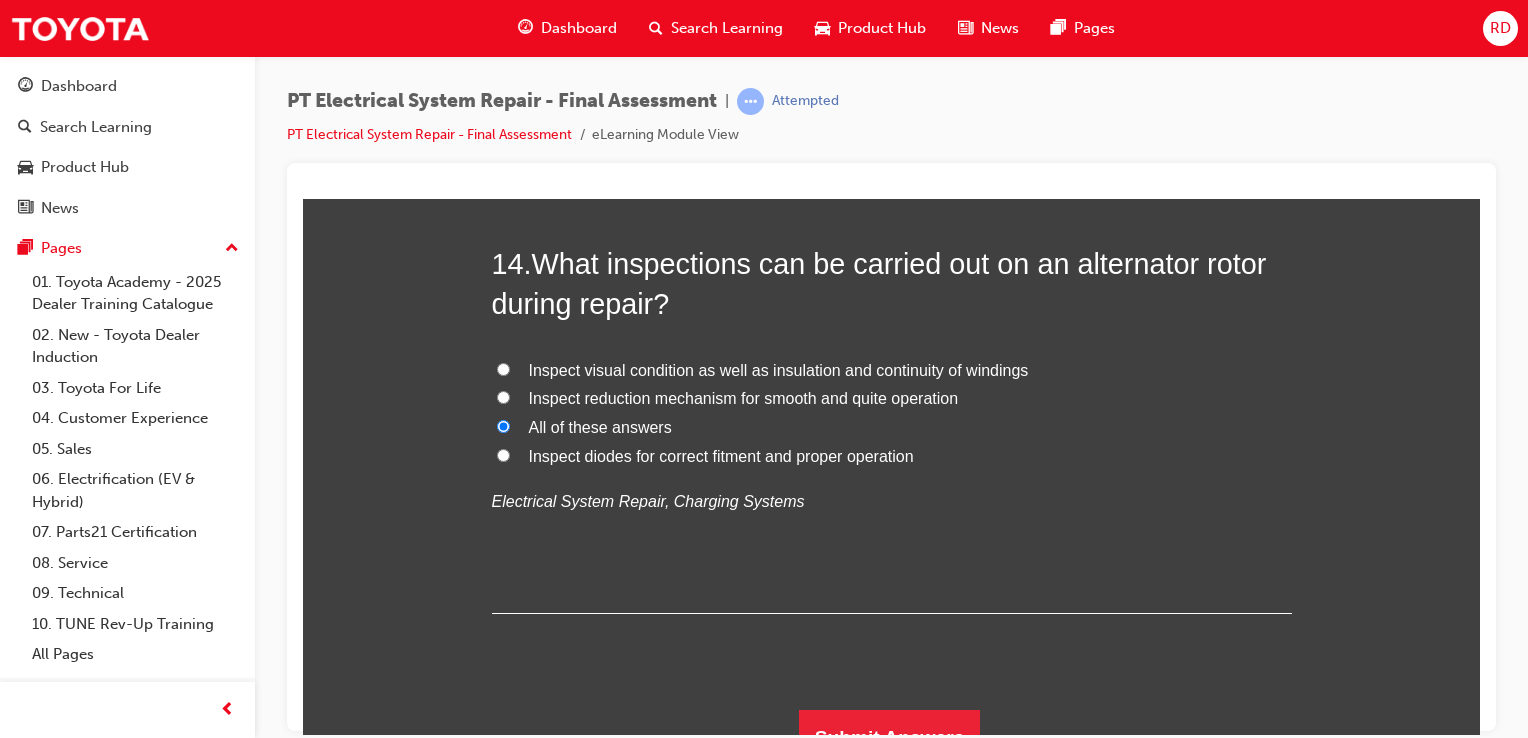 scroll, scrollTop: 6206, scrollLeft: 0, axis: vertical 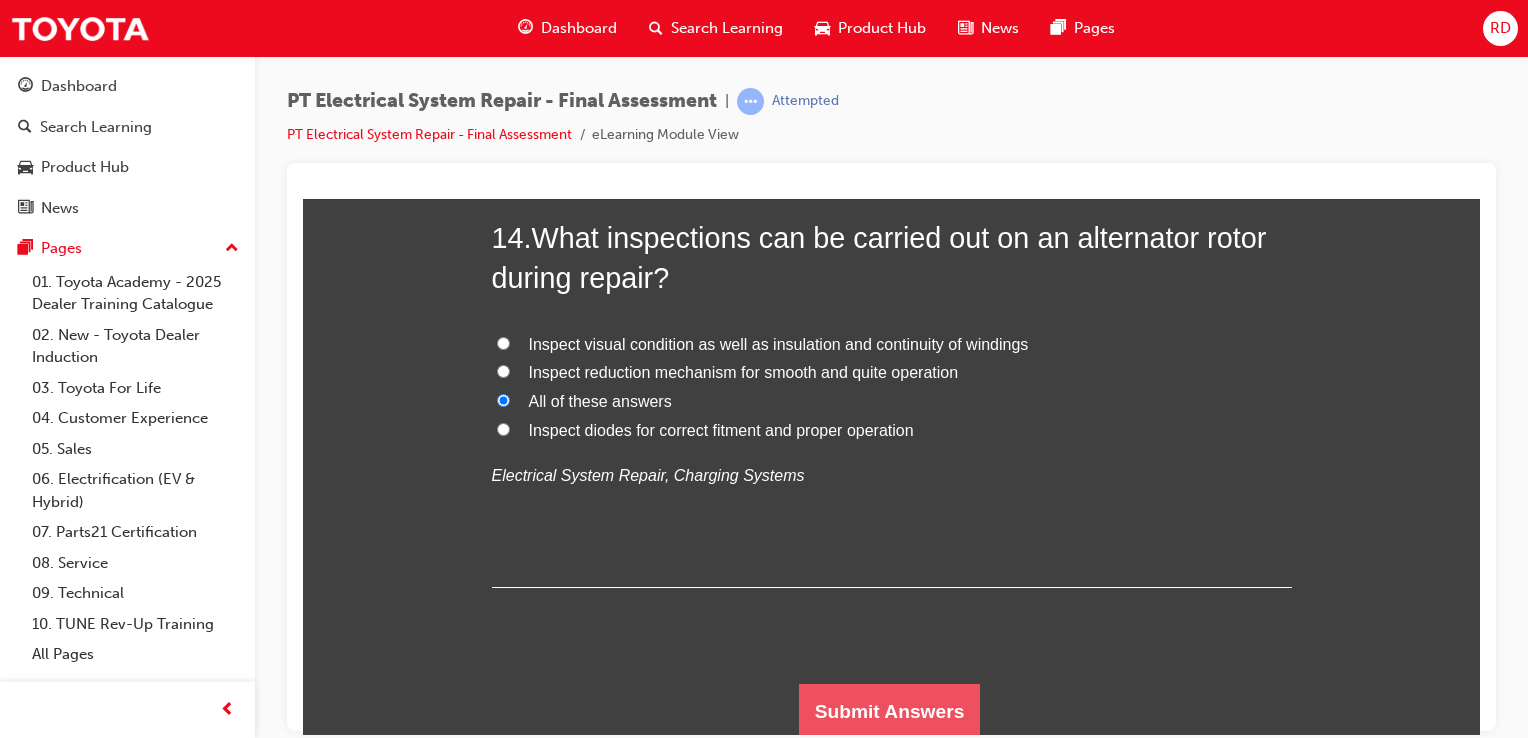 click on "Submit Answers" at bounding box center (890, 711) 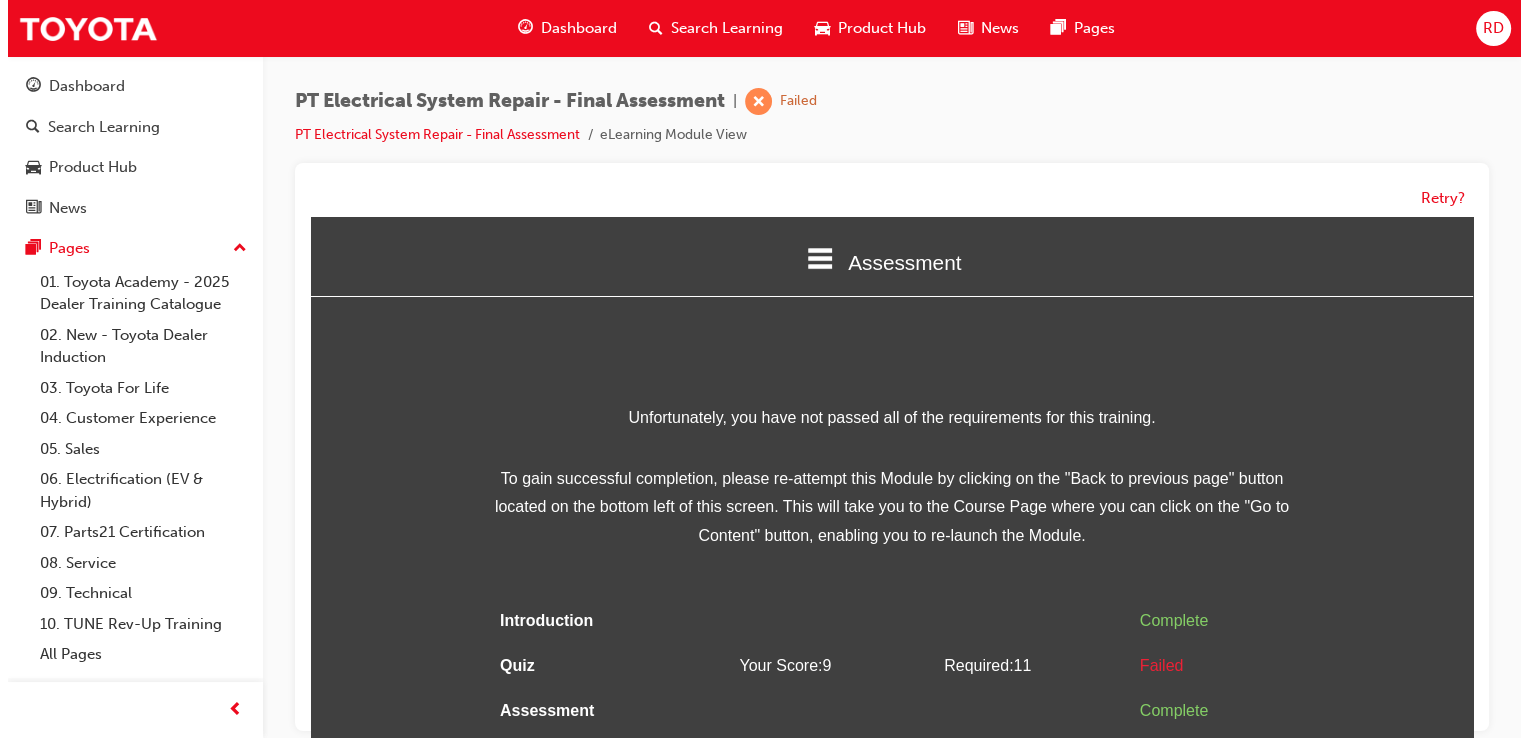 scroll, scrollTop: 11, scrollLeft: 0, axis: vertical 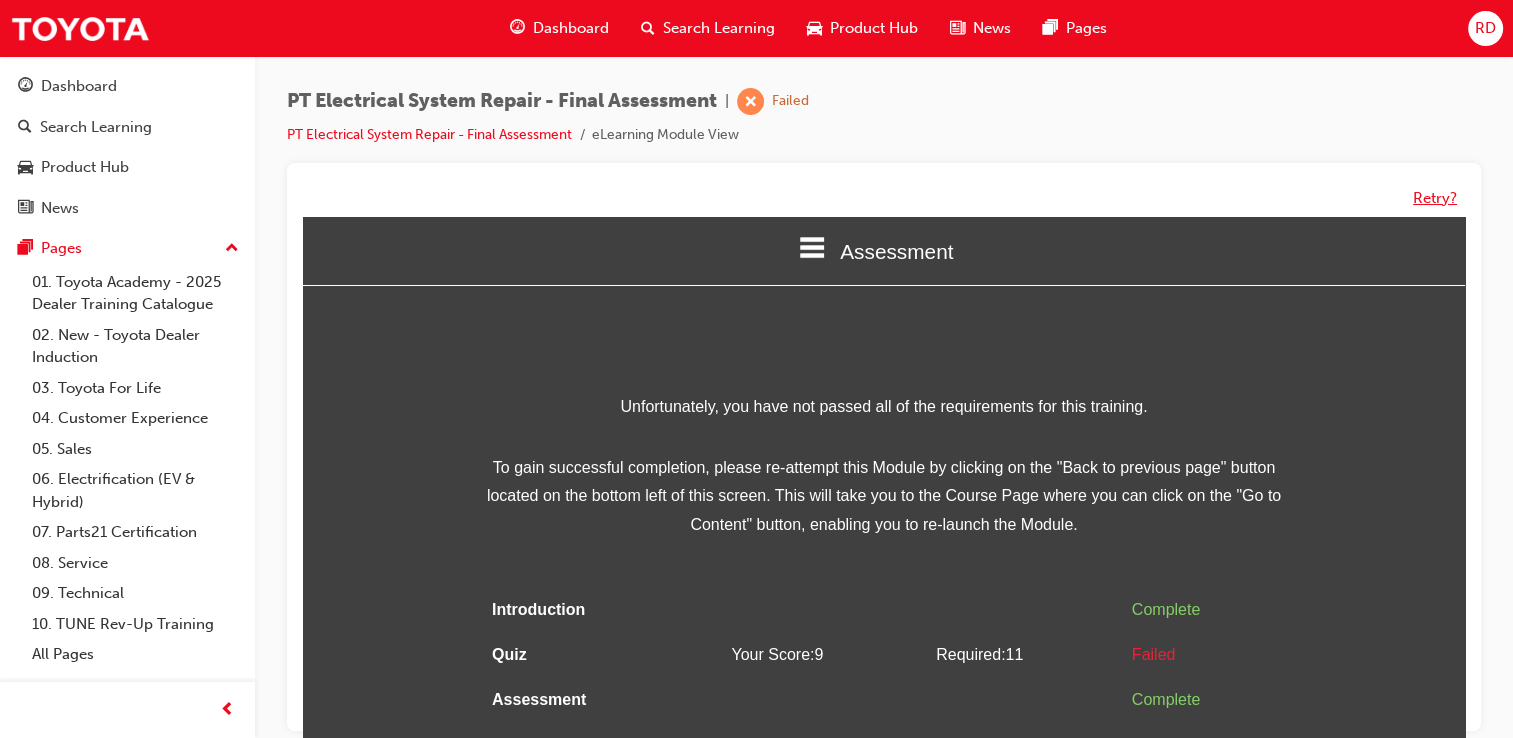 click on "Retry?" at bounding box center [1435, 198] 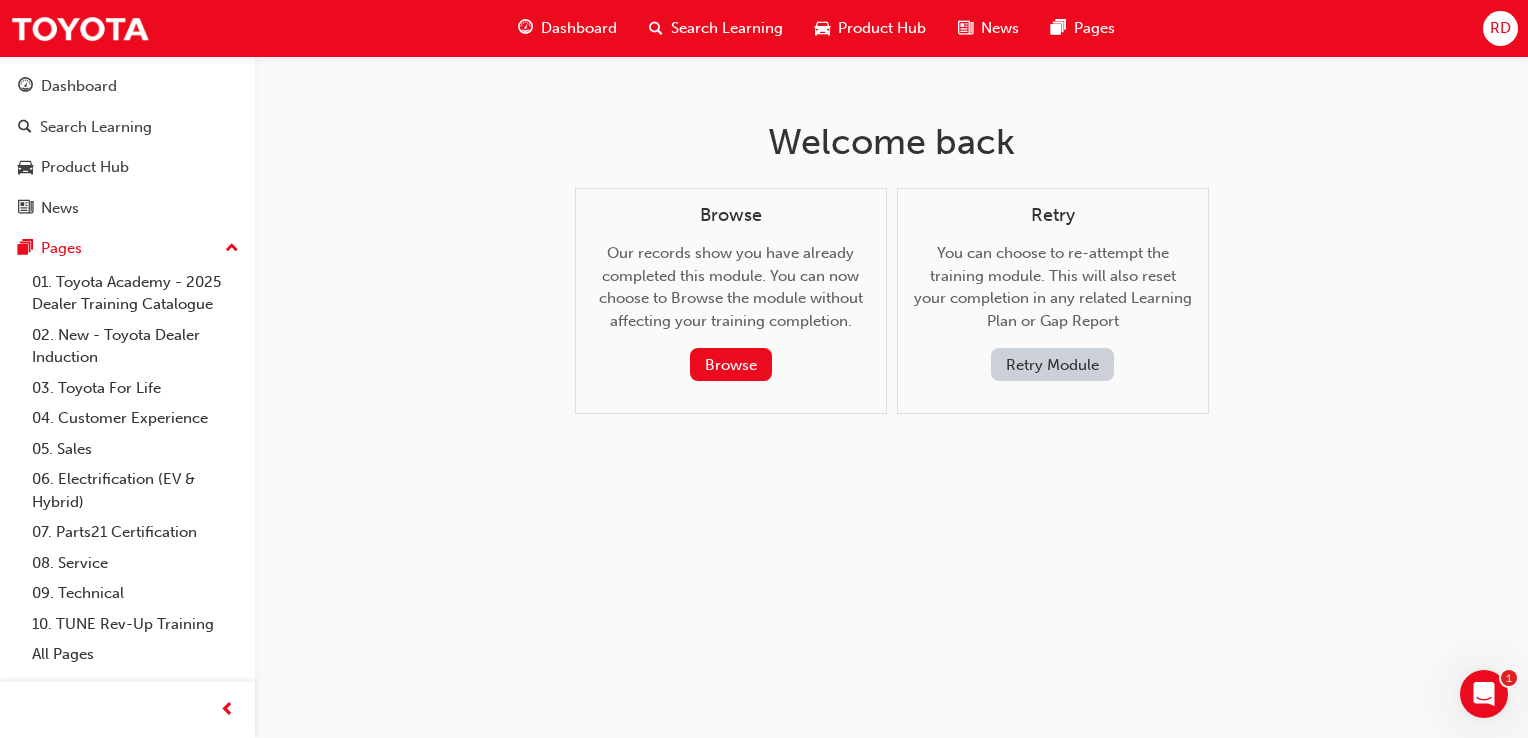 click on "Retry Module" at bounding box center [1052, 364] 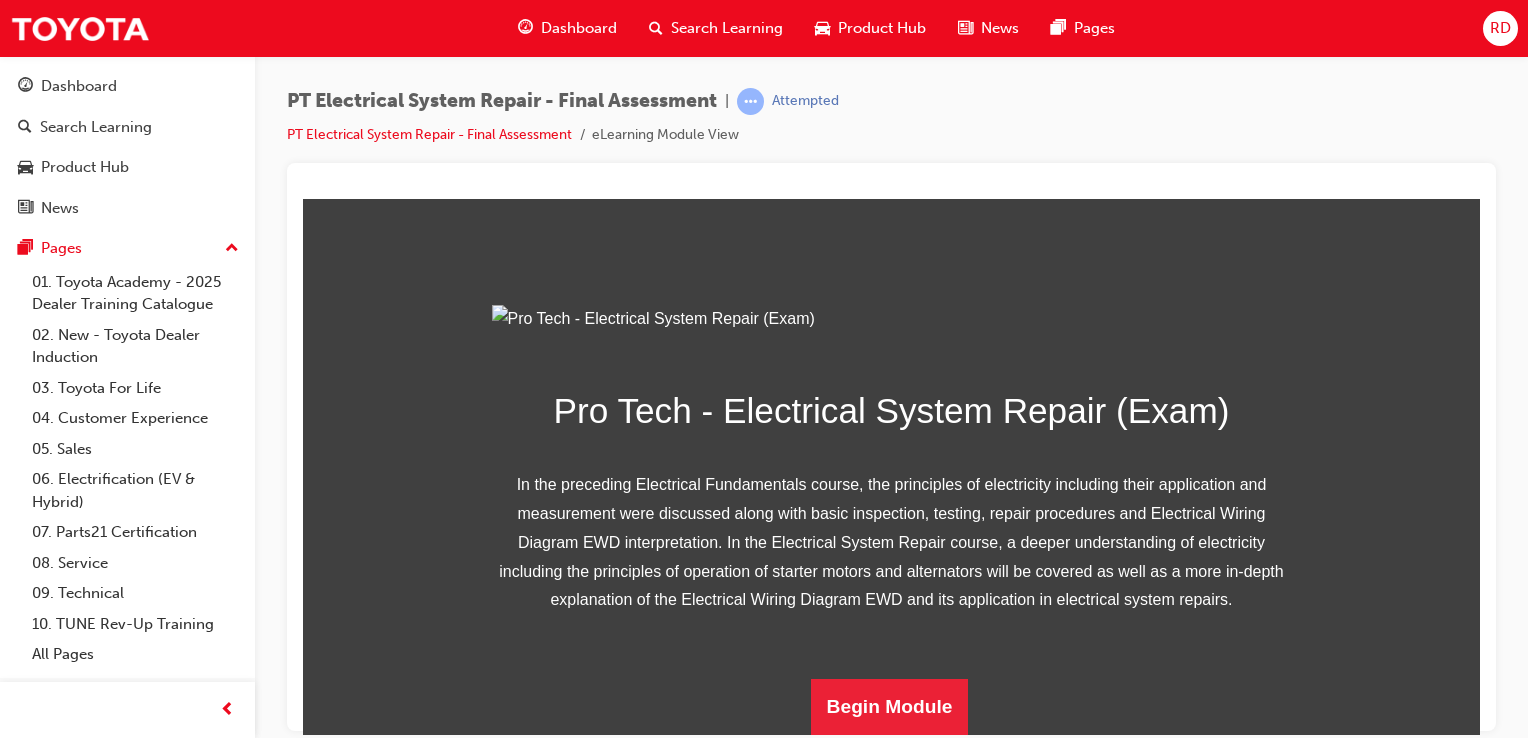scroll, scrollTop: 300, scrollLeft: 0, axis: vertical 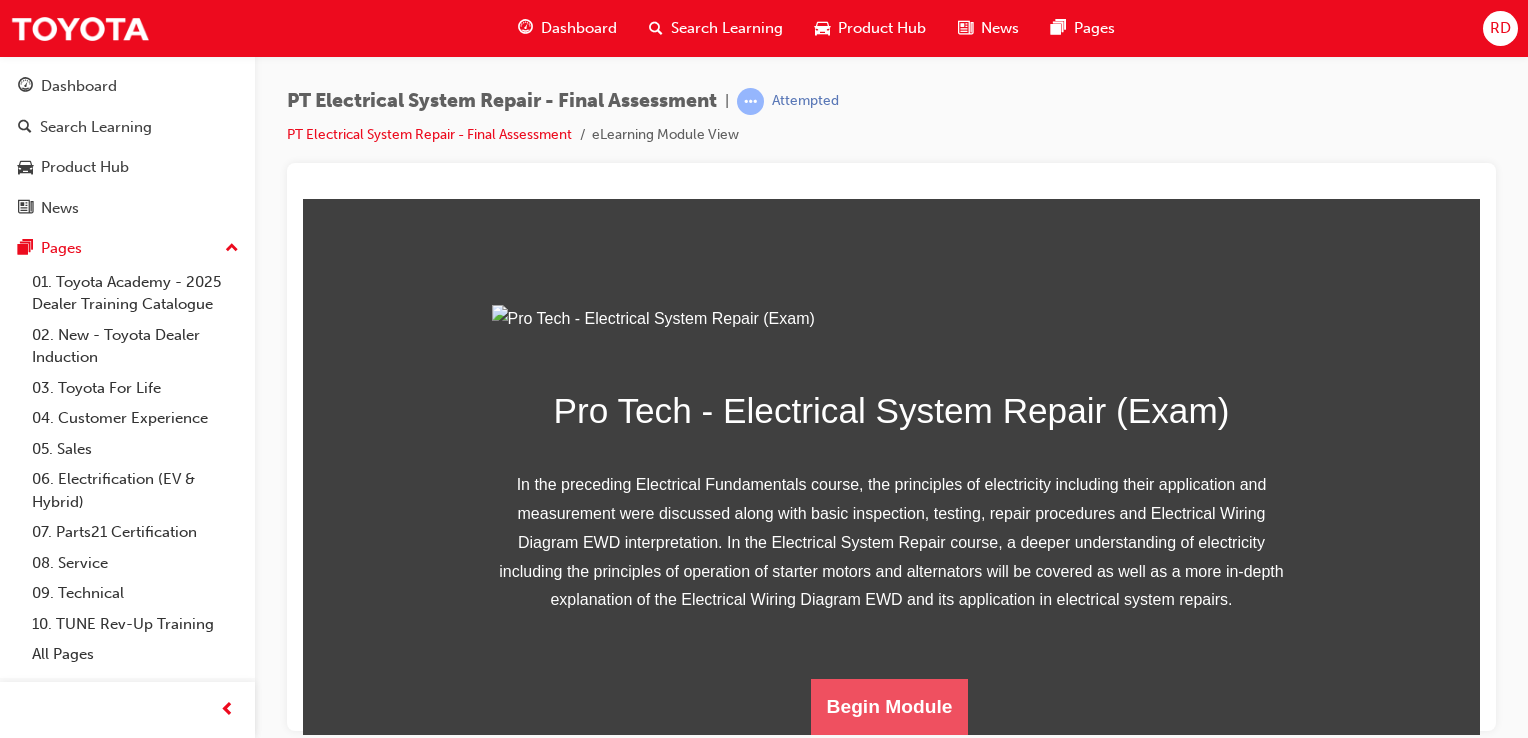 click on "Begin Module" at bounding box center (890, 706) 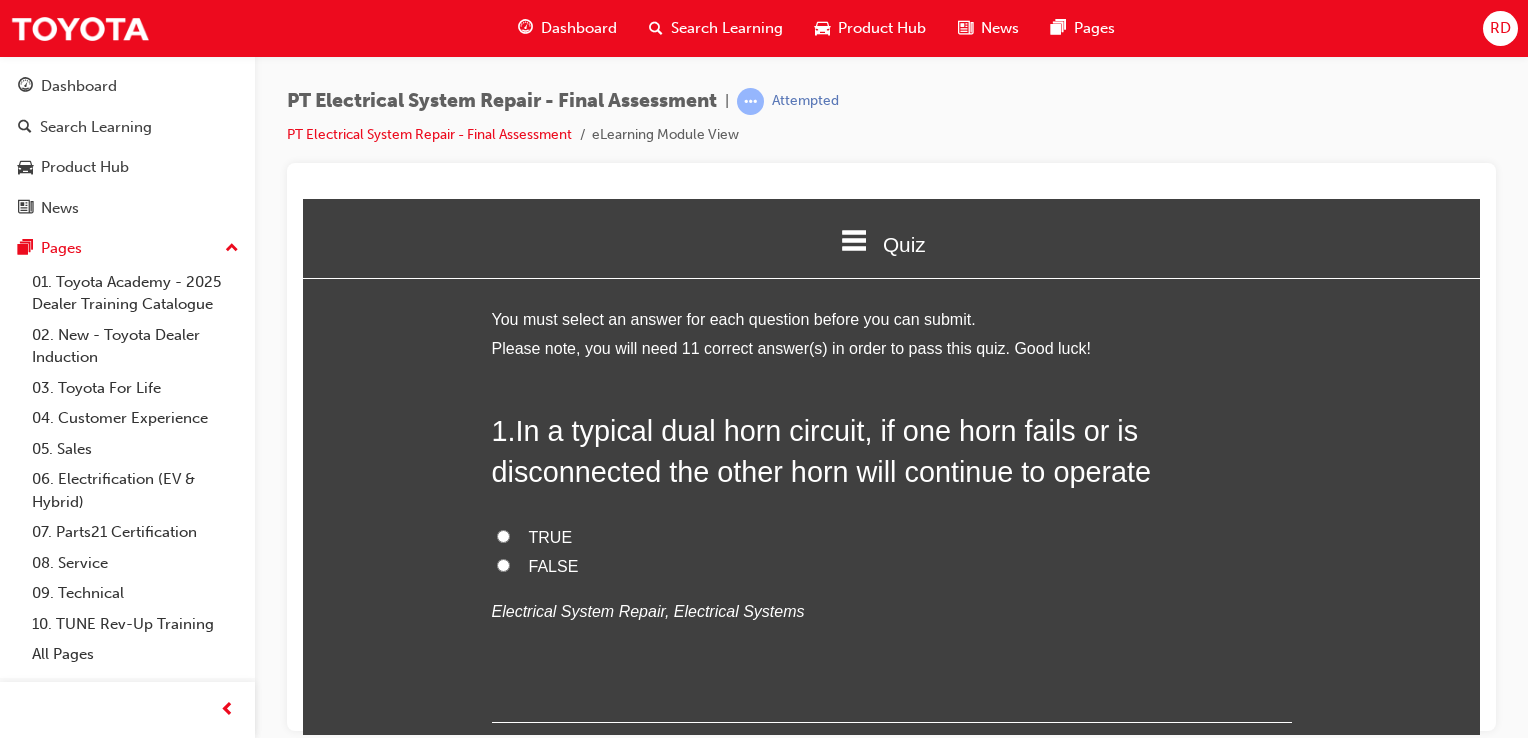 click on "TRUE" at bounding box center [503, 535] 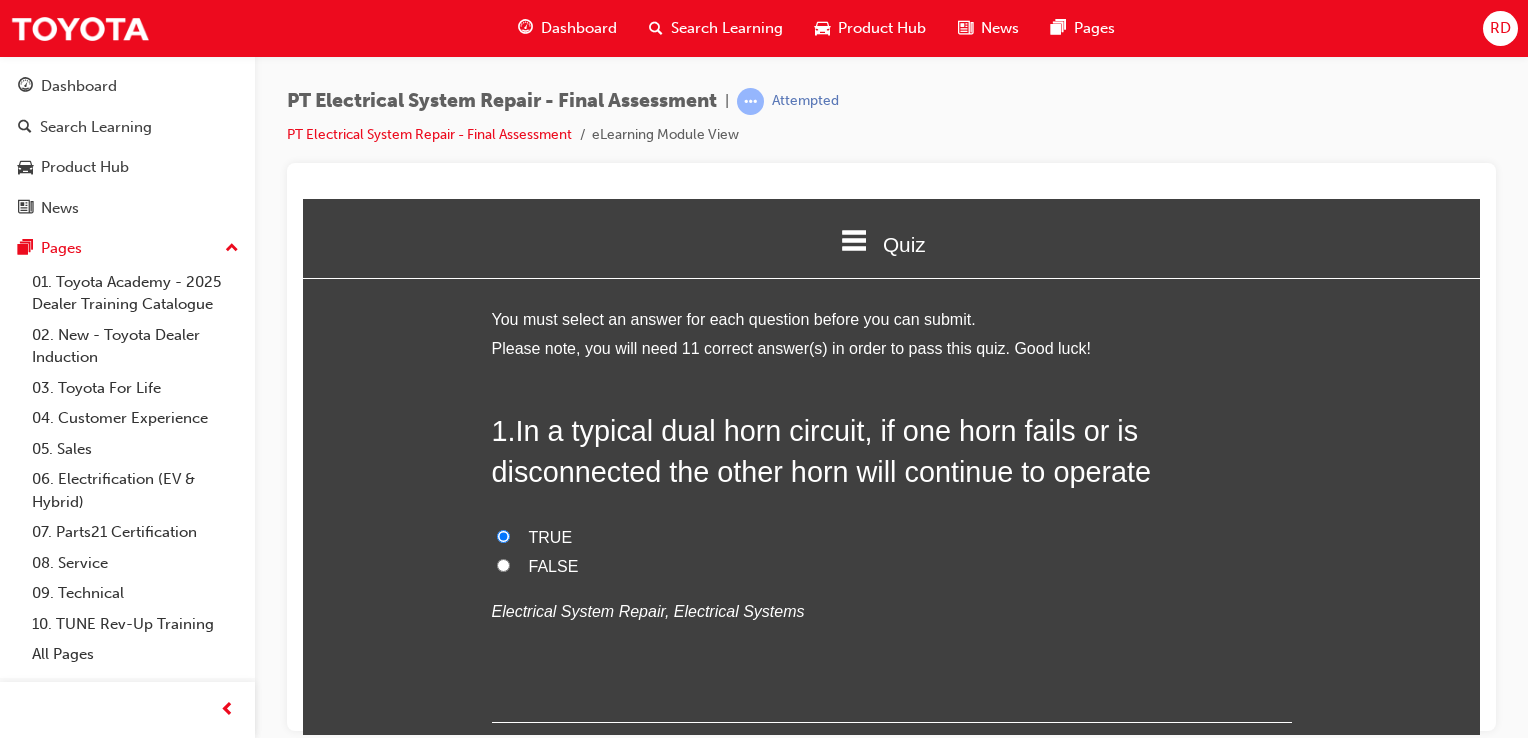 radio on "true" 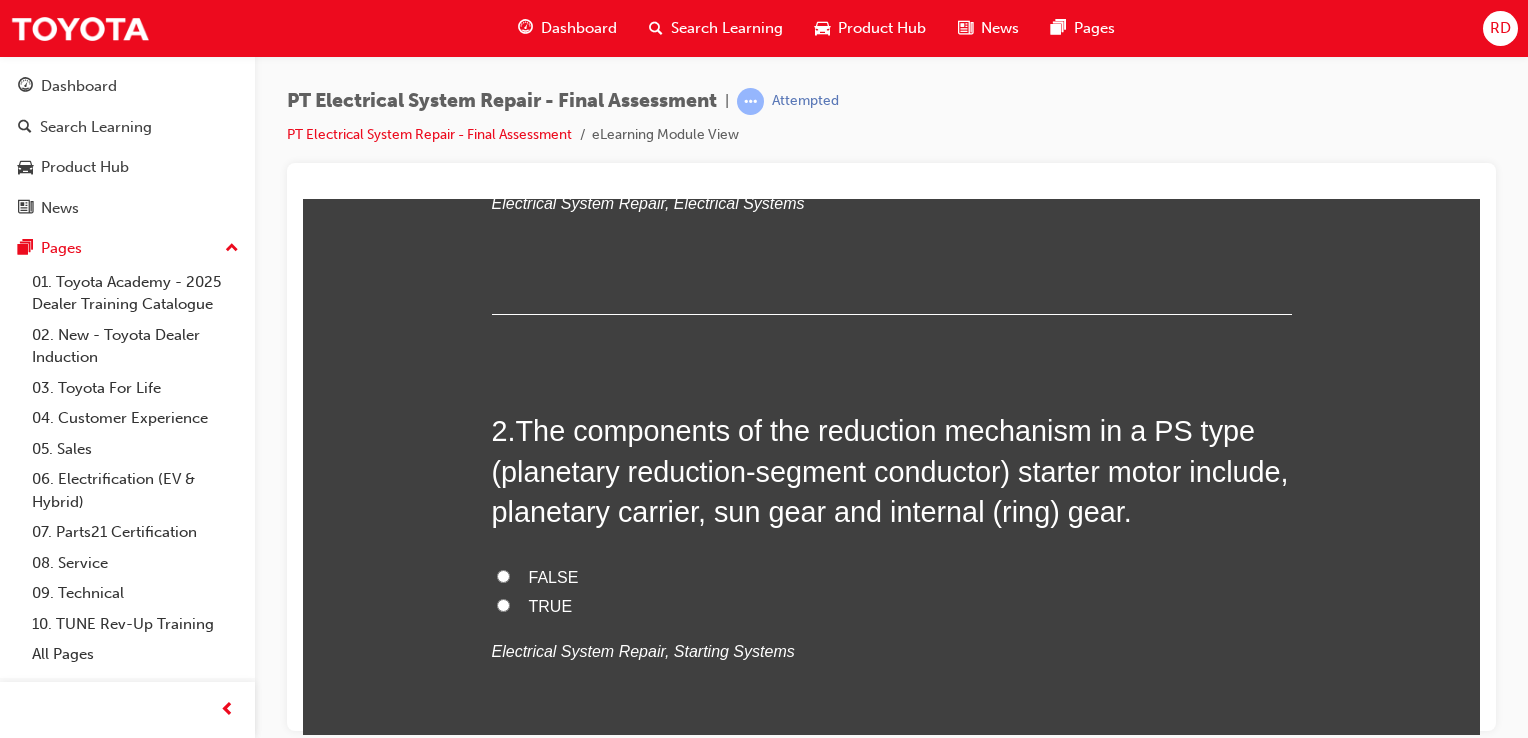 scroll, scrollTop: 411, scrollLeft: 0, axis: vertical 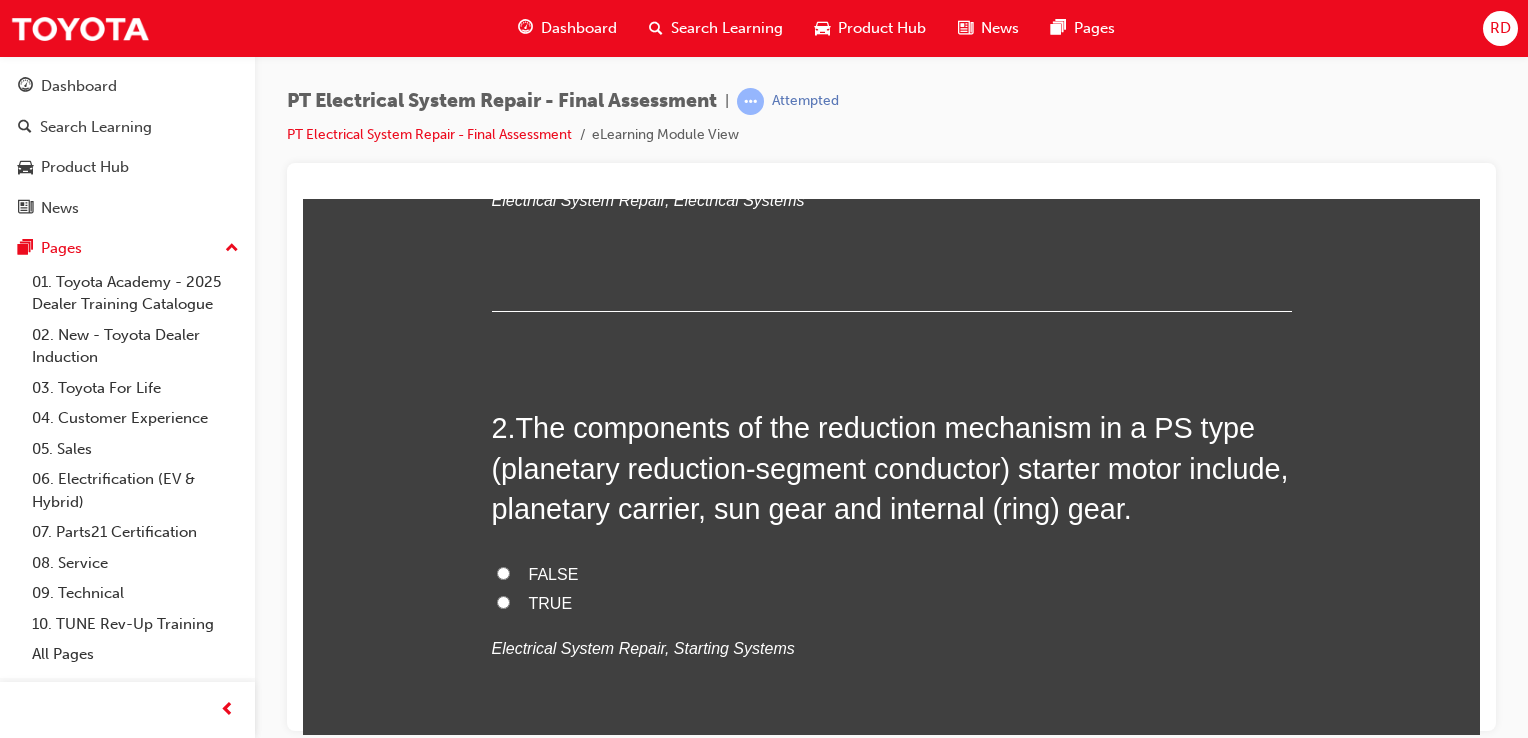 click on "TRUE" at bounding box center (892, 603) 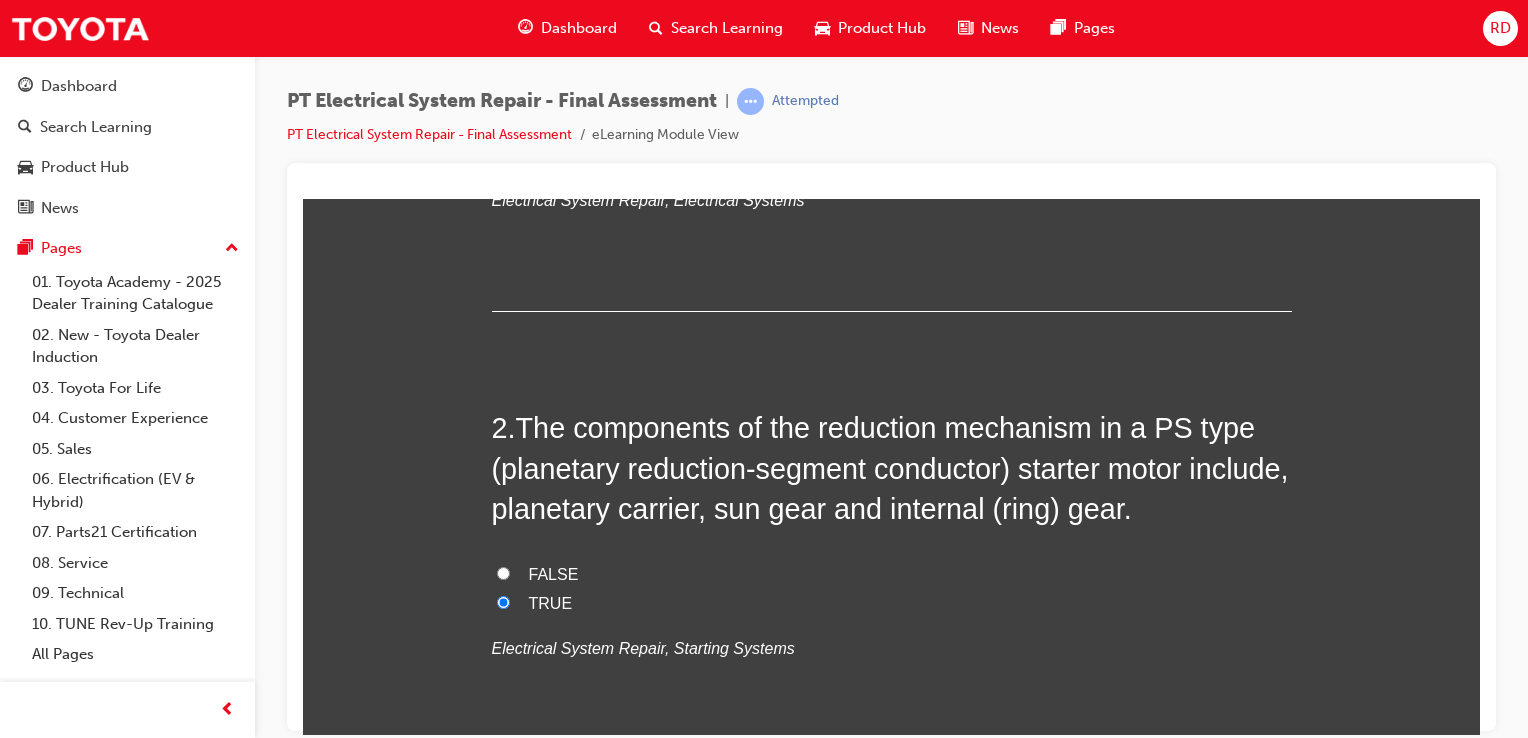 radio on "true" 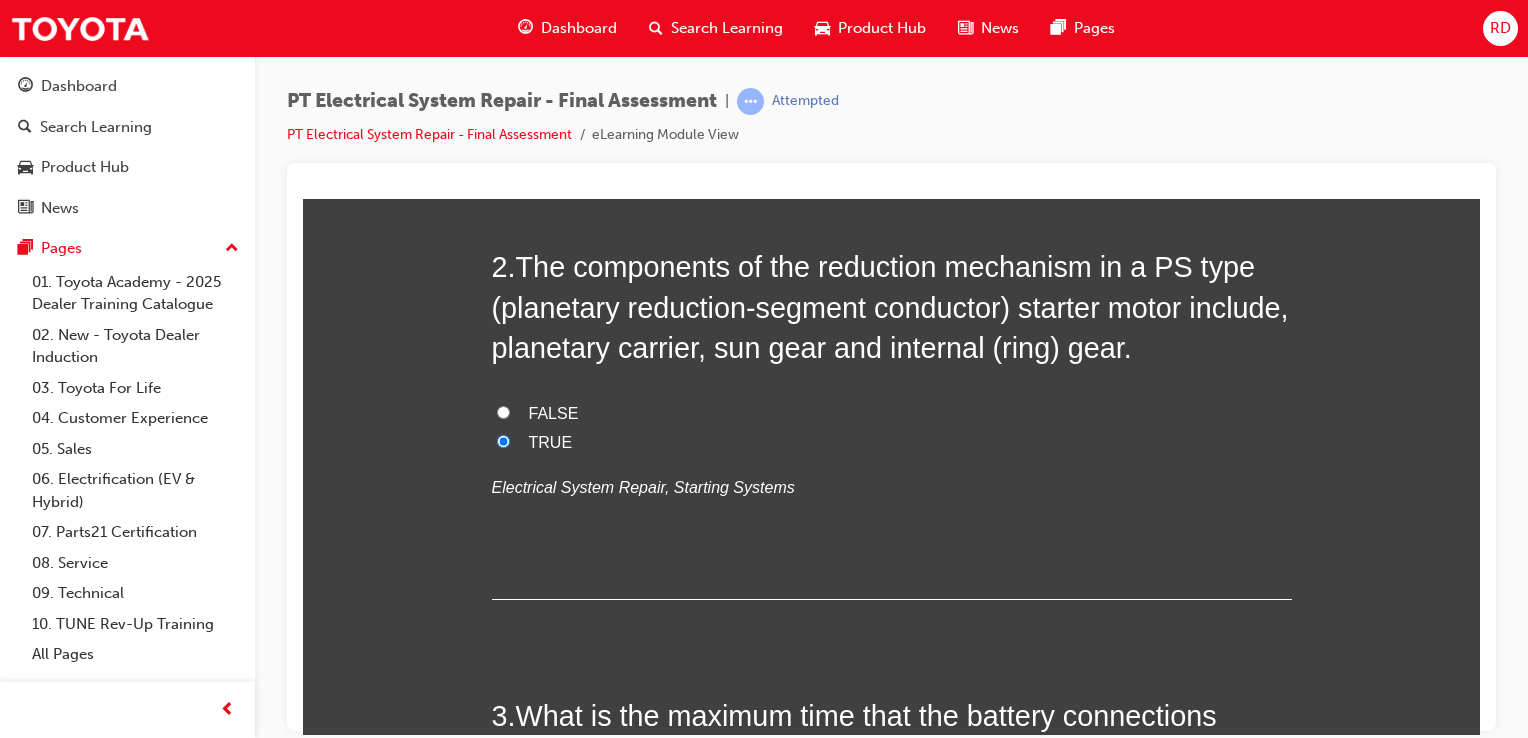 scroll, scrollTop: 571, scrollLeft: 0, axis: vertical 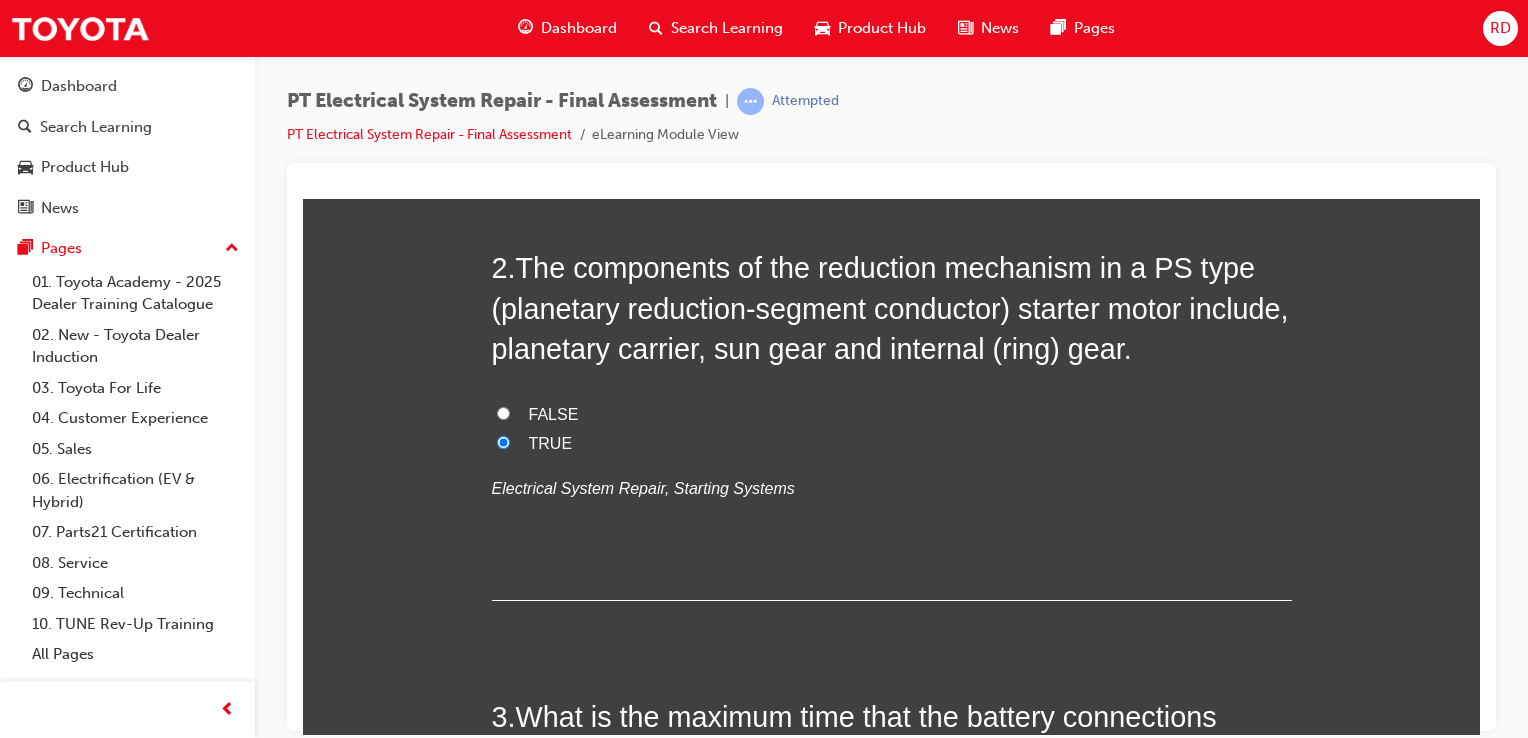 click on "FALSE" at bounding box center (503, 412) 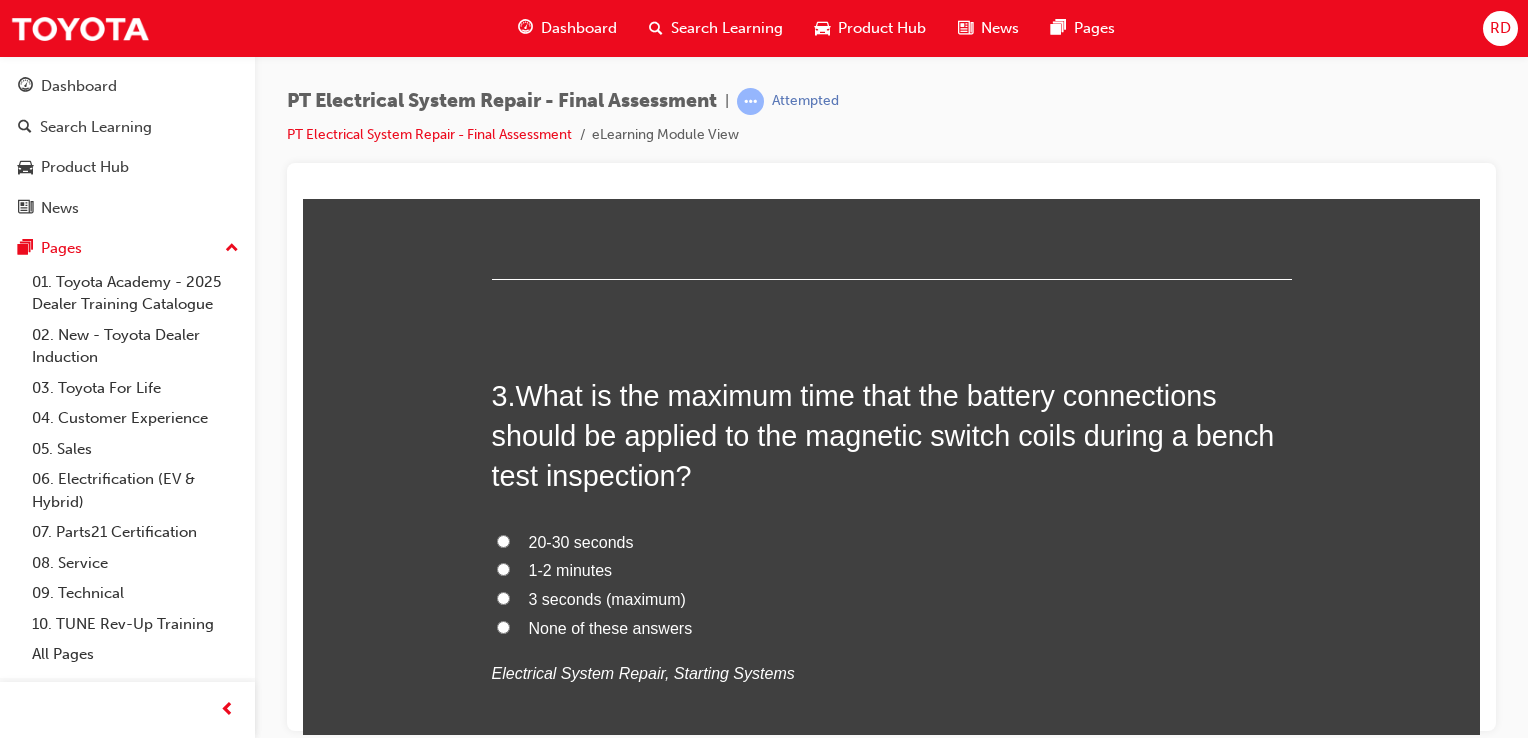 scroll, scrollTop: 915, scrollLeft: 0, axis: vertical 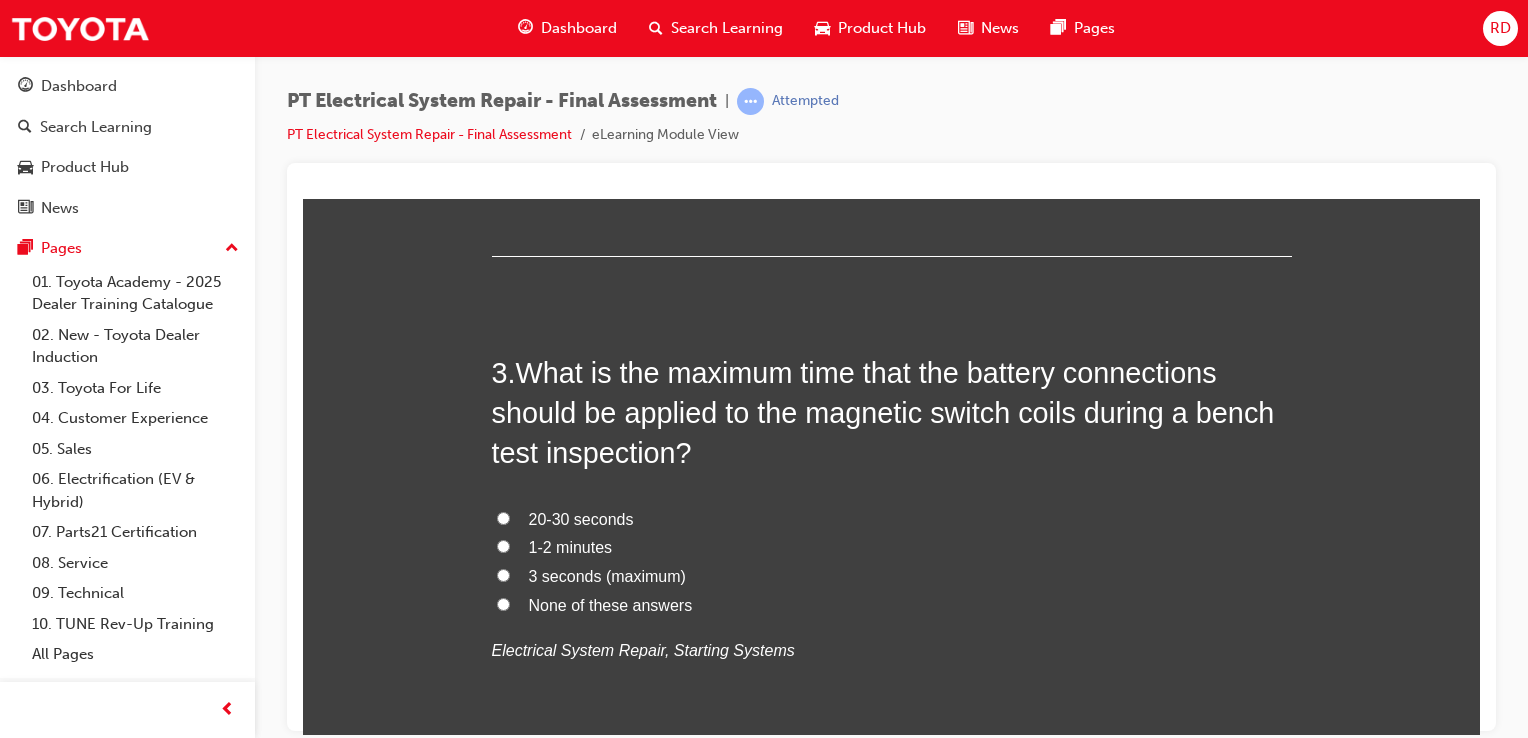 click on "None of these answers" at bounding box center (892, 605) 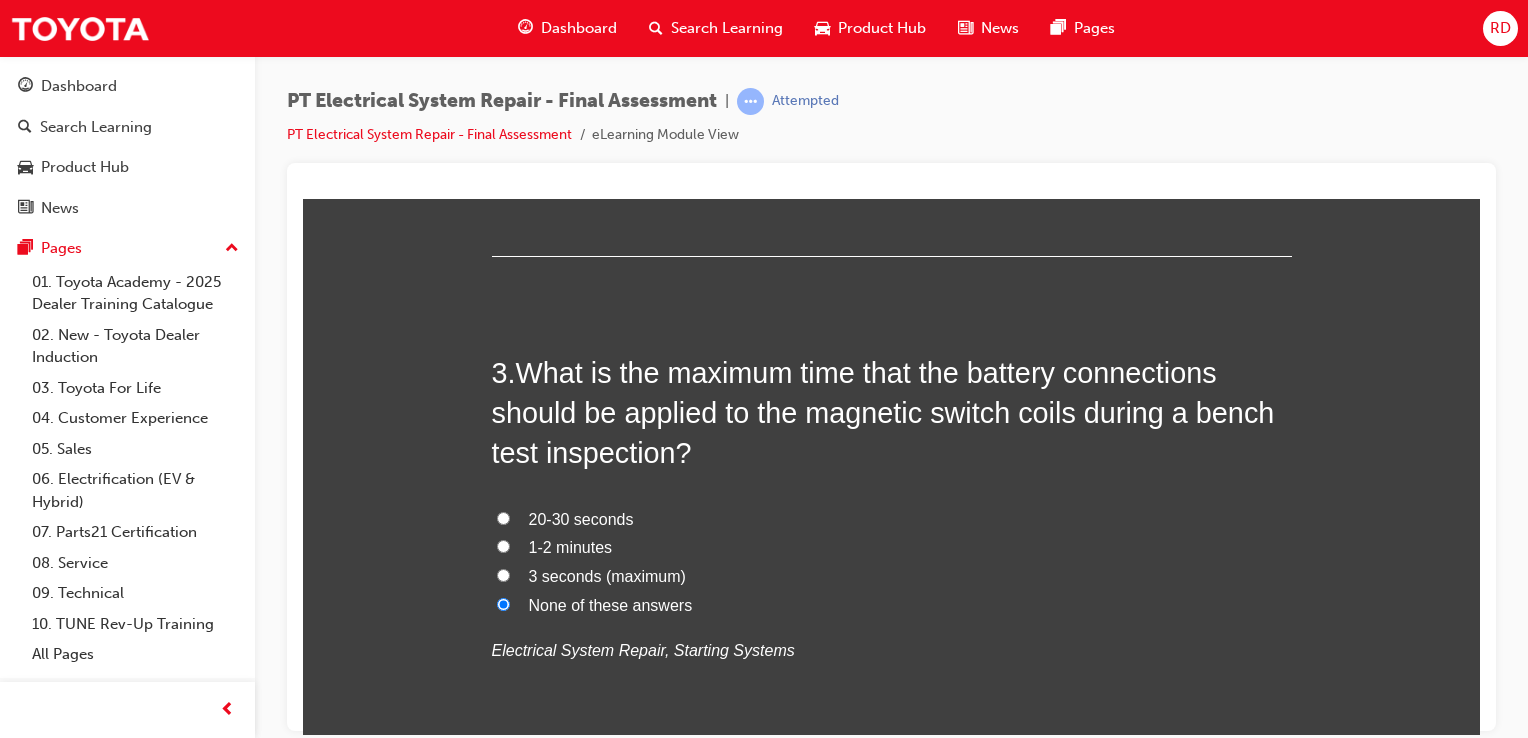 radio on "true" 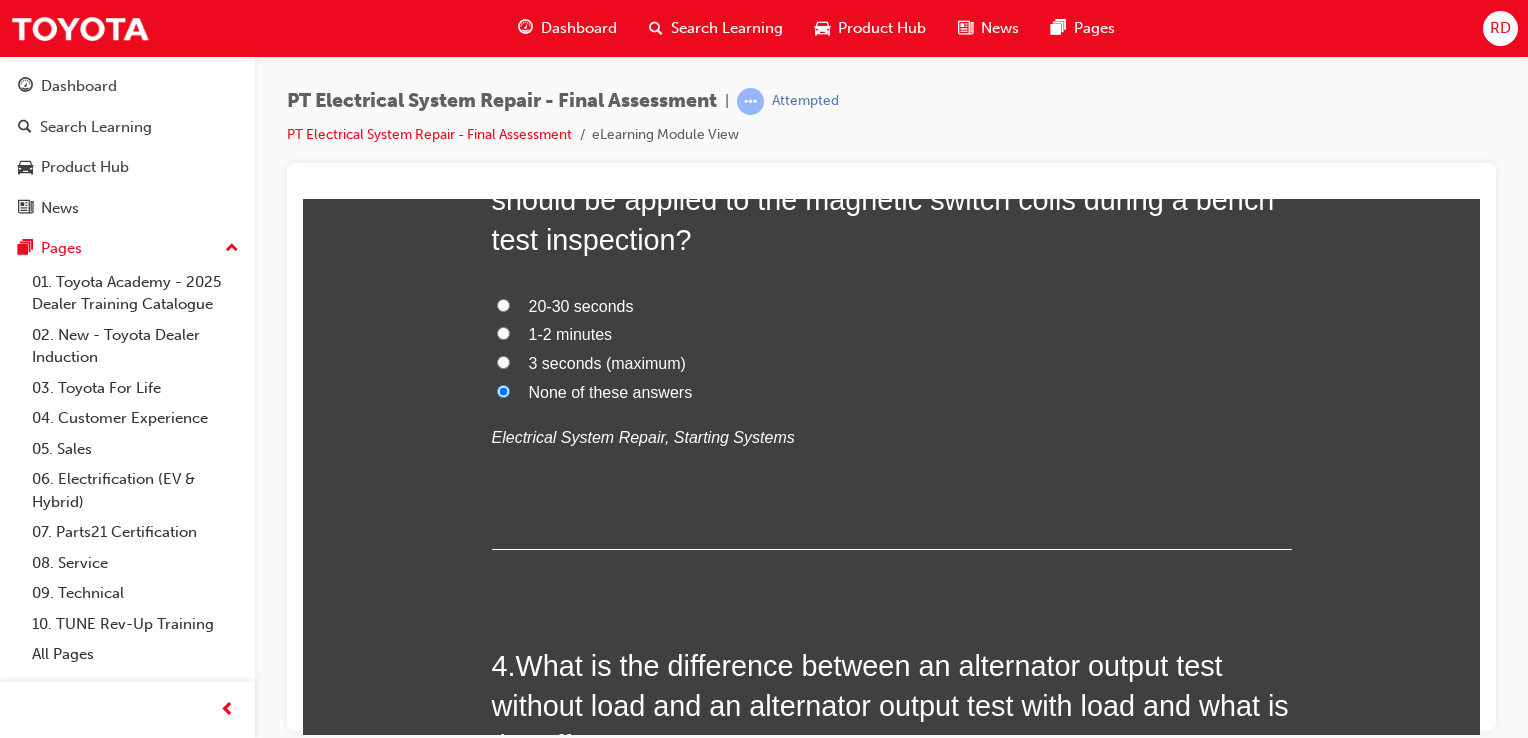 scroll, scrollTop: 1127, scrollLeft: 0, axis: vertical 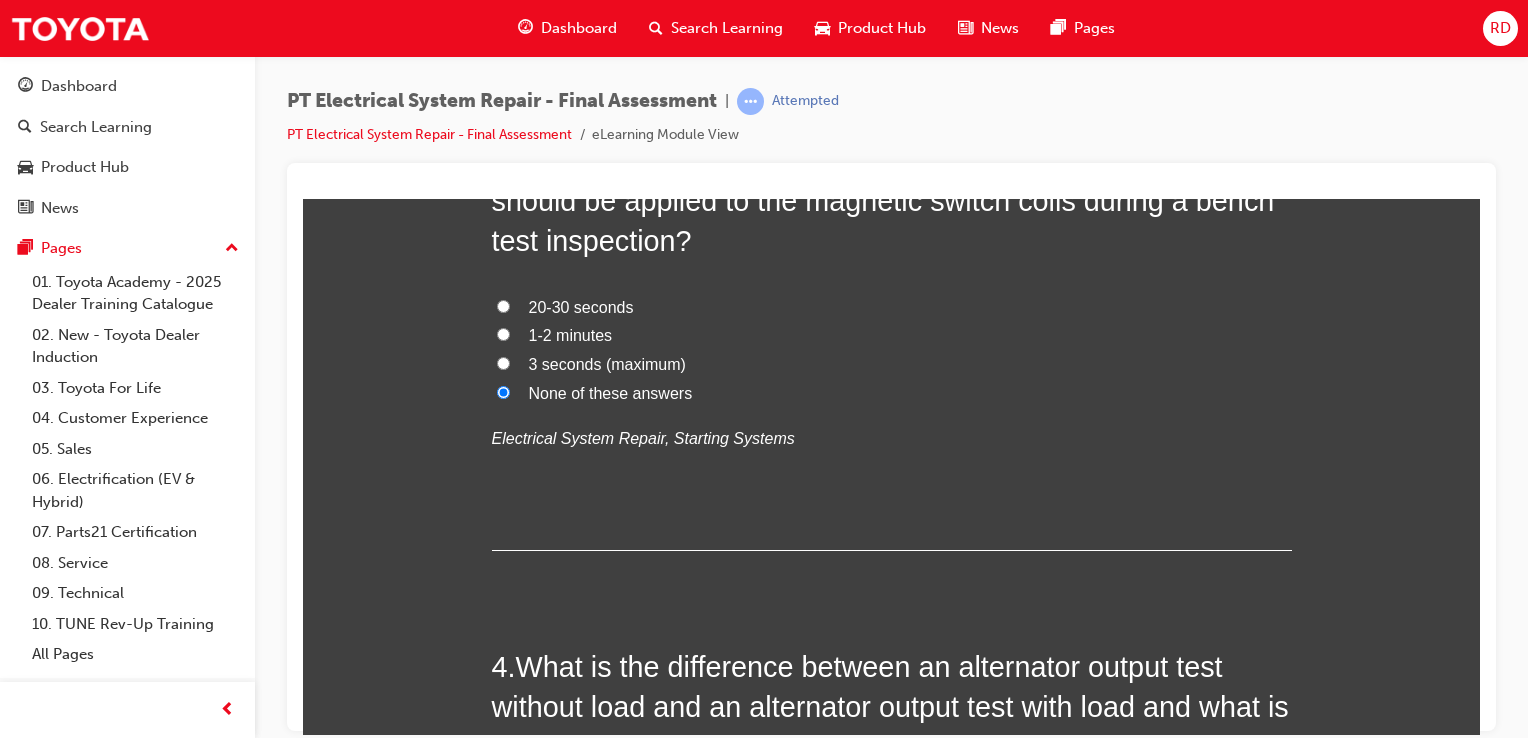 click on "3 seconds (maximum)" at bounding box center [503, 362] 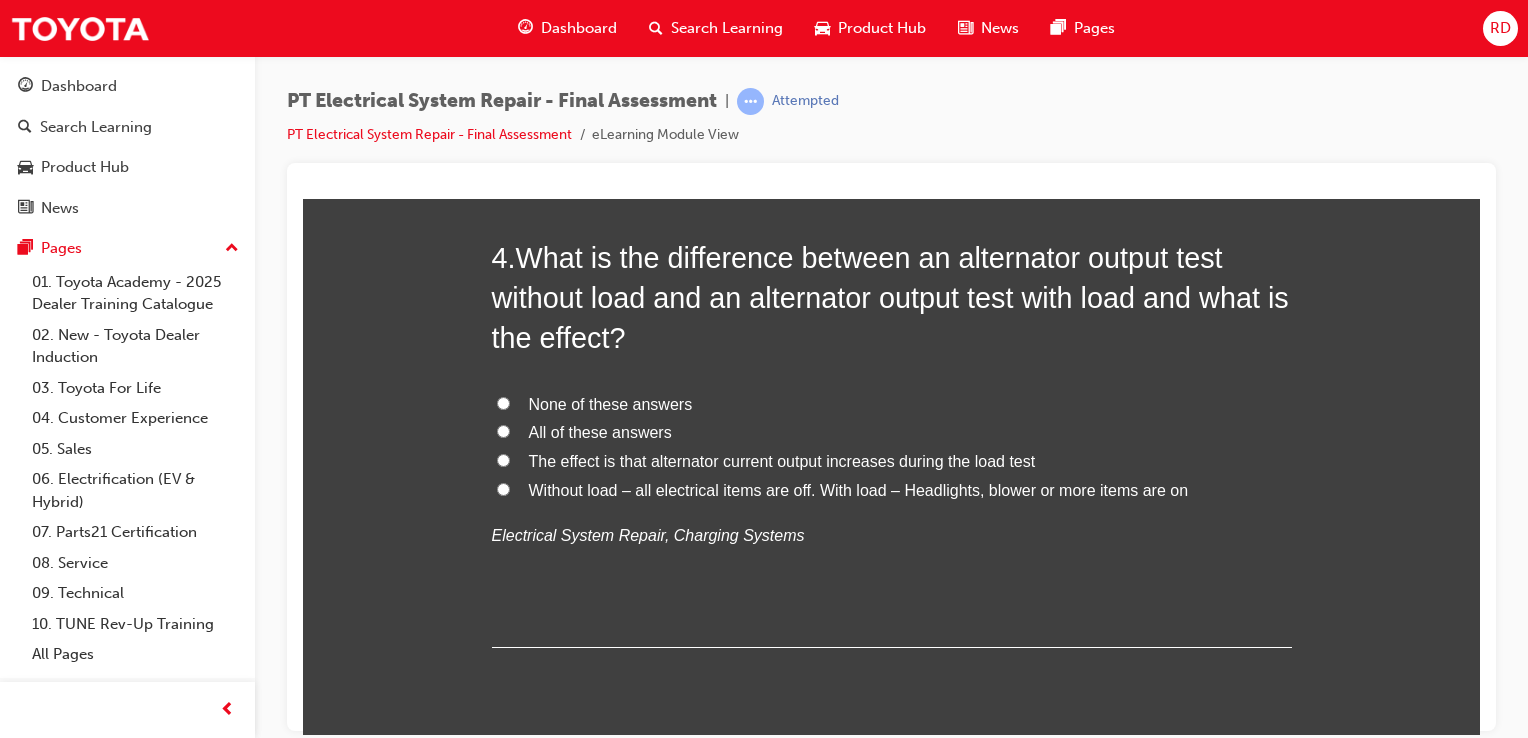 scroll, scrollTop: 1536, scrollLeft: 0, axis: vertical 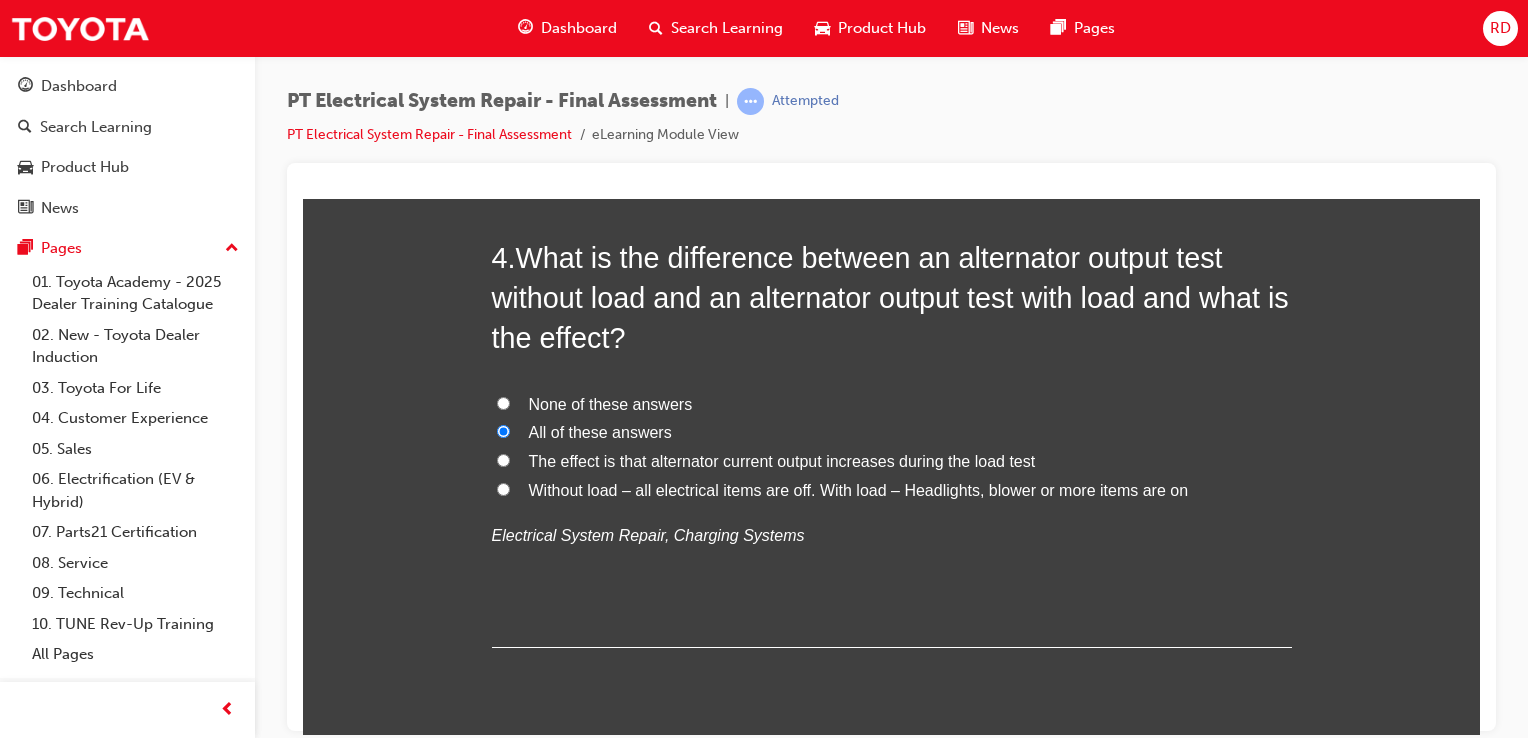 radio on "true" 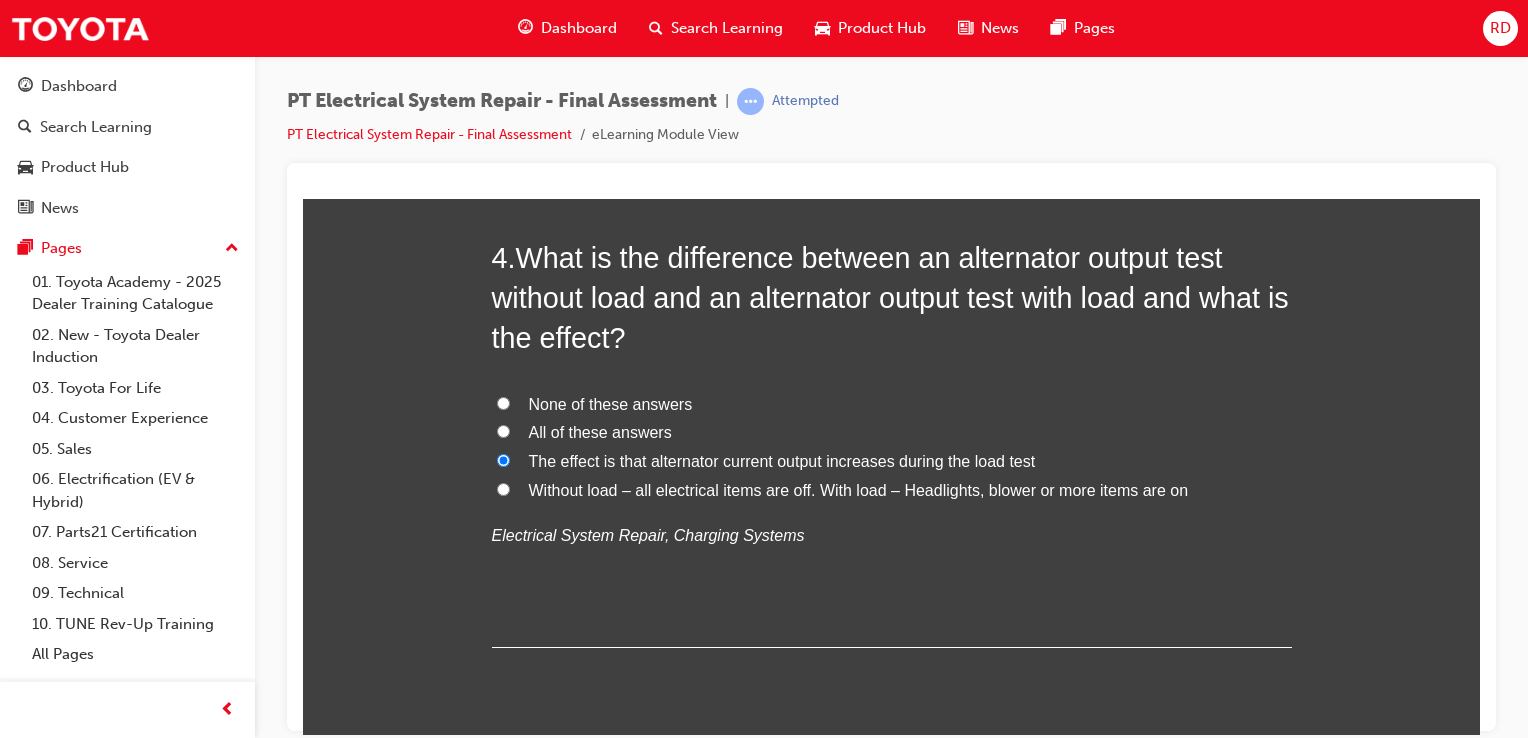 click on "Without load – all electrical items are off. With load – Headlights, blower or more items are on" at bounding box center (503, 488) 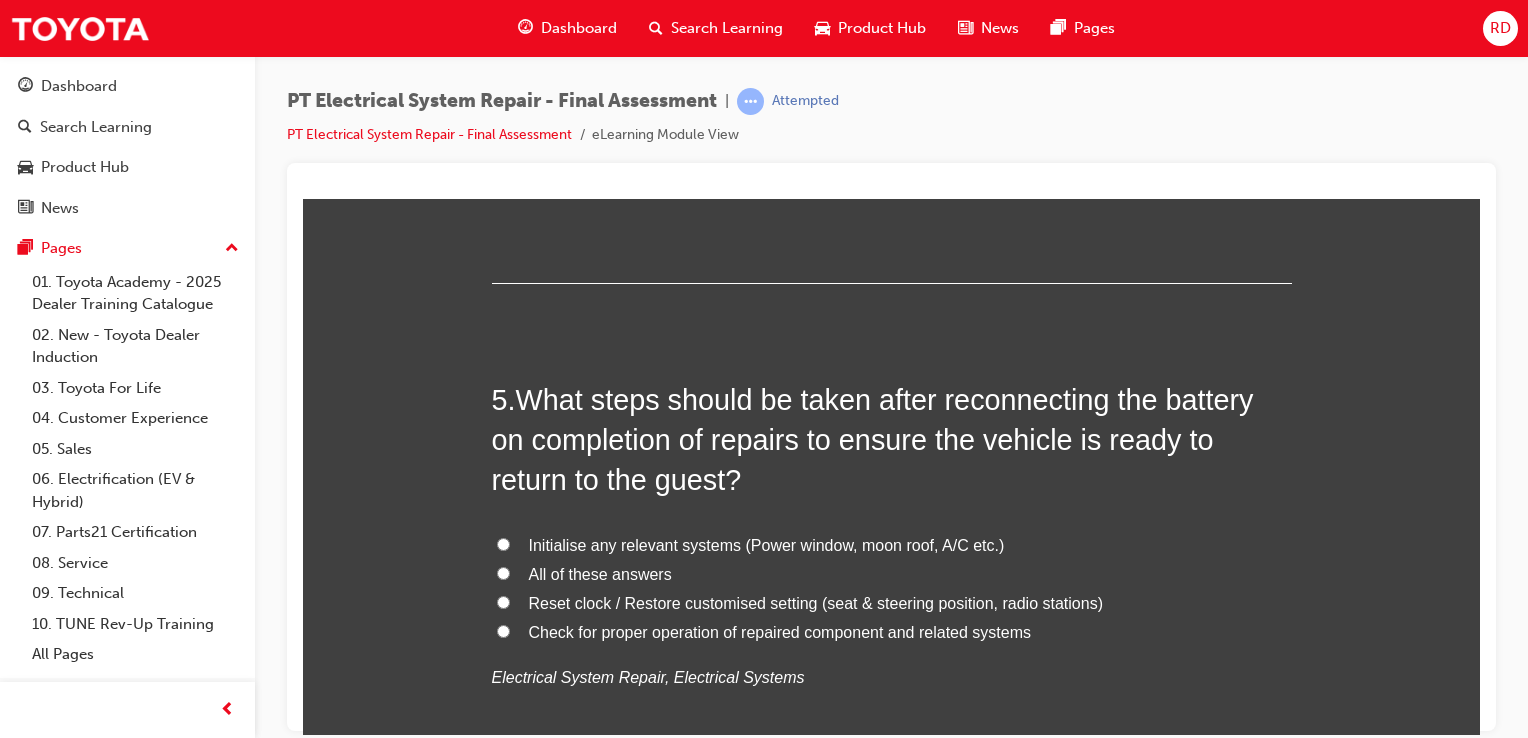 scroll, scrollTop: 1902, scrollLeft: 0, axis: vertical 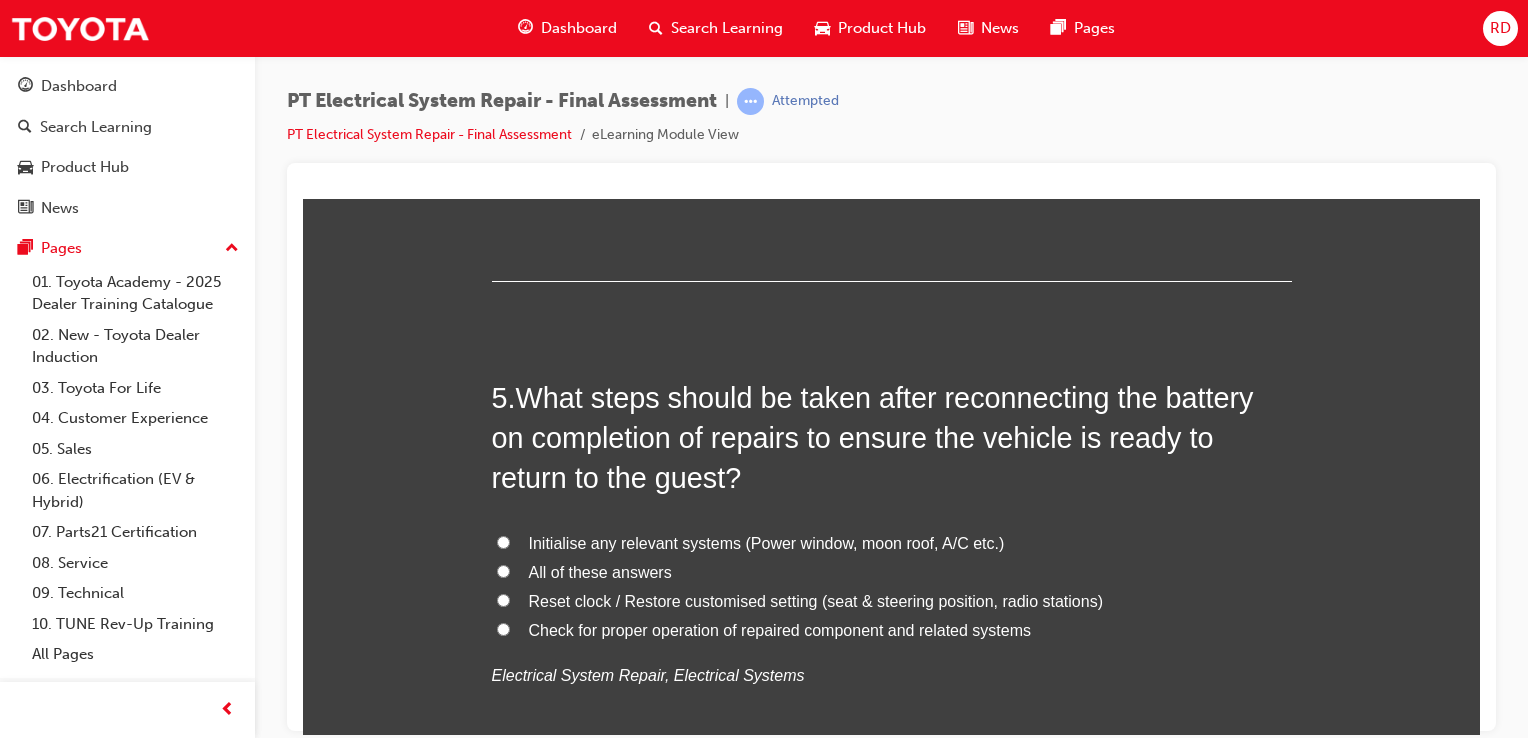 click on "All of these answers" at bounding box center (892, 572) 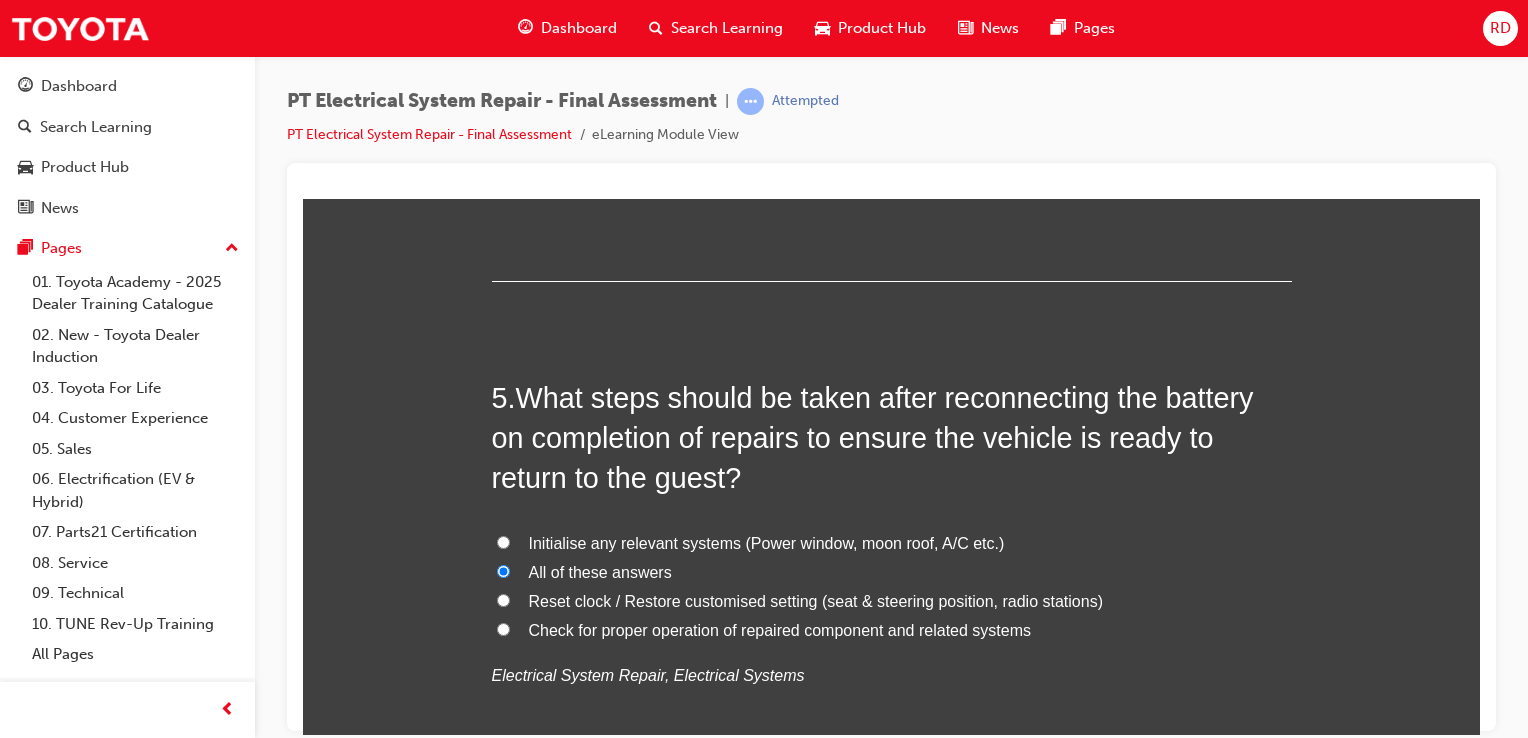 radio on "true" 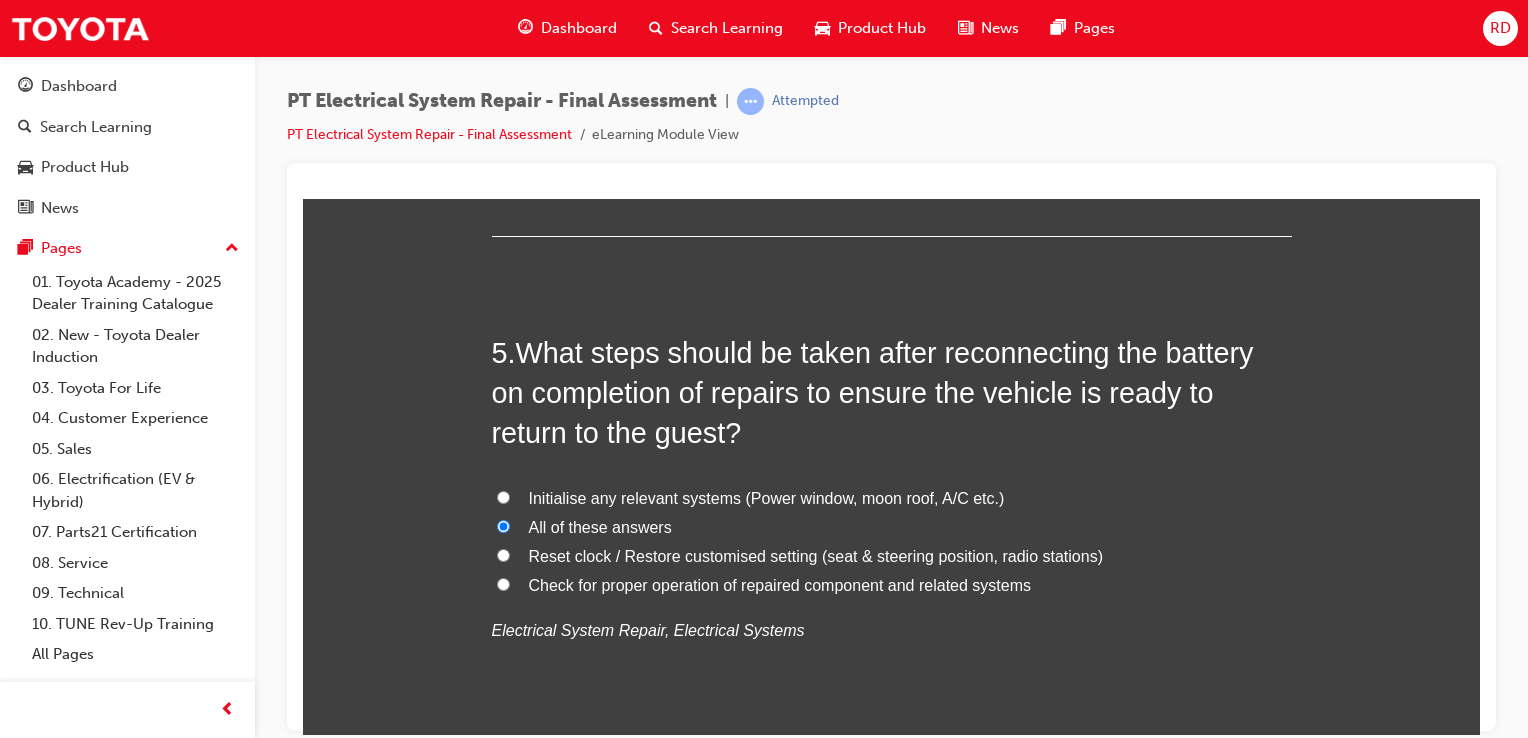 scroll, scrollTop: 1956, scrollLeft: 0, axis: vertical 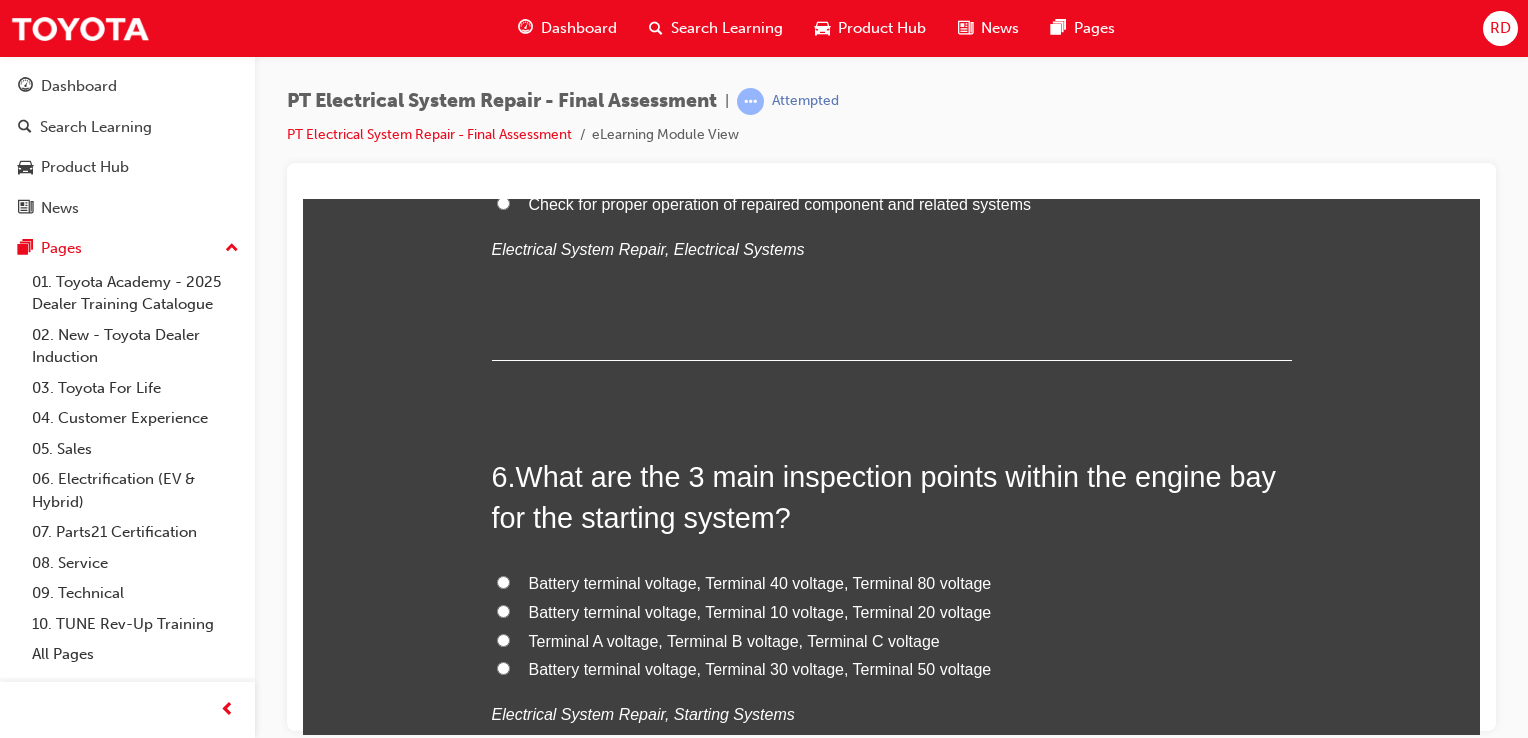 click on "Battery terminal voltage, Terminal 30 voltage, Terminal 50 voltage" at bounding box center [892, 669] 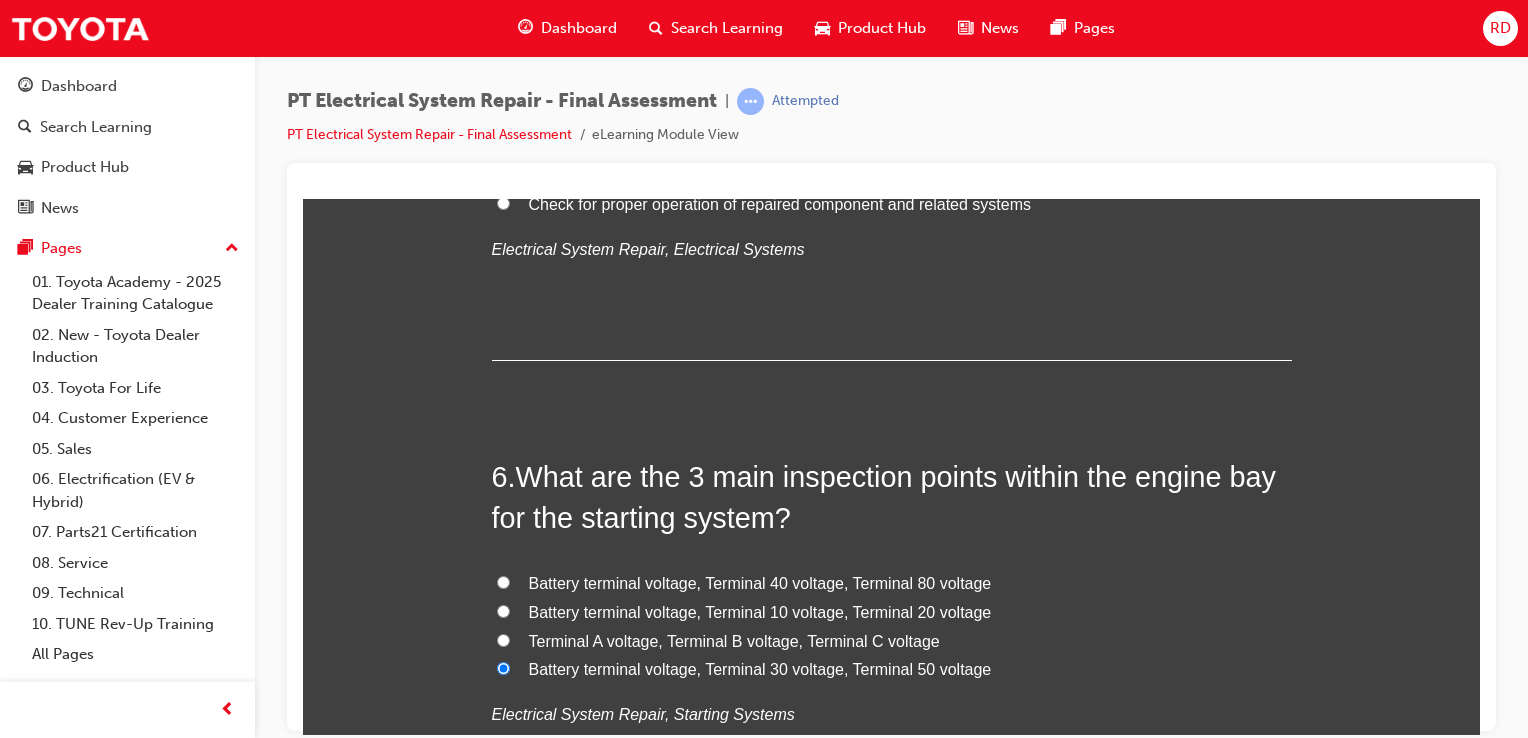 radio on "true" 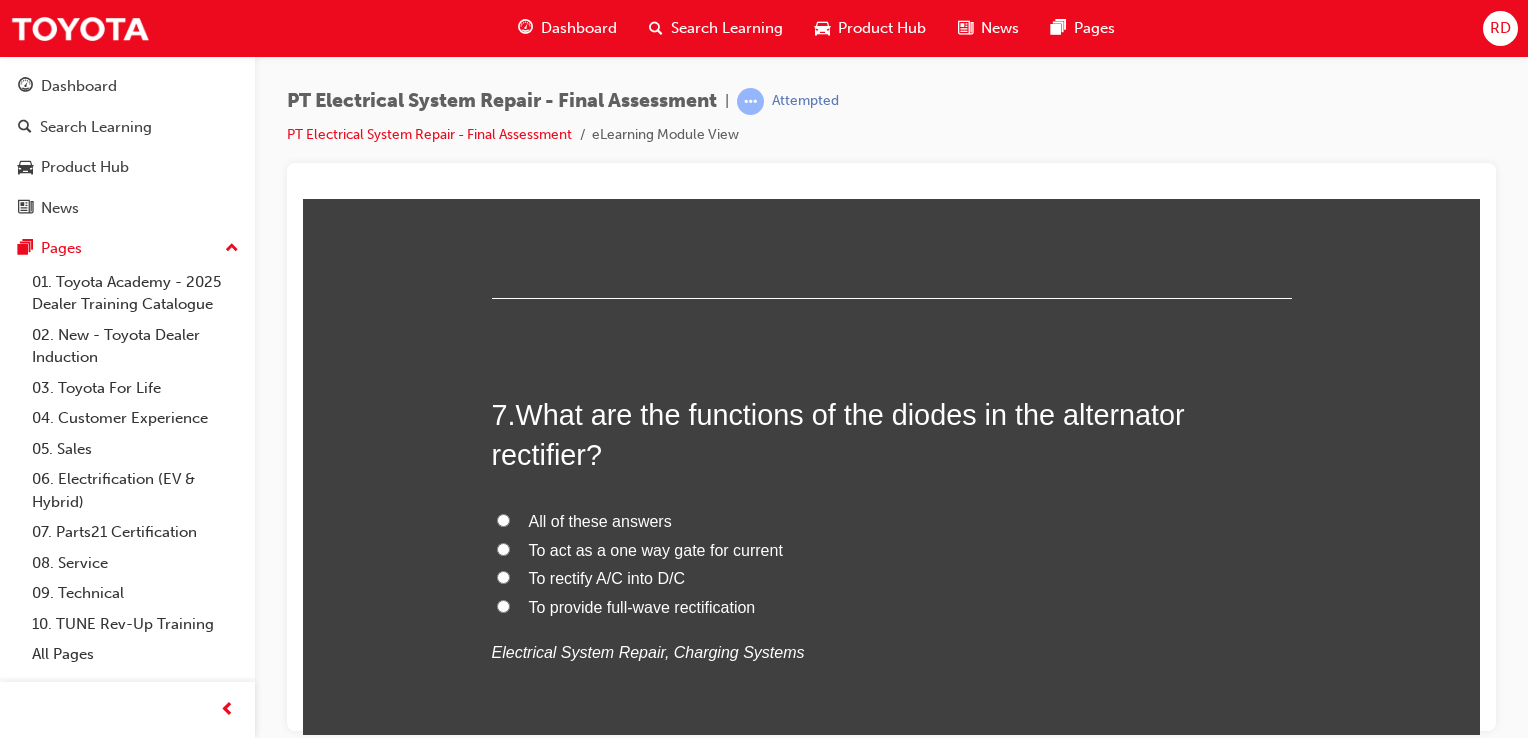 scroll, scrollTop: 2858, scrollLeft: 0, axis: vertical 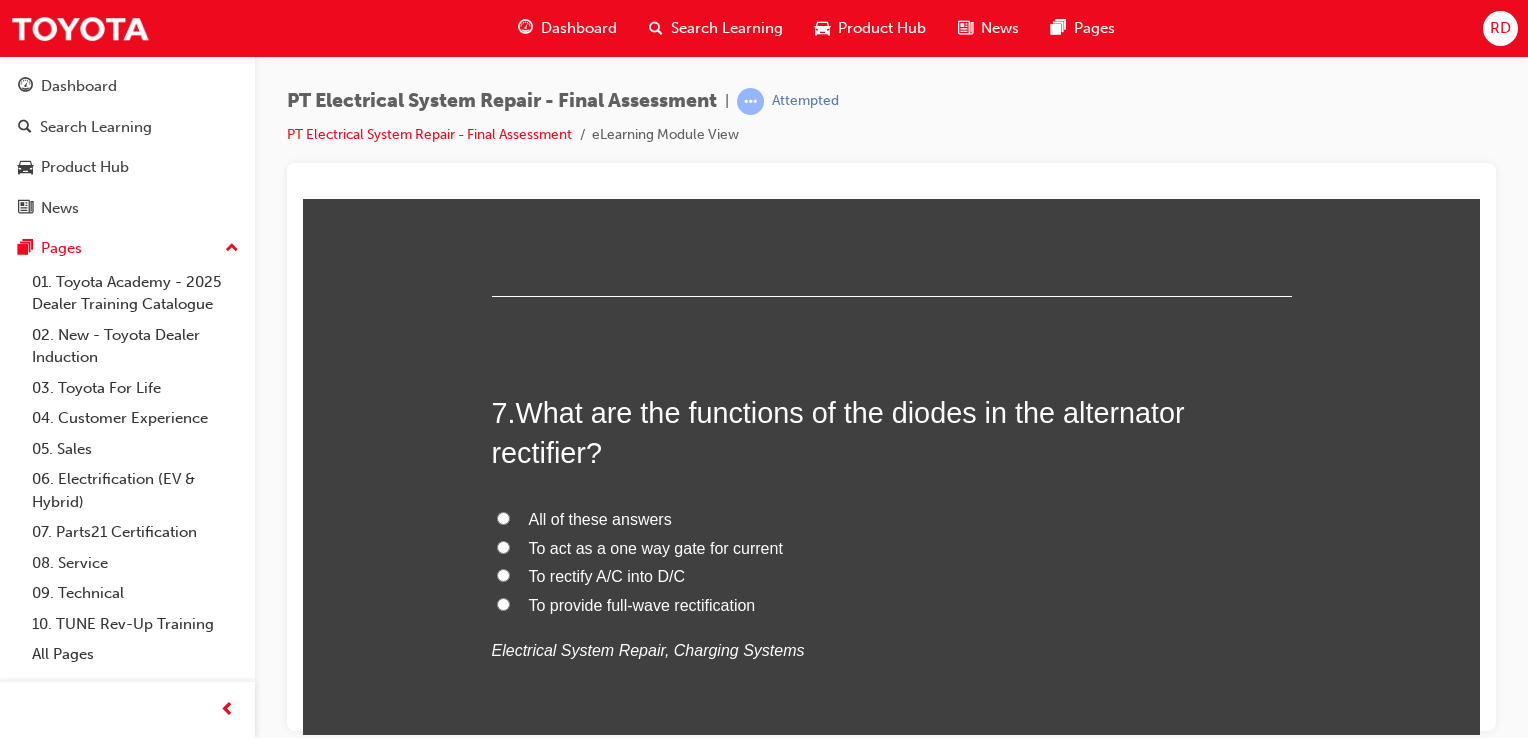 click on "All of these answers" at bounding box center [503, 517] 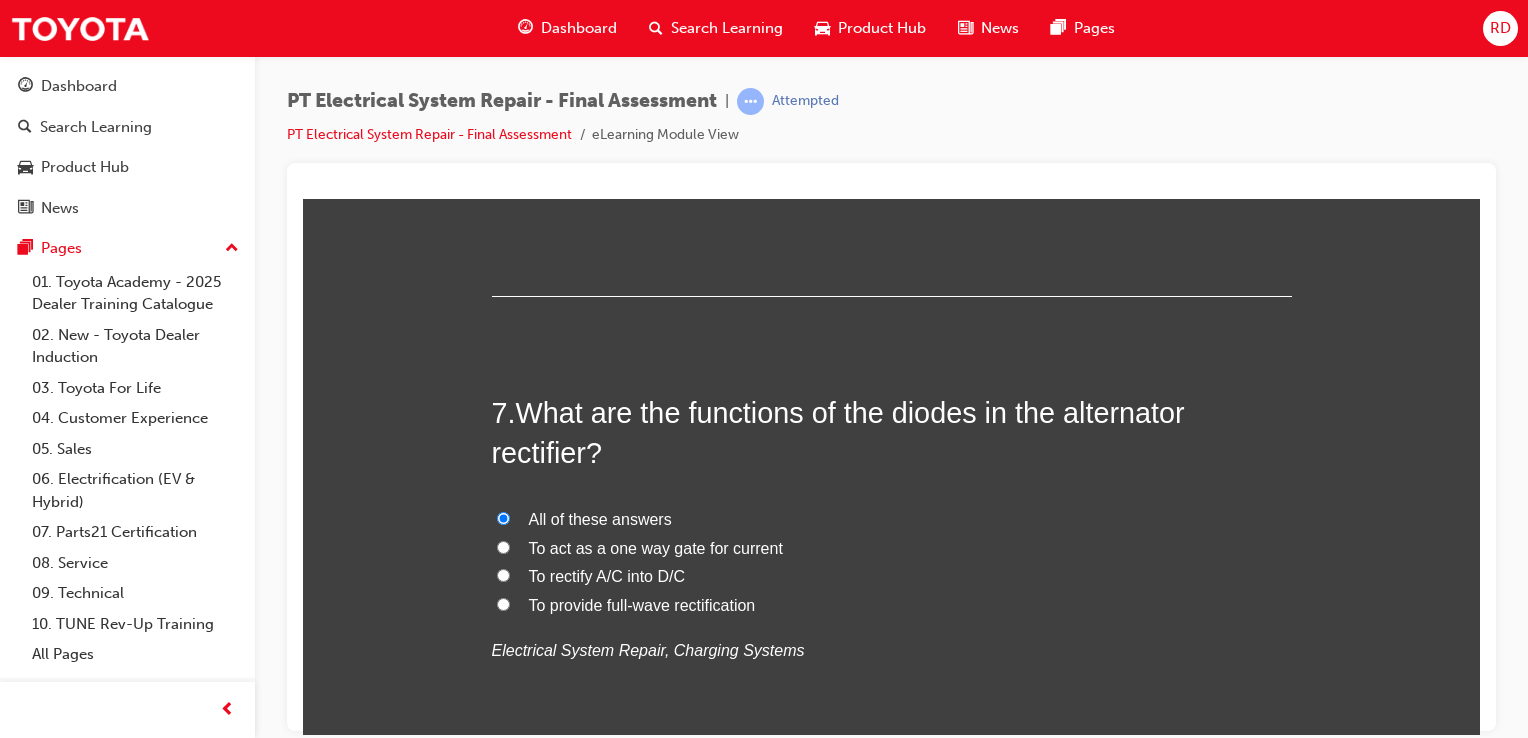 radio on "true" 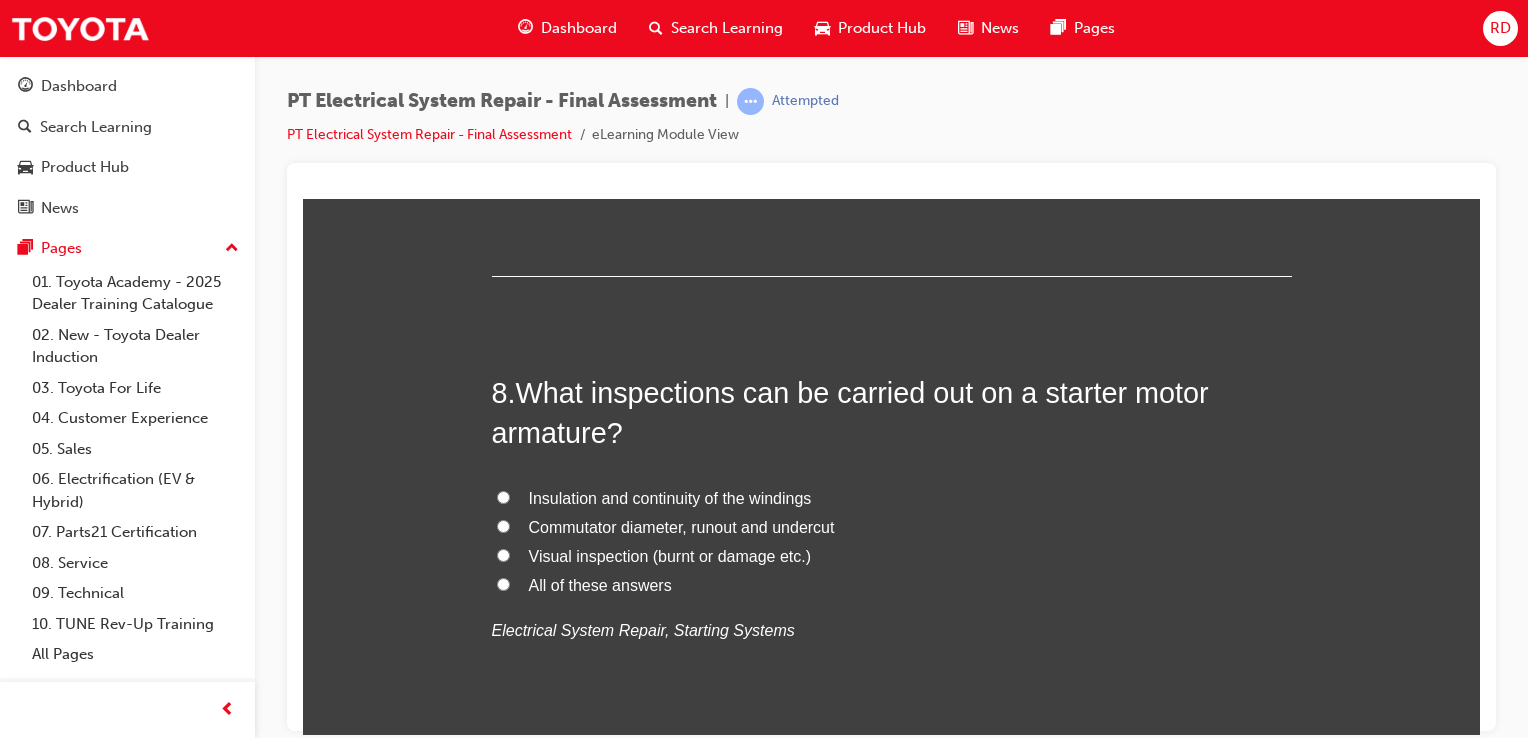 scroll, scrollTop: 3348, scrollLeft: 0, axis: vertical 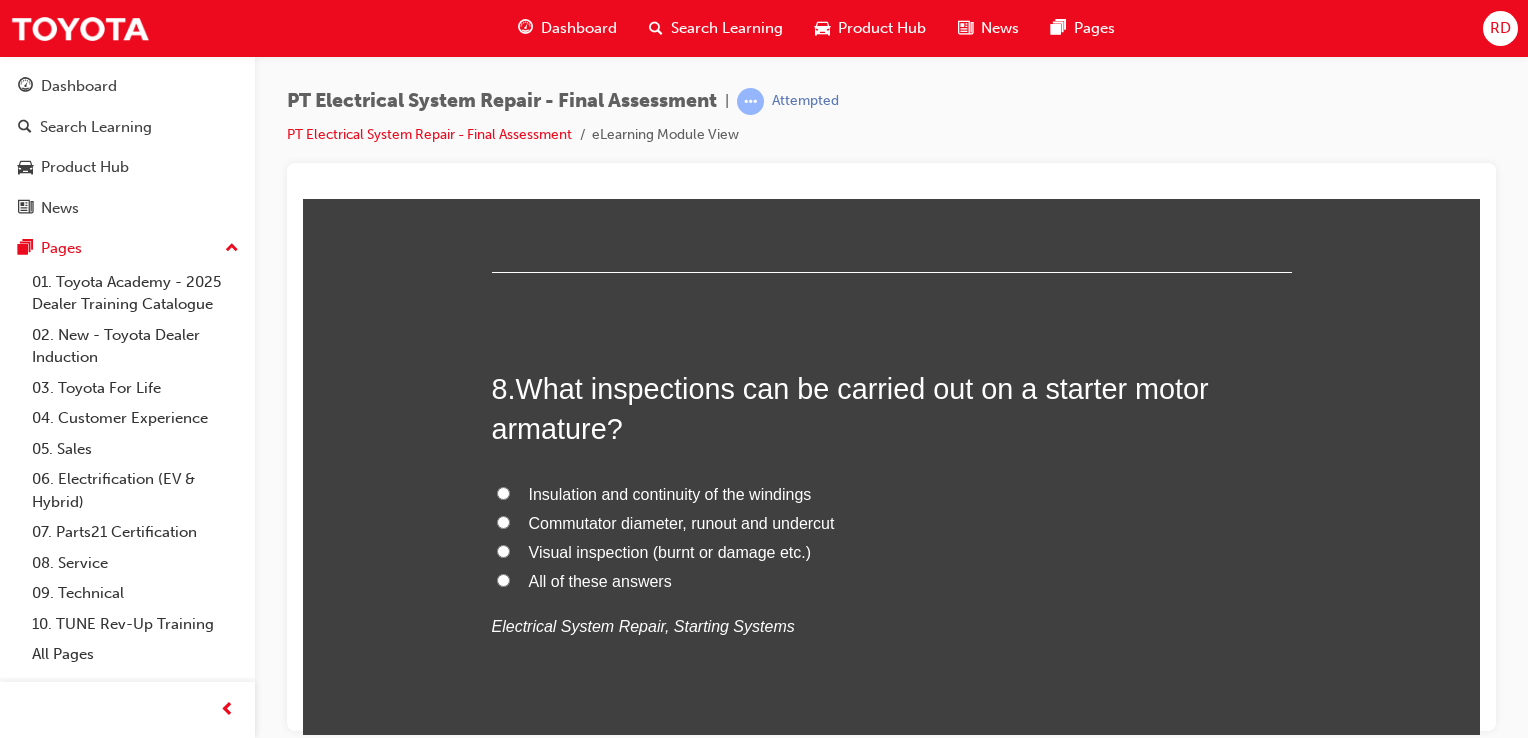 click on "All of these answers" at bounding box center (503, 579) 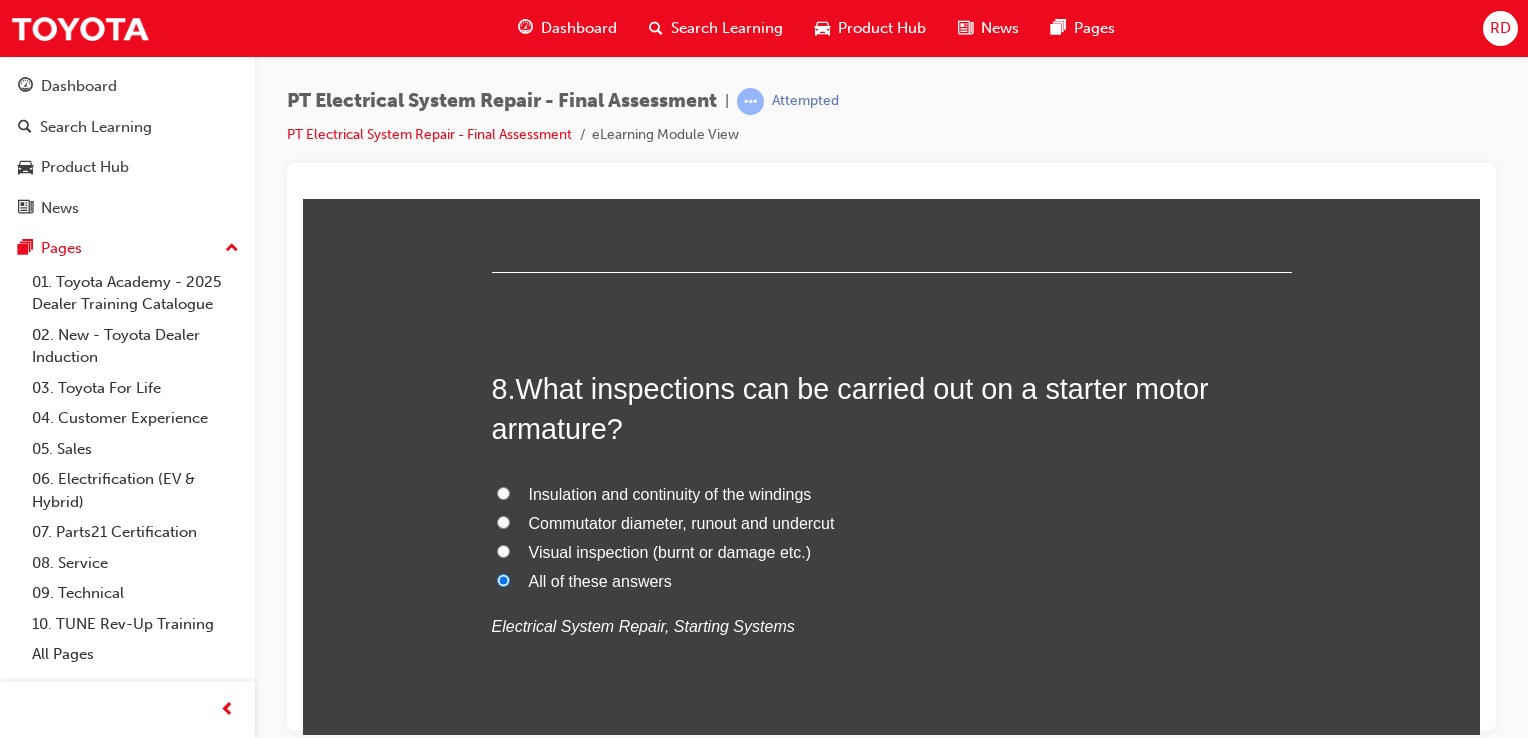 radio on "true" 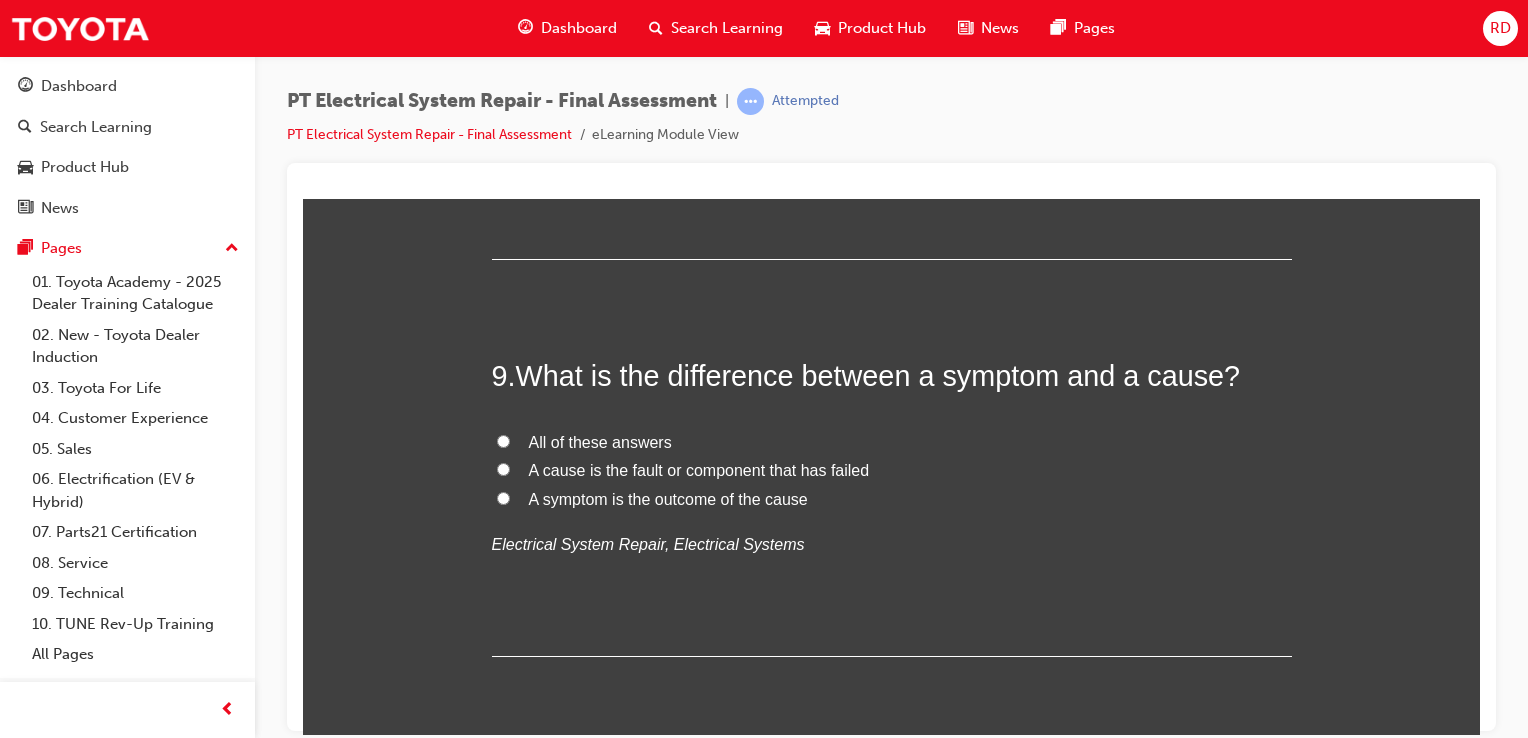 scroll, scrollTop: 3827, scrollLeft: 0, axis: vertical 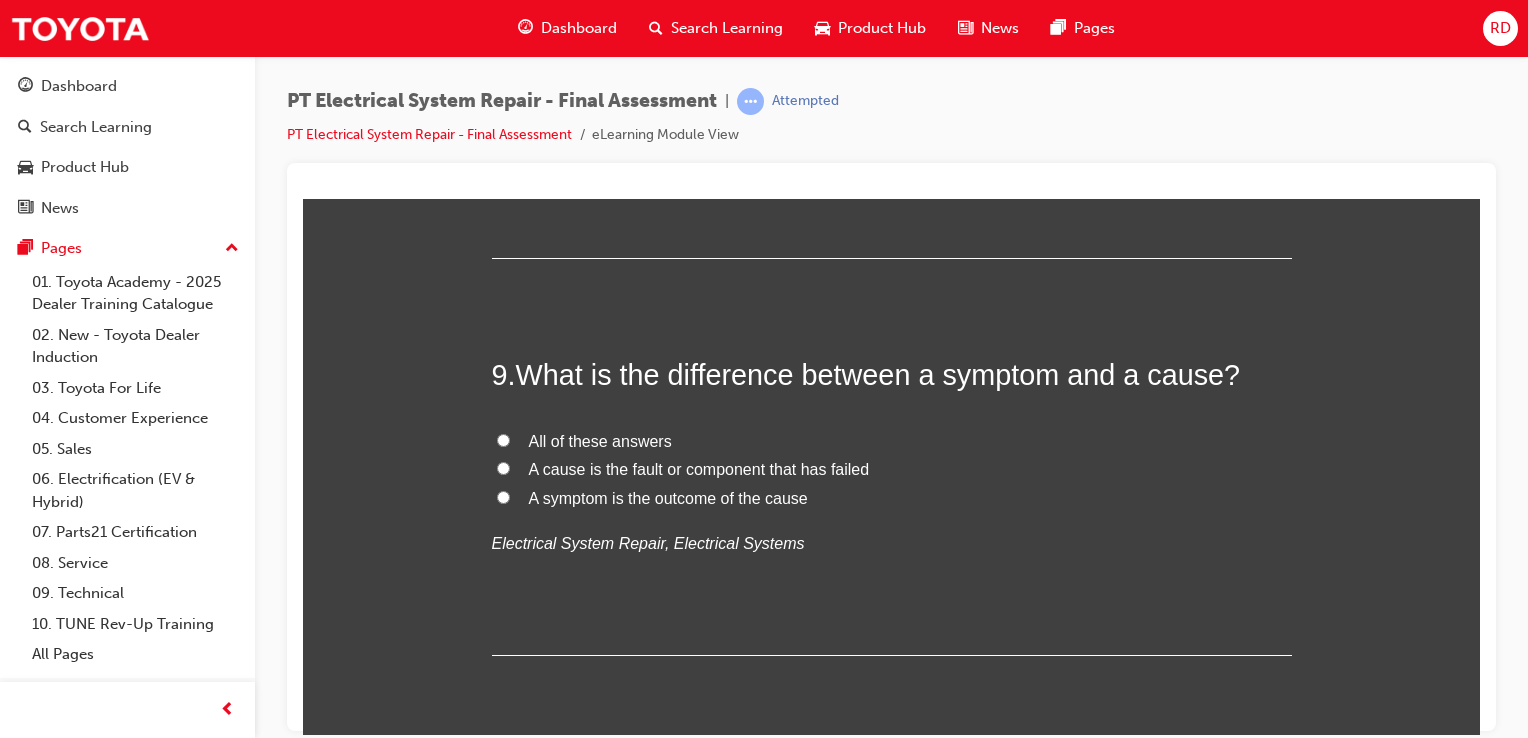 click on "All of these answers" at bounding box center [503, 439] 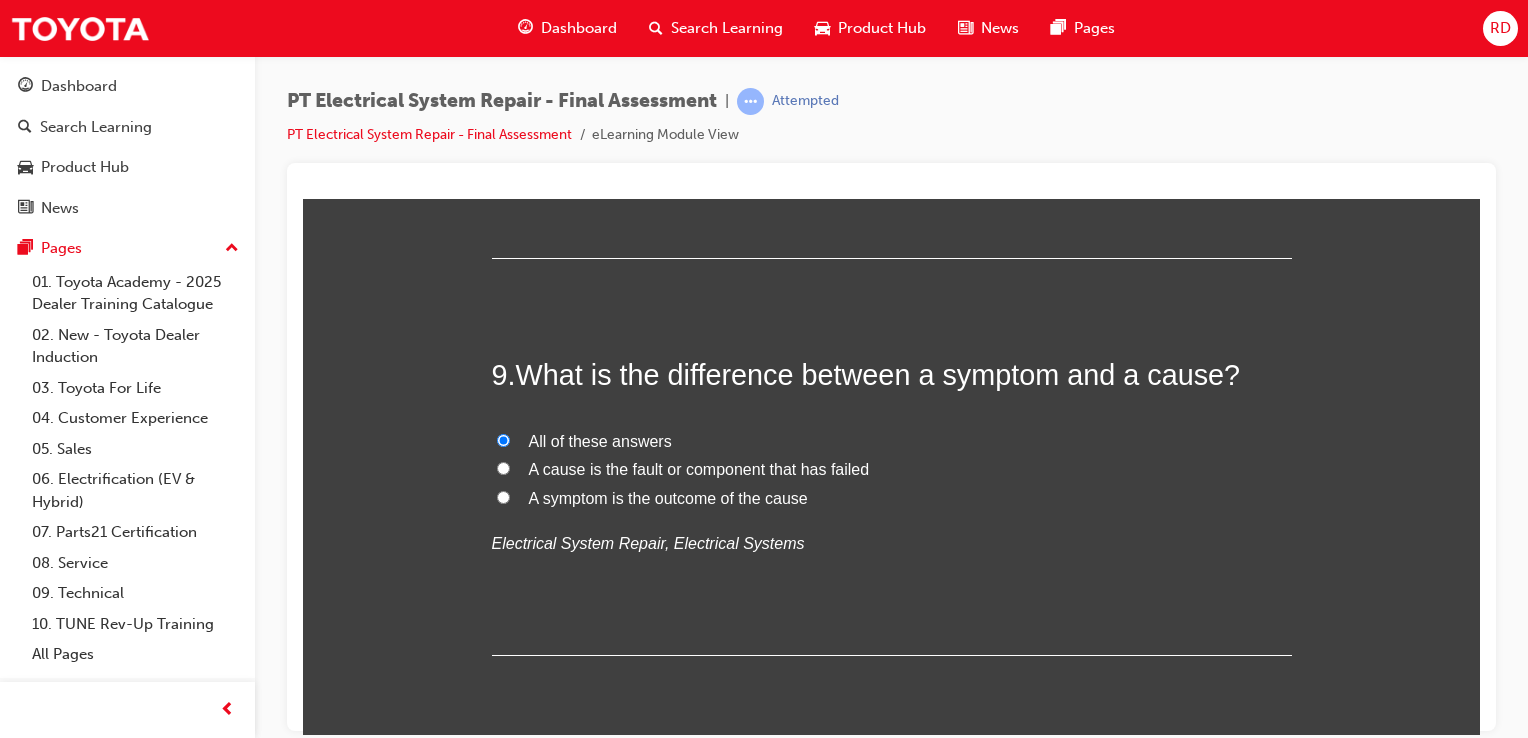 radio on "true" 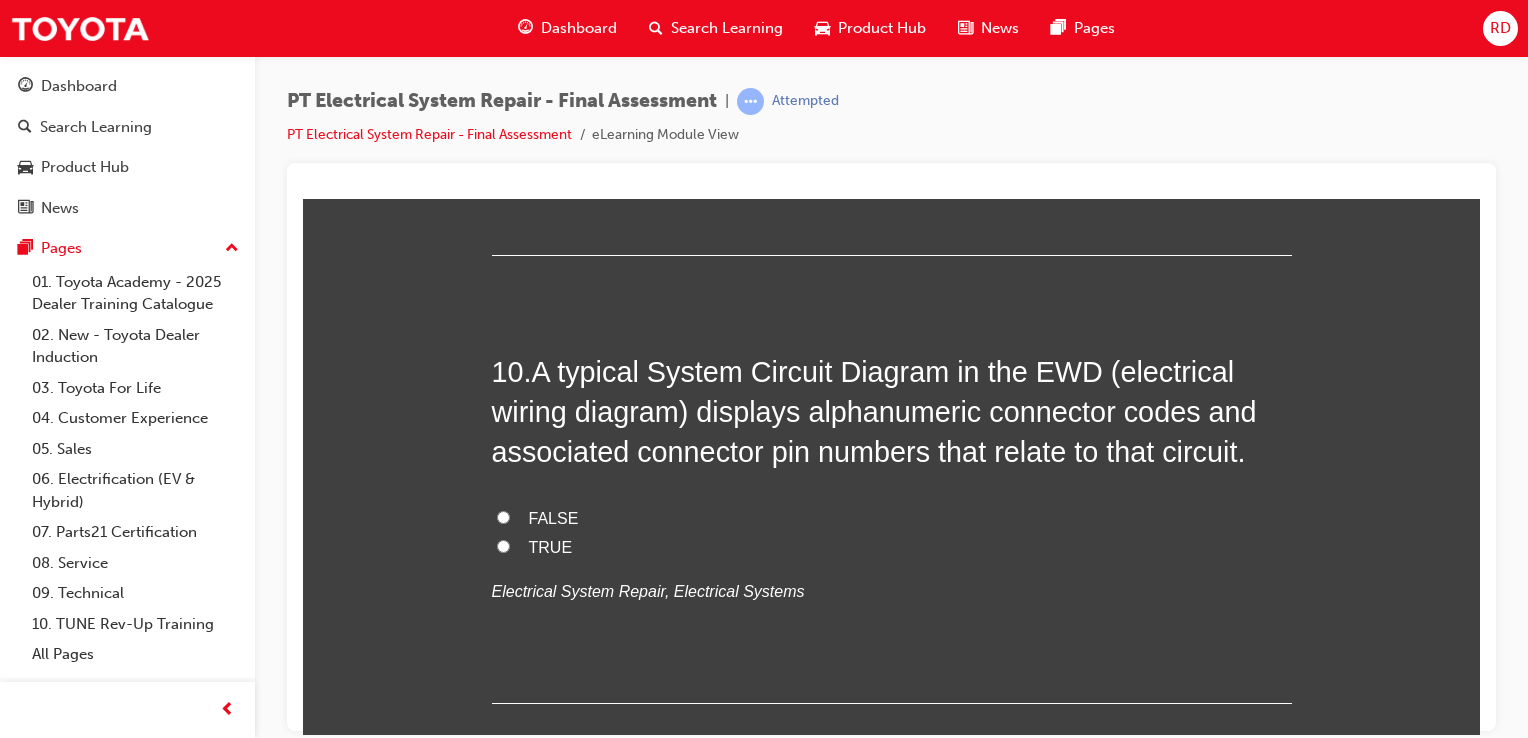 scroll, scrollTop: 4232, scrollLeft: 0, axis: vertical 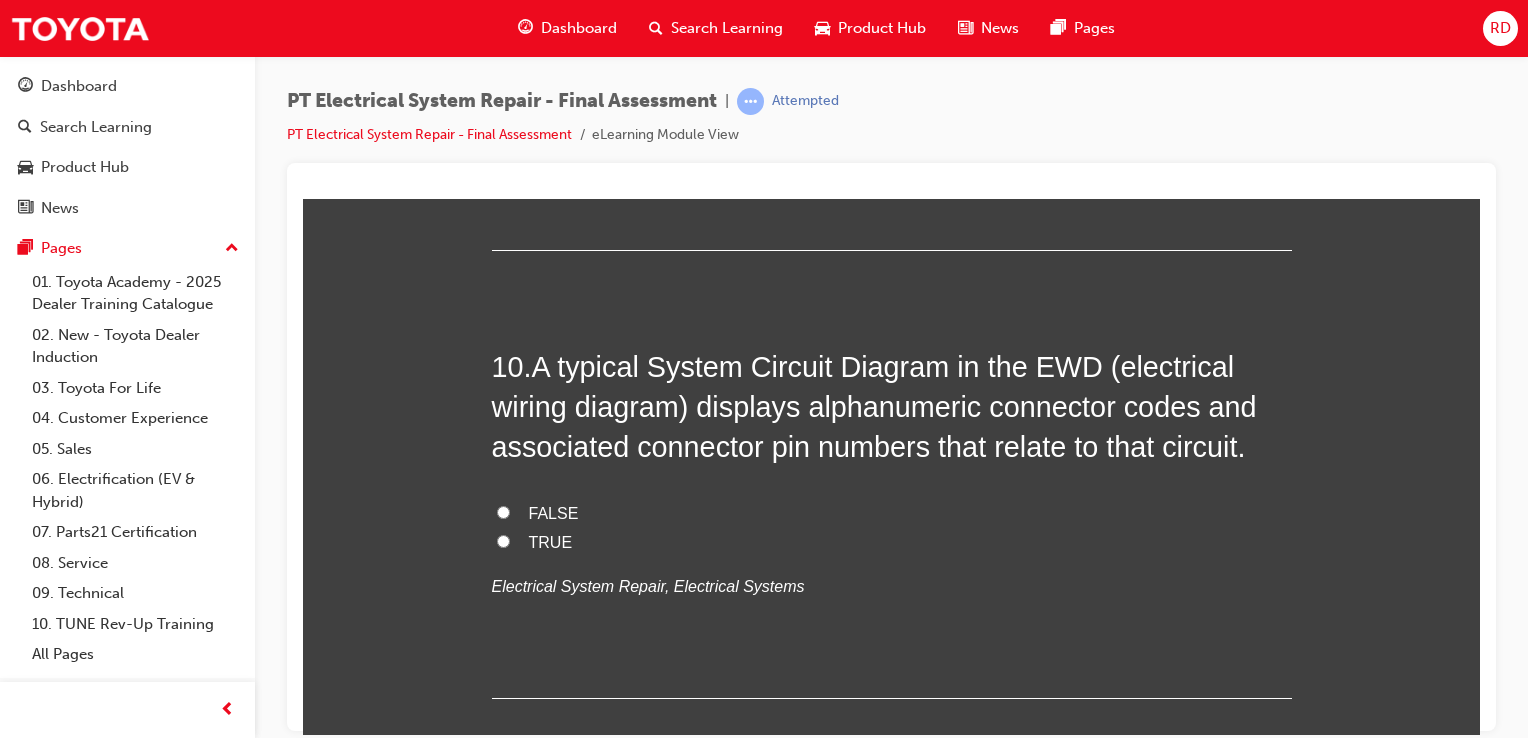 click on "FALSE" at bounding box center [892, 513] 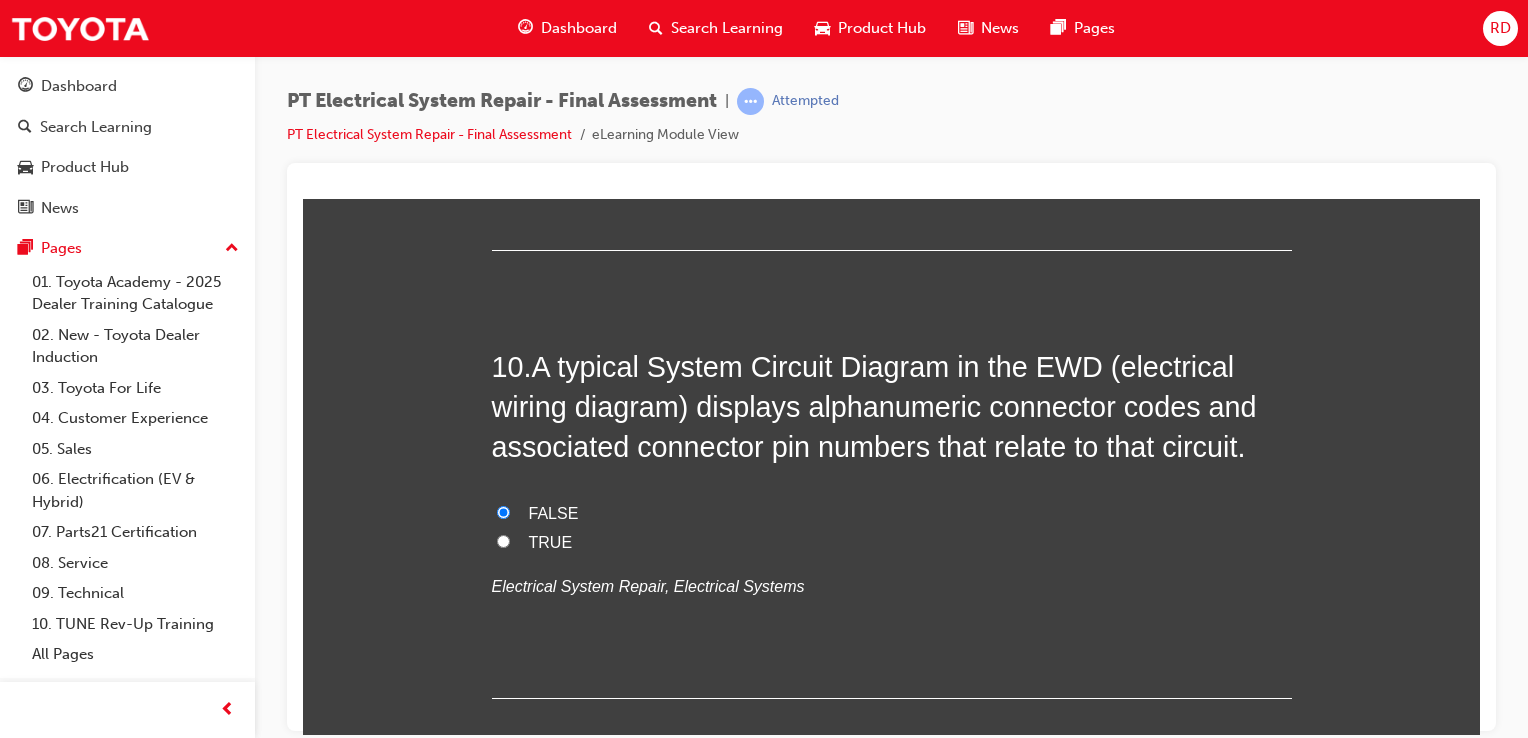 radio on "true" 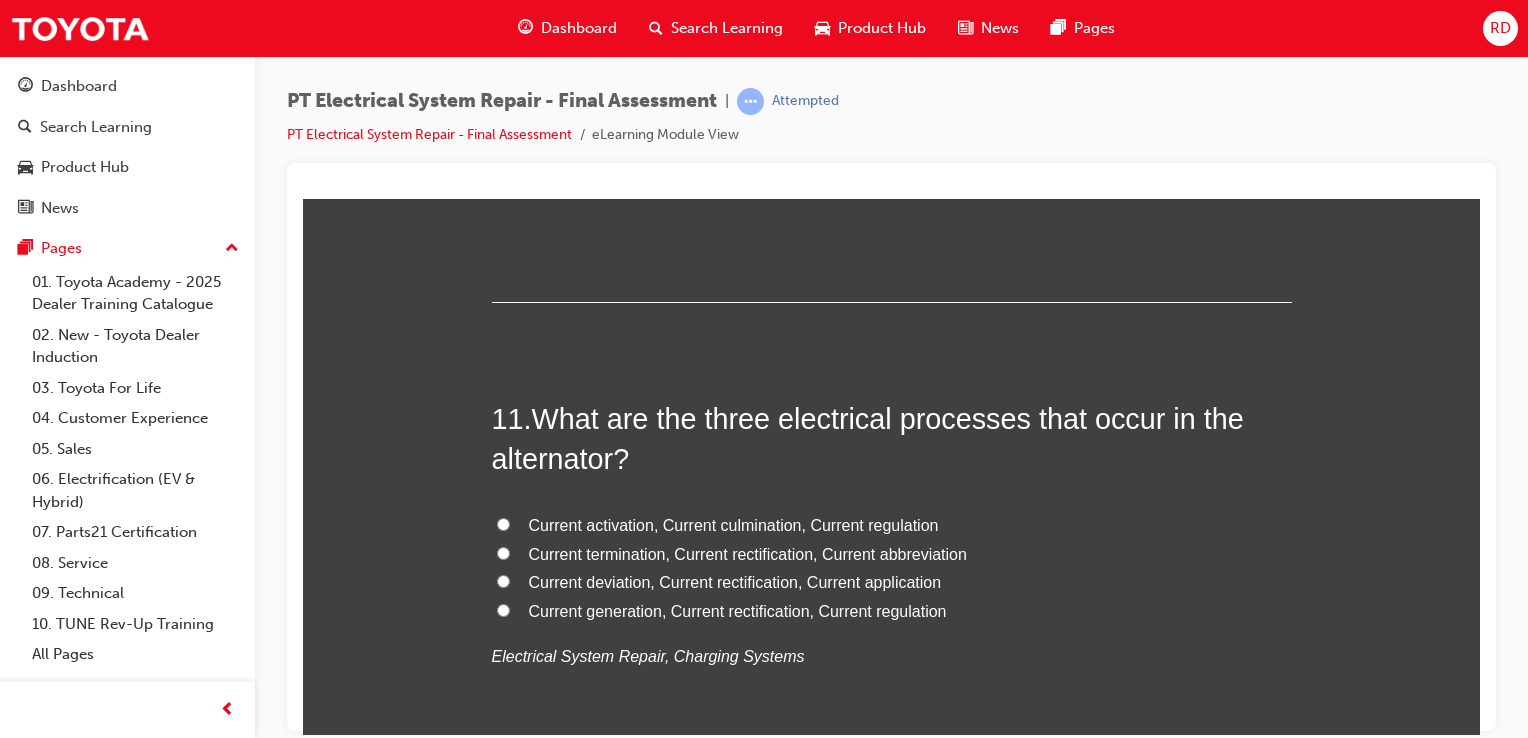 scroll, scrollTop: 4628, scrollLeft: 0, axis: vertical 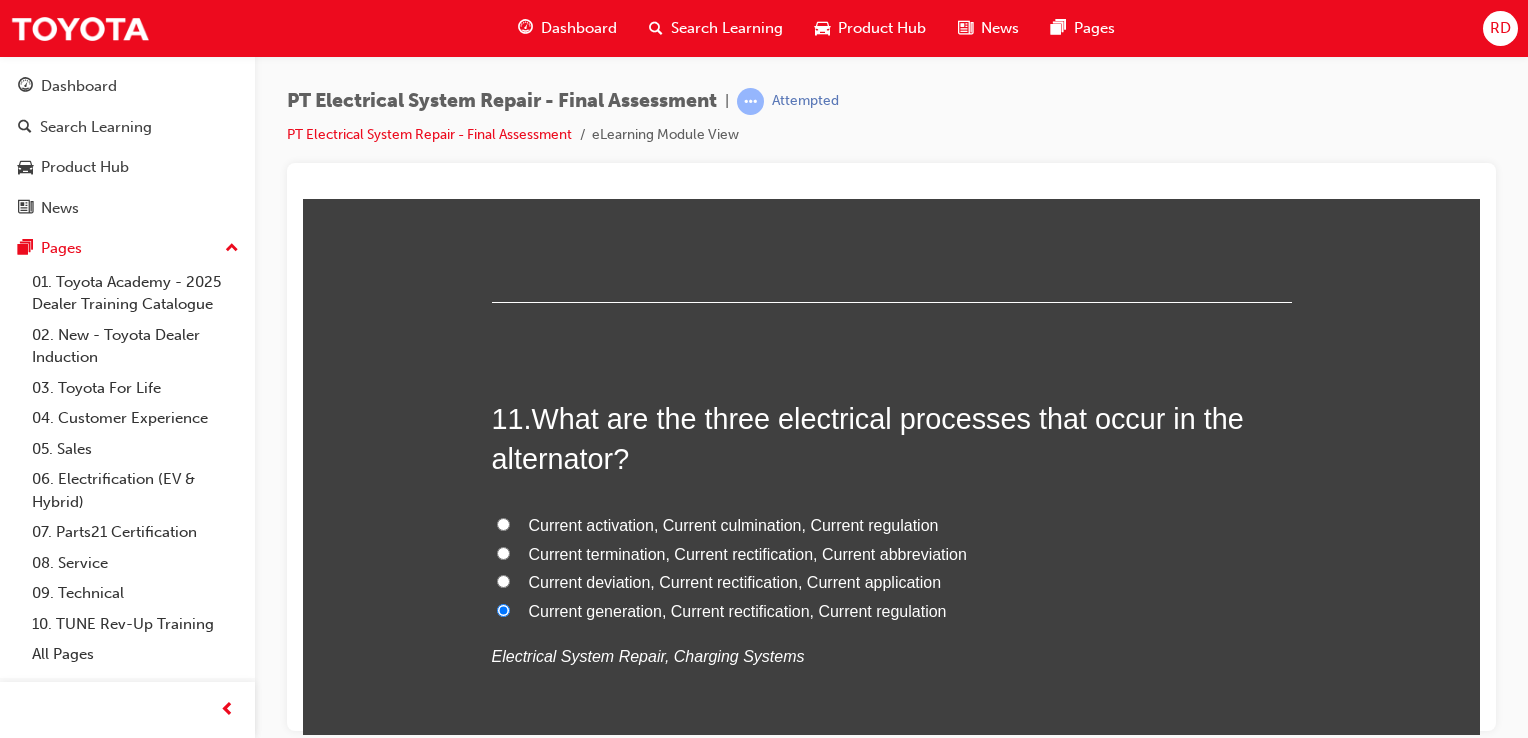 radio on "true" 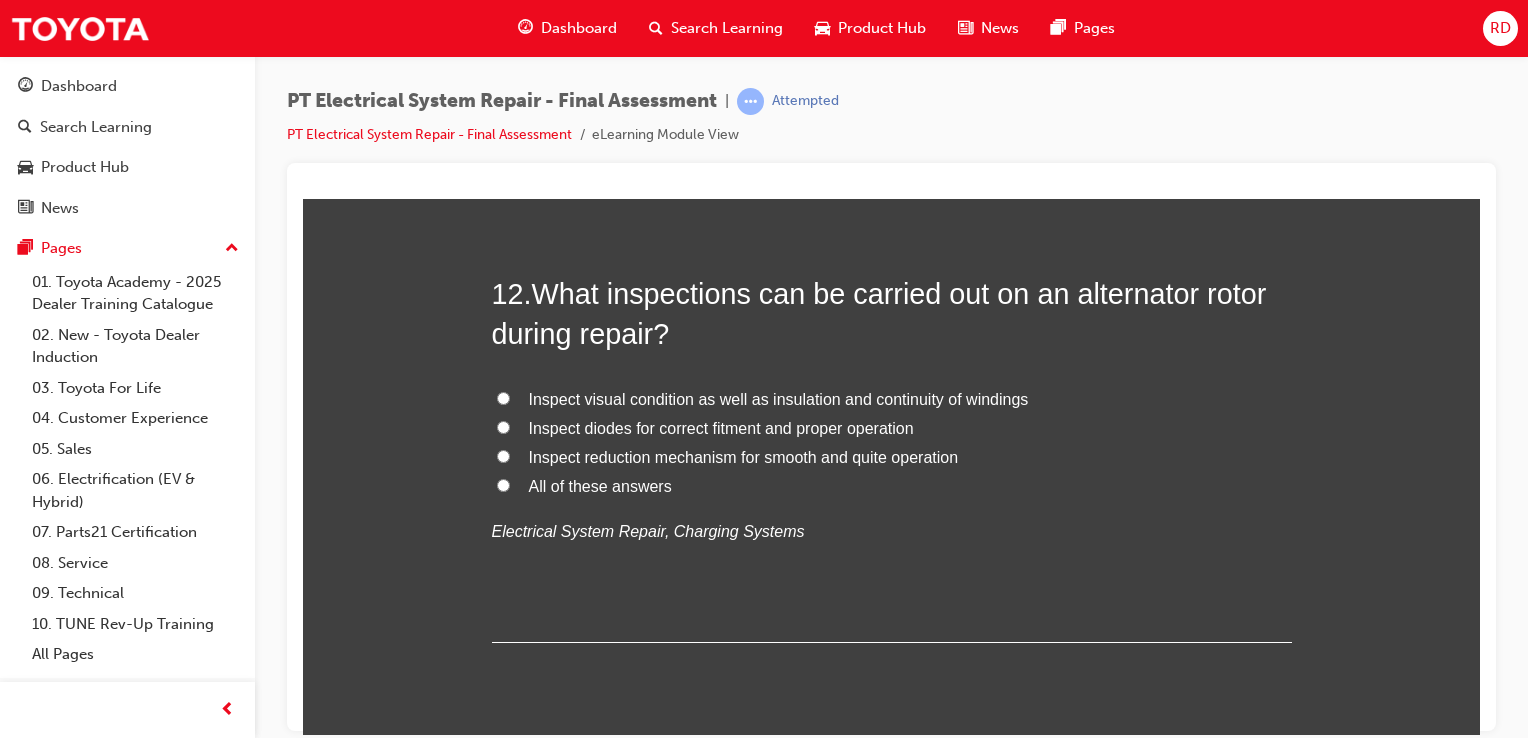 scroll, scrollTop: 5220, scrollLeft: 0, axis: vertical 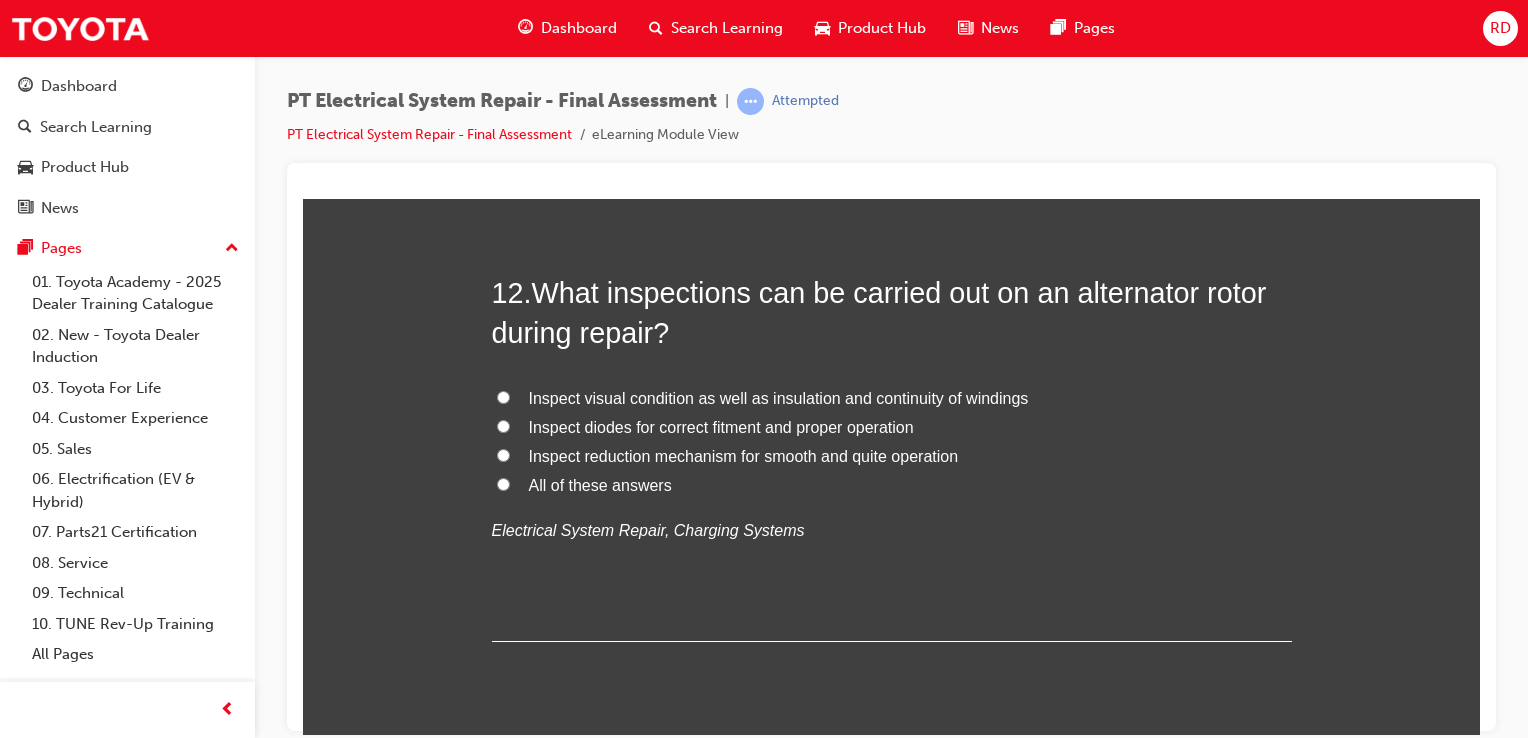 click on "All of these answers" at bounding box center (892, 485) 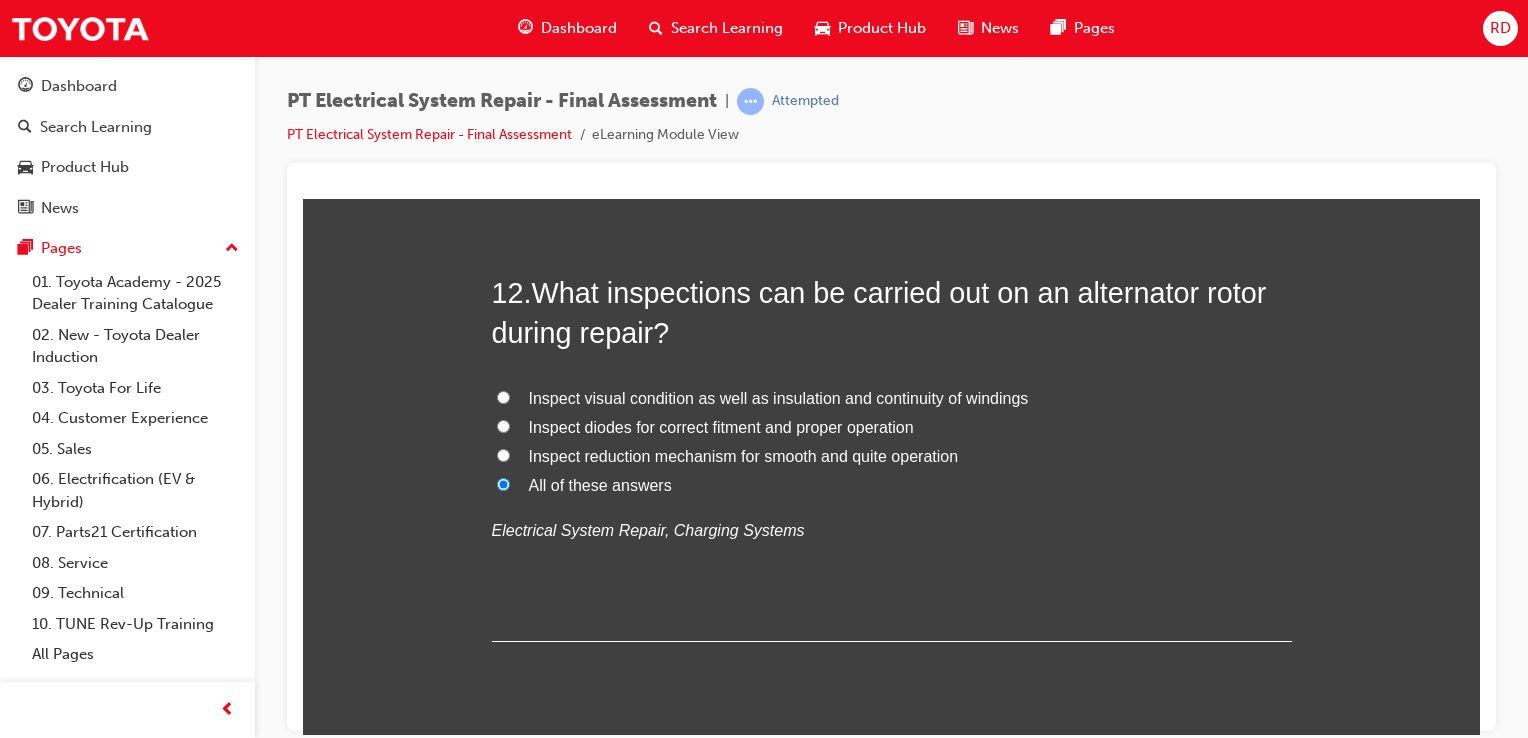 radio on "true" 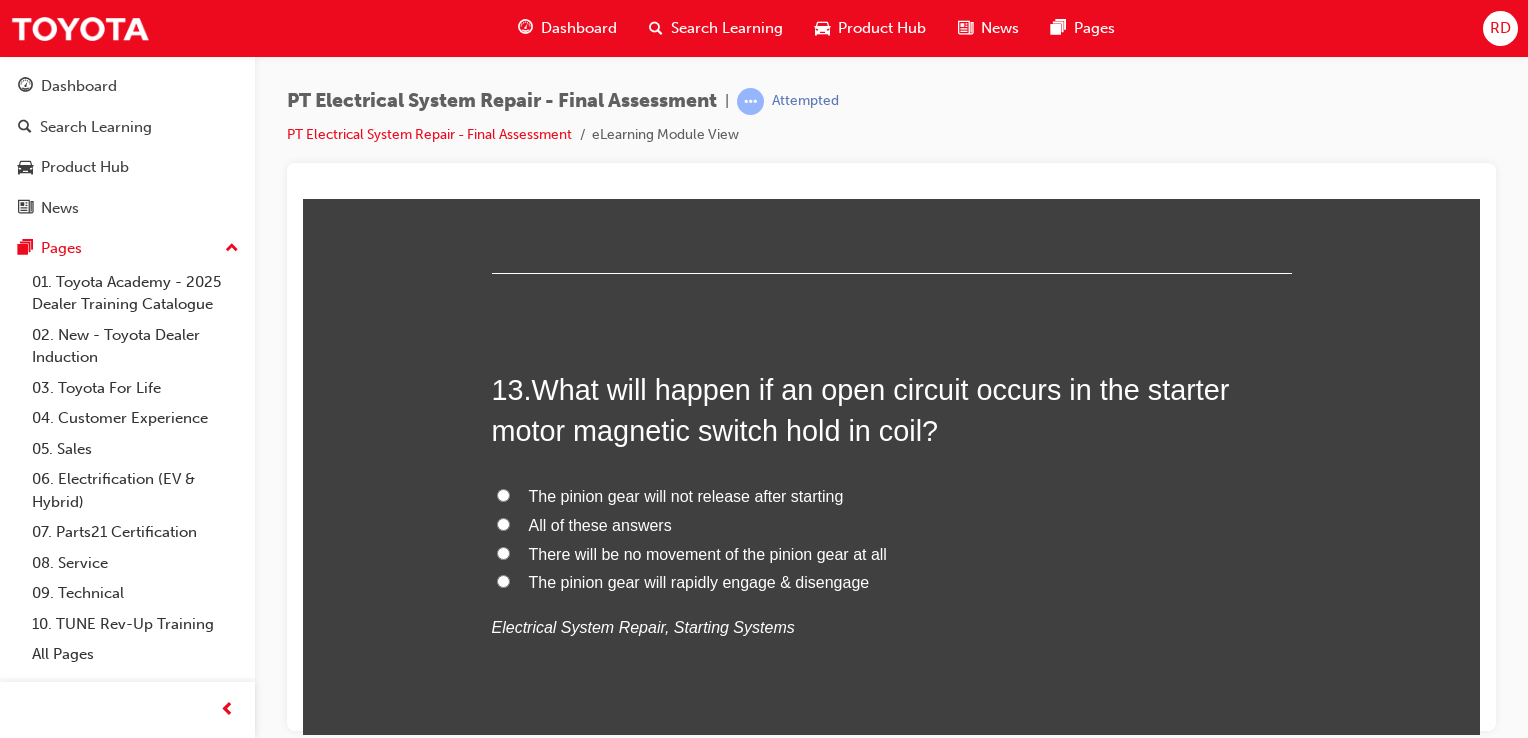 scroll, scrollTop: 5594, scrollLeft: 0, axis: vertical 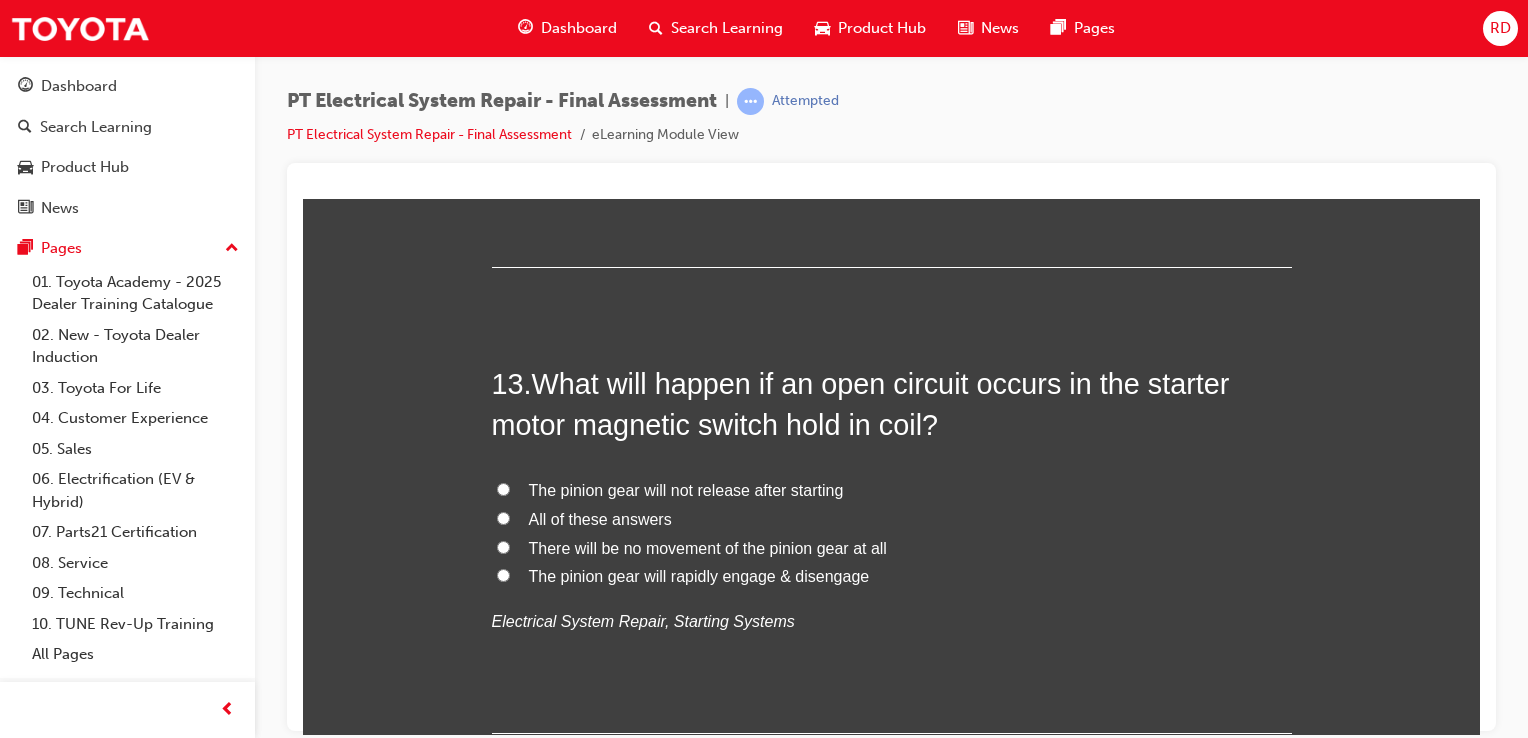 click on "The pinion gear will not release after starting" at bounding box center (503, 488) 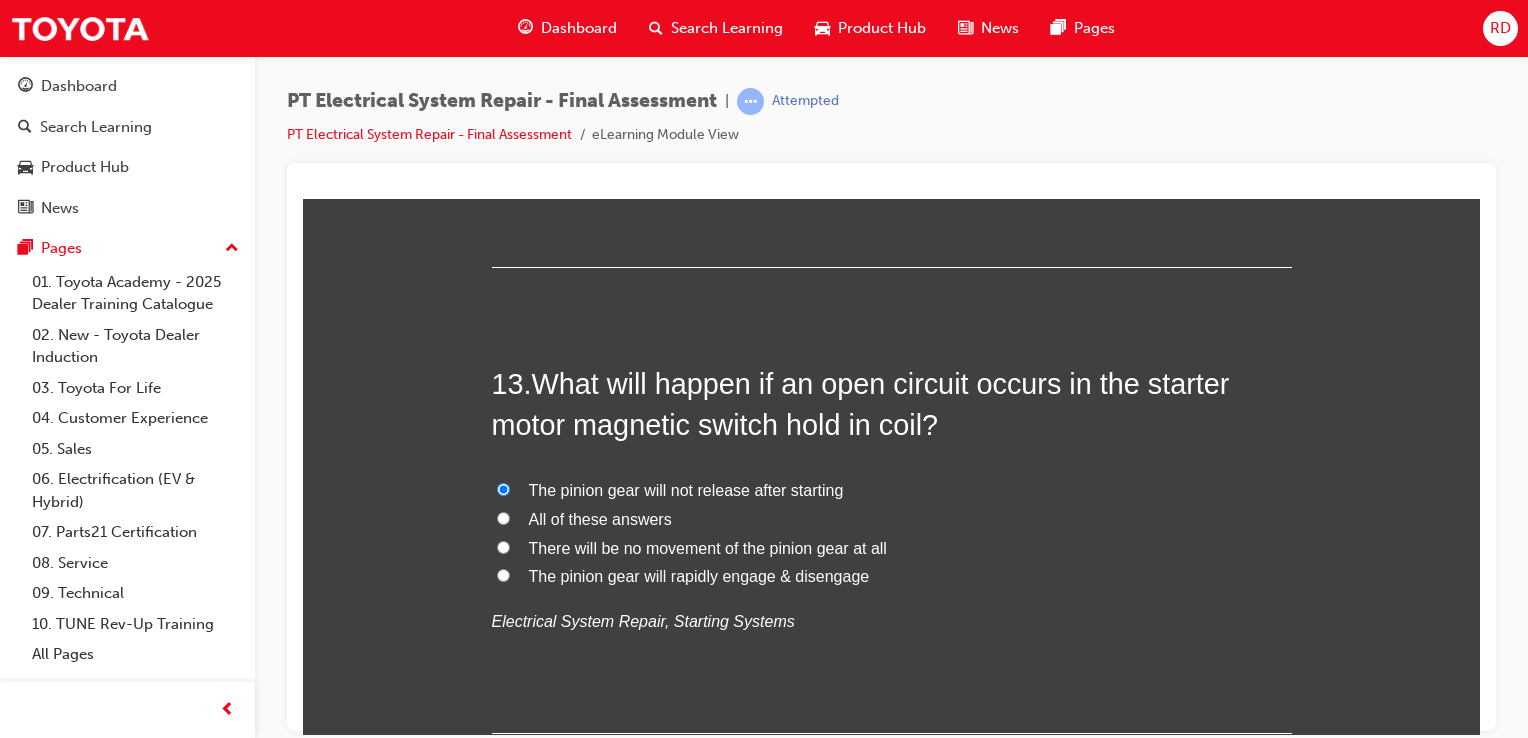 radio on "true" 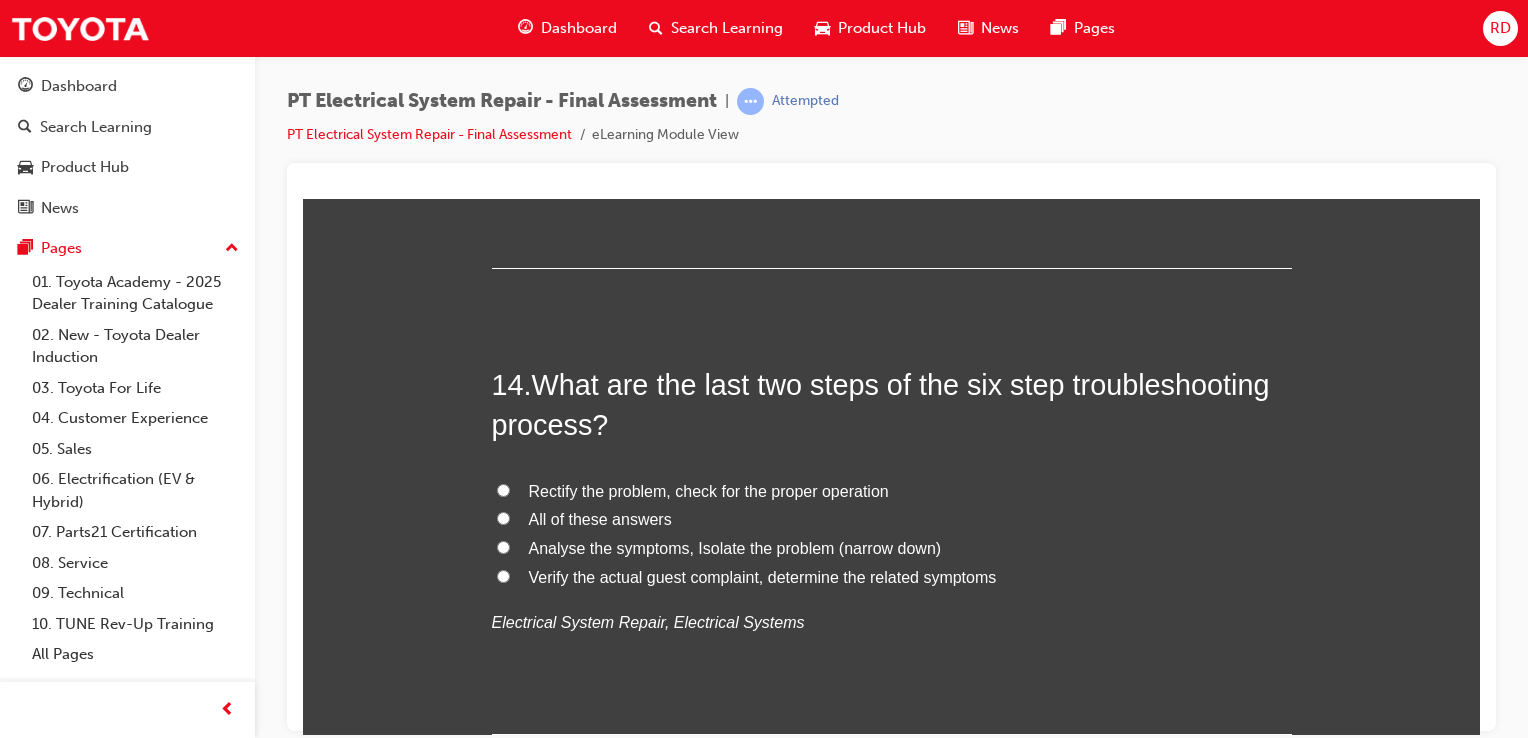 scroll, scrollTop: 6071, scrollLeft: 0, axis: vertical 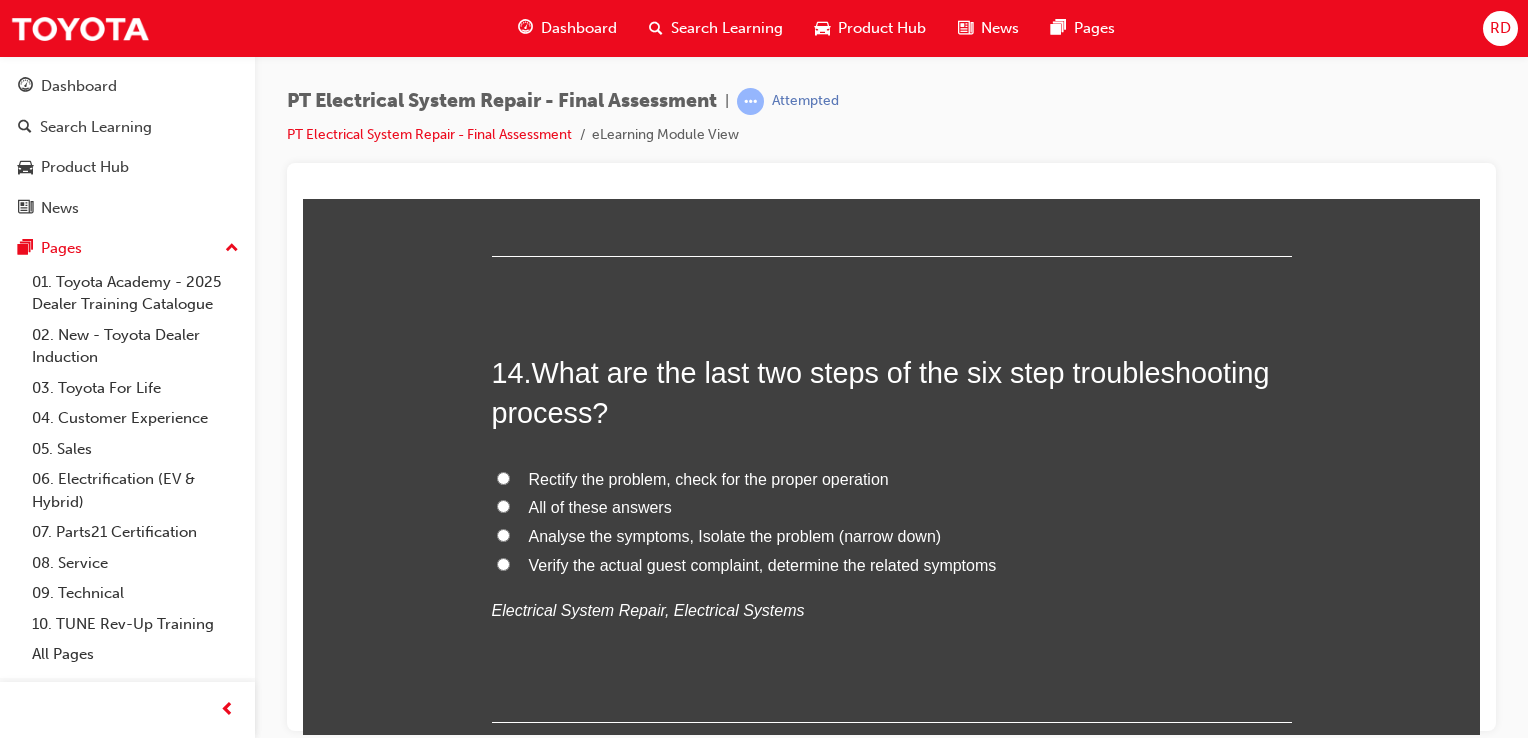 click on "Rectify the problem, check for the proper operation" at bounding box center [503, 477] 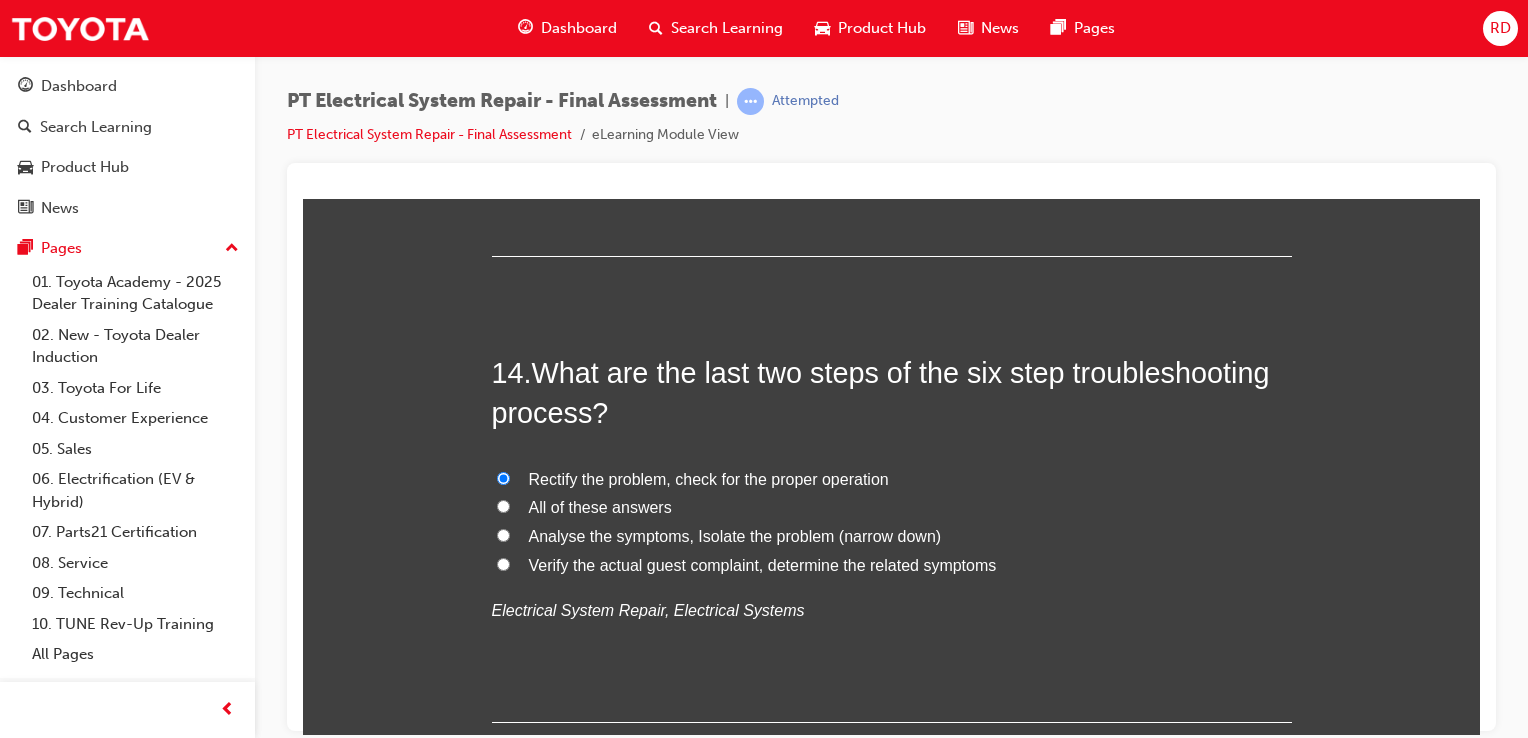 radio on "true" 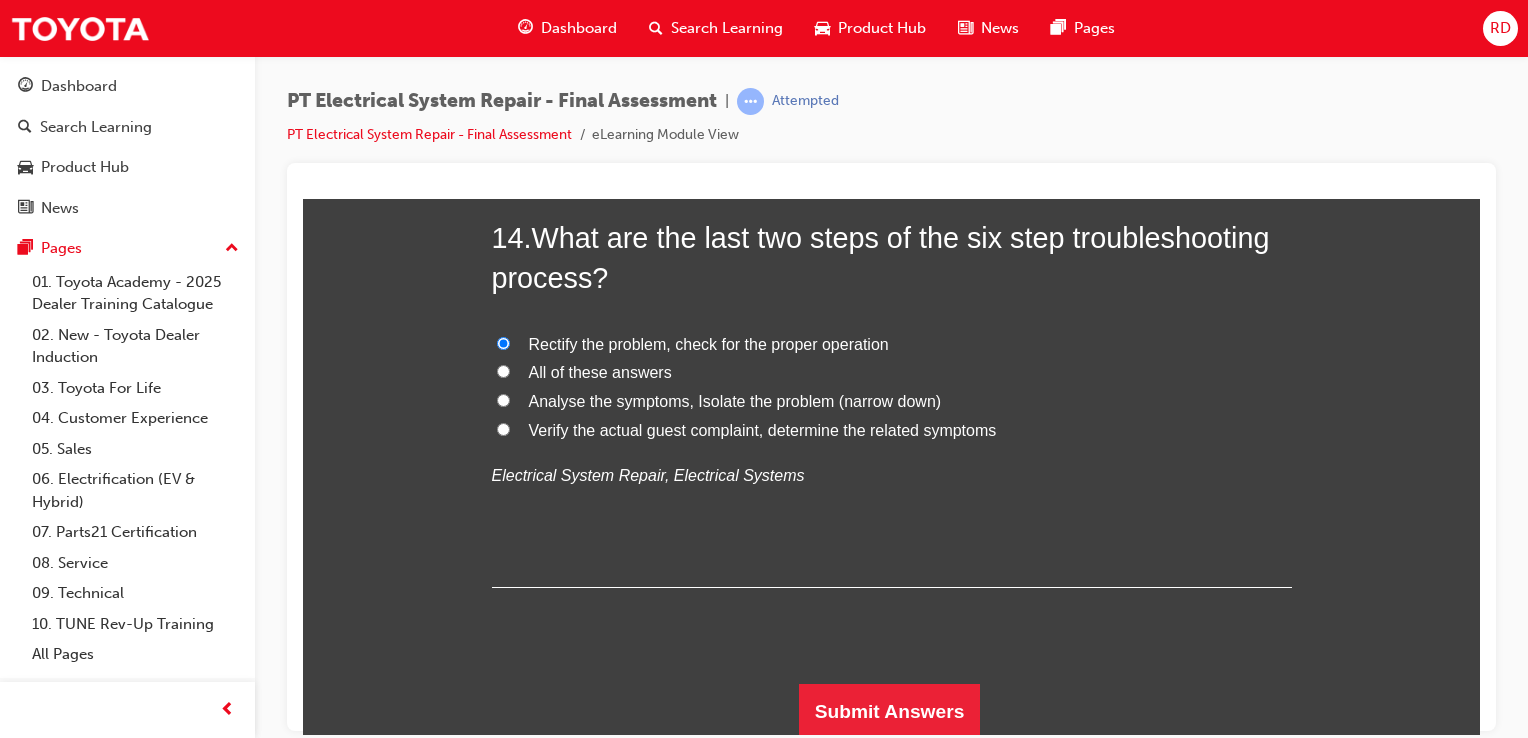 scroll, scrollTop: 6205, scrollLeft: 0, axis: vertical 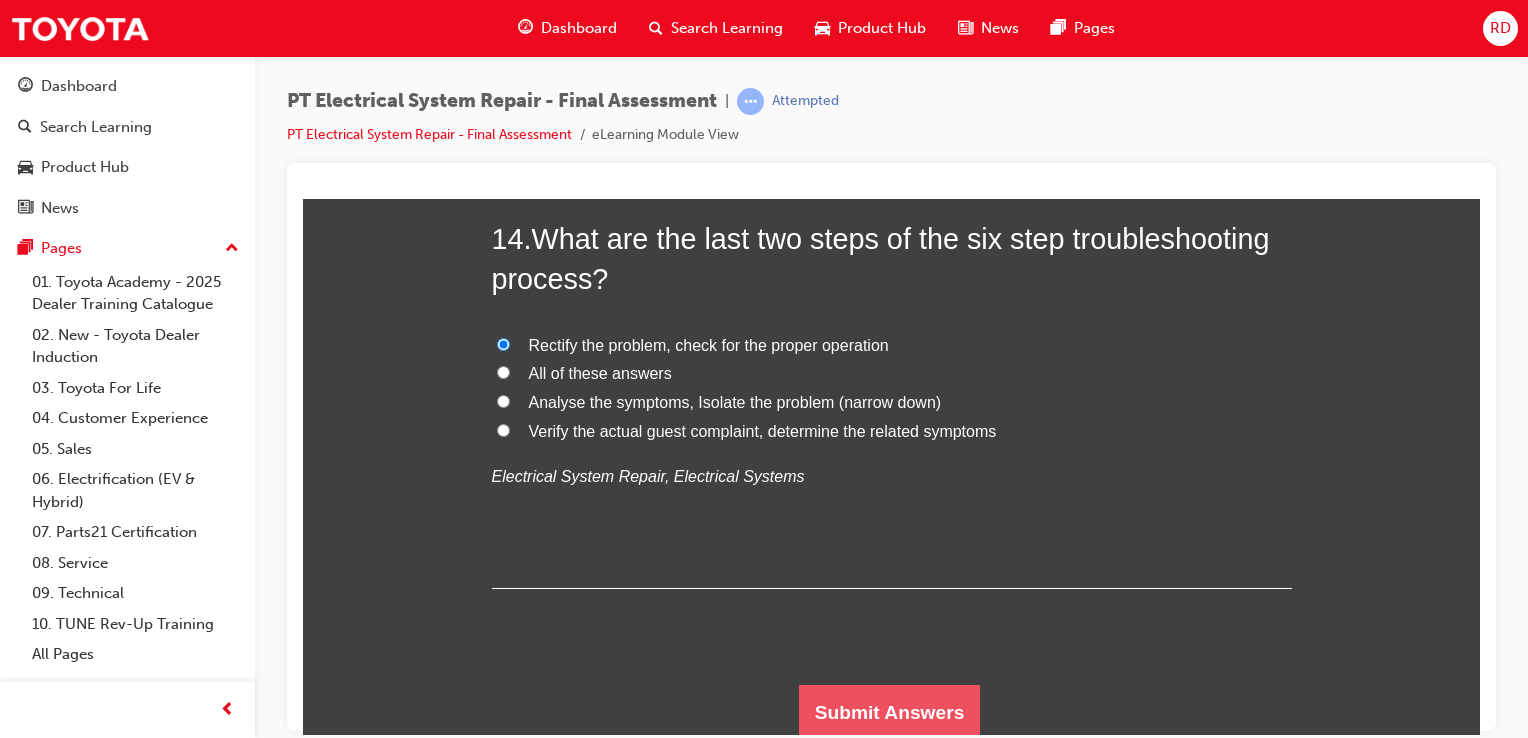 click on "Submit Answers" at bounding box center (890, 712) 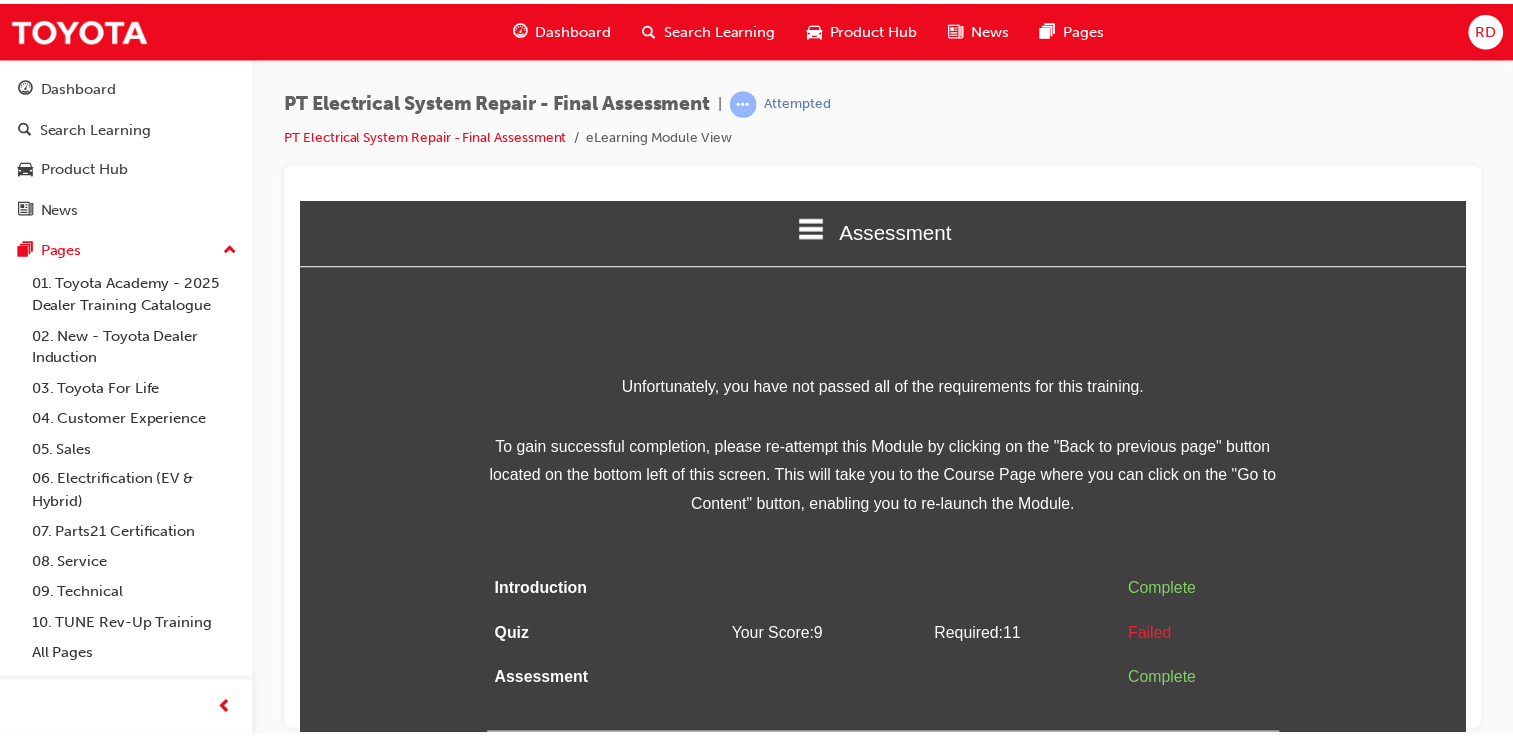 scroll, scrollTop: 0, scrollLeft: 0, axis: both 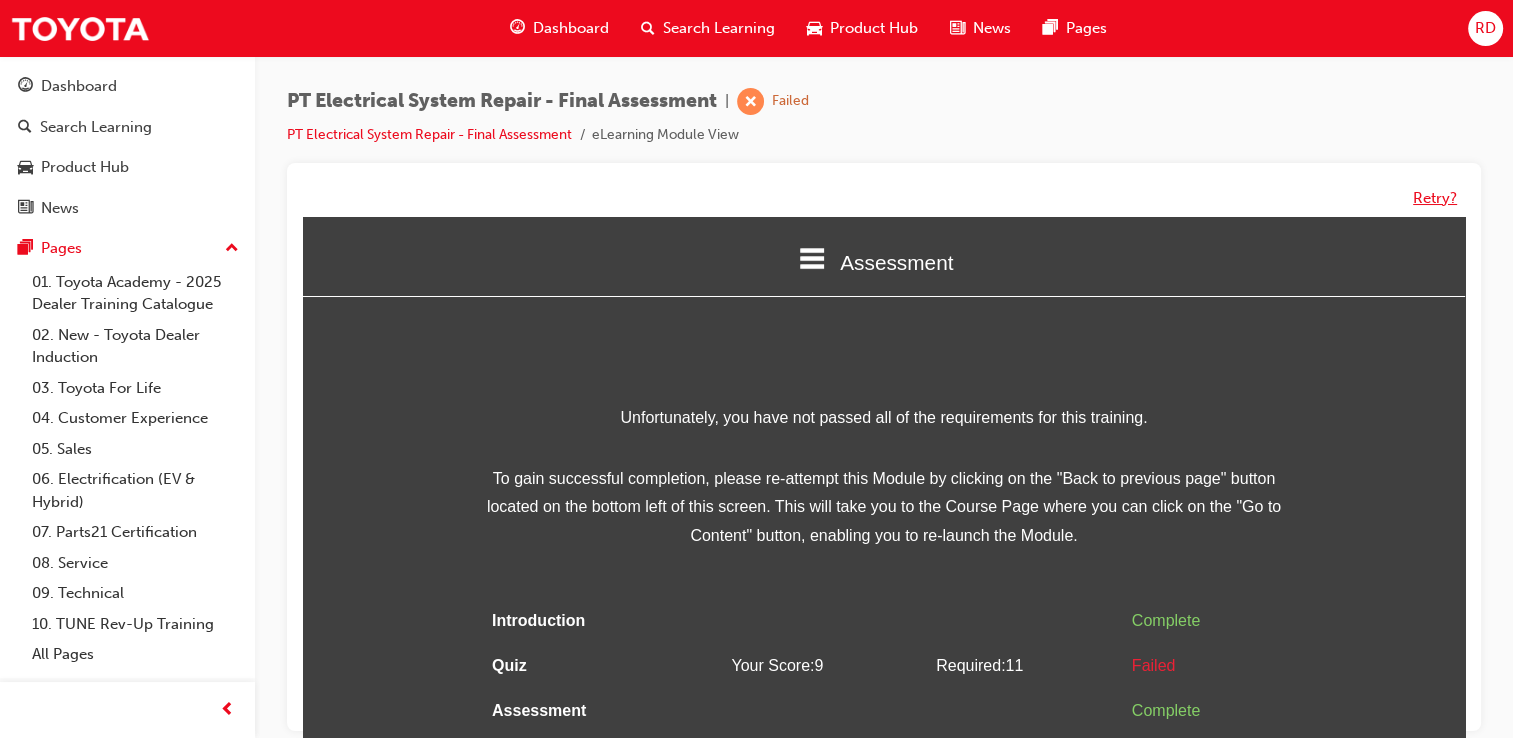 click on "Retry?" at bounding box center [1435, 198] 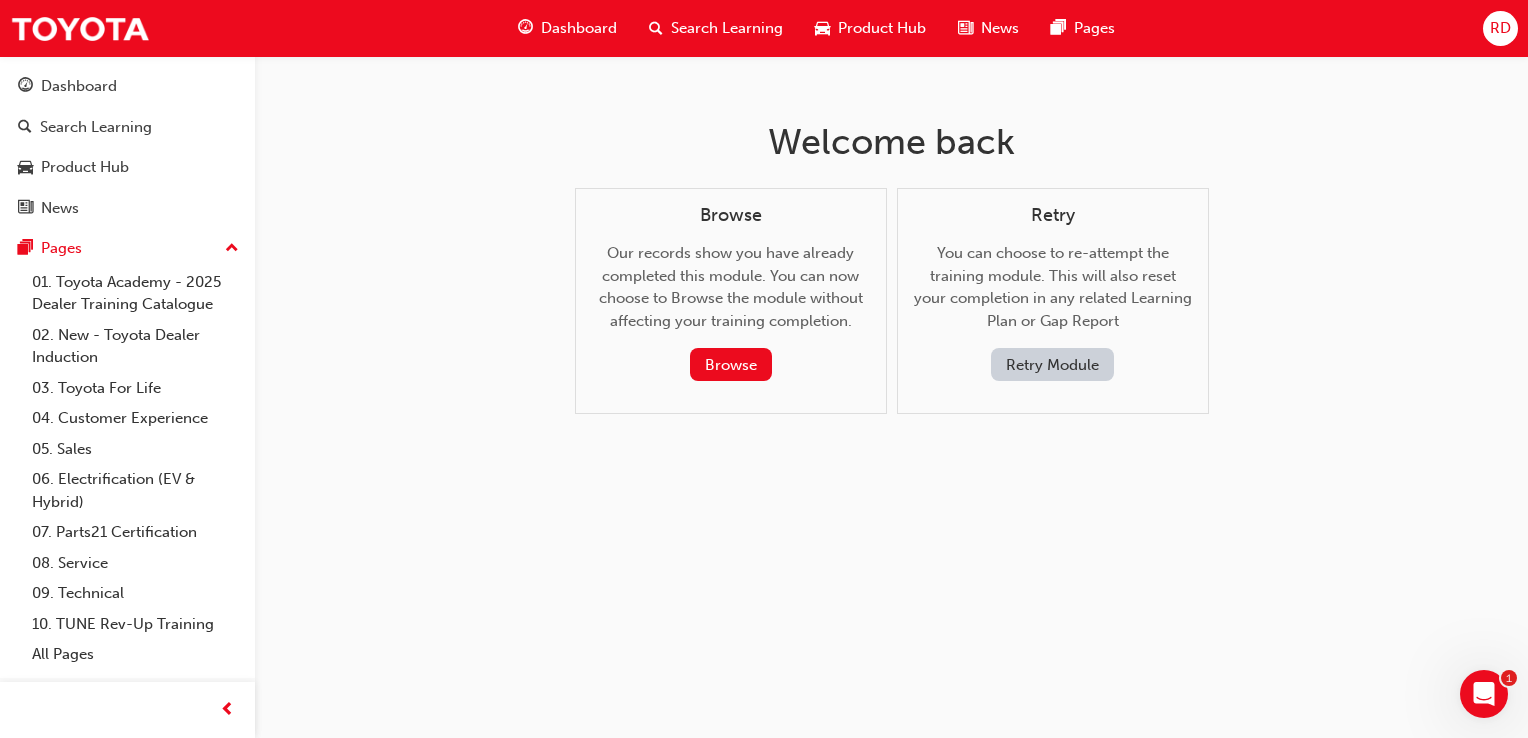 click on "Retry Module" at bounding box center (1052, 364) 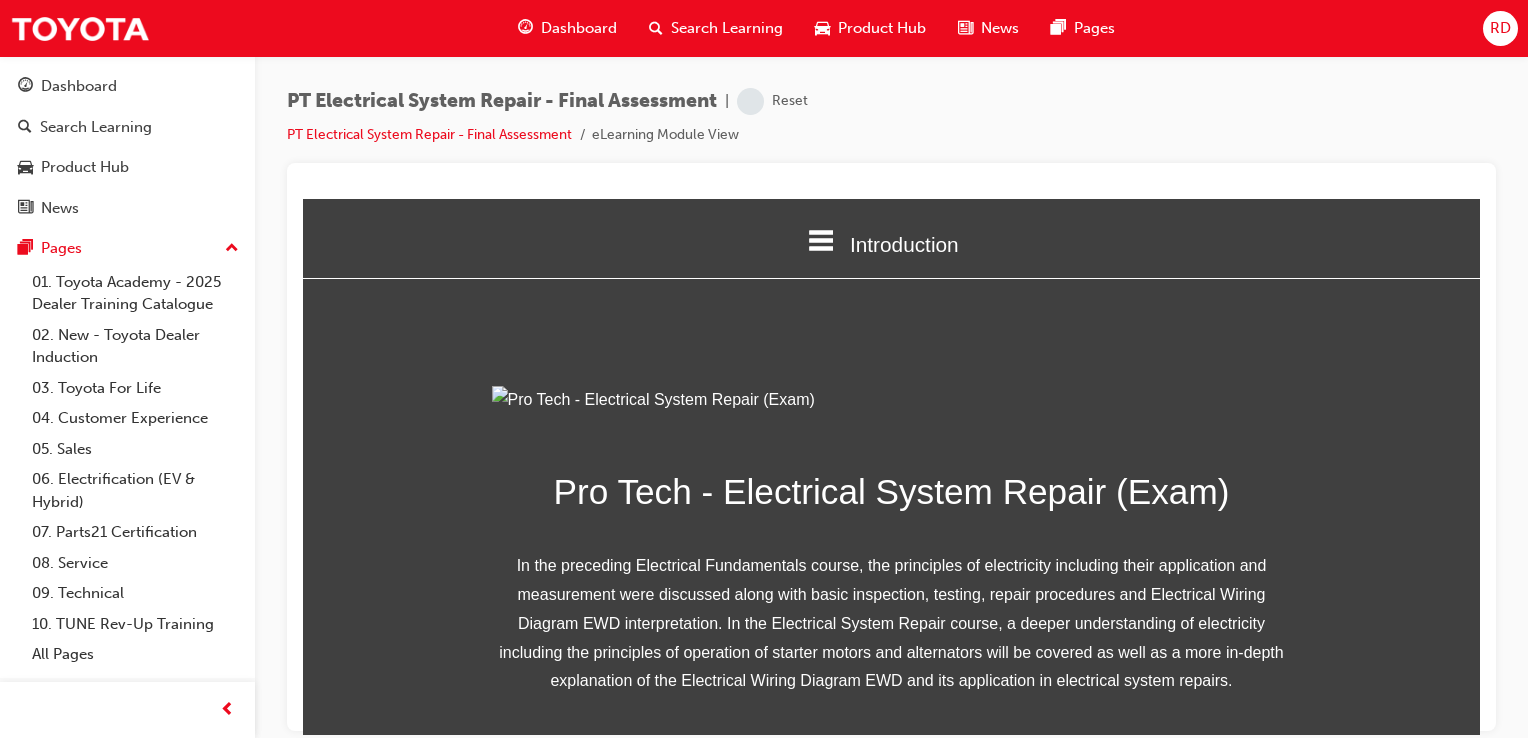 scroll, scrollTop: 300, scrollLeft: 0, axis: vertical 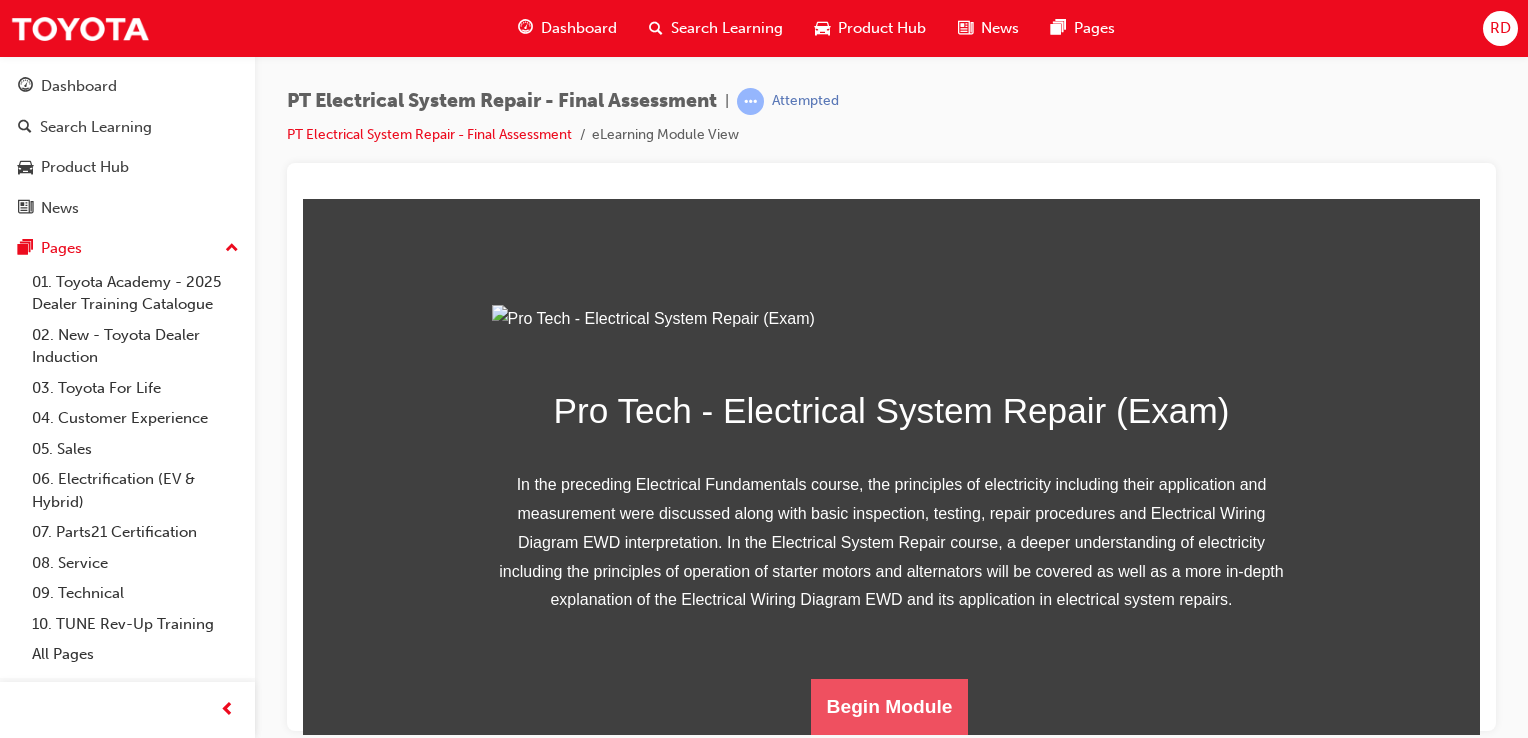 click on "Begin Module" at bounding box center [890, 706] 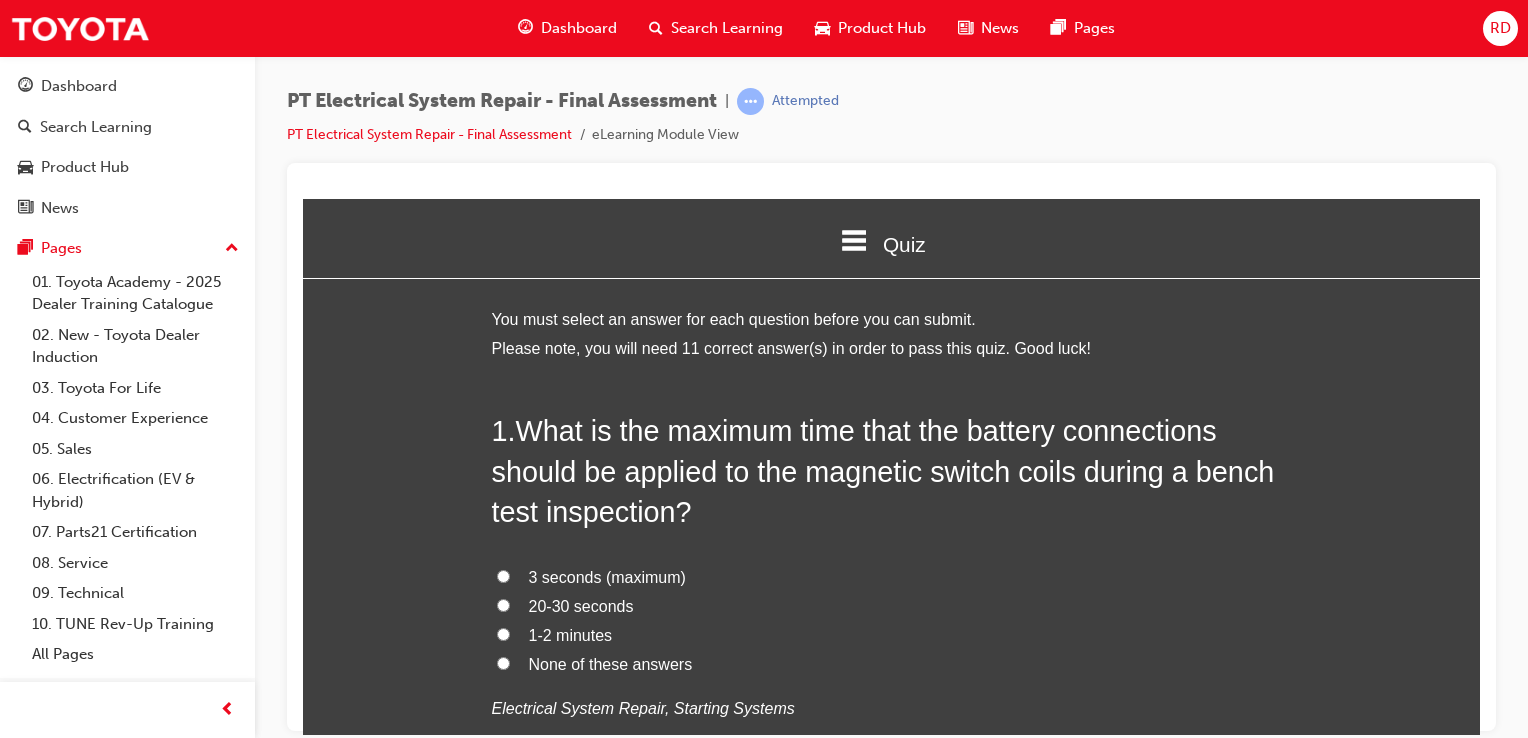 click on "3 seconds (maximum)" at bounding box center [503, 575] 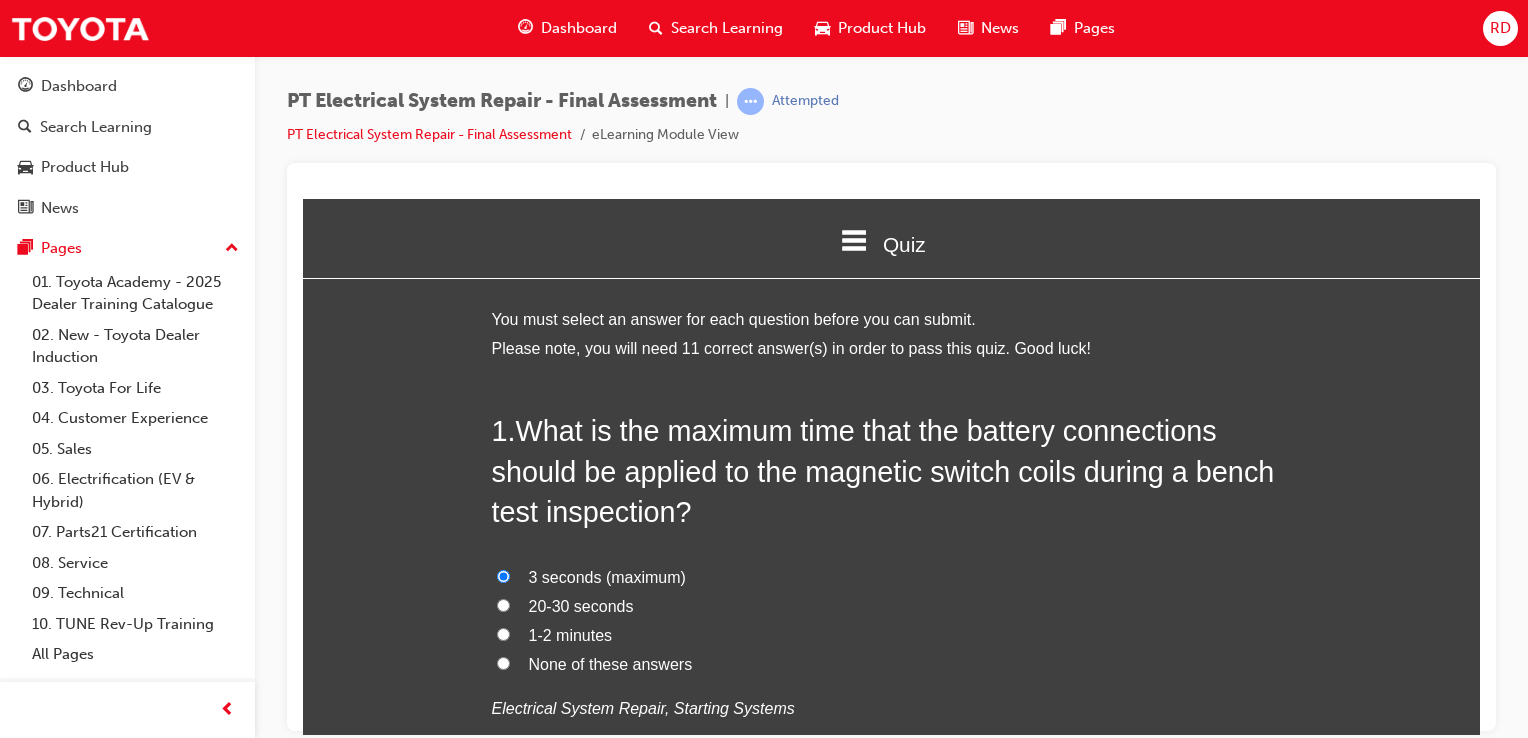 radio on "true" 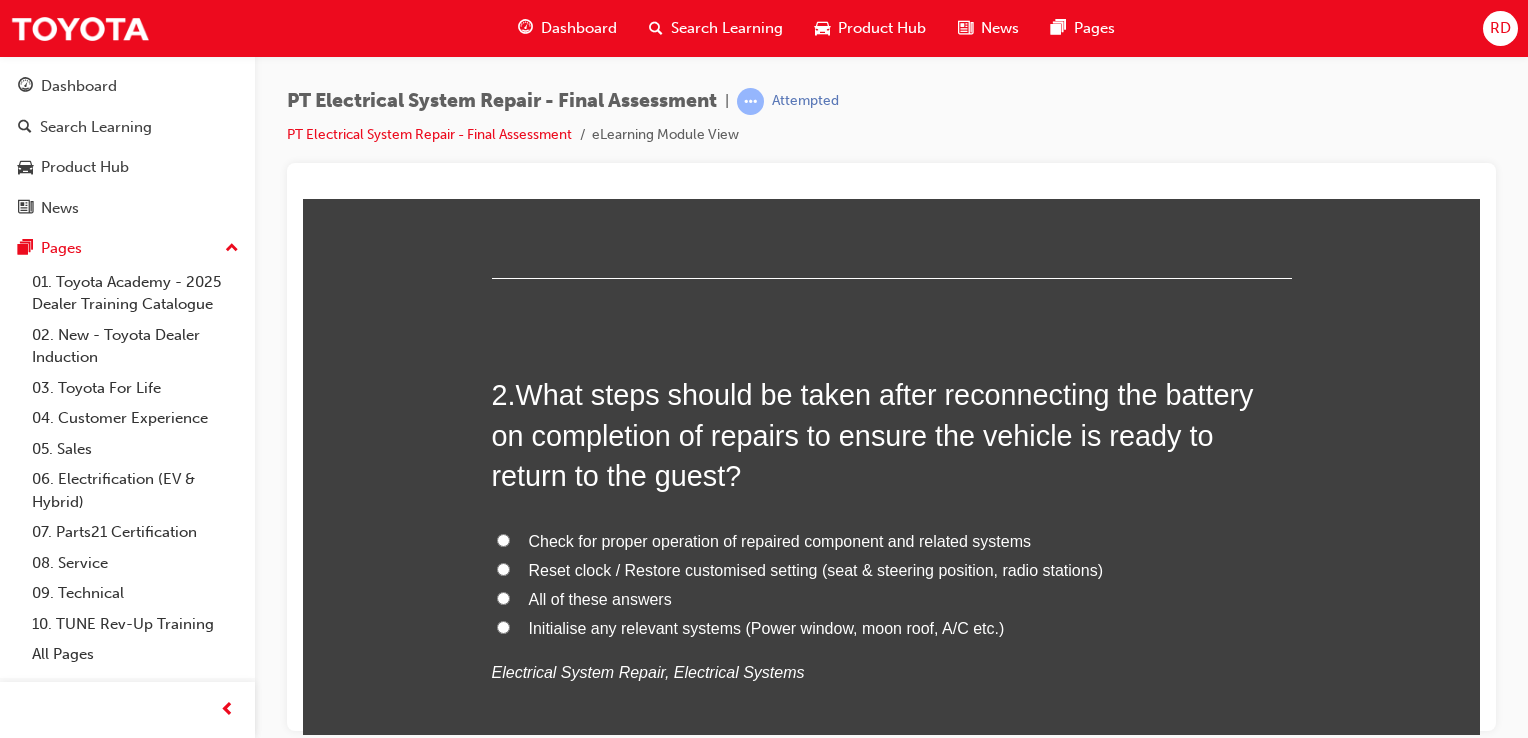 scroll, scrollTop: 554, scrollLeft: 0, axis: vertical 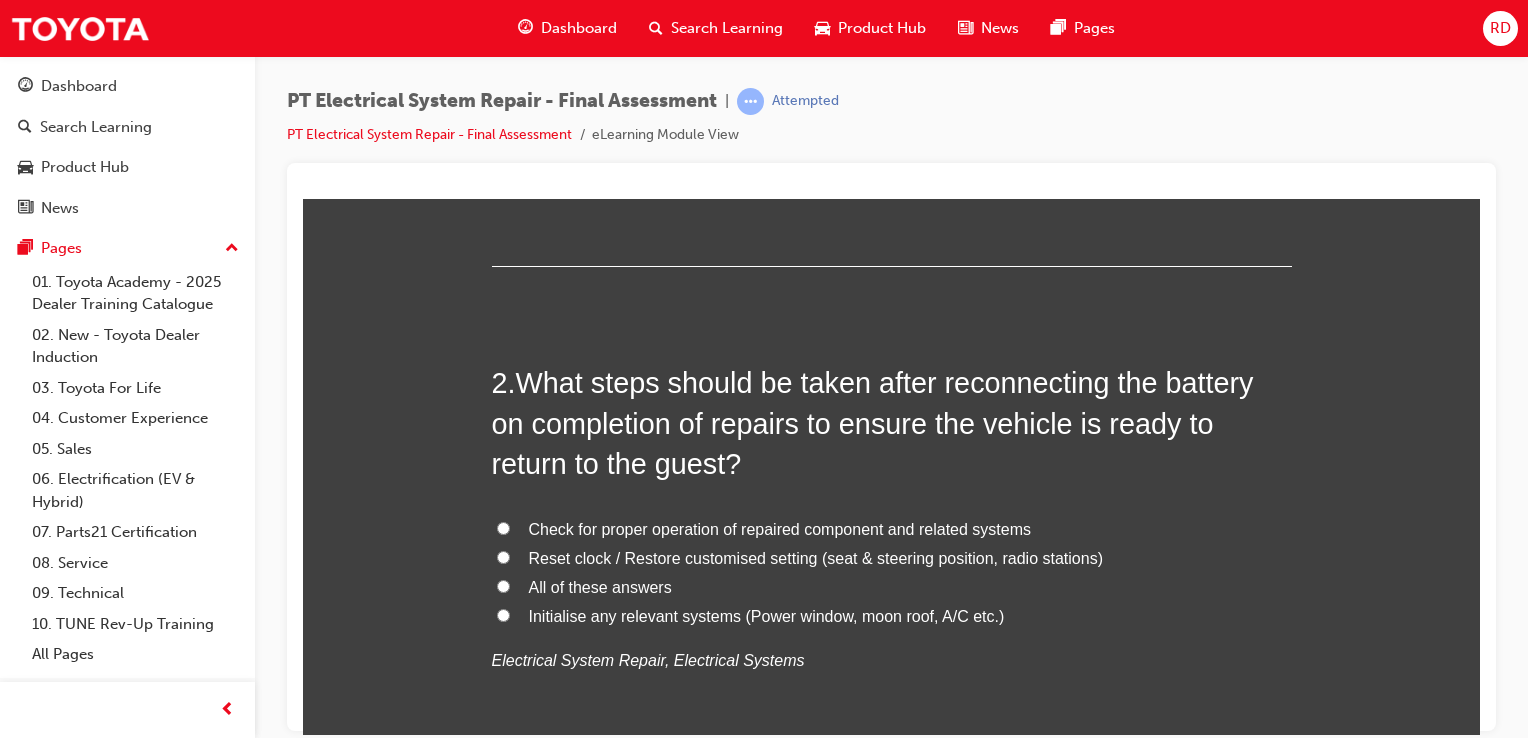click on "All of these answers" at bounding box center [503, 585] 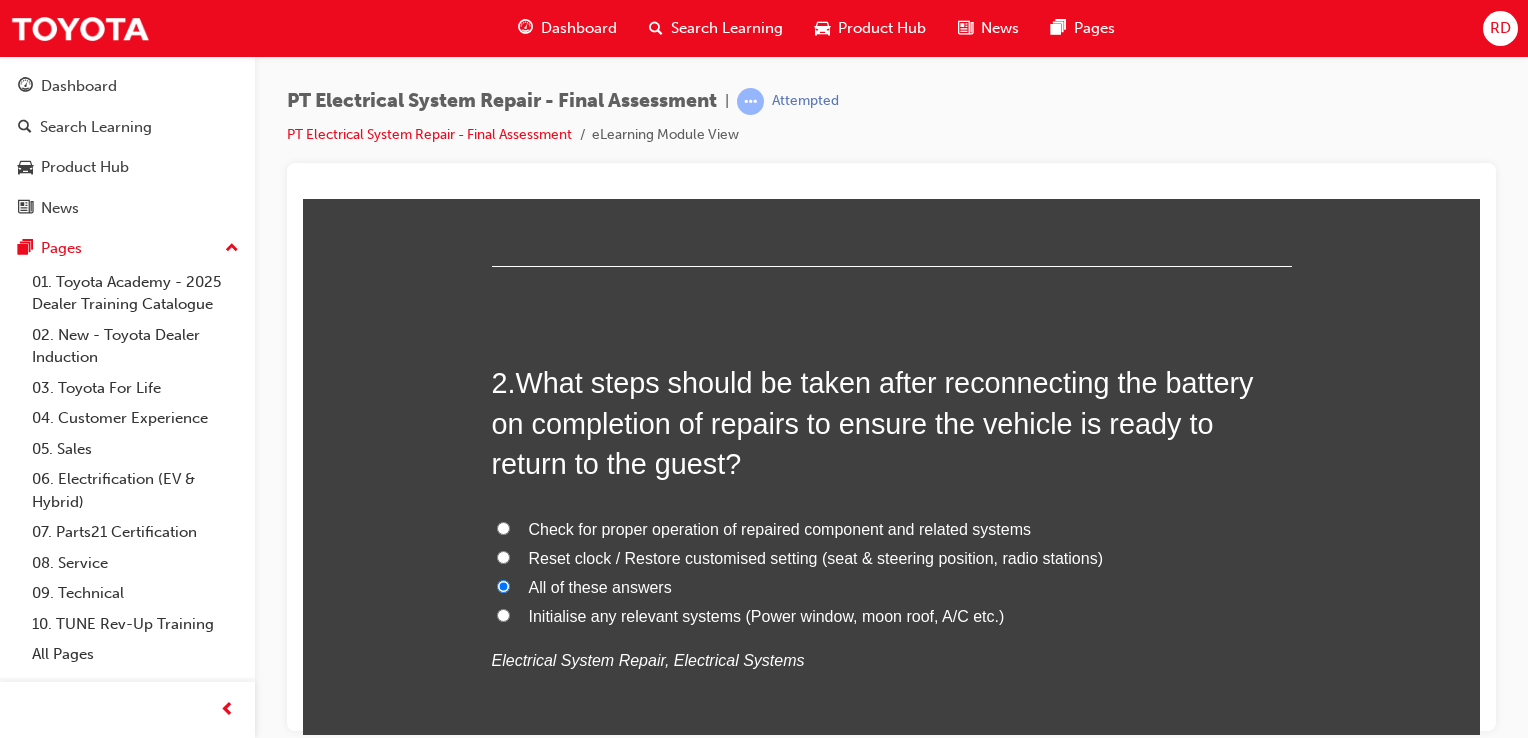 radio on "true" 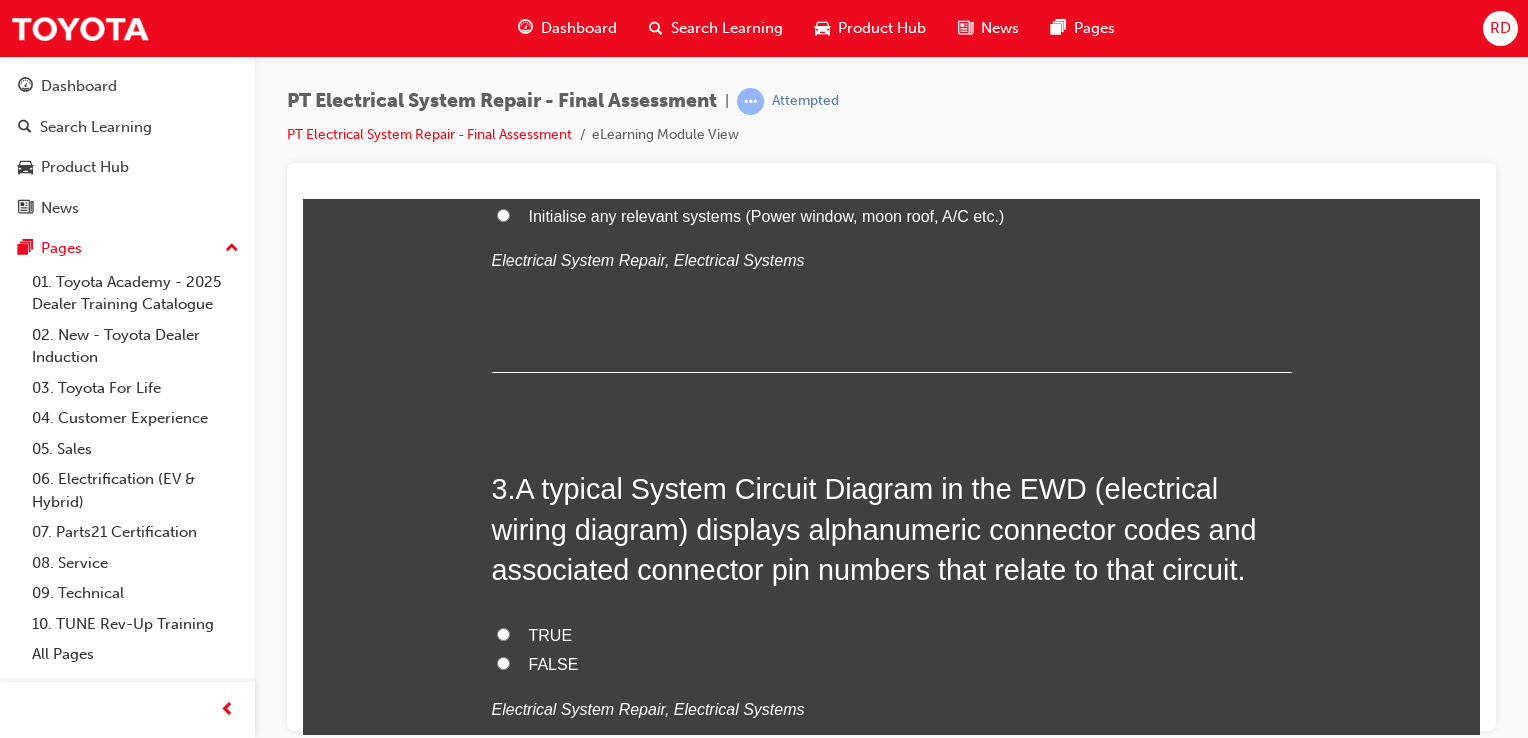 scroll, scrollTop: 958, scrollLeft: 0, axis: vertical 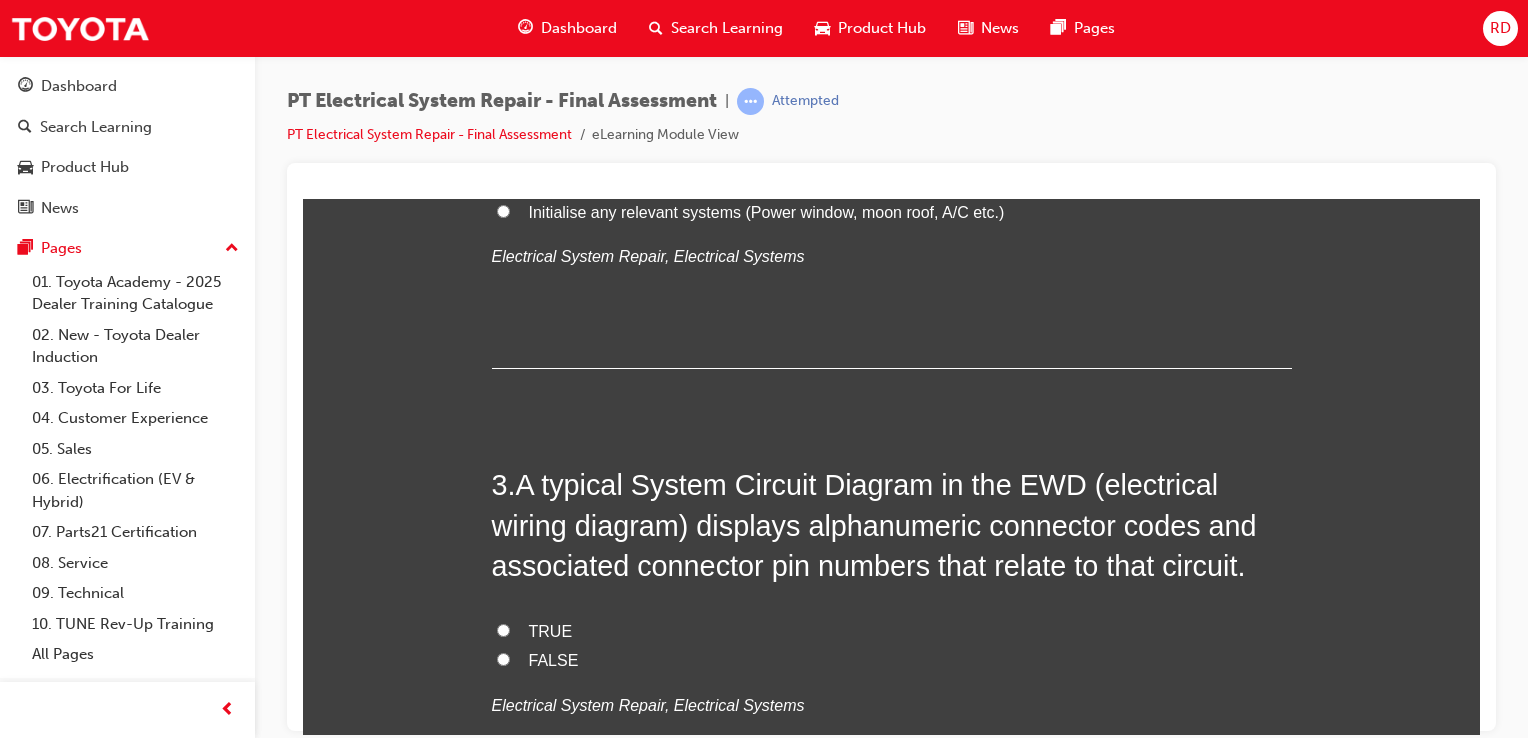 click on "TRUE" at bounding box center [503, 629] 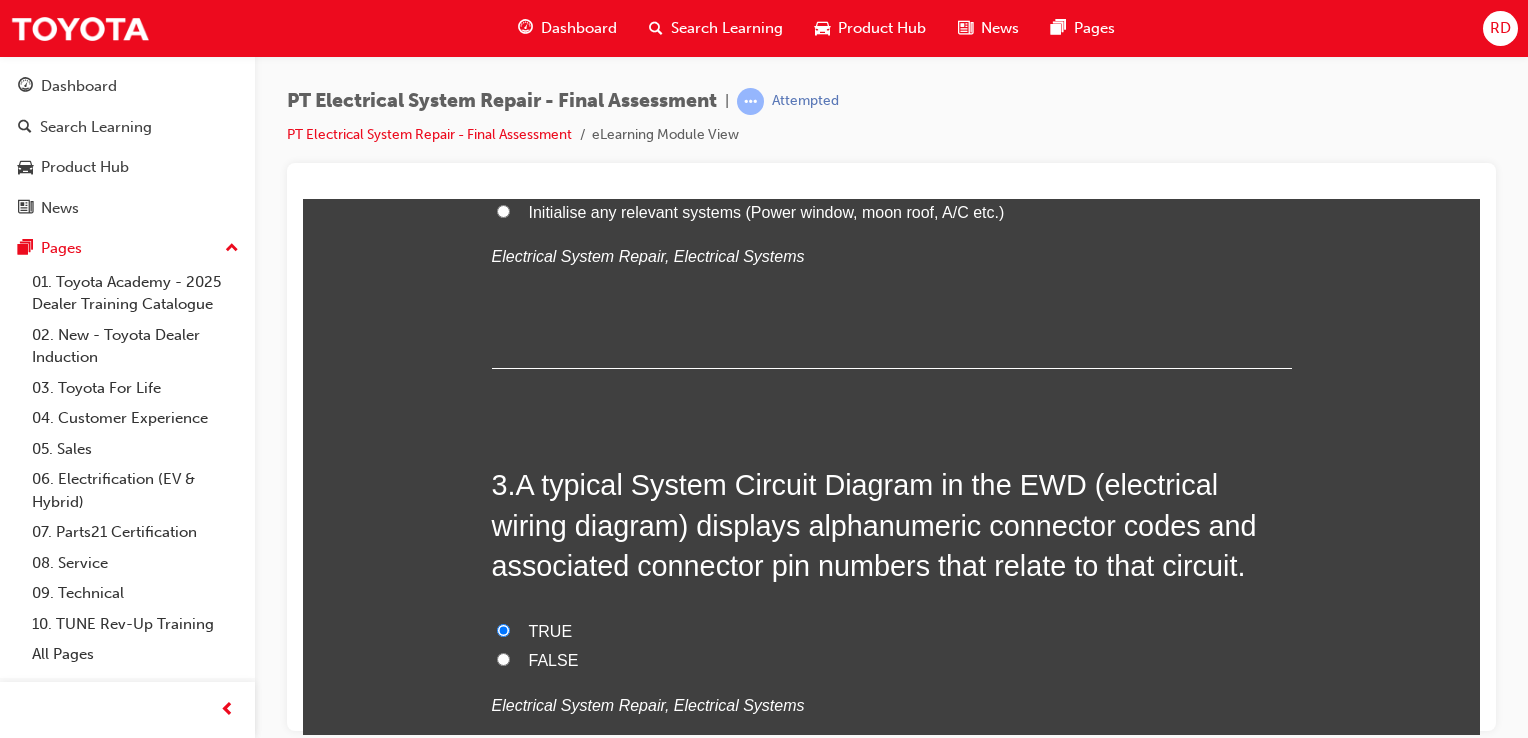 radio on "true" 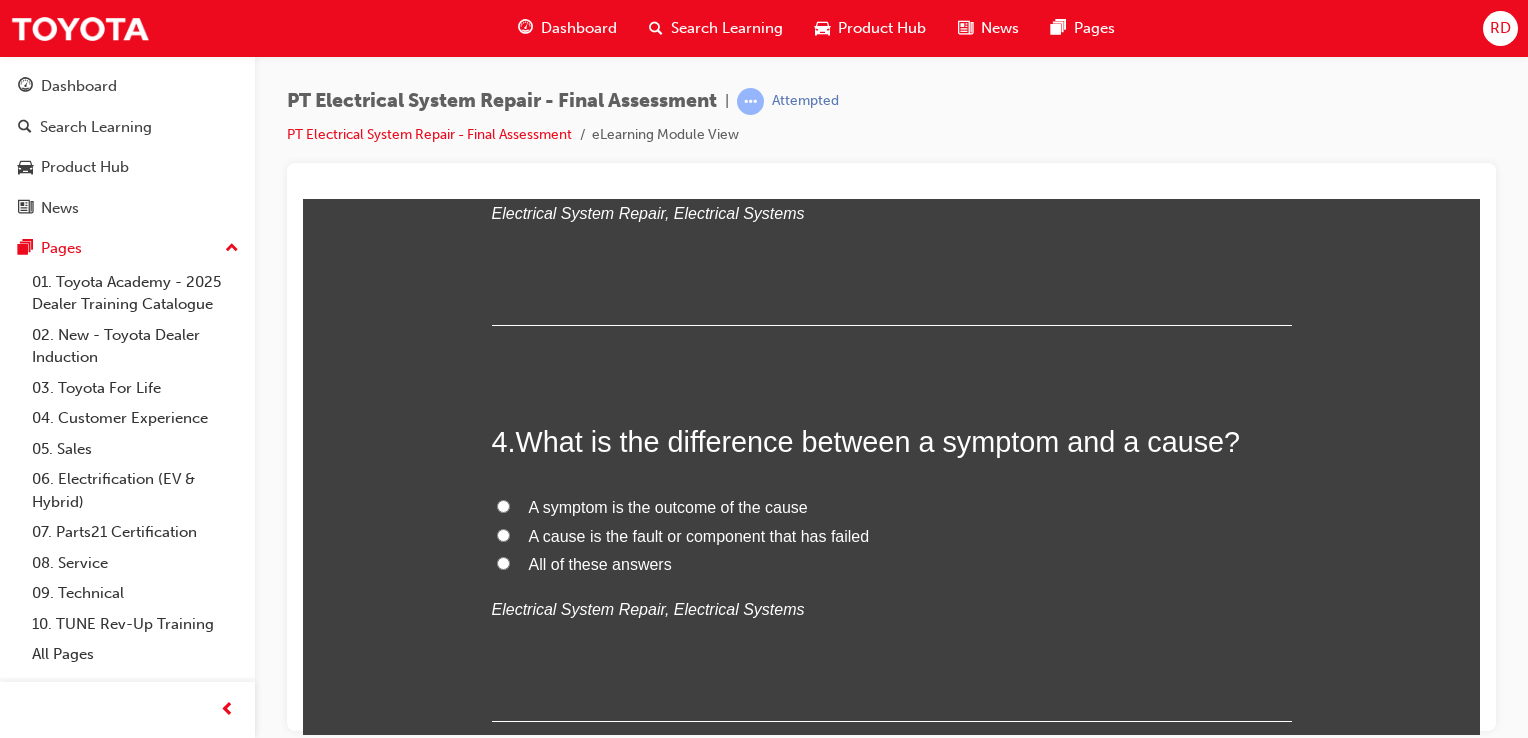 scroll, scrollTop: 1460, scrollLeft: 0, axis: vertical 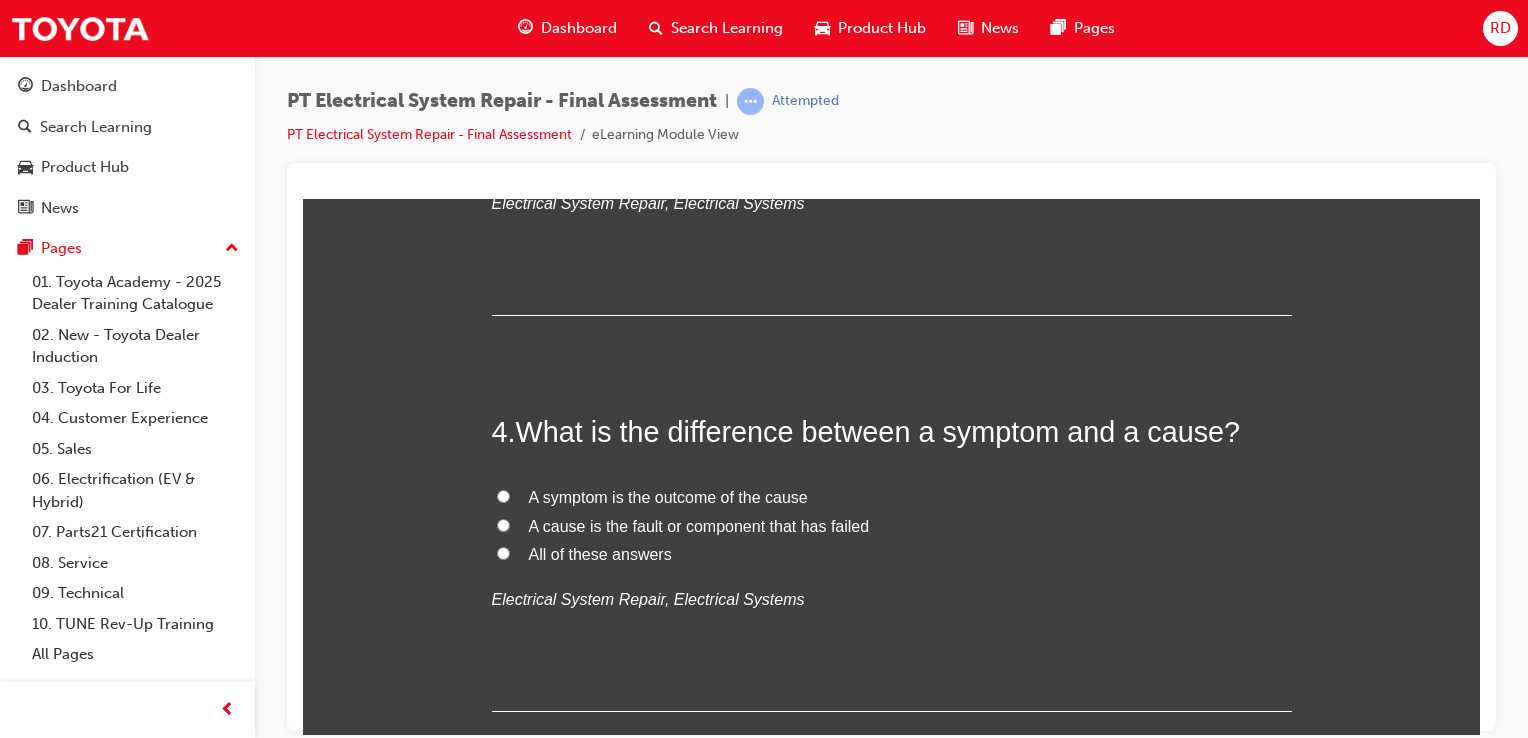 click on "All of these answers" at bounding box center [503, 552] 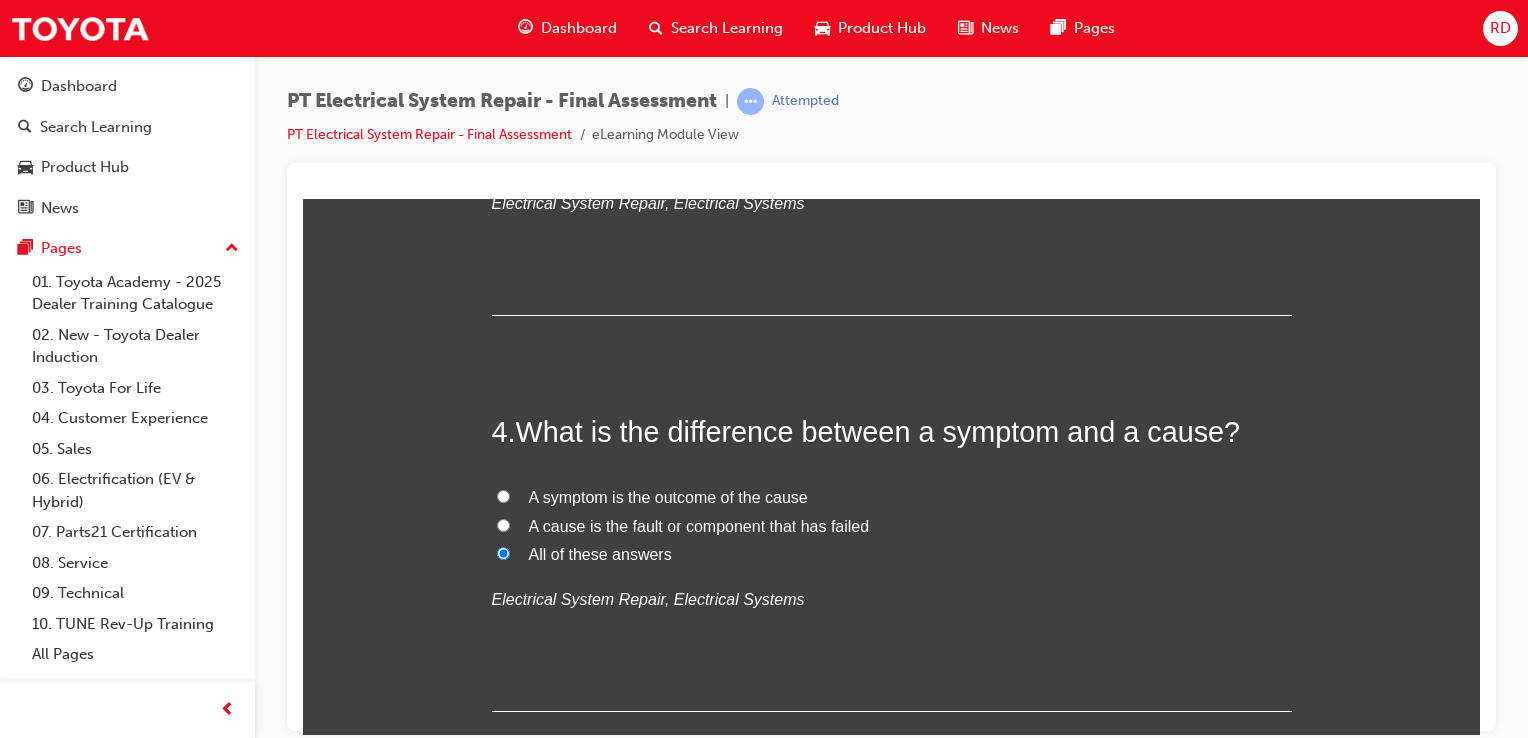 radio on "true" 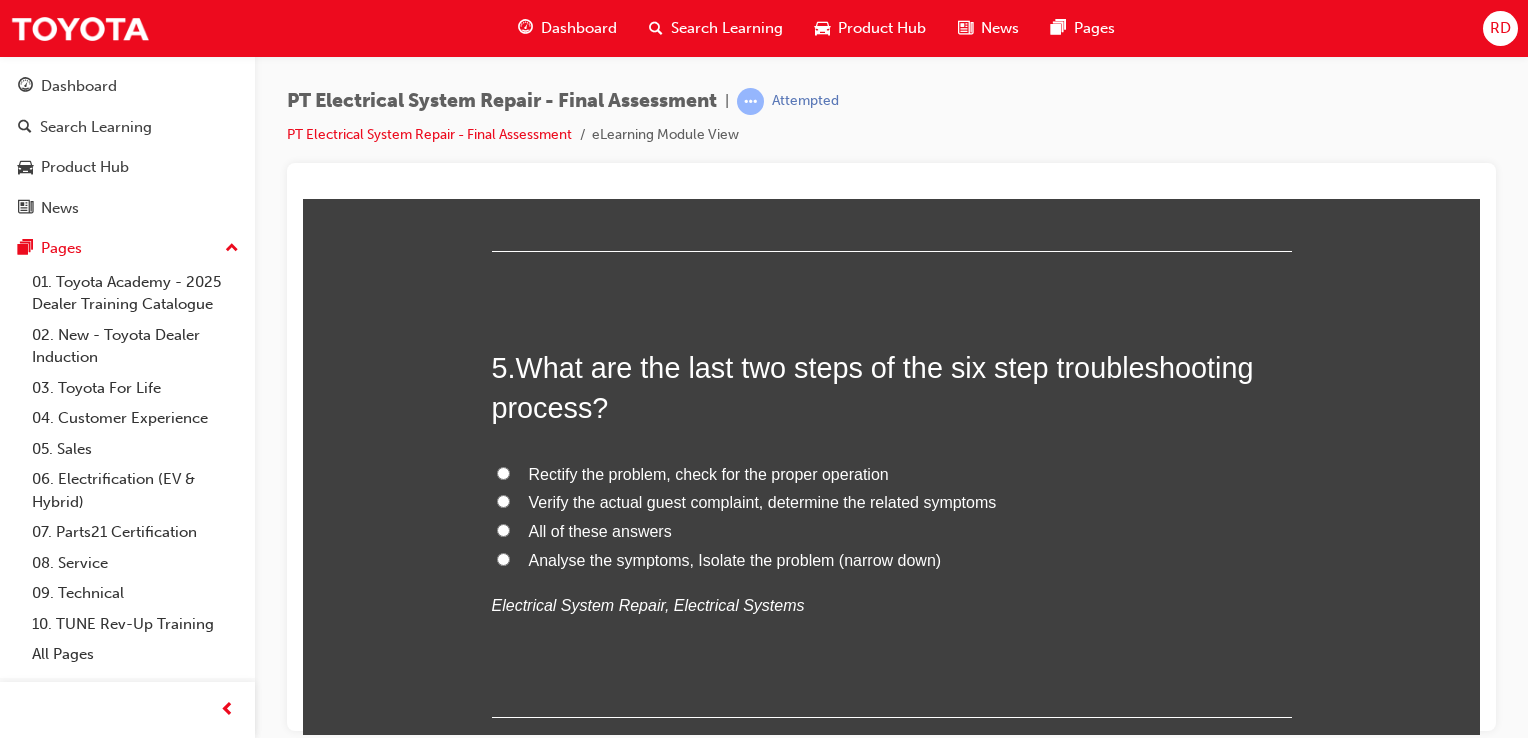 scroll, scrollTop: 1931, scrollLeft: 0, axis: vertical 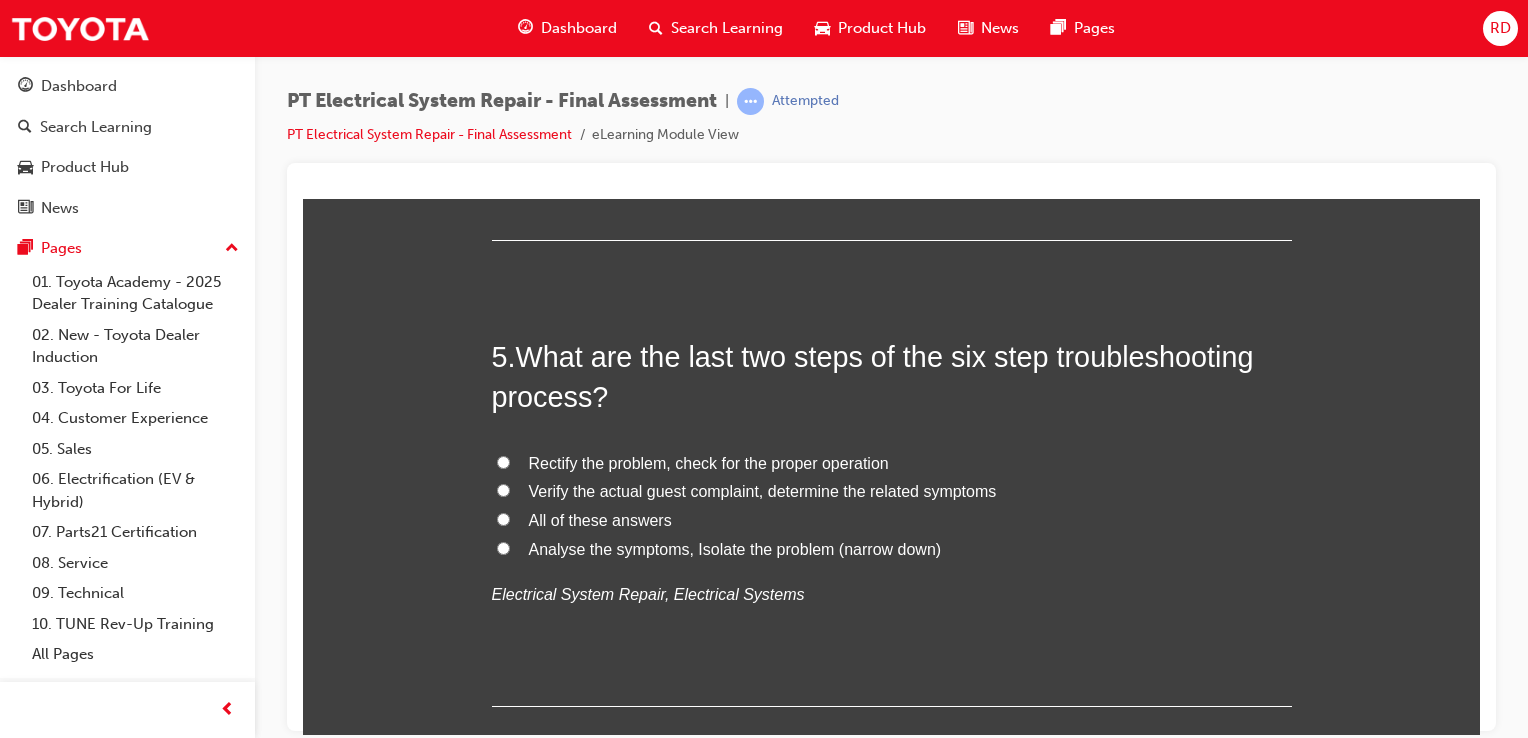 click on "Verify the actual guest complaint, determine the related symptoms" at bounding box center (503, 489) 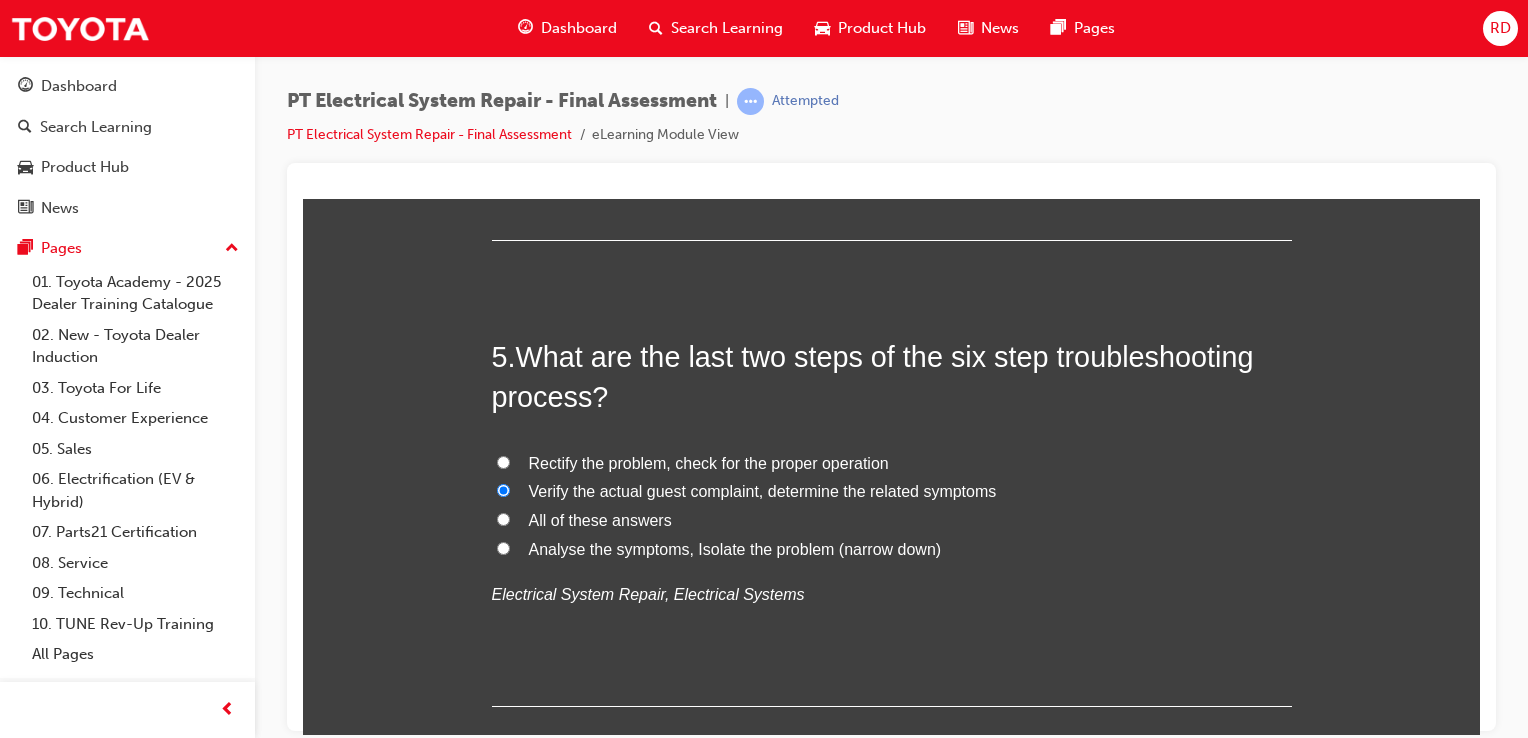 radio on "true" 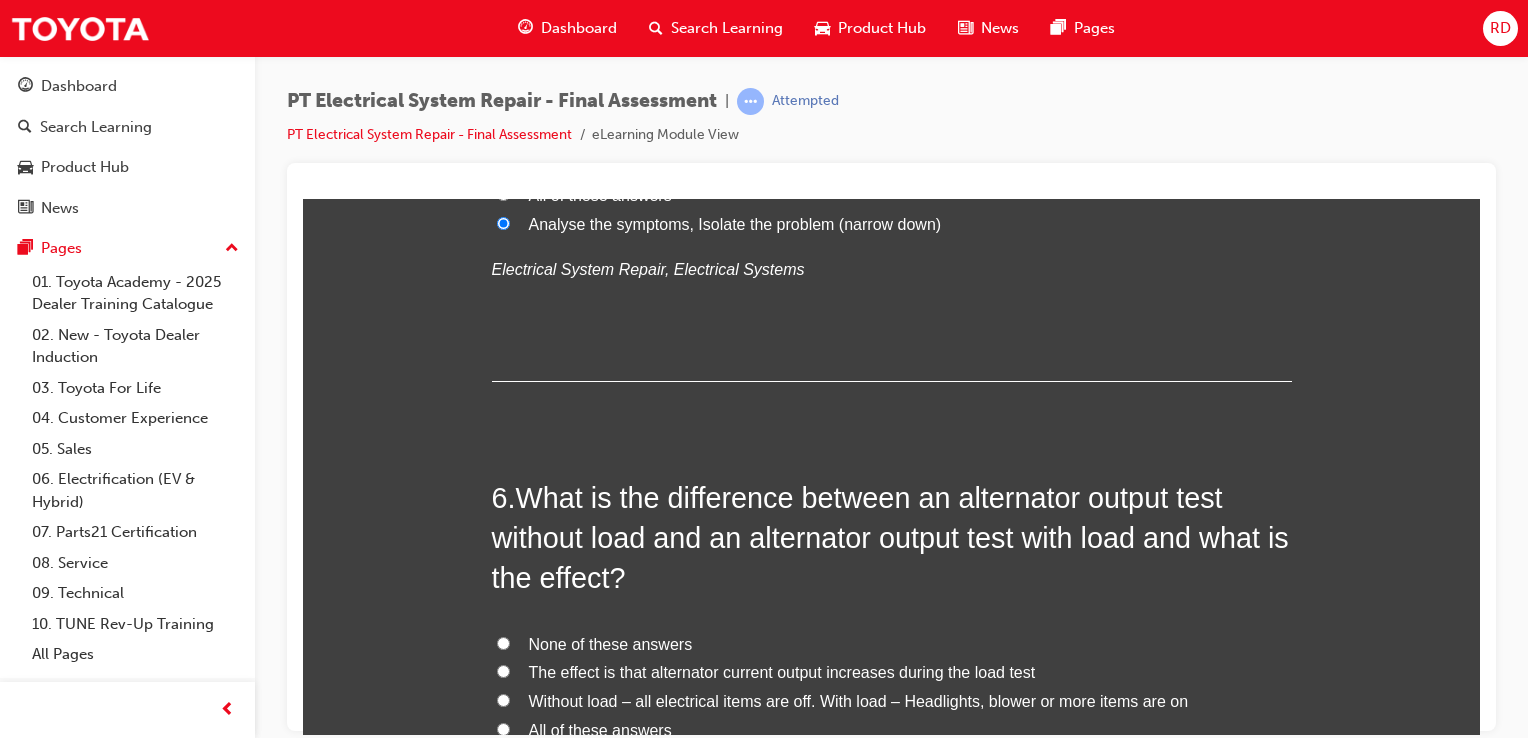 scroll, scrollTop: 2255, scrollLeft: 0, axis: vertical 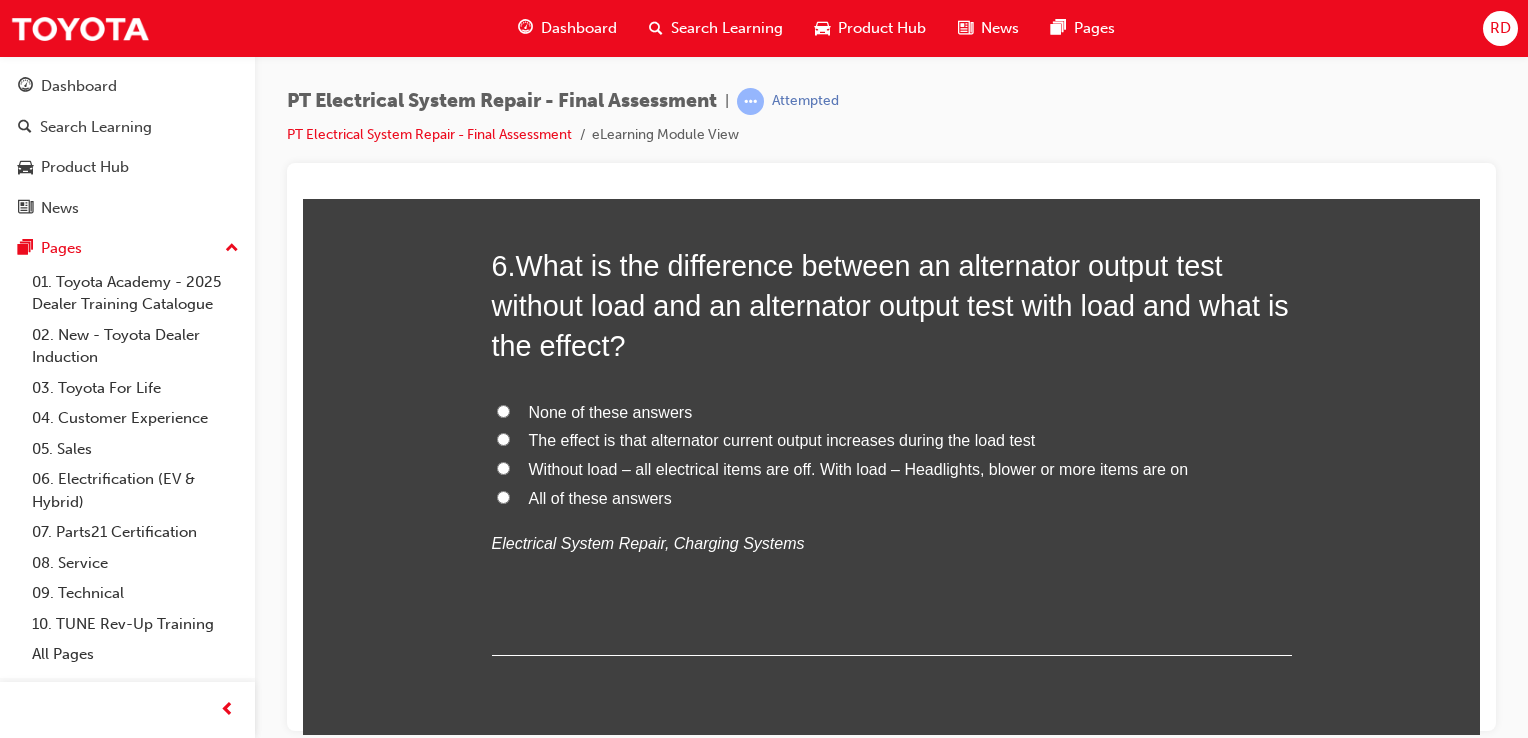 click on "All of these answers" at bounding box center [892, 498] 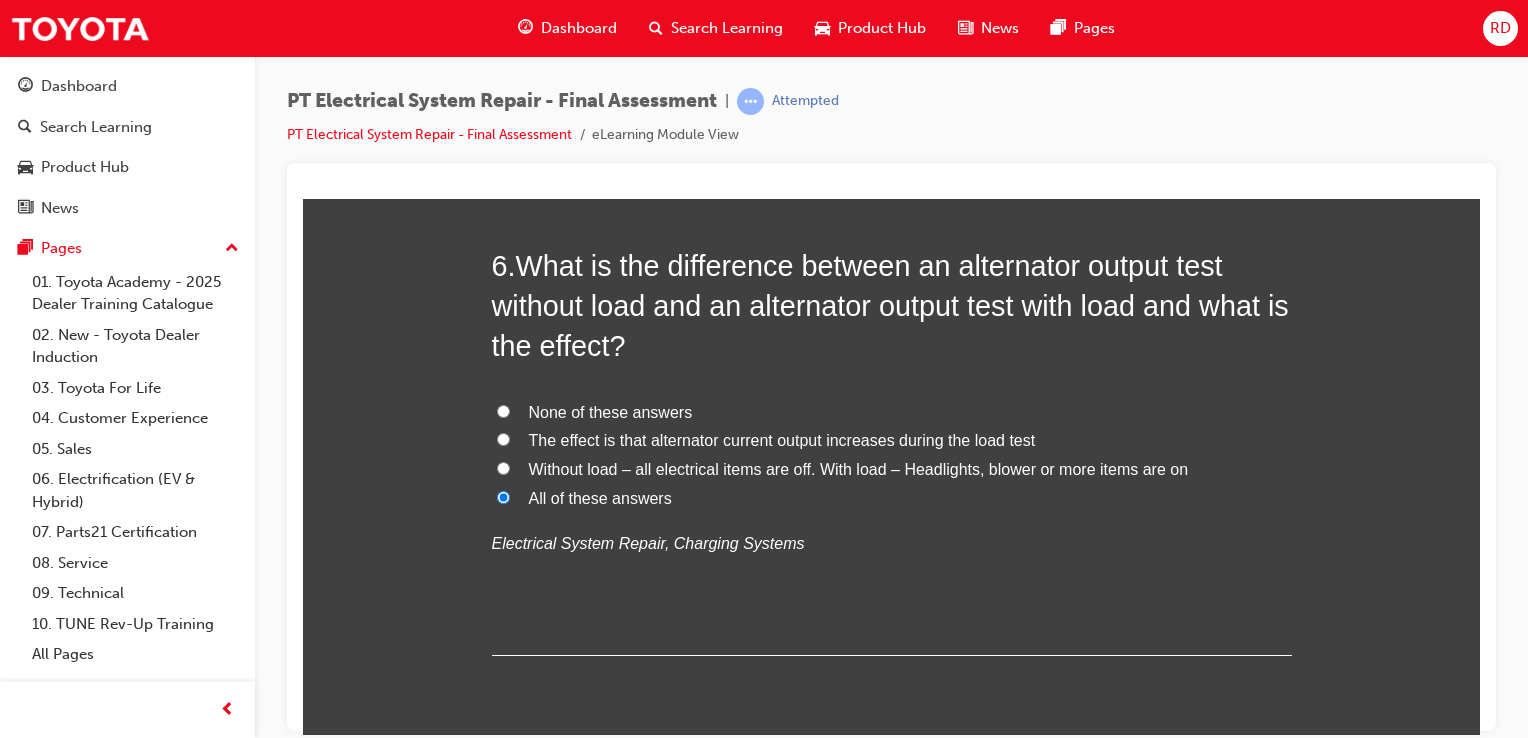 radio on "true" 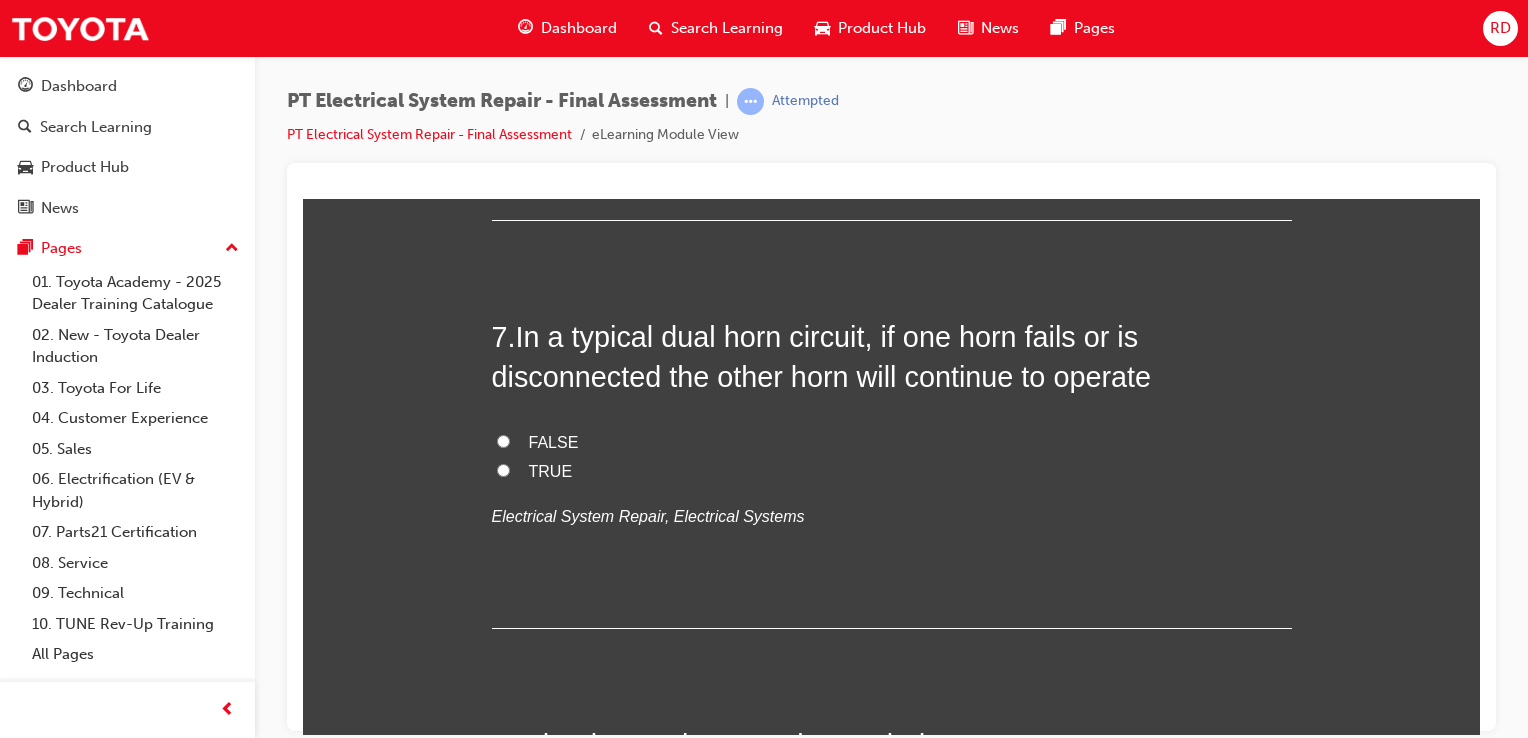 scroll, scrollTop: 2926, scrollLeft: 0, axis: vertical 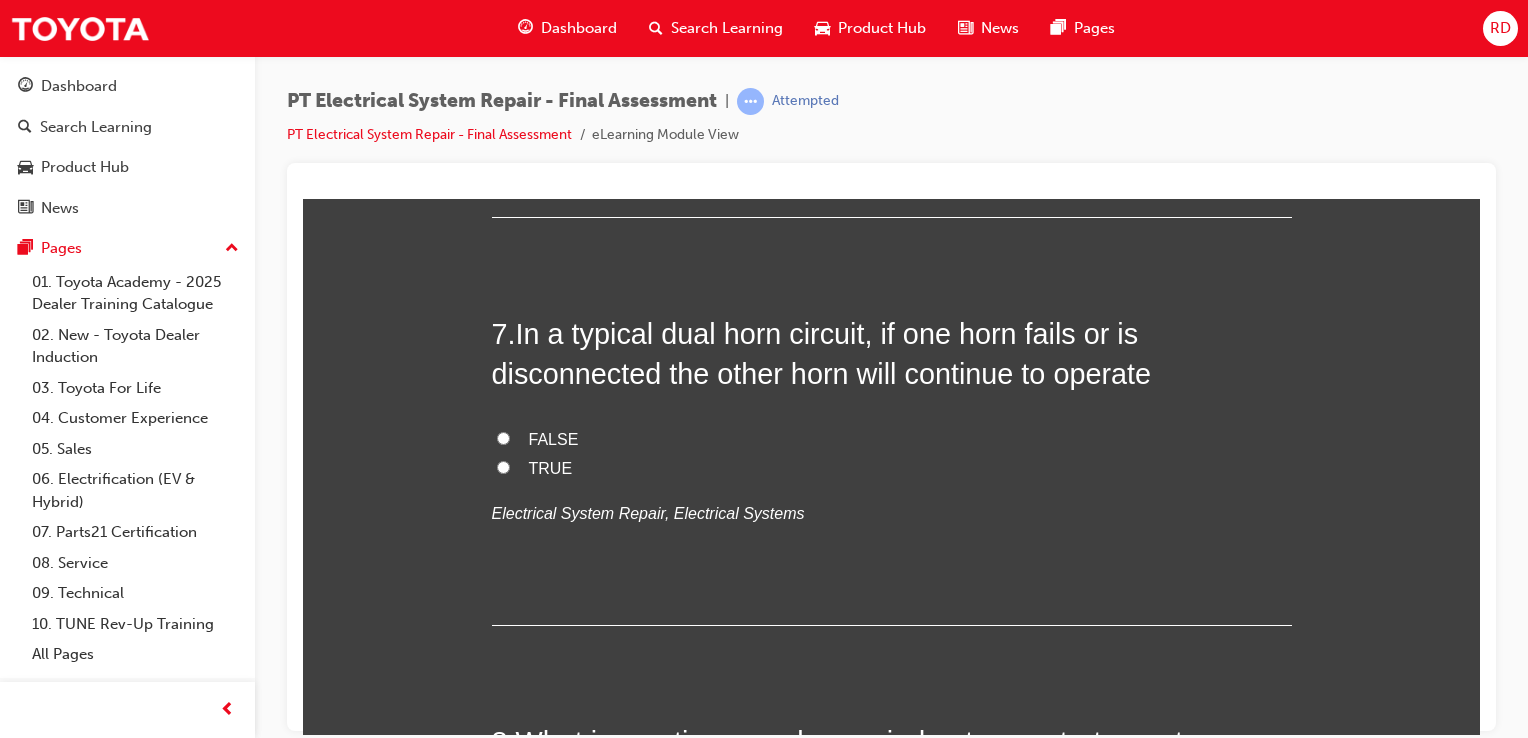 click on "TRUE" at bounding box center (503, 466) 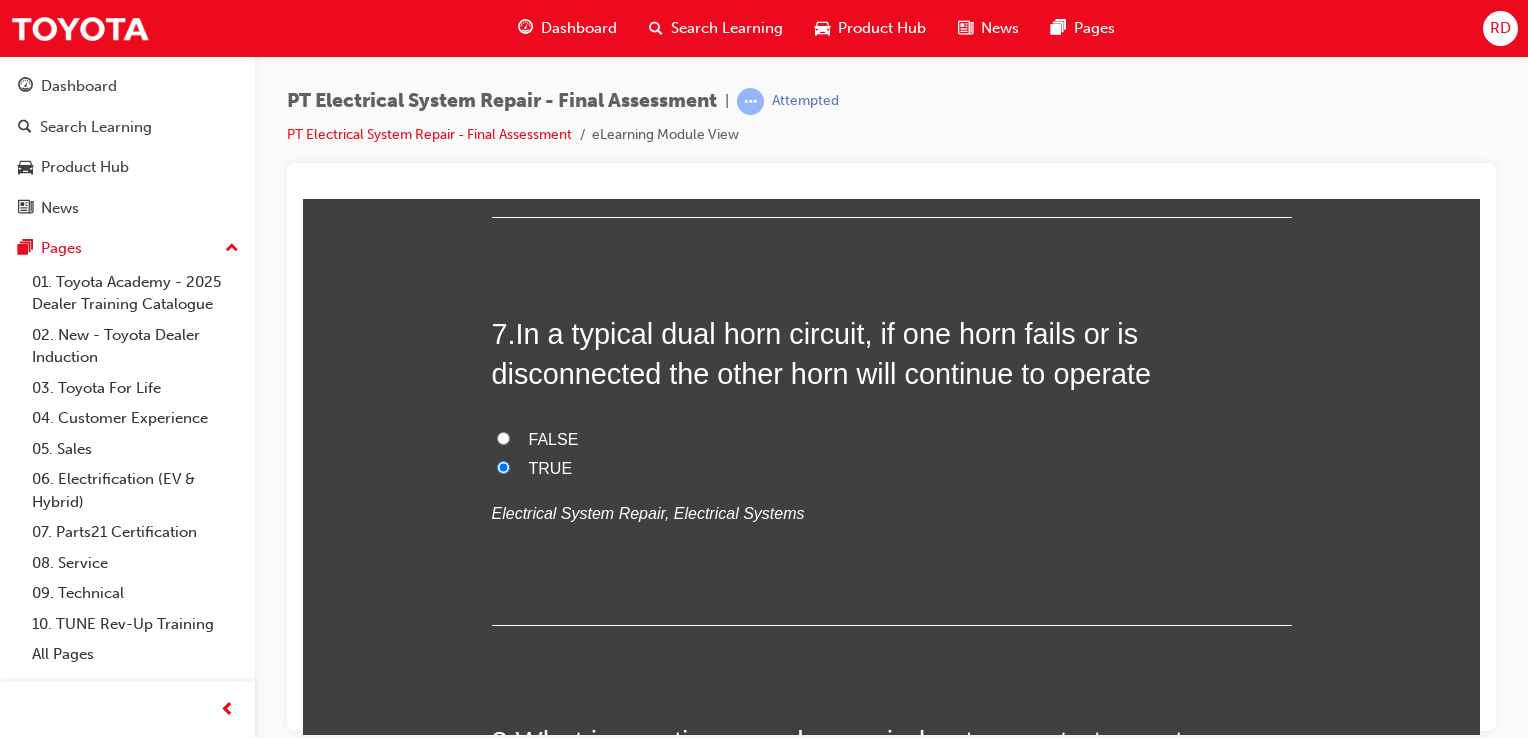 radio on "true" 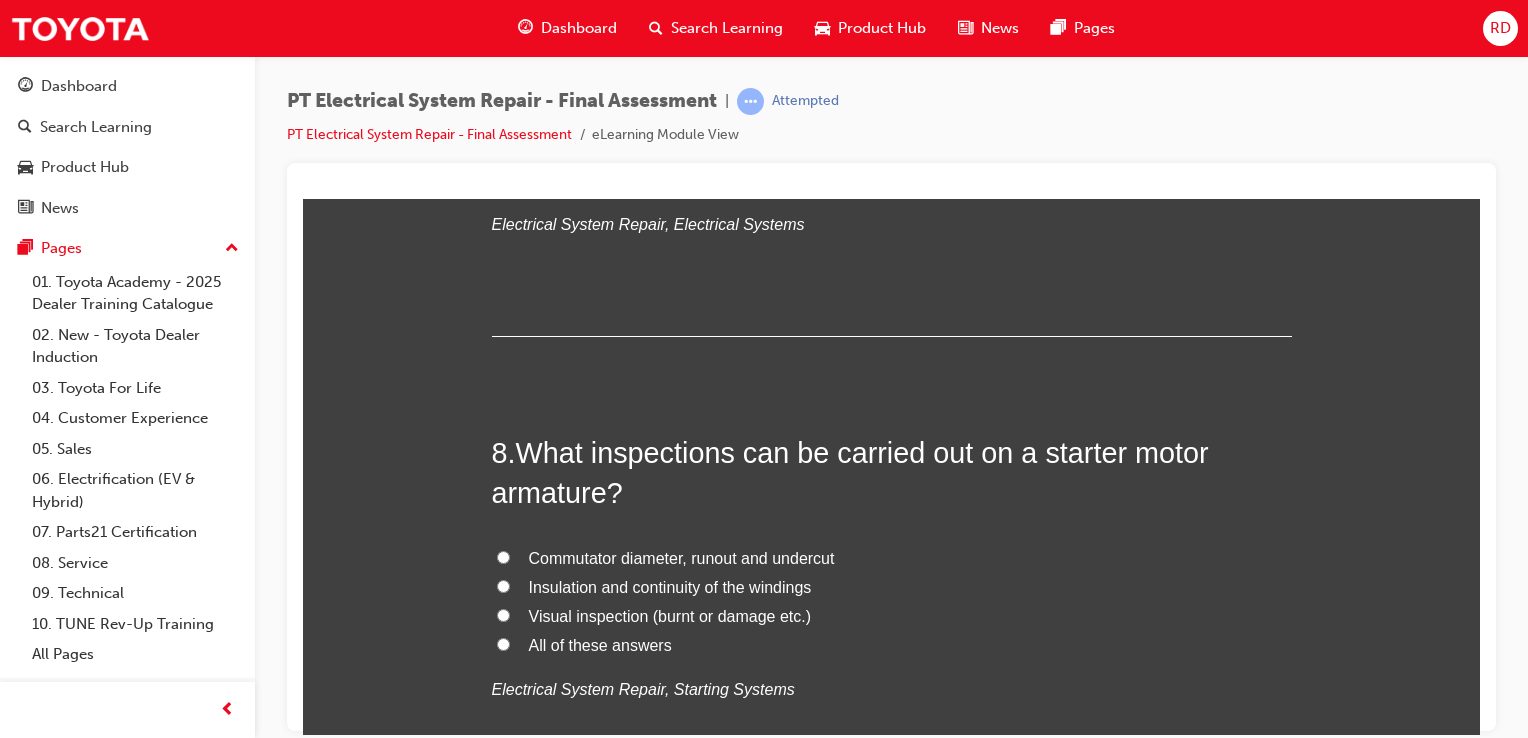 scroll, scrollTop: 3216, scrollLeft: 0, axis: vertical 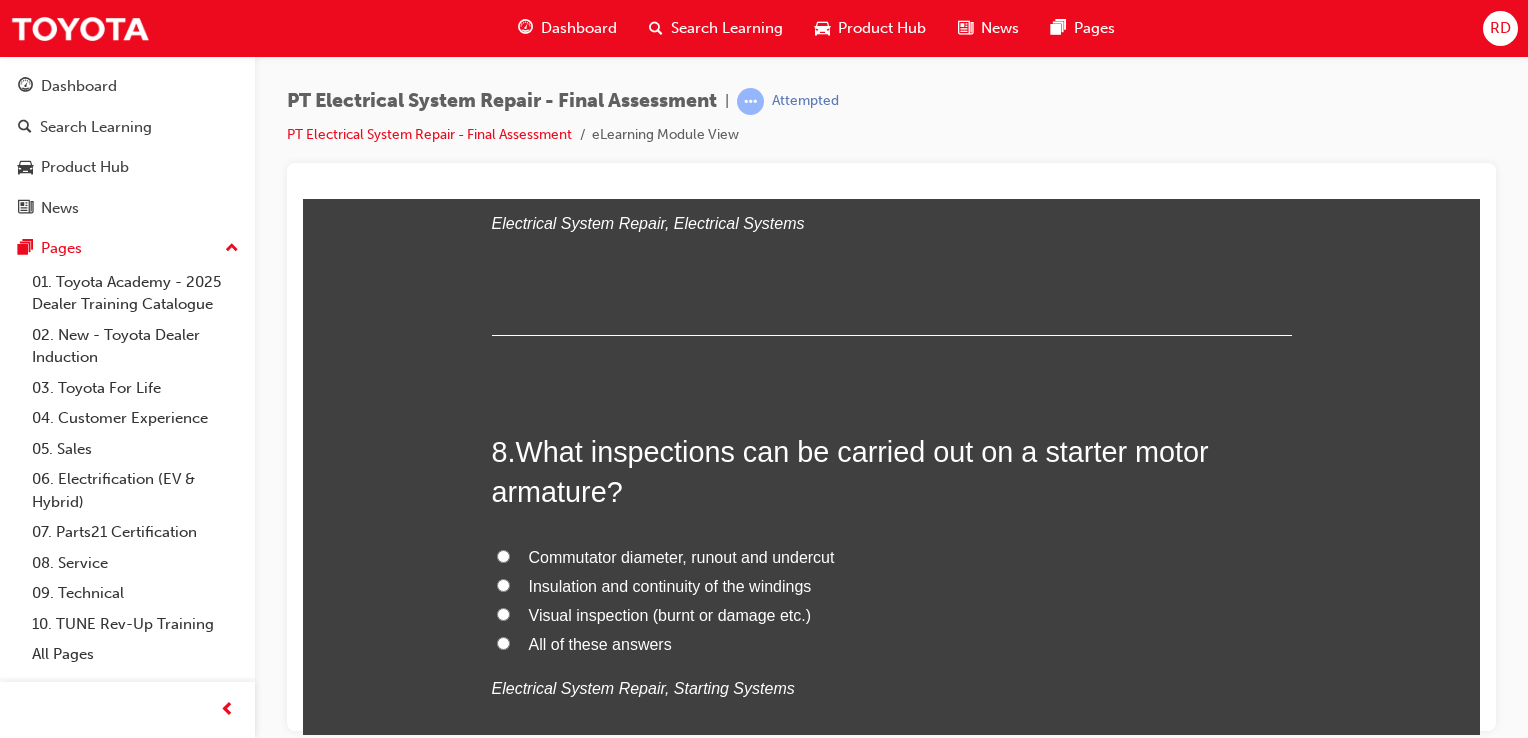 click on "8 .  What inspections can be carried out on a starter motor armature?" at bounding box center [892, 471] 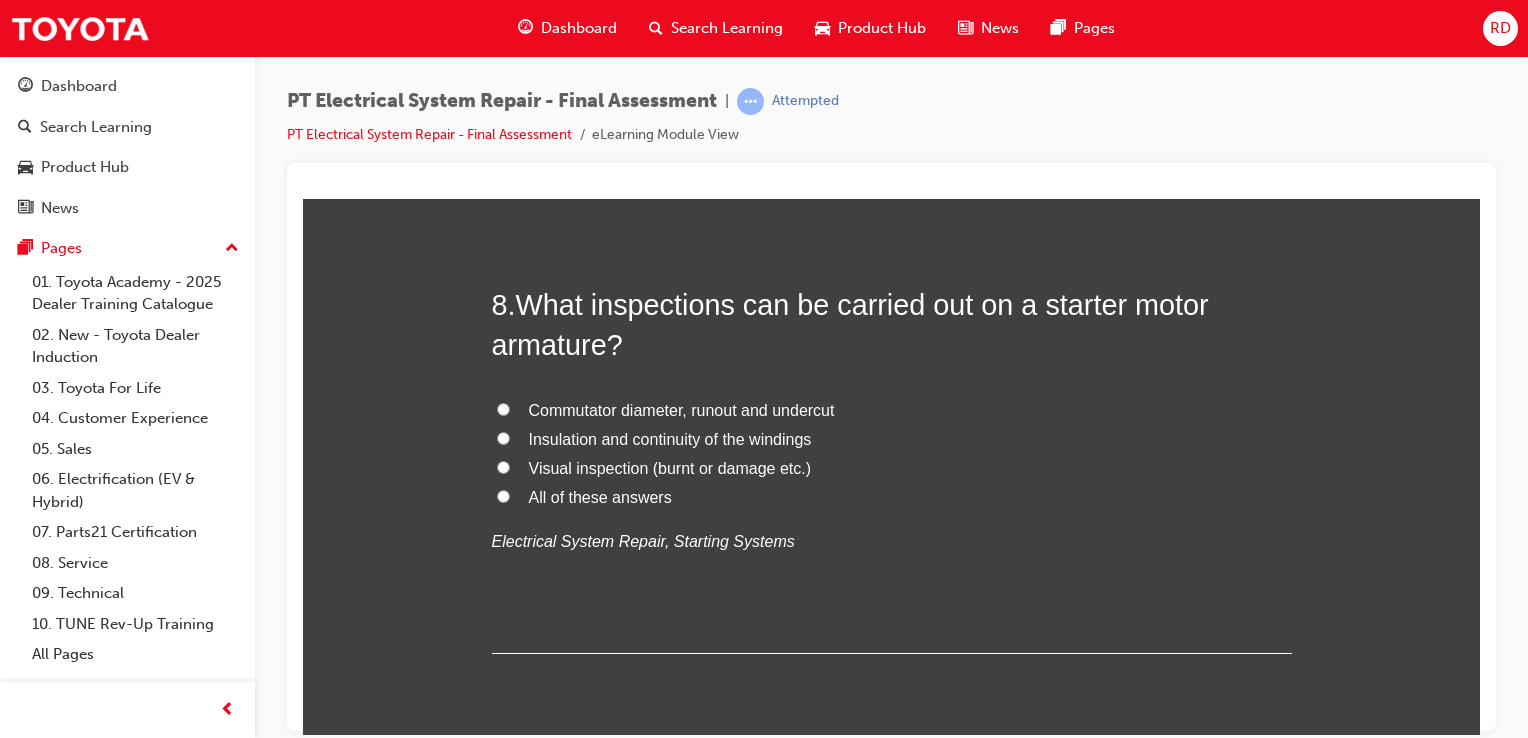 scroll, scrollTop: 3356, scrollLeft: 0, axis: vertical 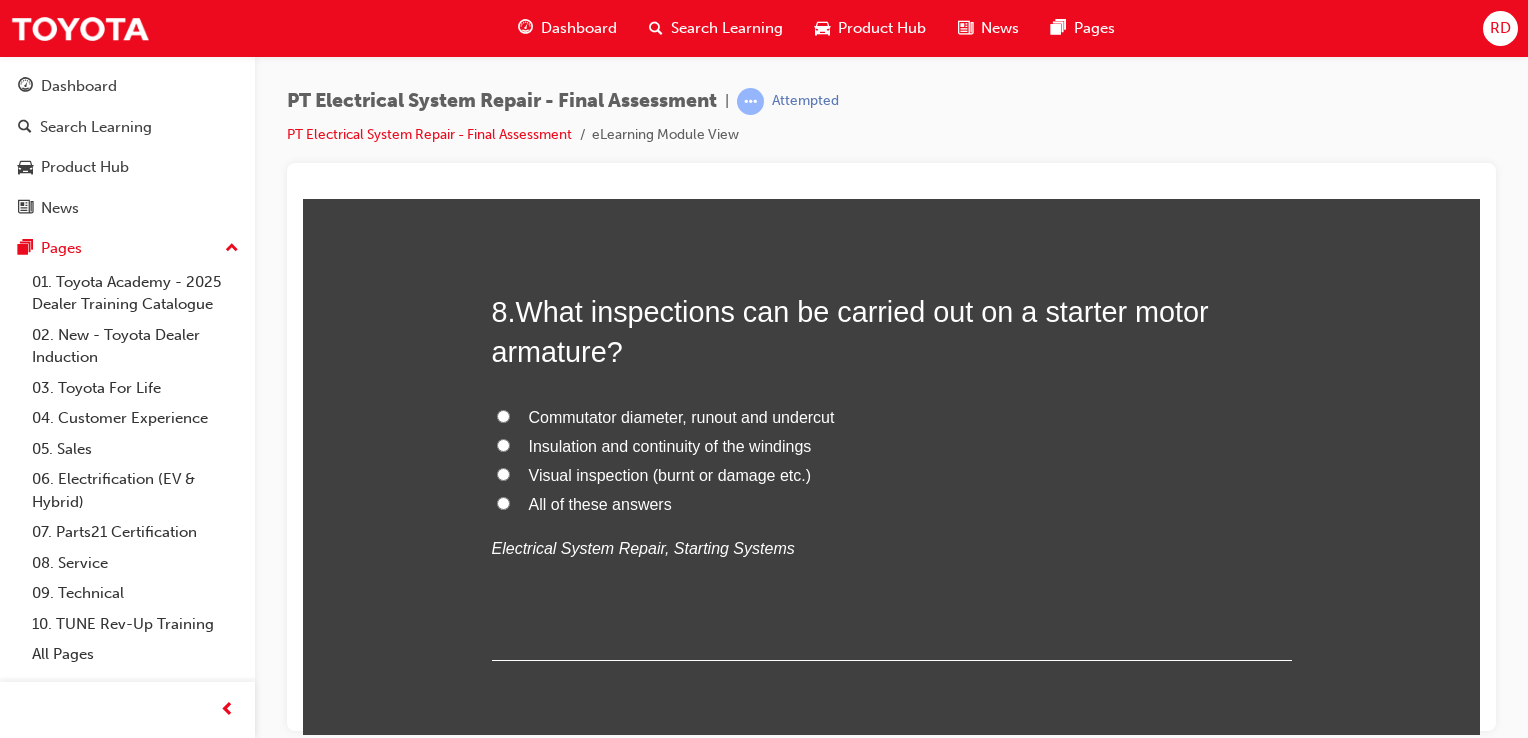 click on "All of these answers" at bounding box center [503, 502] 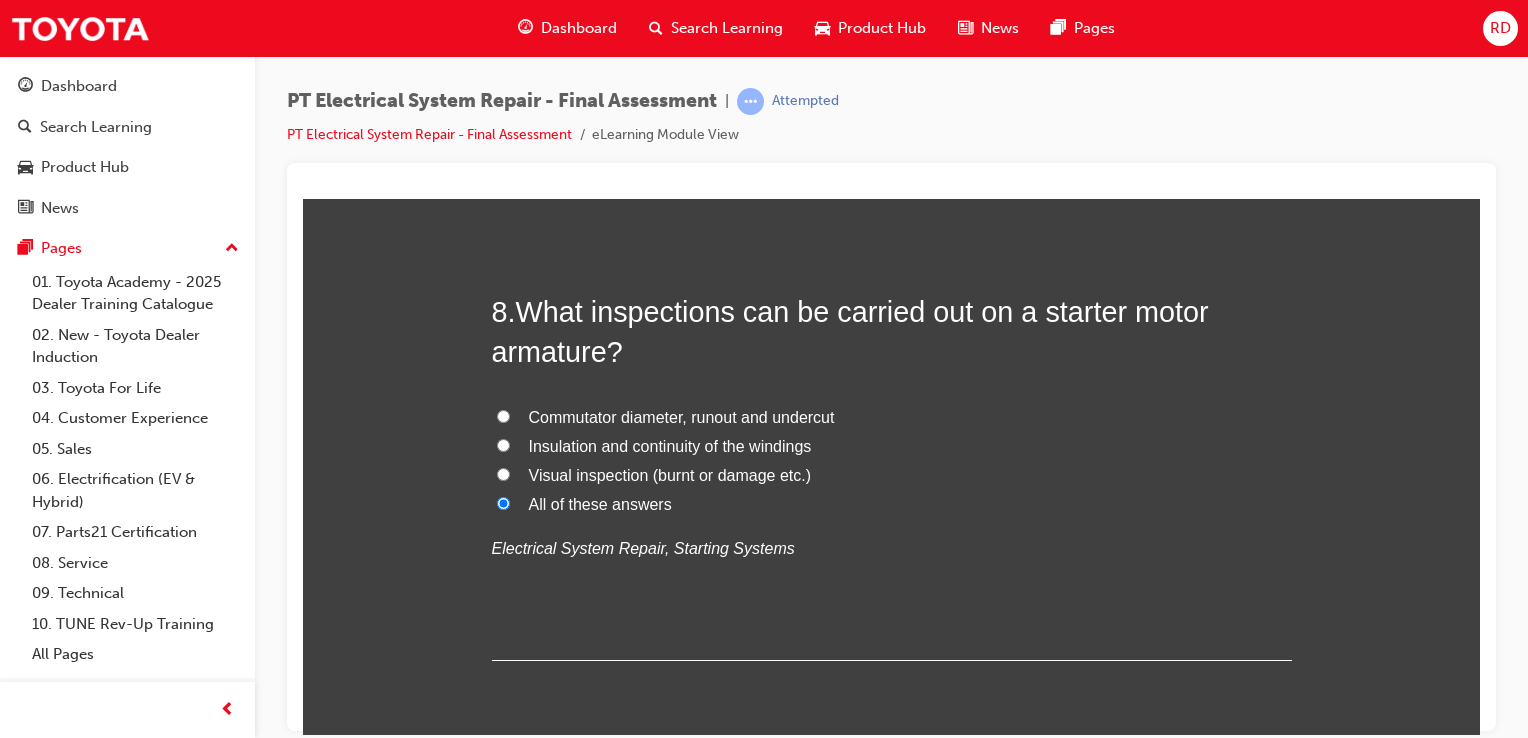 radio on "true" 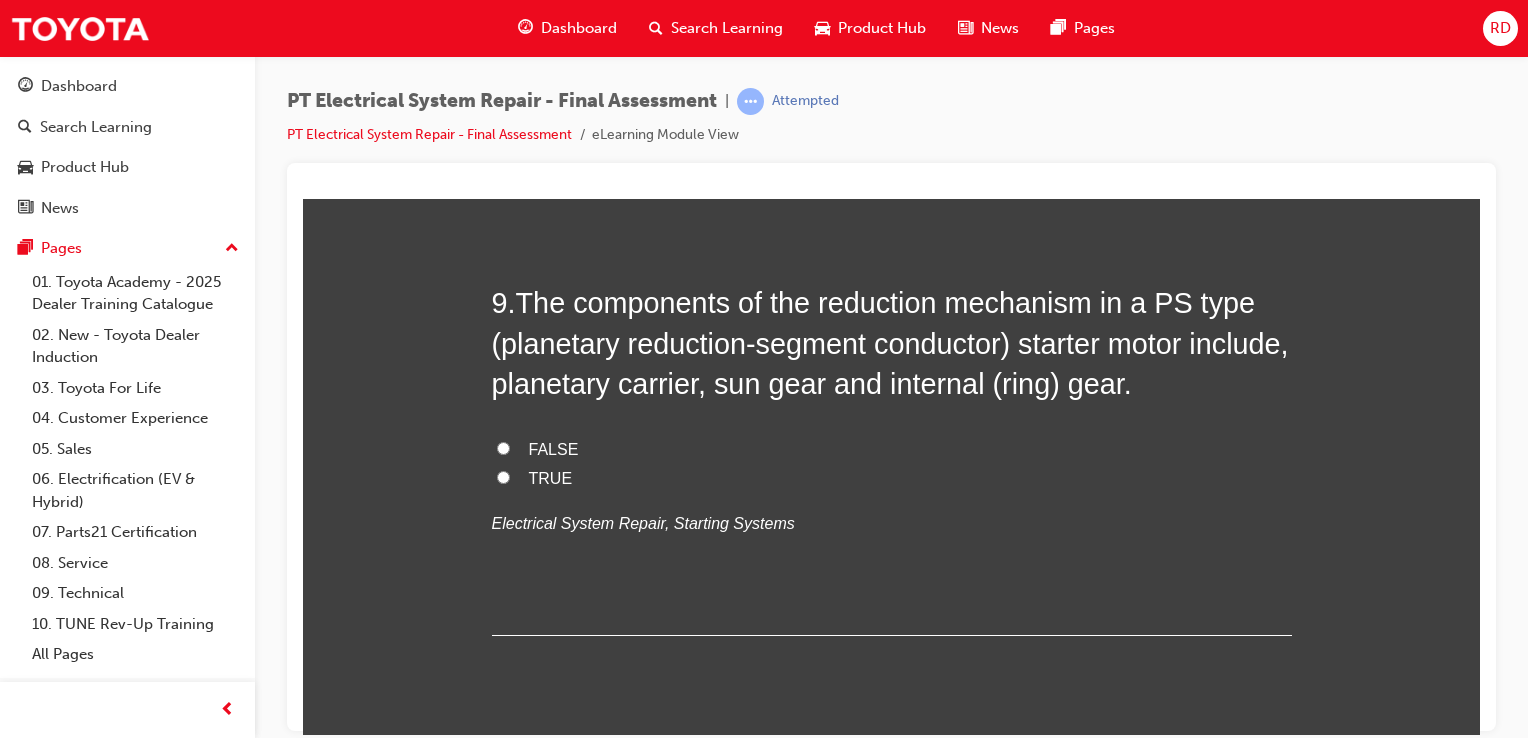 scroll, scrollTop: 3832, scrollLeft: 0, axis: vertical 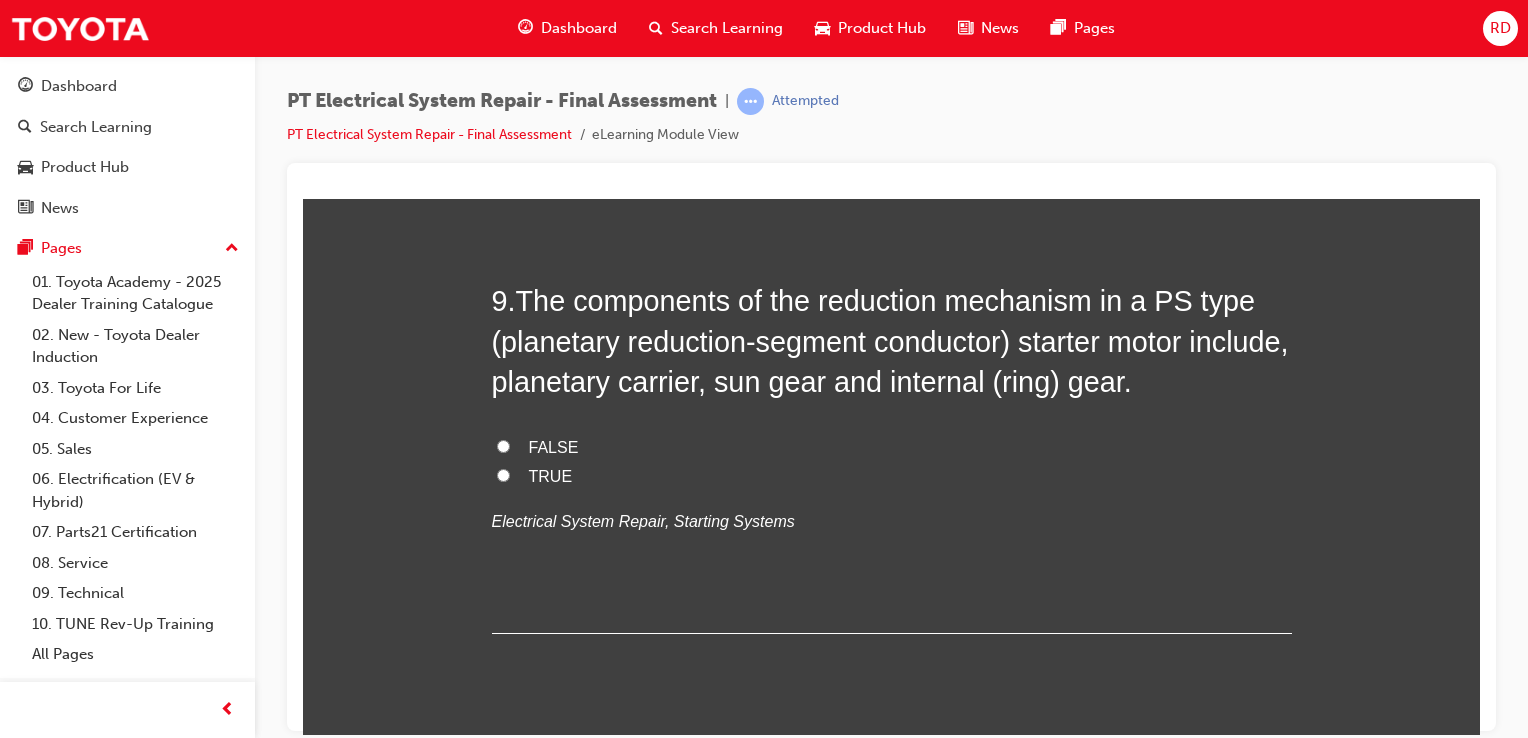 click on "9 .  The components of the reduction mechanism in a PS type (planetary reduction-segment conductor) starter motor include, planetary carrier, sun gear and internal (ring) gear. FALSE TRUE
Electrical System Repair, Starting Systems" at bounding box center (892, 456) 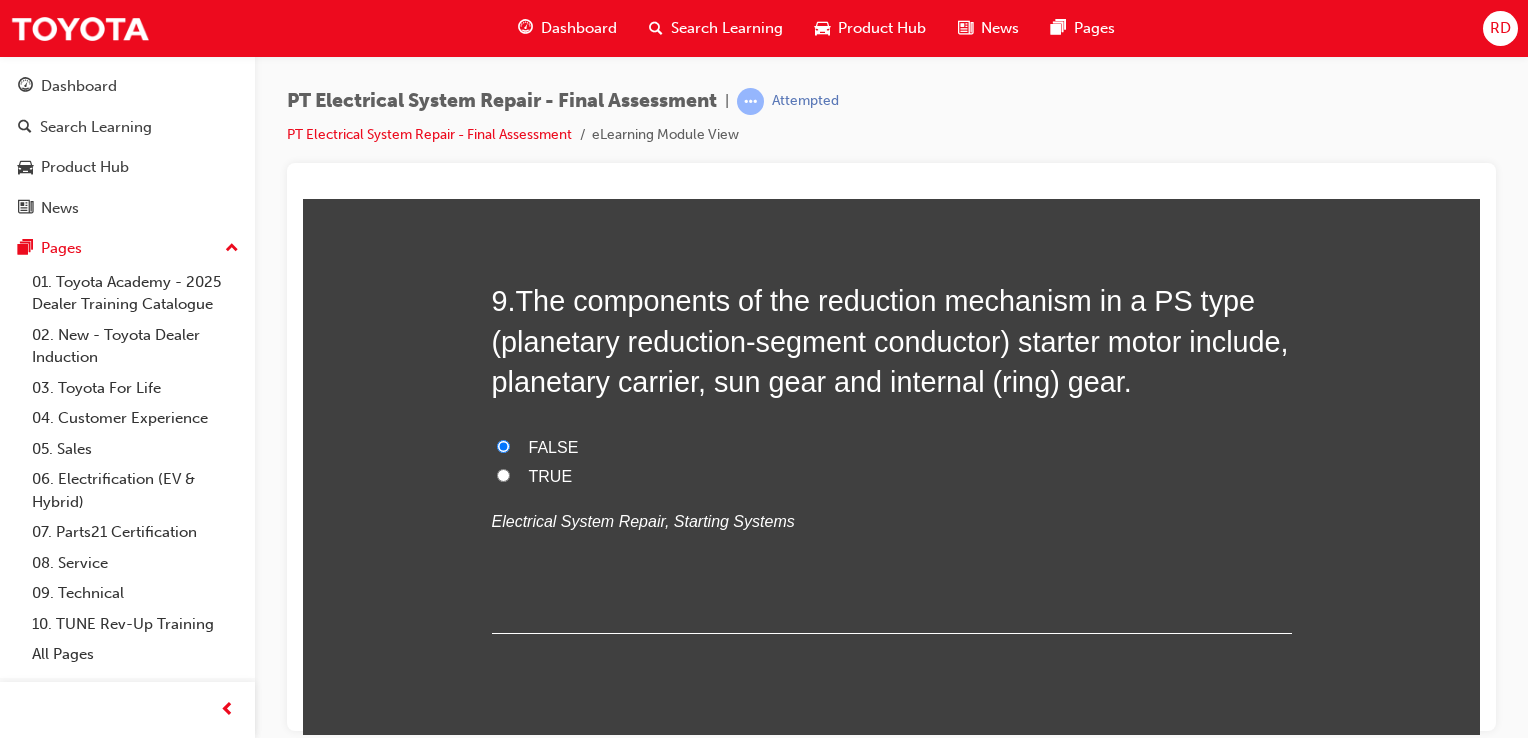 radio on "true" 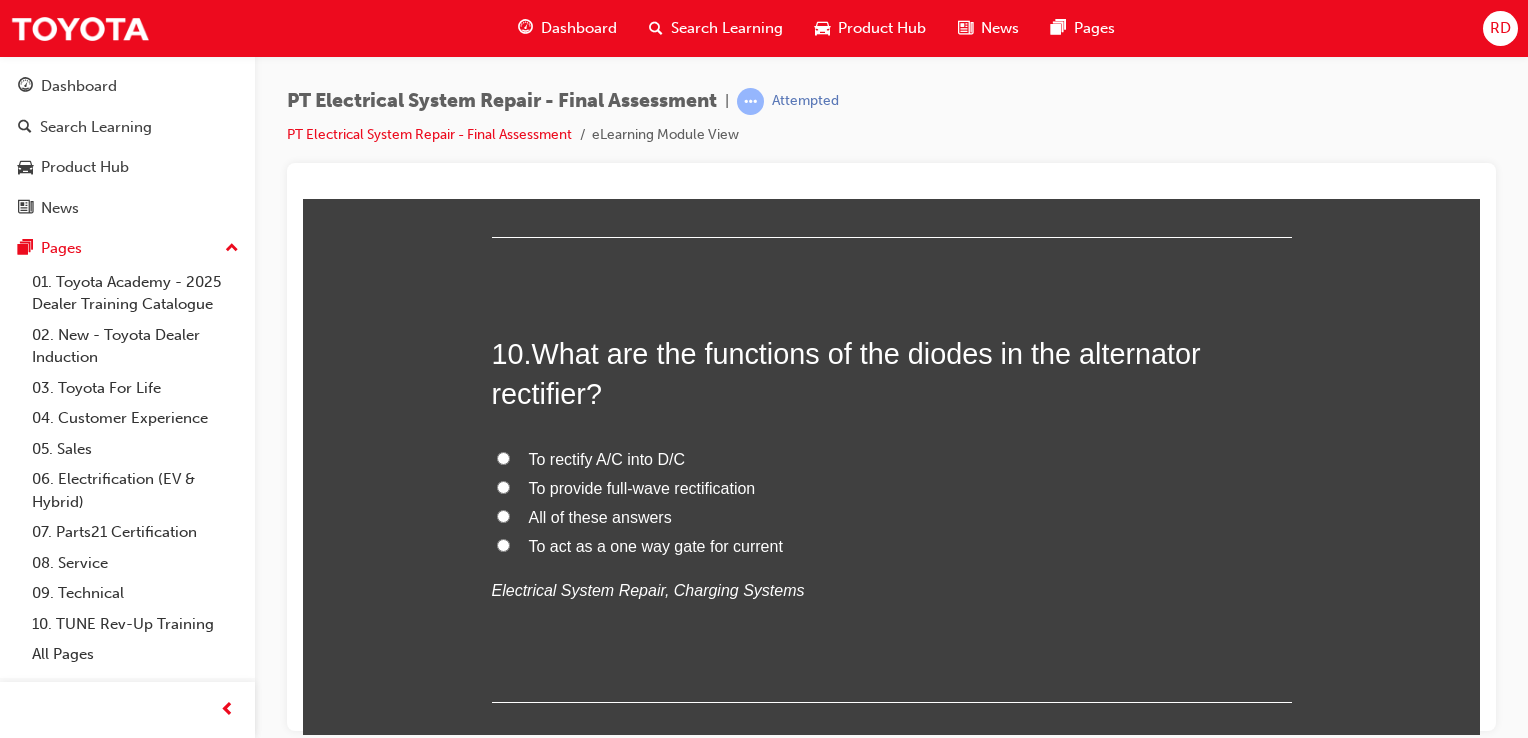 scroll, scrollTop: 4259, scrollLeft: 0, axis: vertical 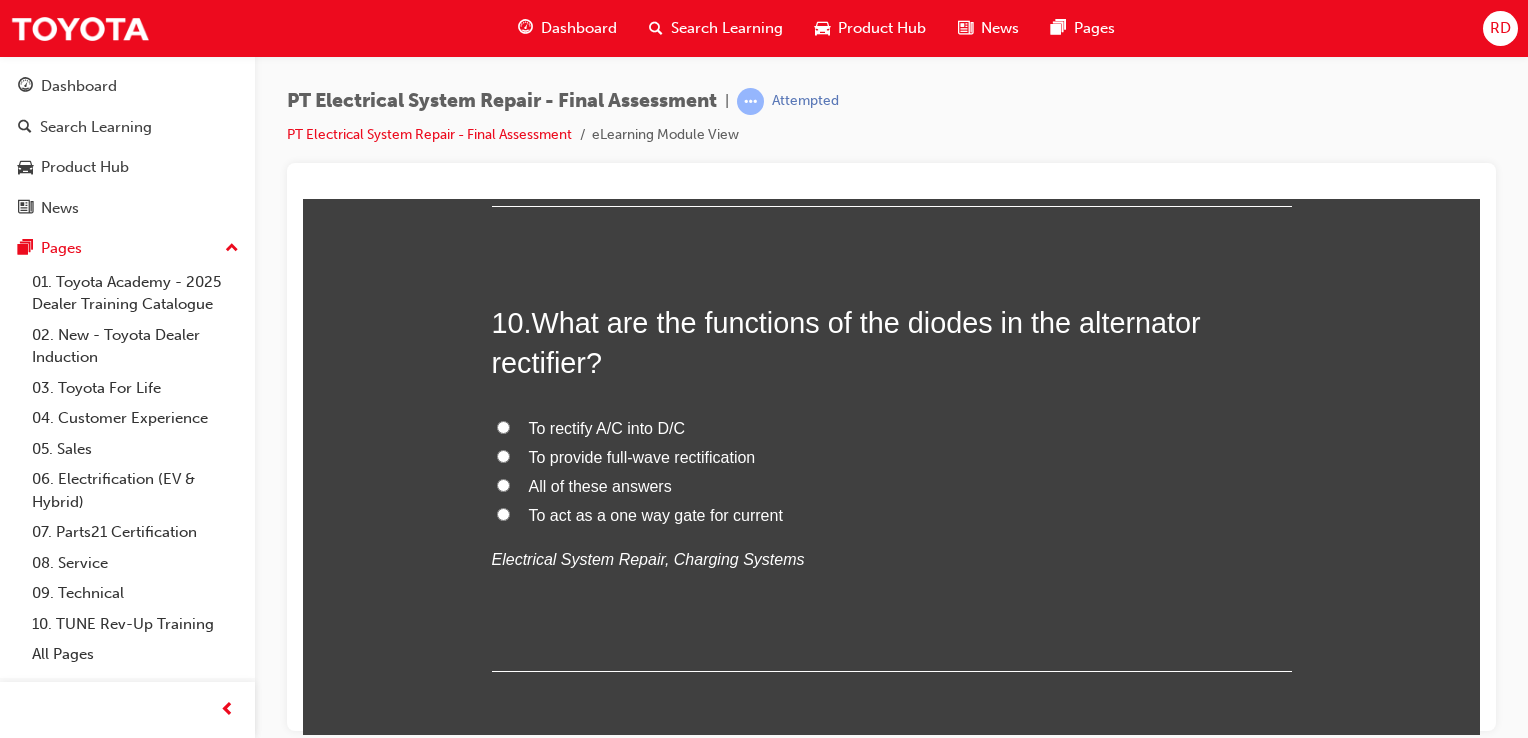 click on "To act as a one way gate for current" at bounding box center (503, 513) 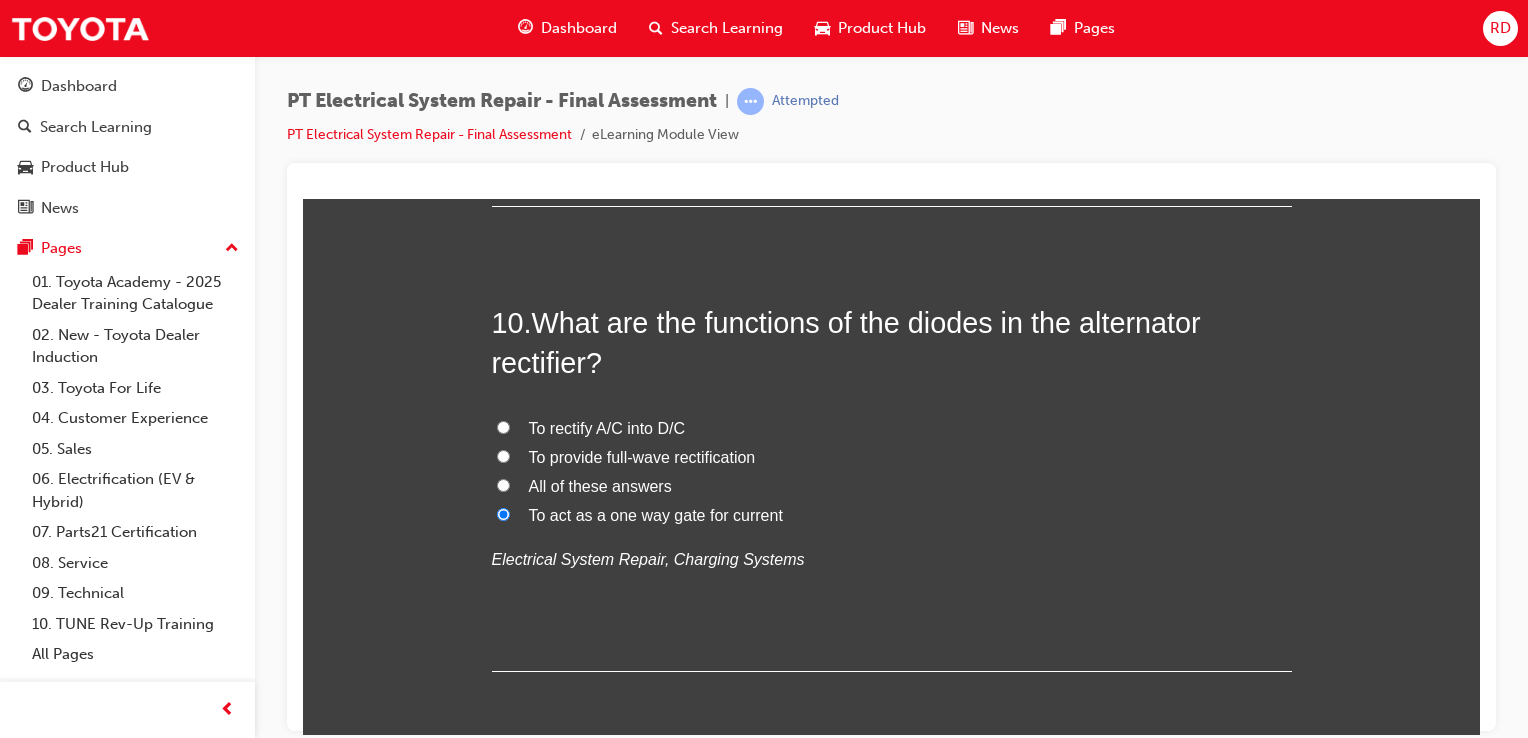 radio on "true" 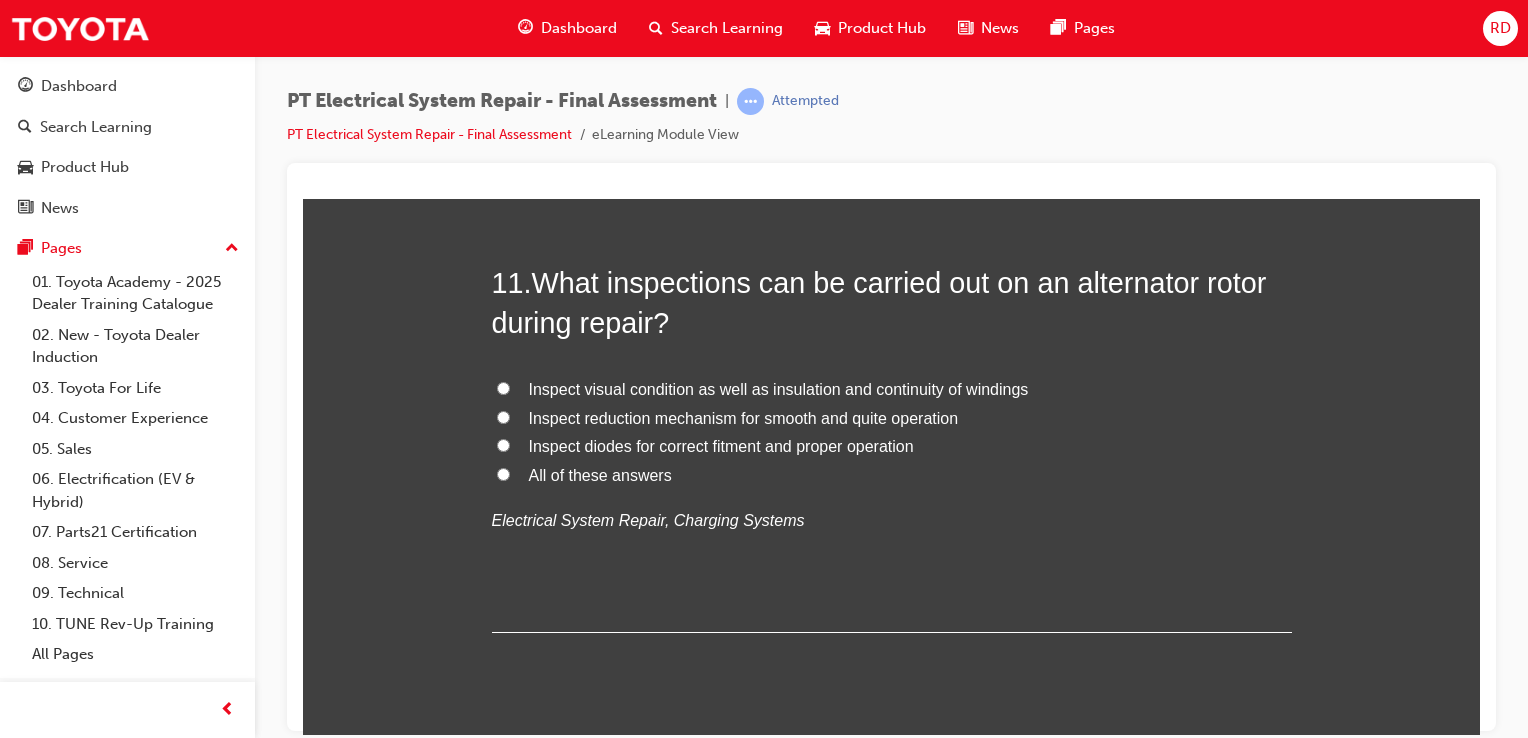 scroll, scrollTop: 4764, scrollLeft: 0, axis: vertical 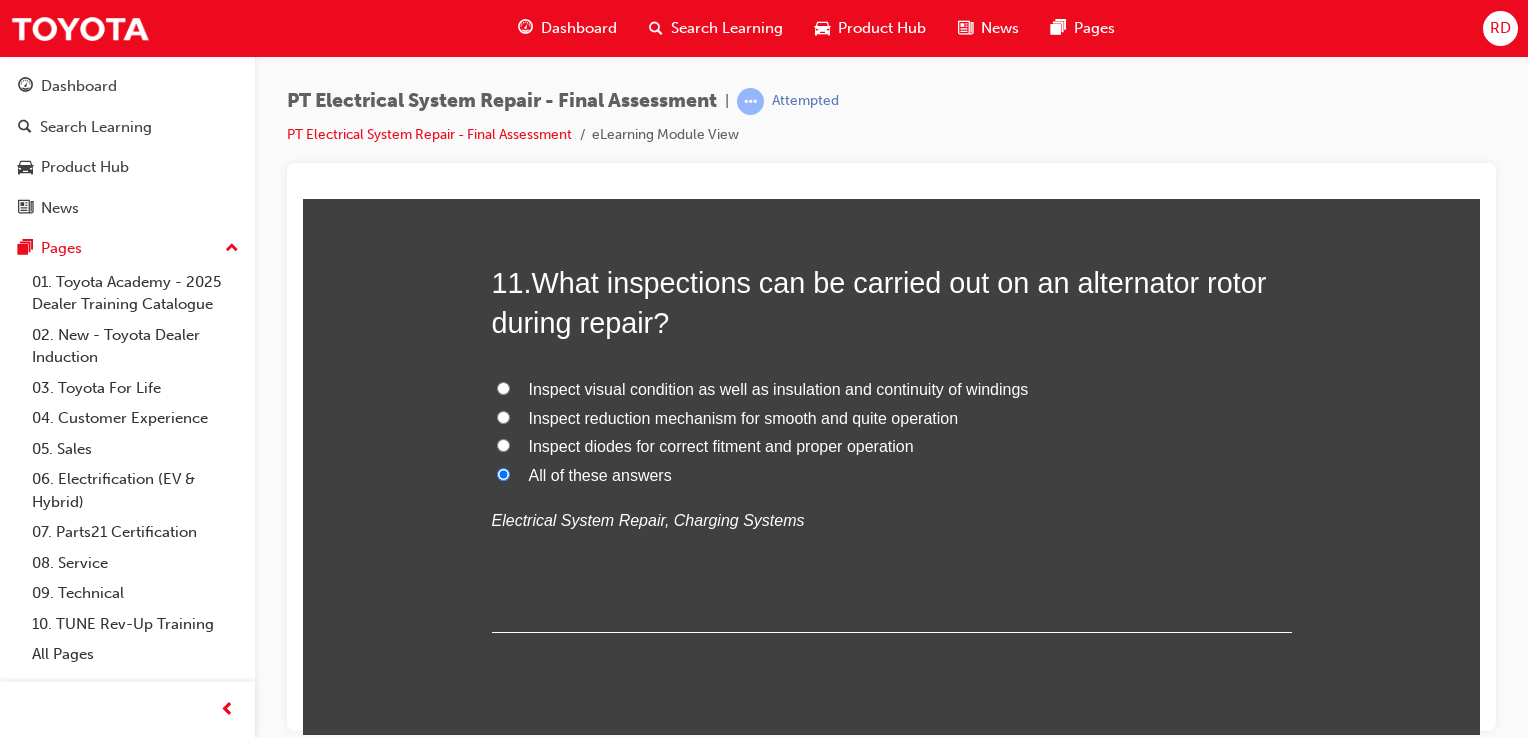 radio on "true" 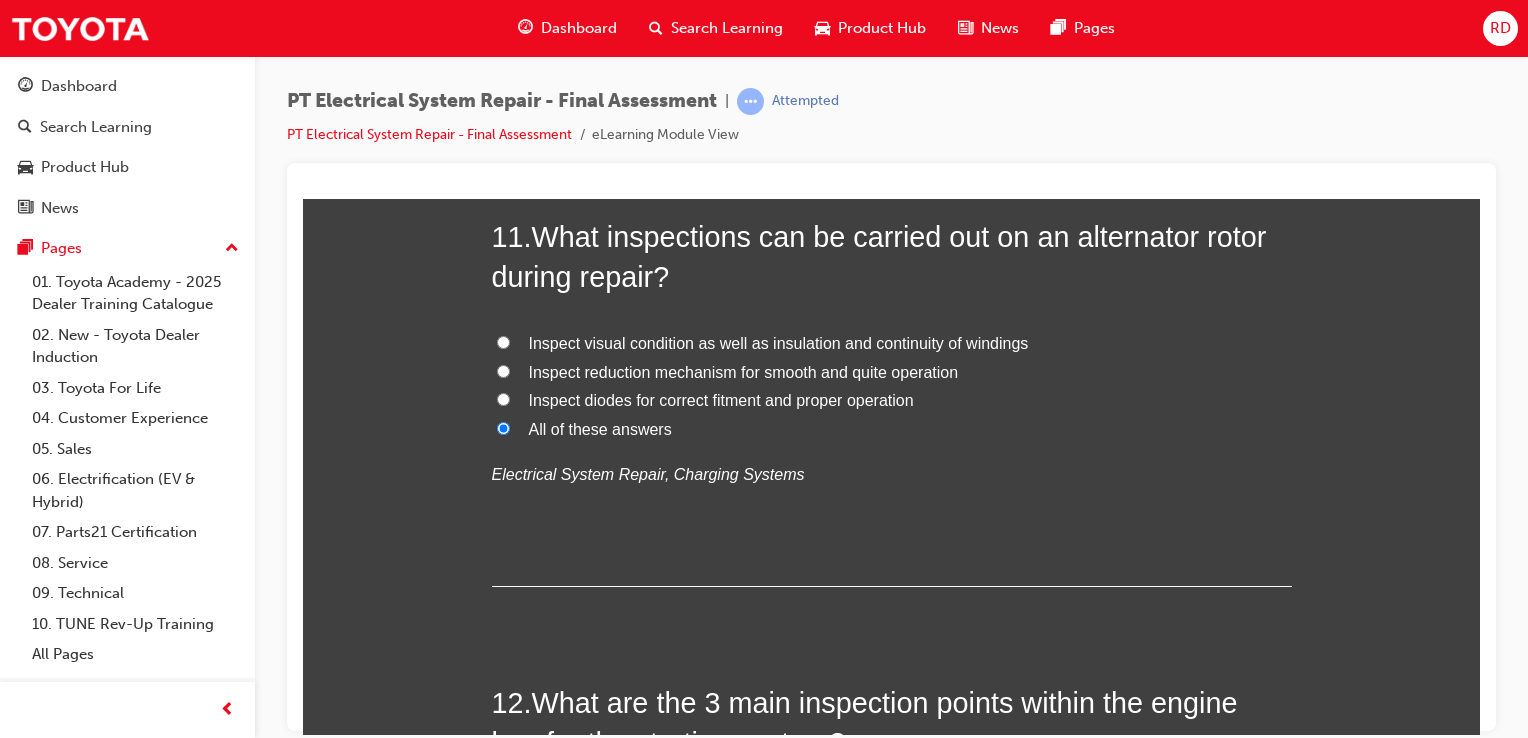 scroll, scrollTop: 4808, scrollLeft: 0, axis: vertical 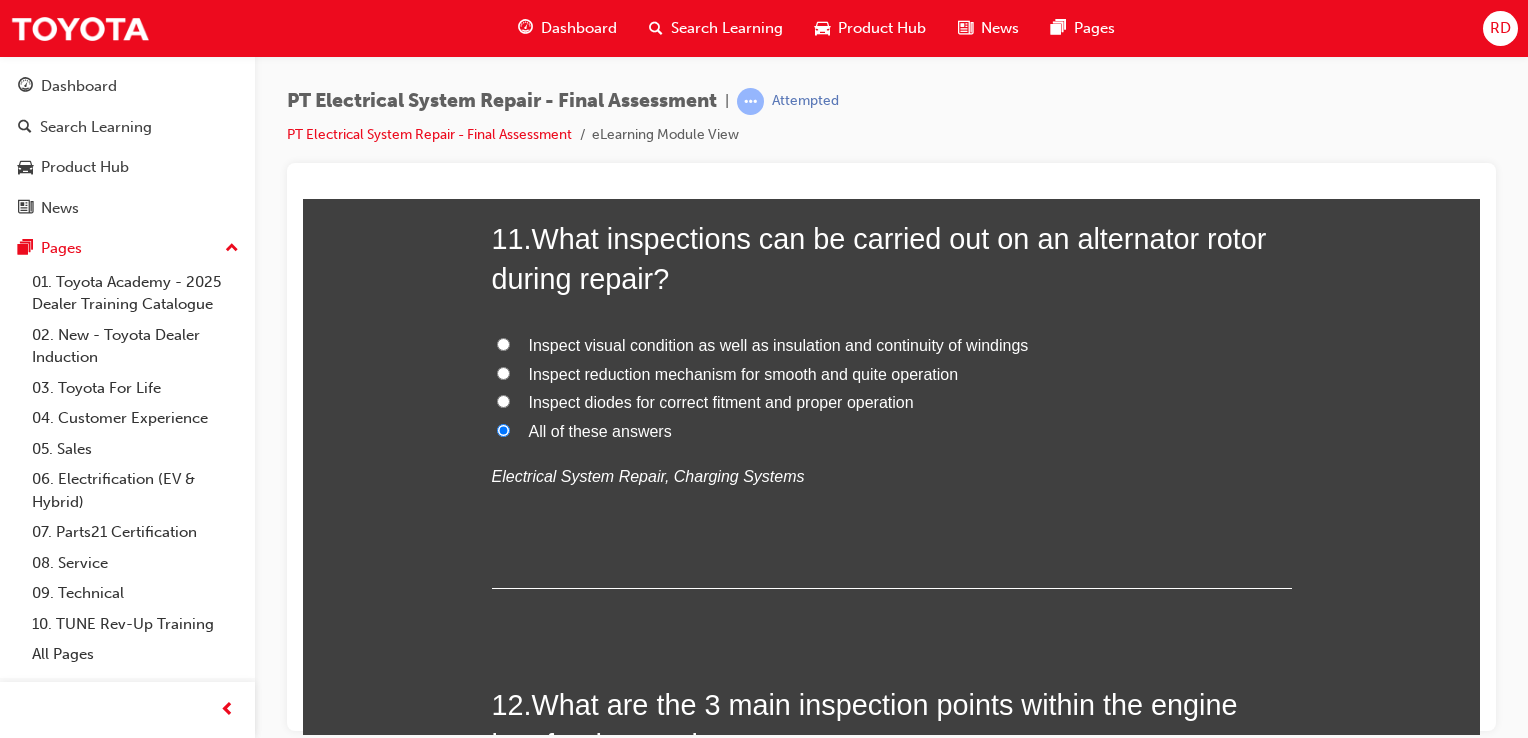 click on "Electrical System Repair, Charging Systems" at bounding box center [648, 475] 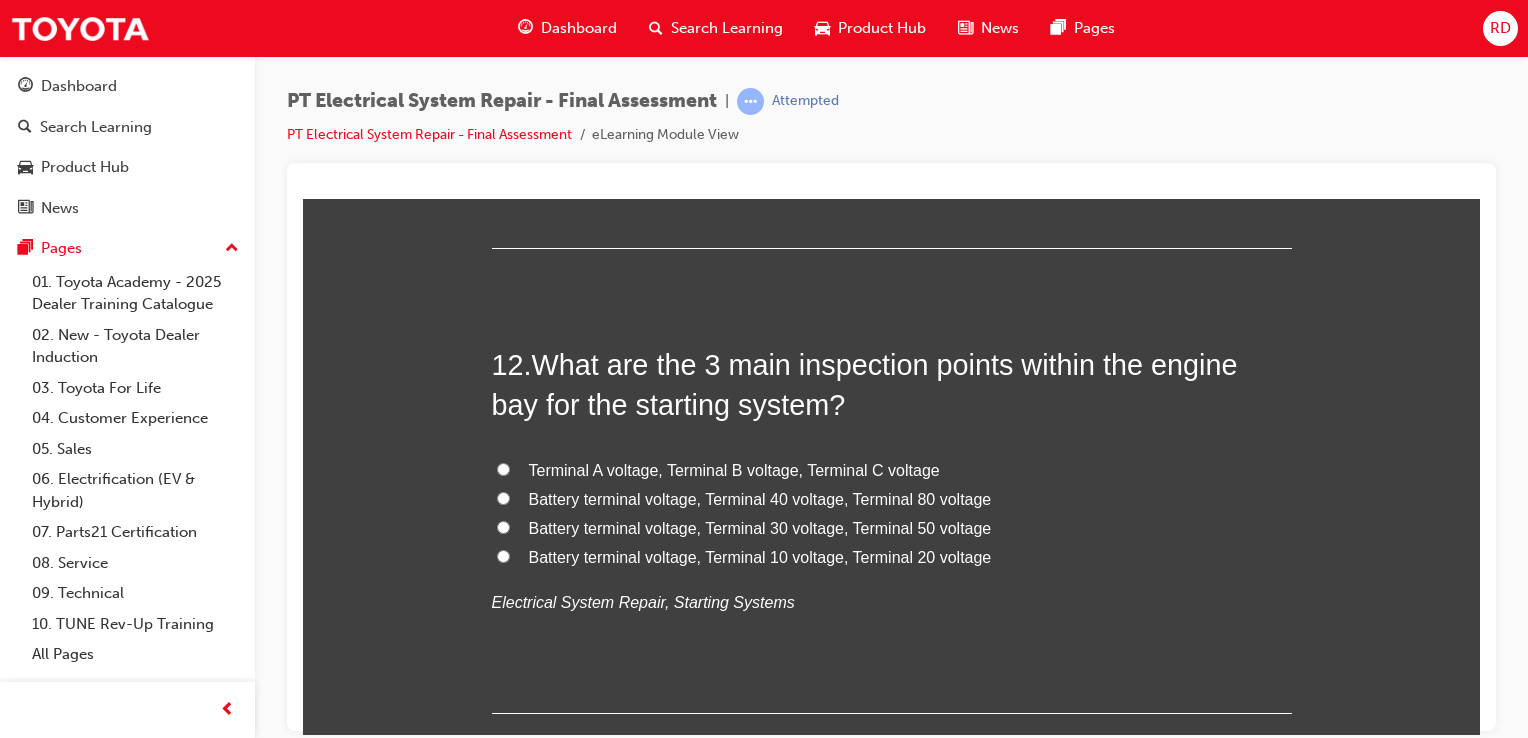 scroll, scrollTop: 5152, scrollLeft: 0, axis: vertical 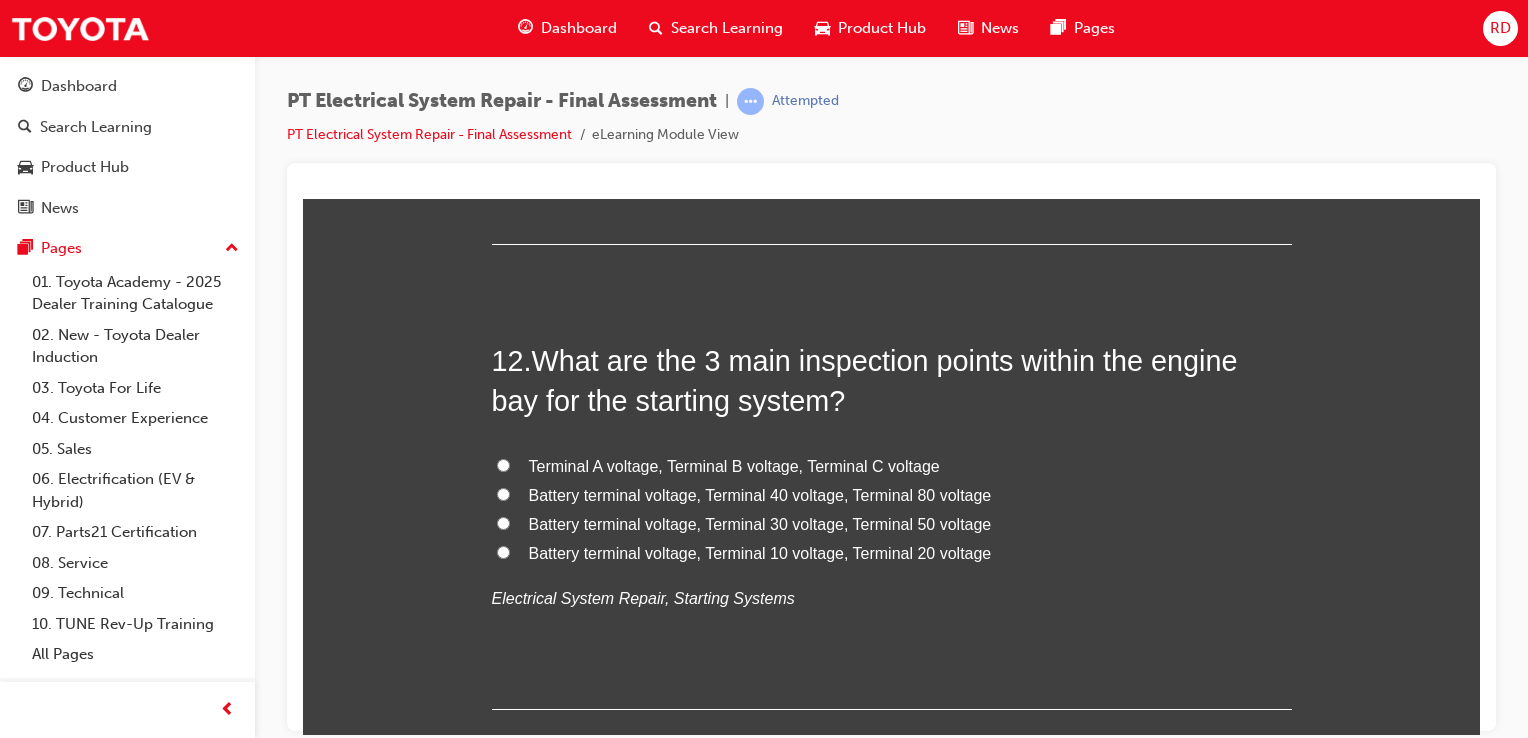 click on "Terminal A voltage, Terminal B voltage, Terminal C voltage" at bounding box center [503, 464] 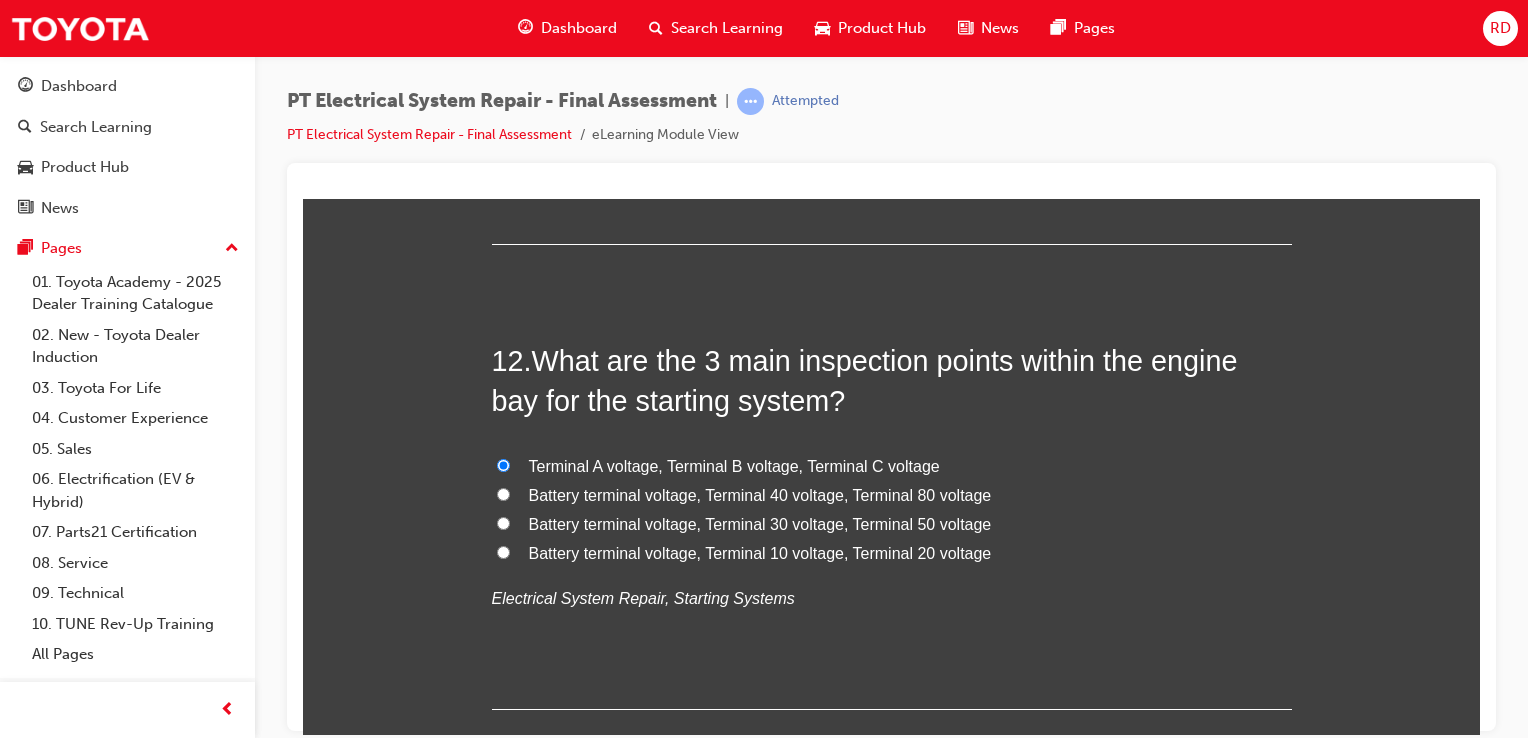 radio on "true" 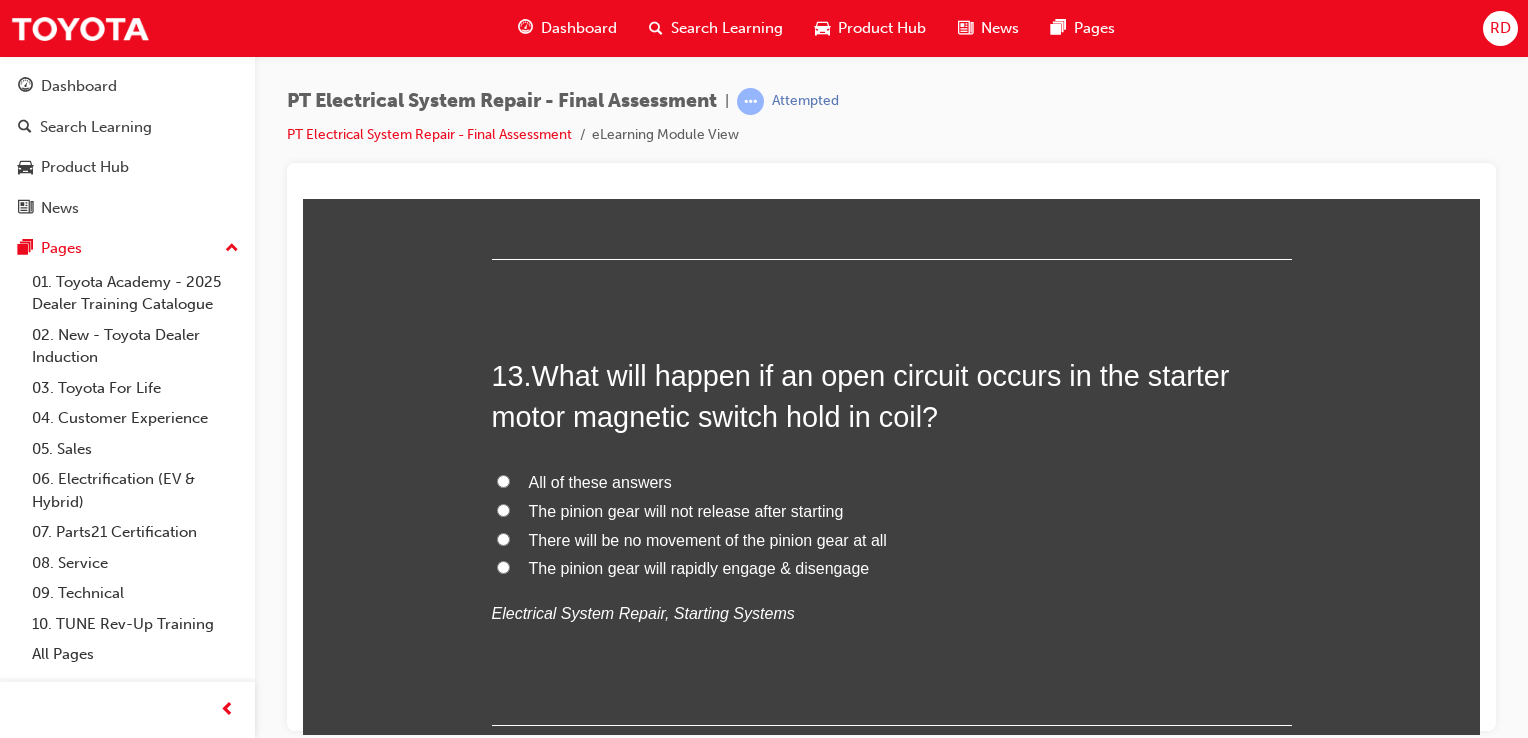 scroll, scrollTop: 5604, scrollLeft: 0, axis: vertical 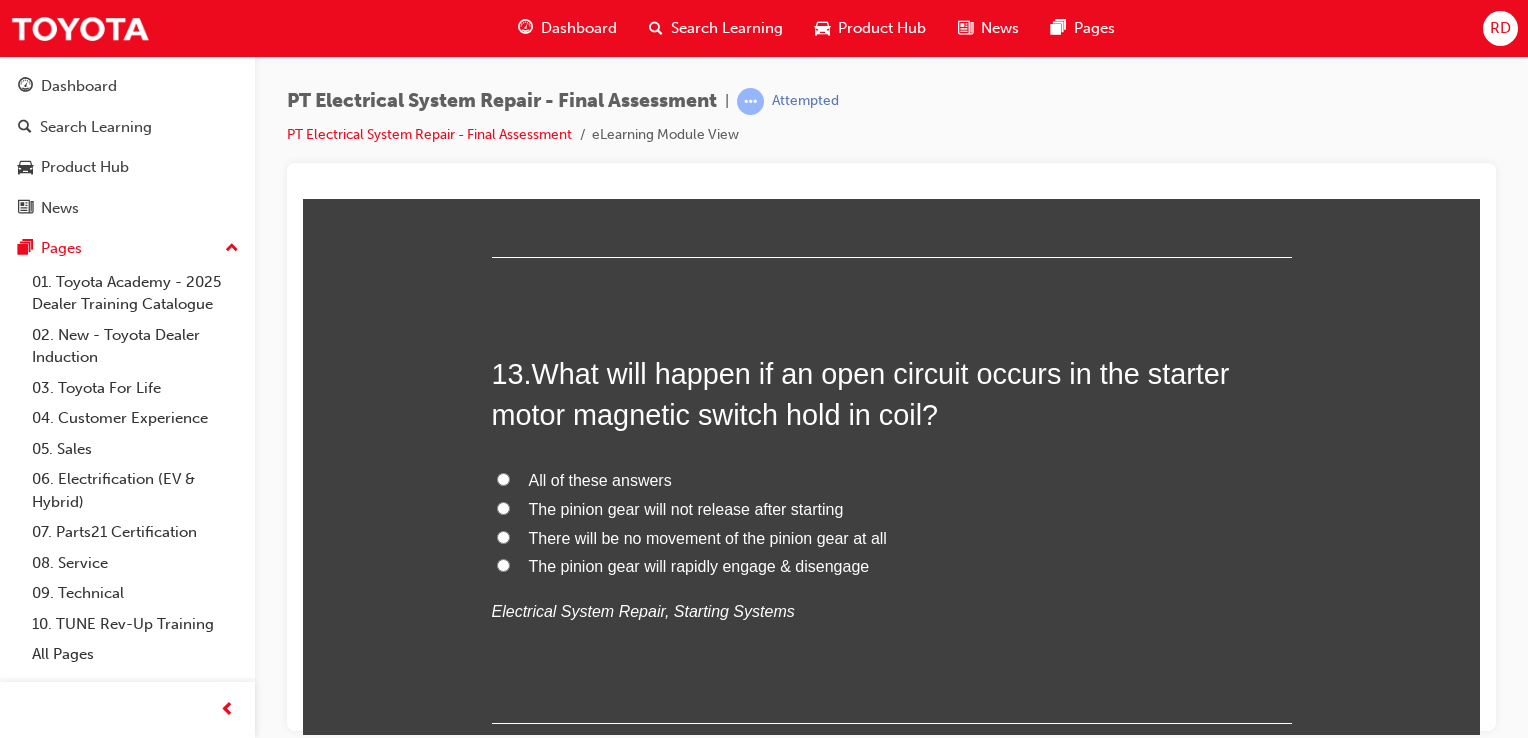click on "There will be no movement of the pinion gear at all" at bounding box center (503, 536) 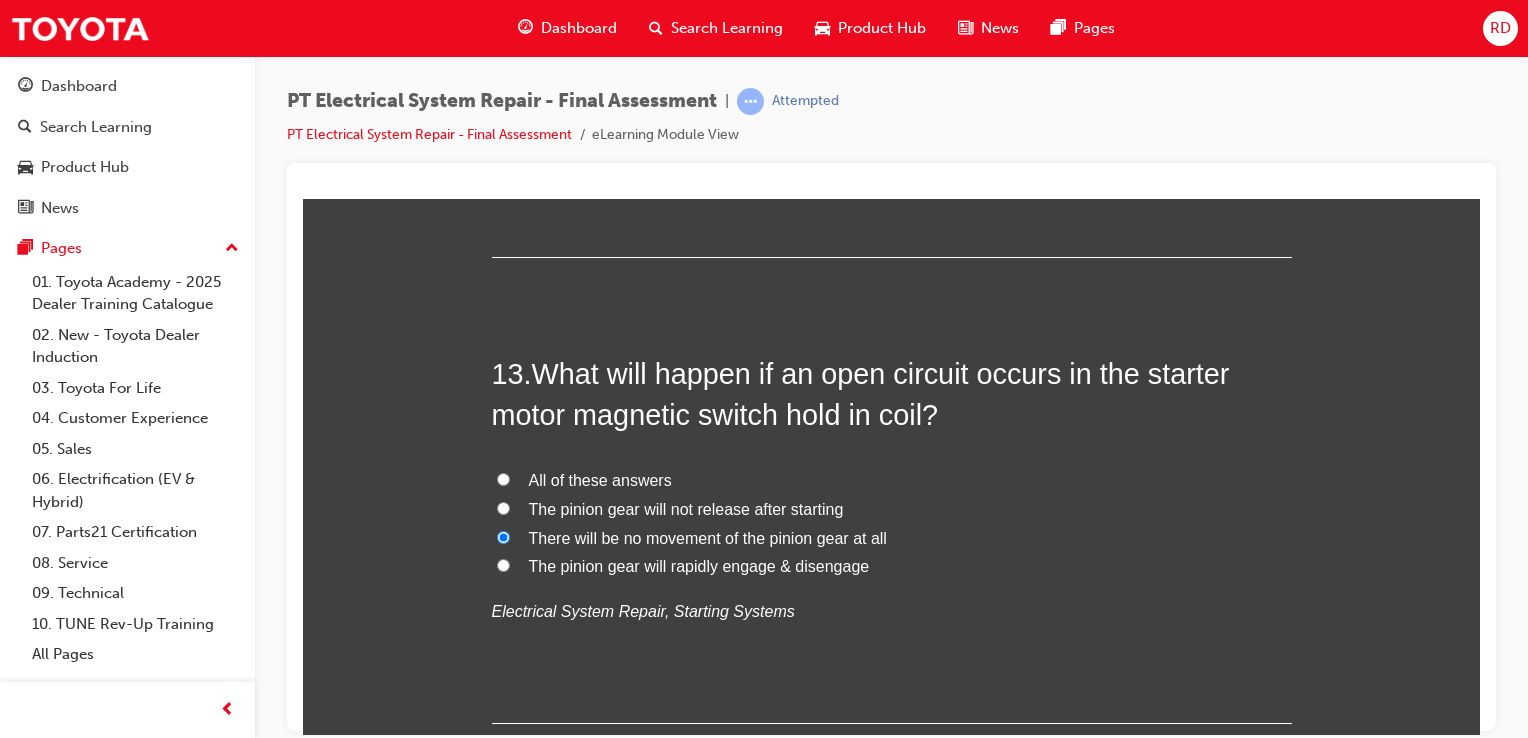 radio on "true" 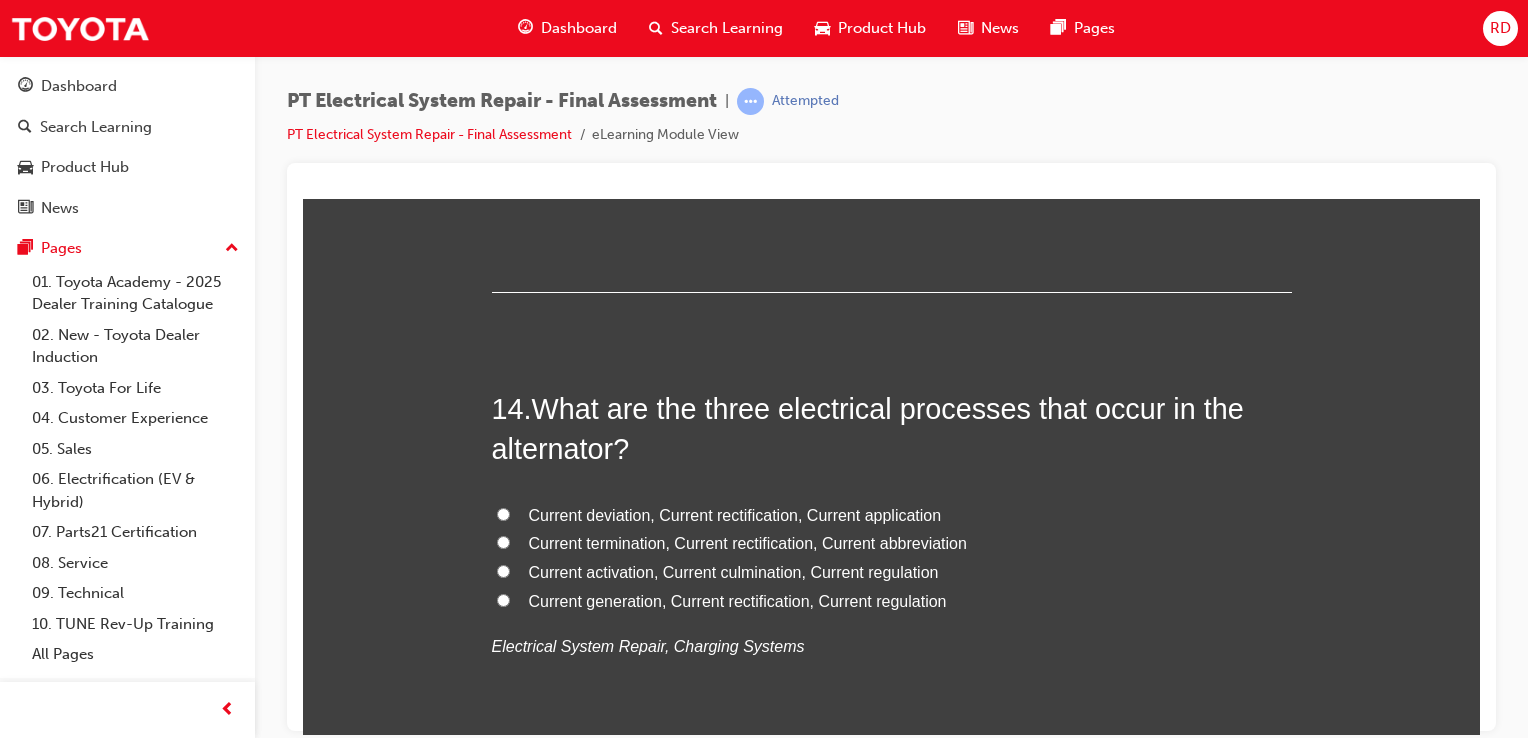 scroll, scrollTop: 6034, scrollLeft: 0, axis: vertical 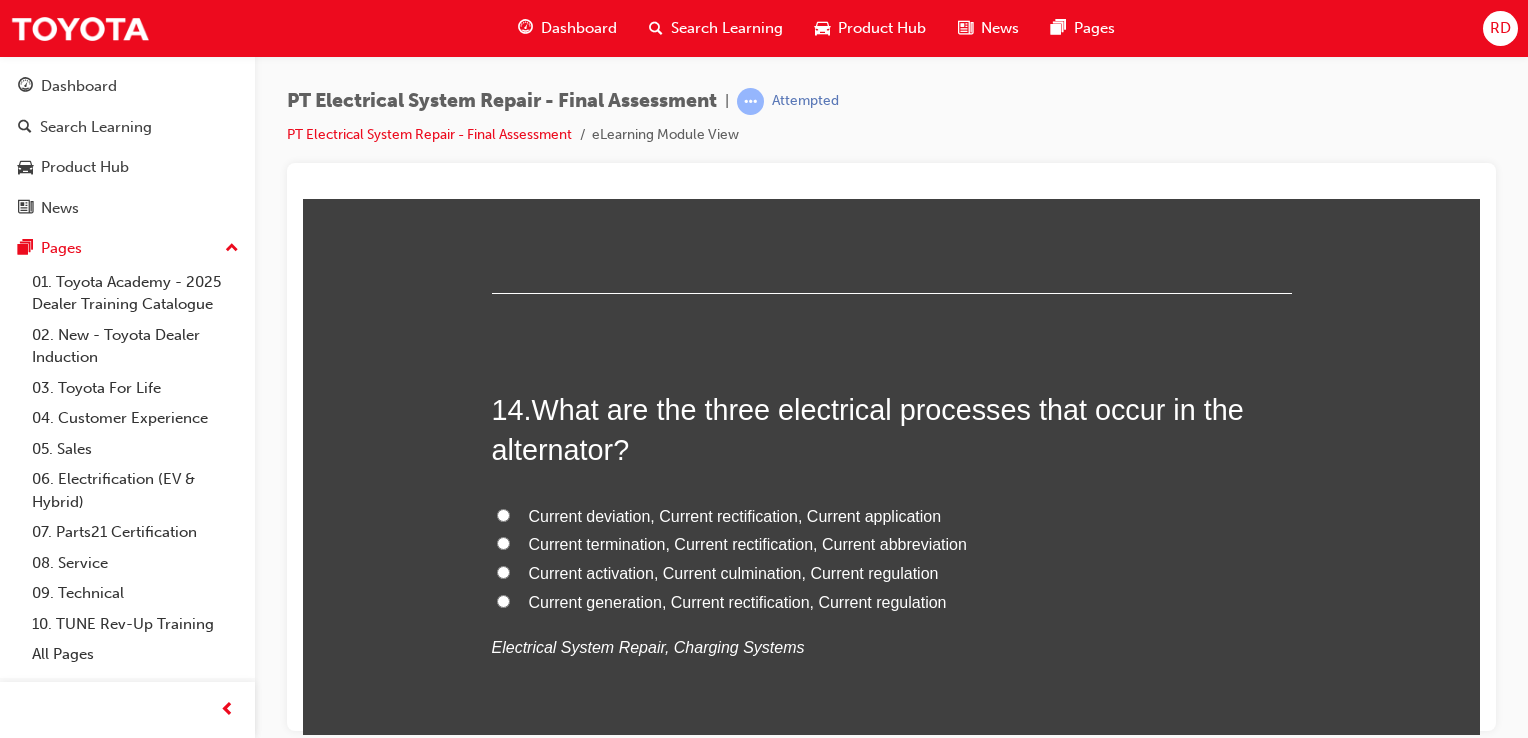 click on "Current generation, Current rectification, Current regulation" at bounding box center (503, 600) 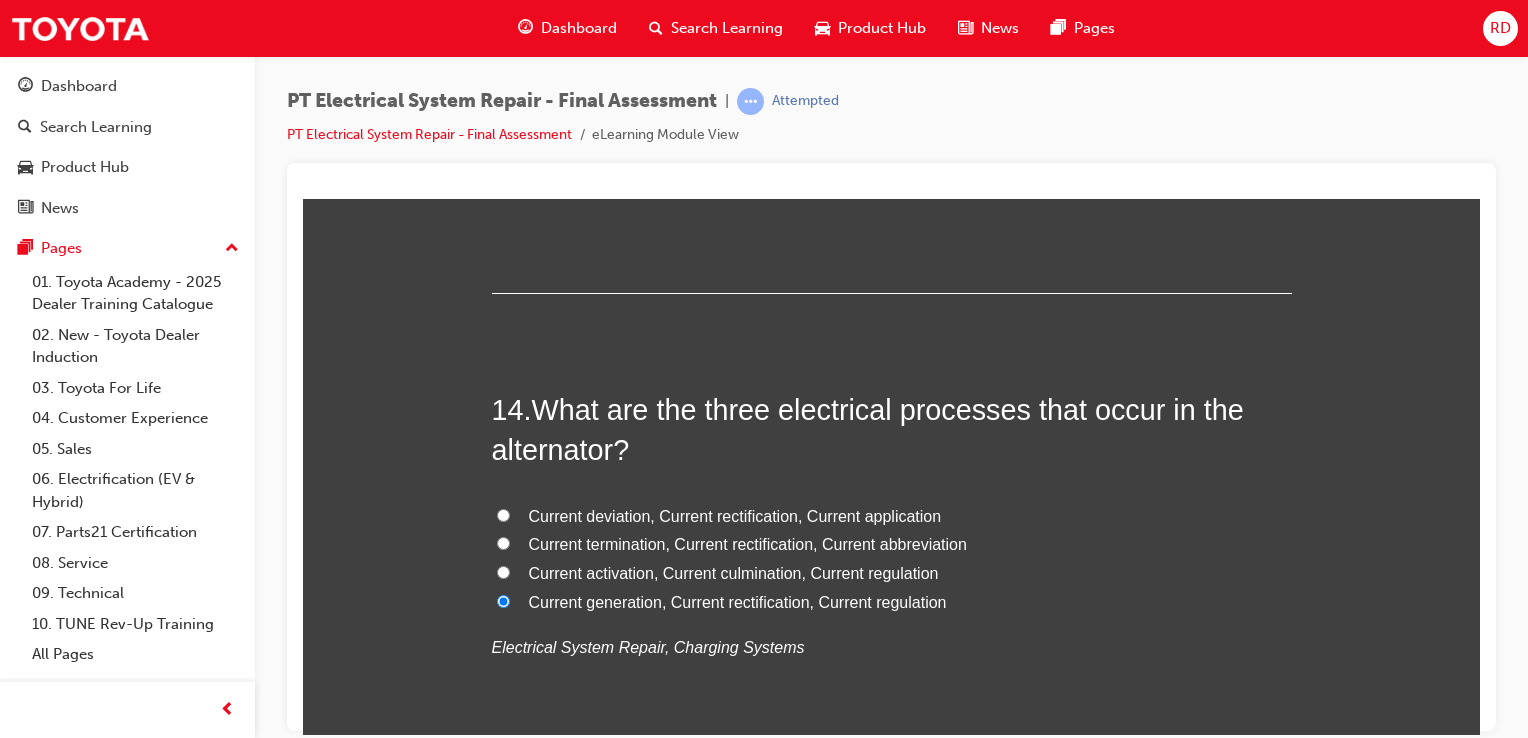 radio on "true" 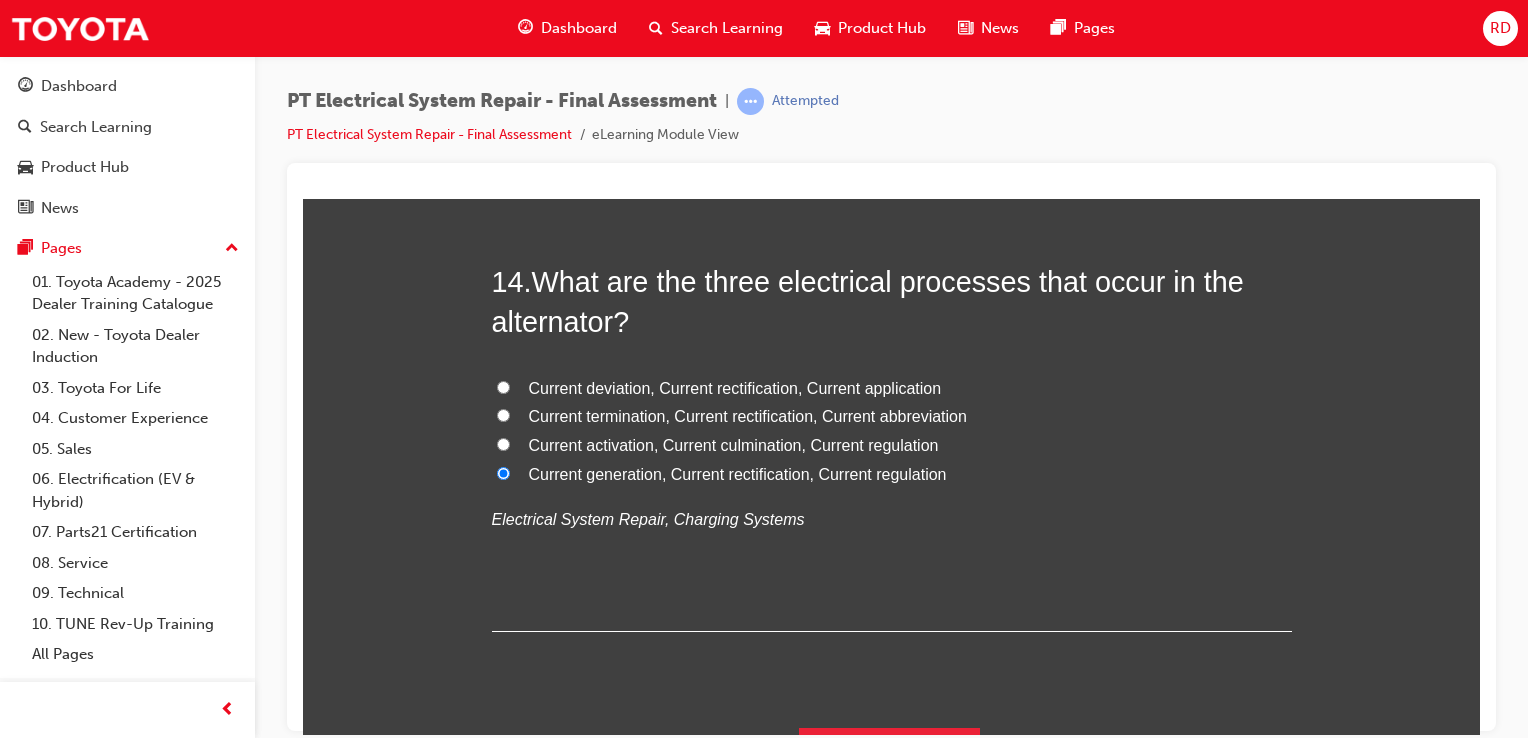 scroll, scrollTop: 6206, scrollLeft: 0, axis: vertical 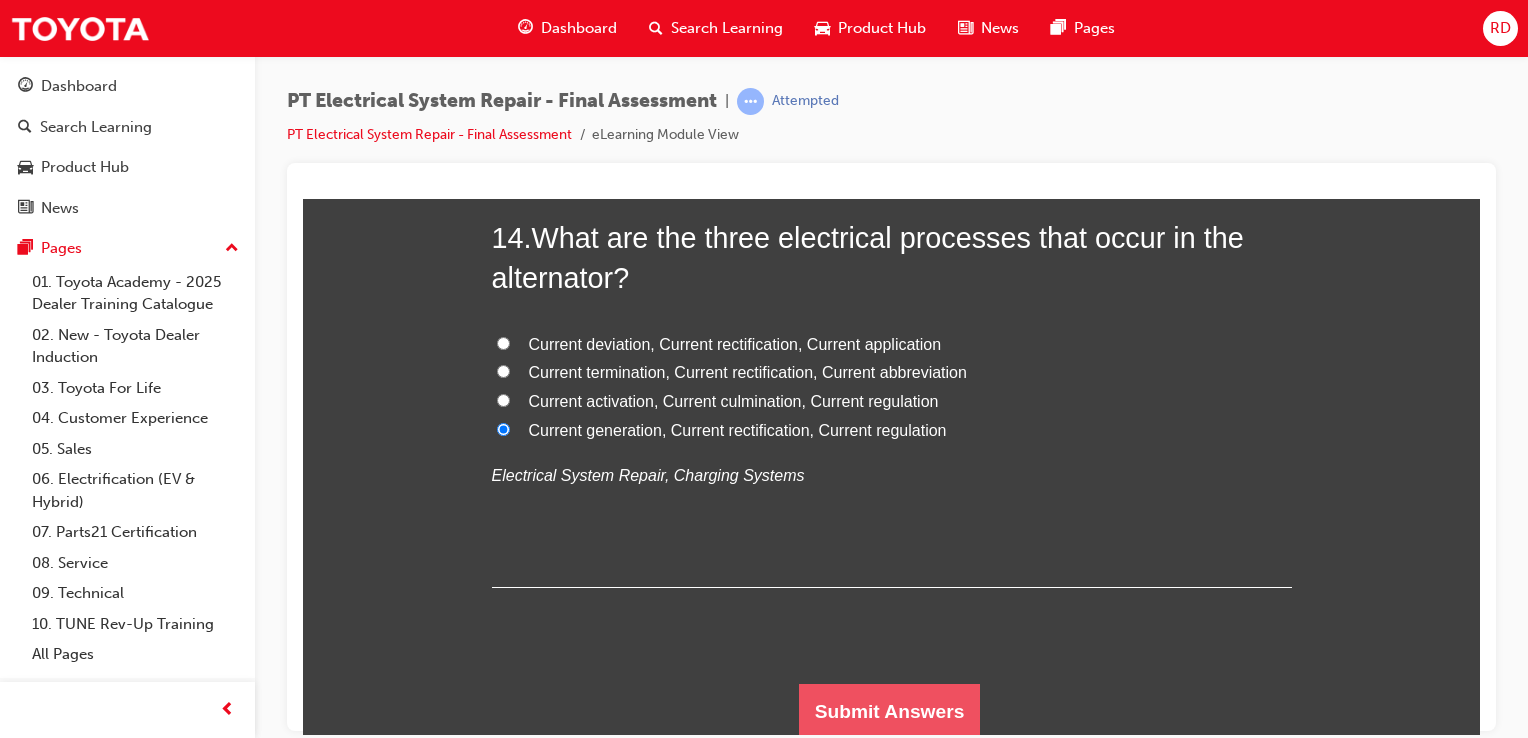 click on "Submit Answers" at bounding box center (890, 711) 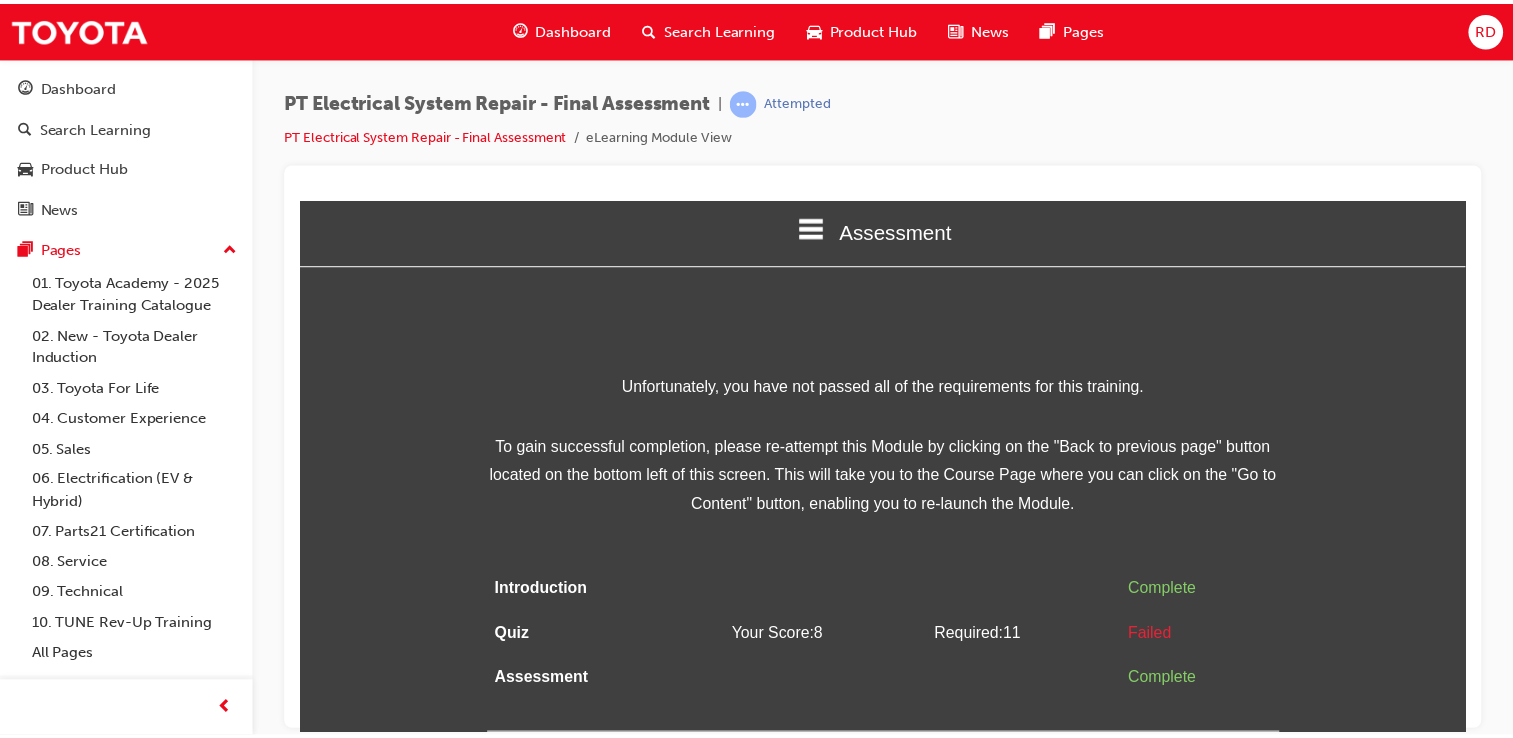 scroll, scrollTop: 0, scrollLeft: 0, axis: both 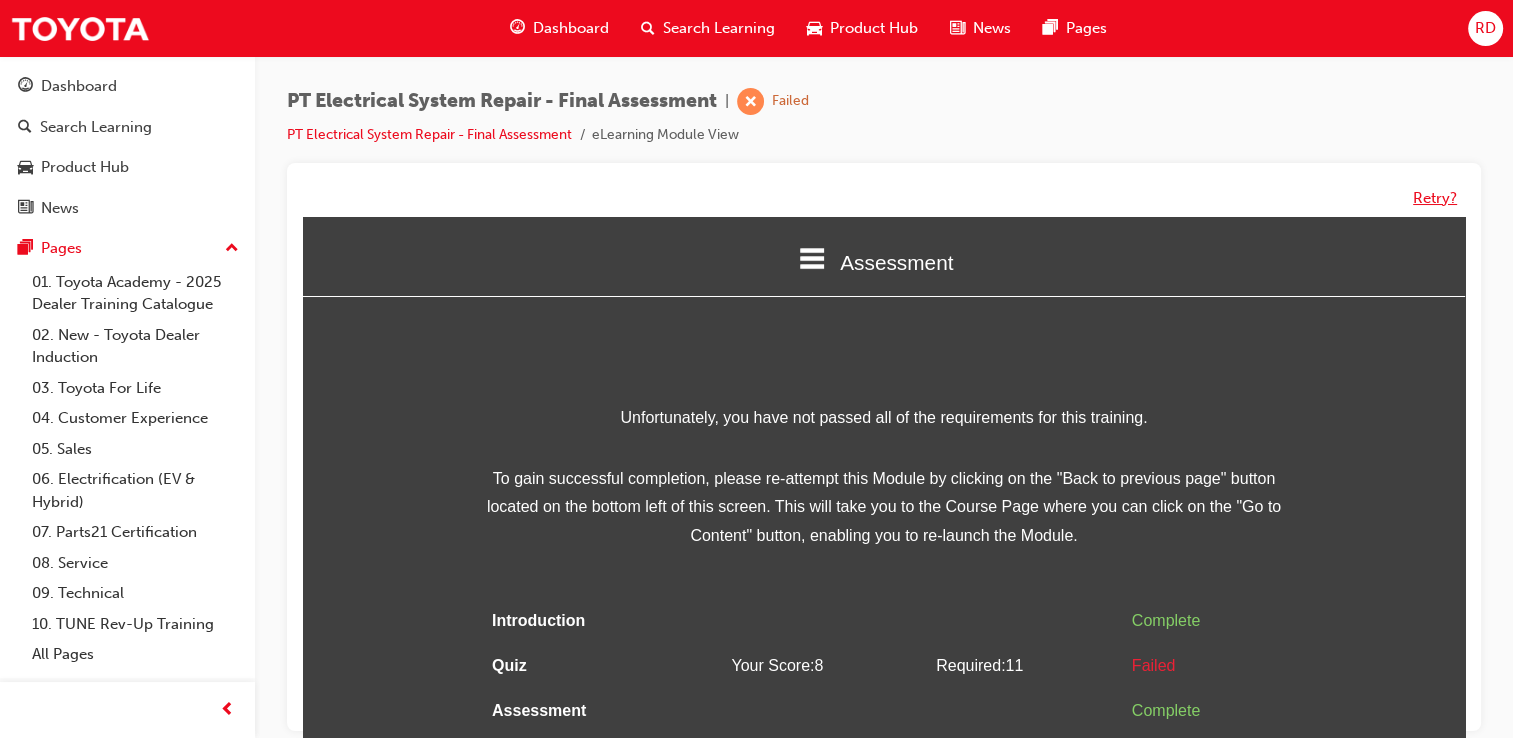 click on "Retry?" at bounding box center (1435, 198) 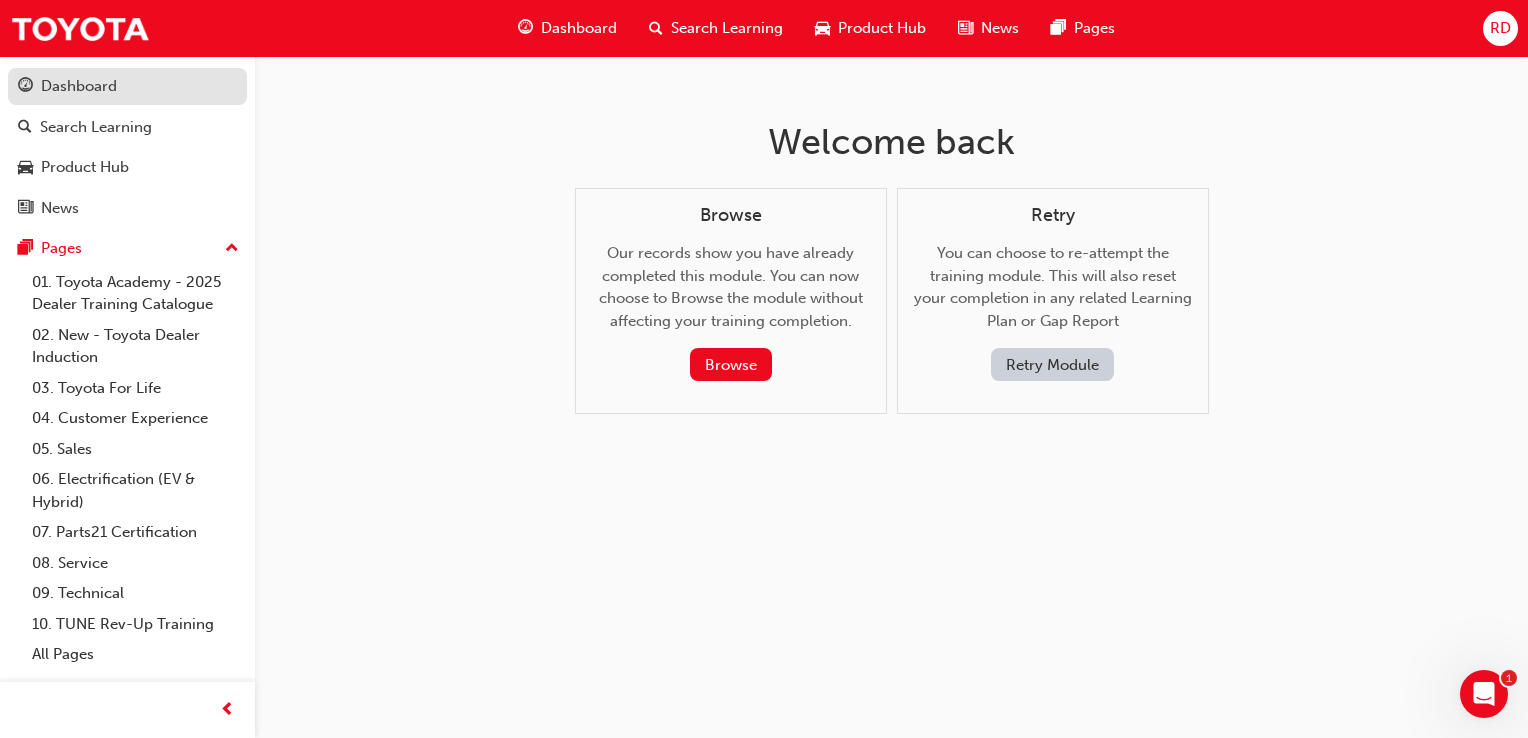 click on "Dashboard" at bounding box center [127, 86] 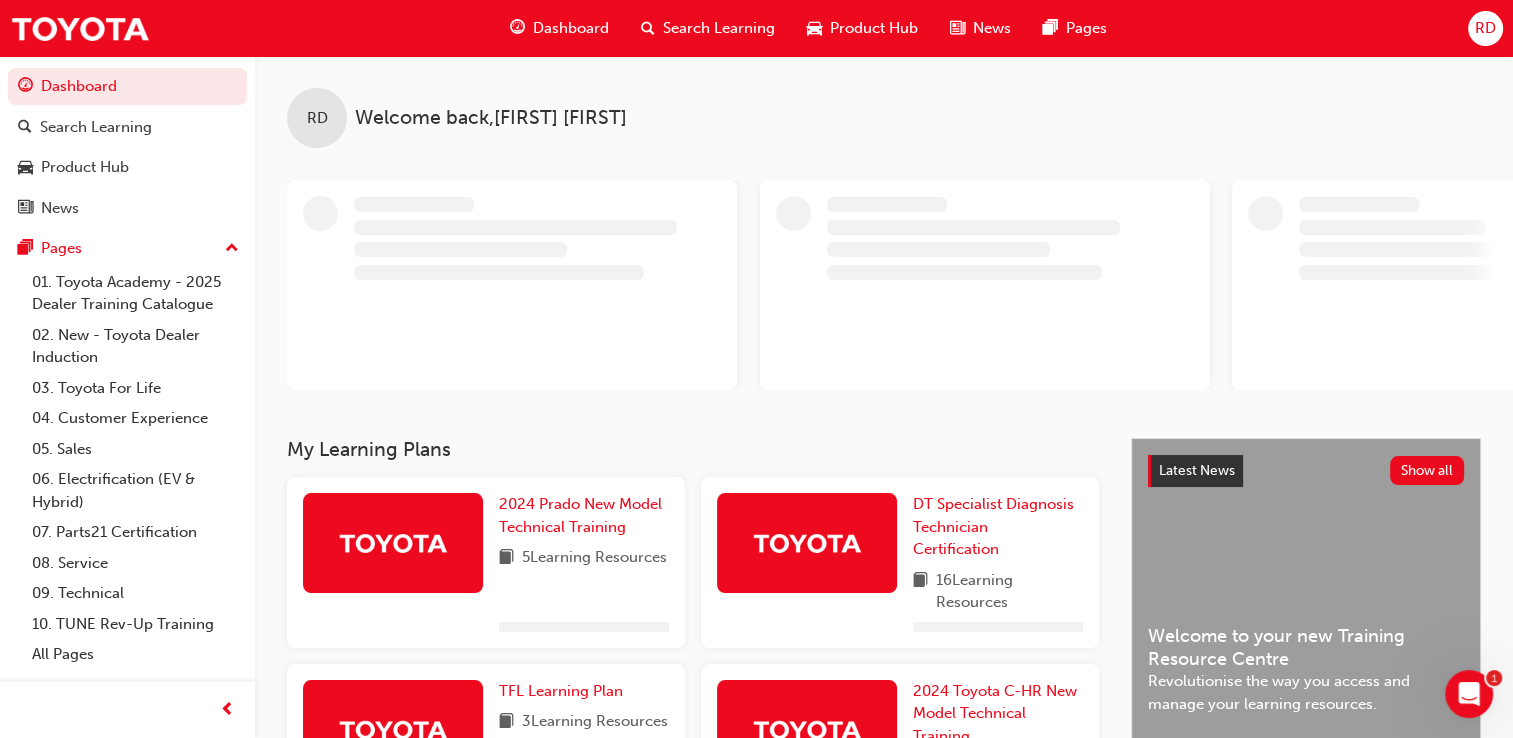 click on "Dashboard" at bounding box center (559, 28) 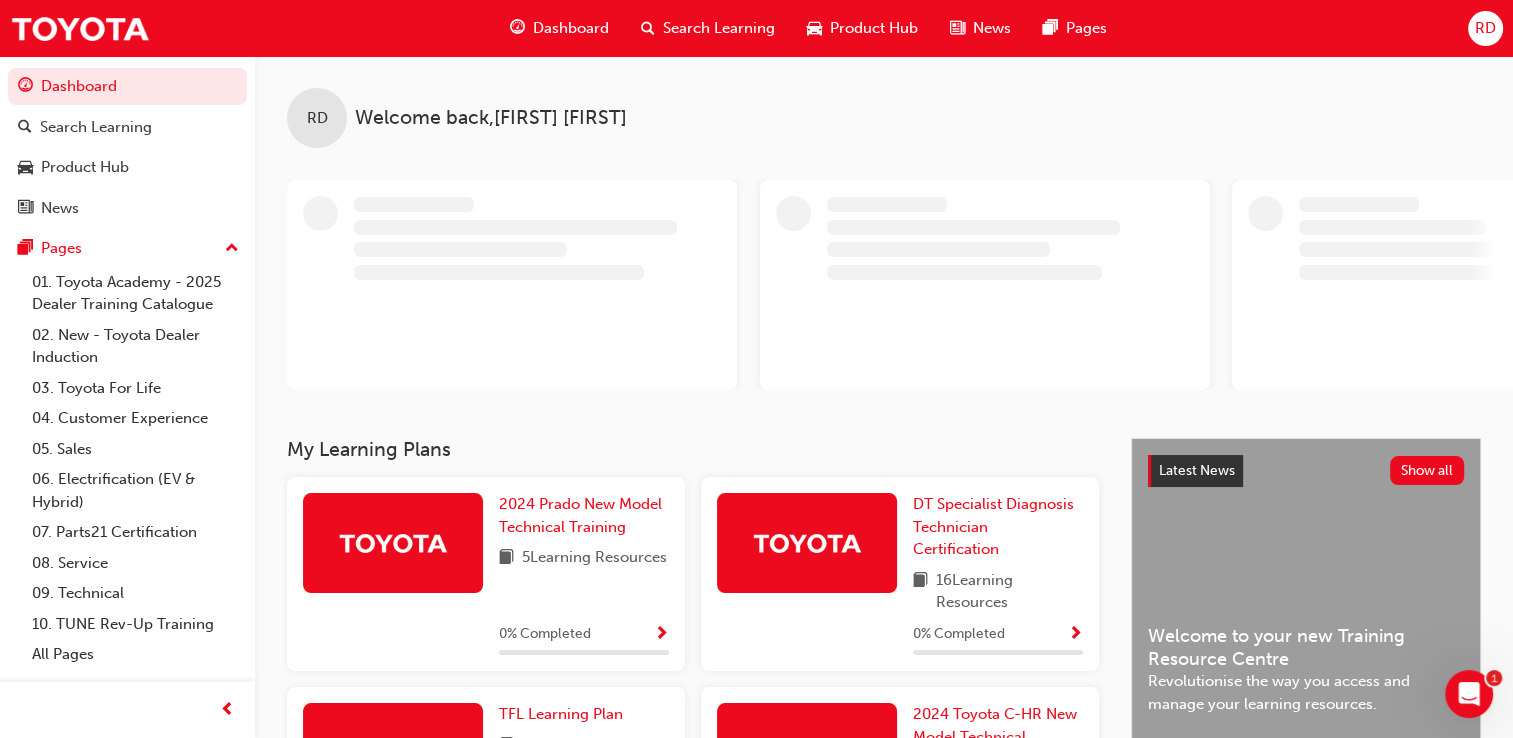 click on "Dashboard" at bounding box center (571, 28) 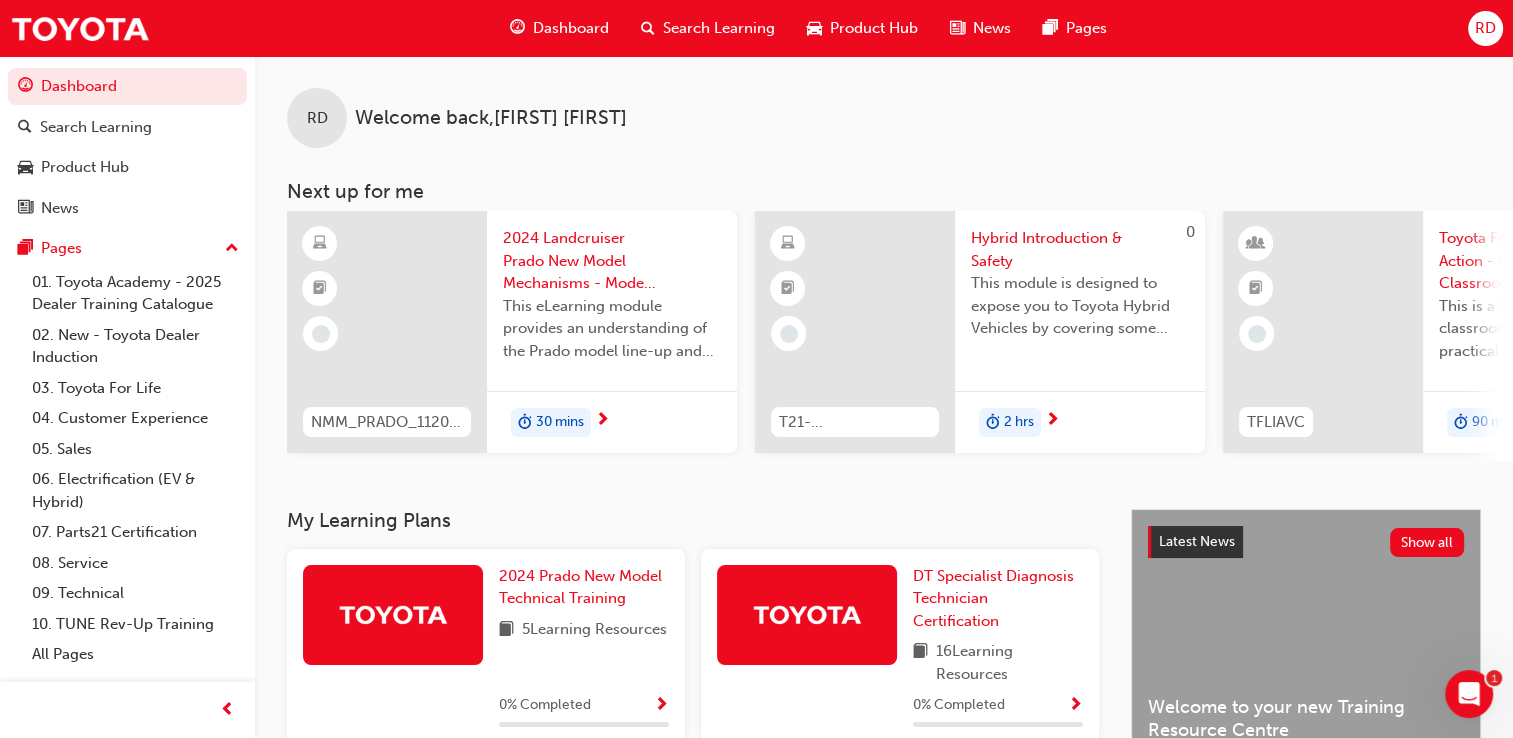 click on "Dashboard" at bounding box center [571, 28] 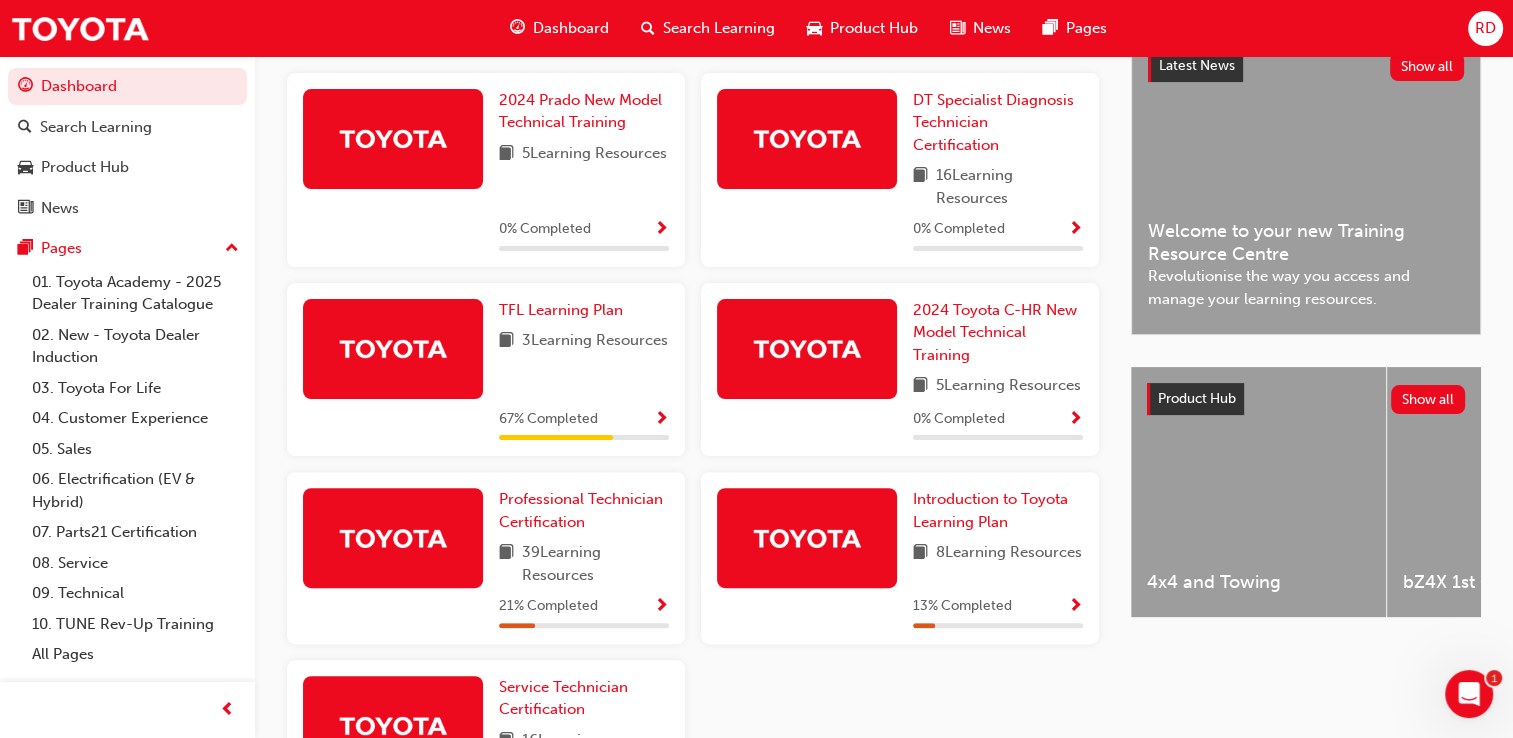 scroll, scrollTop: 516, scrollLeft: 0, axis: vertical 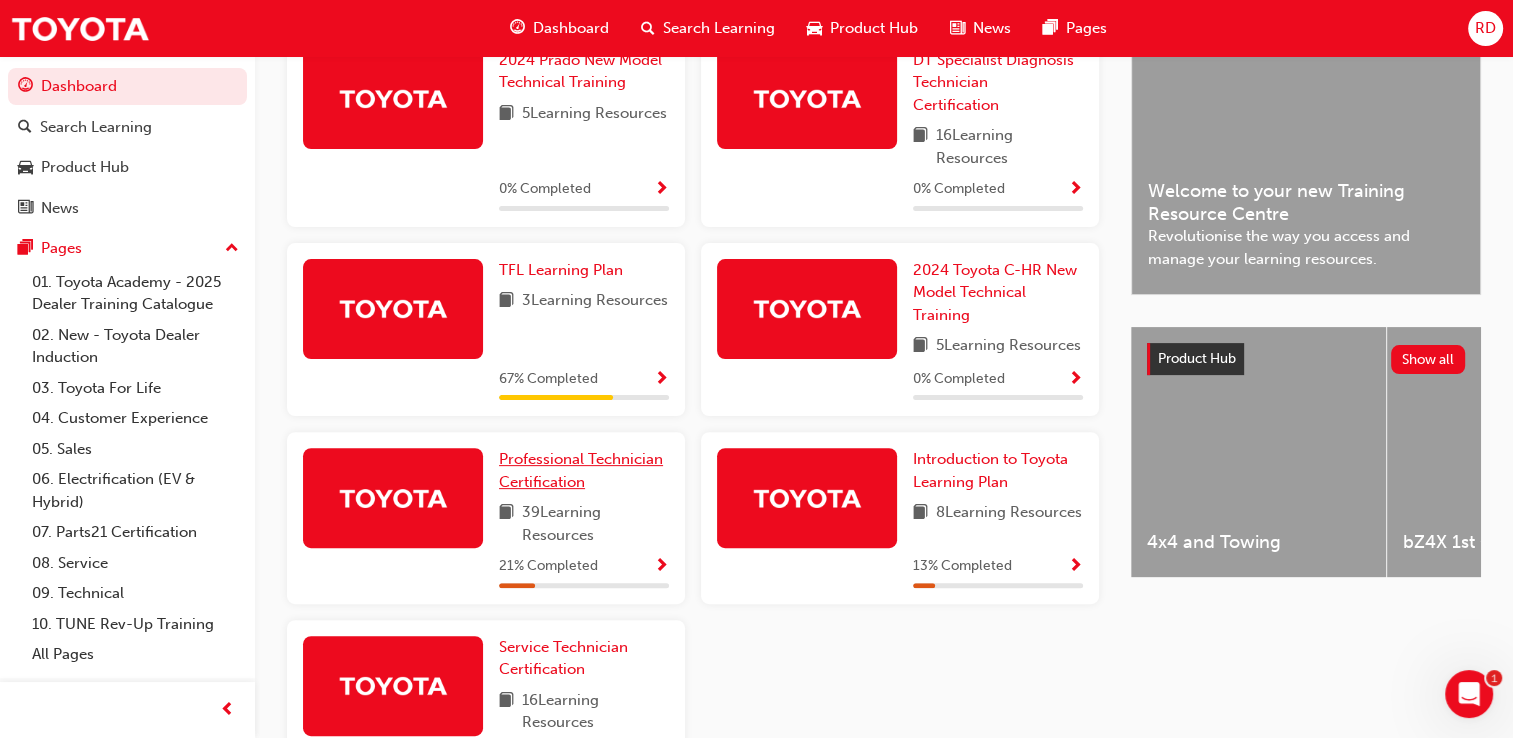 click on "Professional Technician Certification" at bounding box center (581, 470) 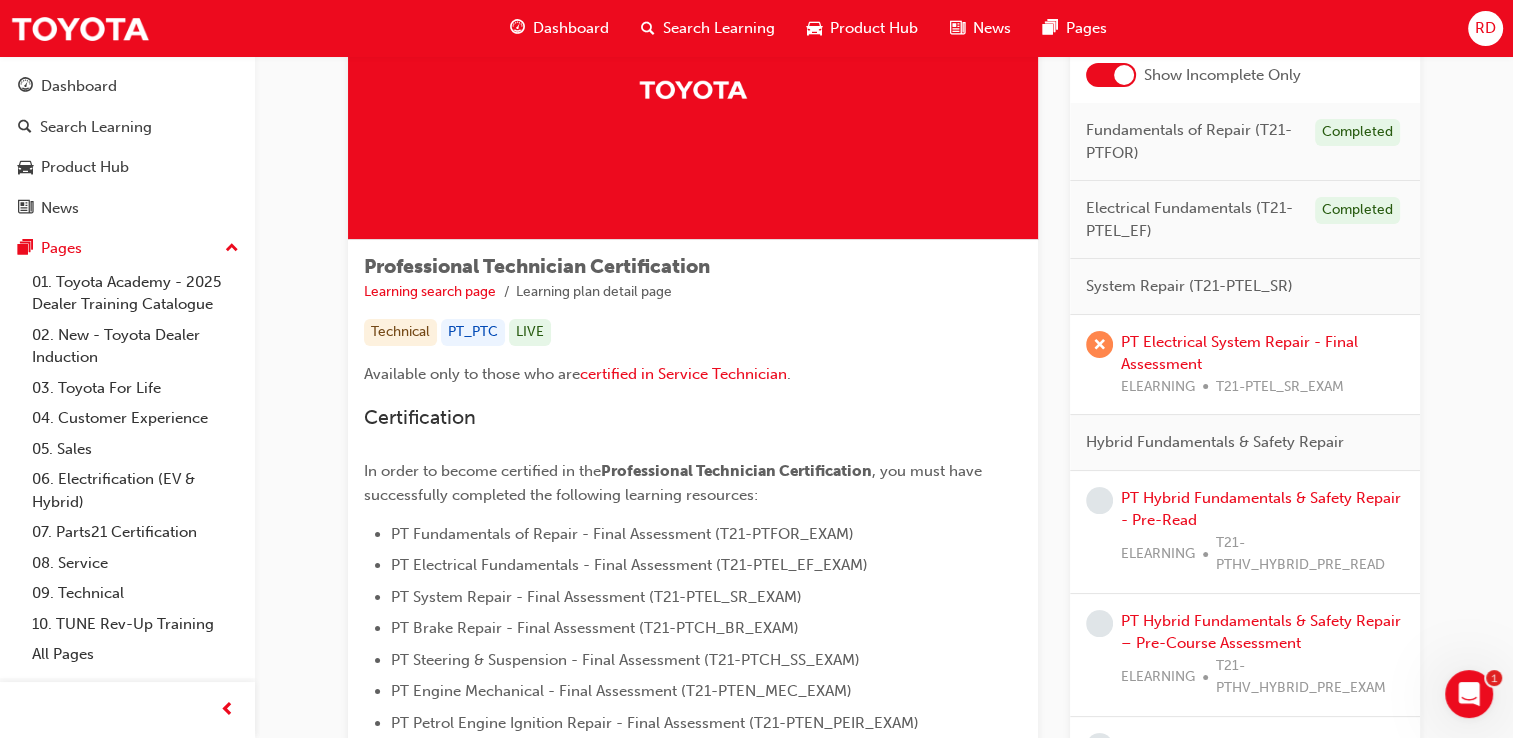 scroll, scrollTop: 160, scrollLeft: 0, axis: vertical 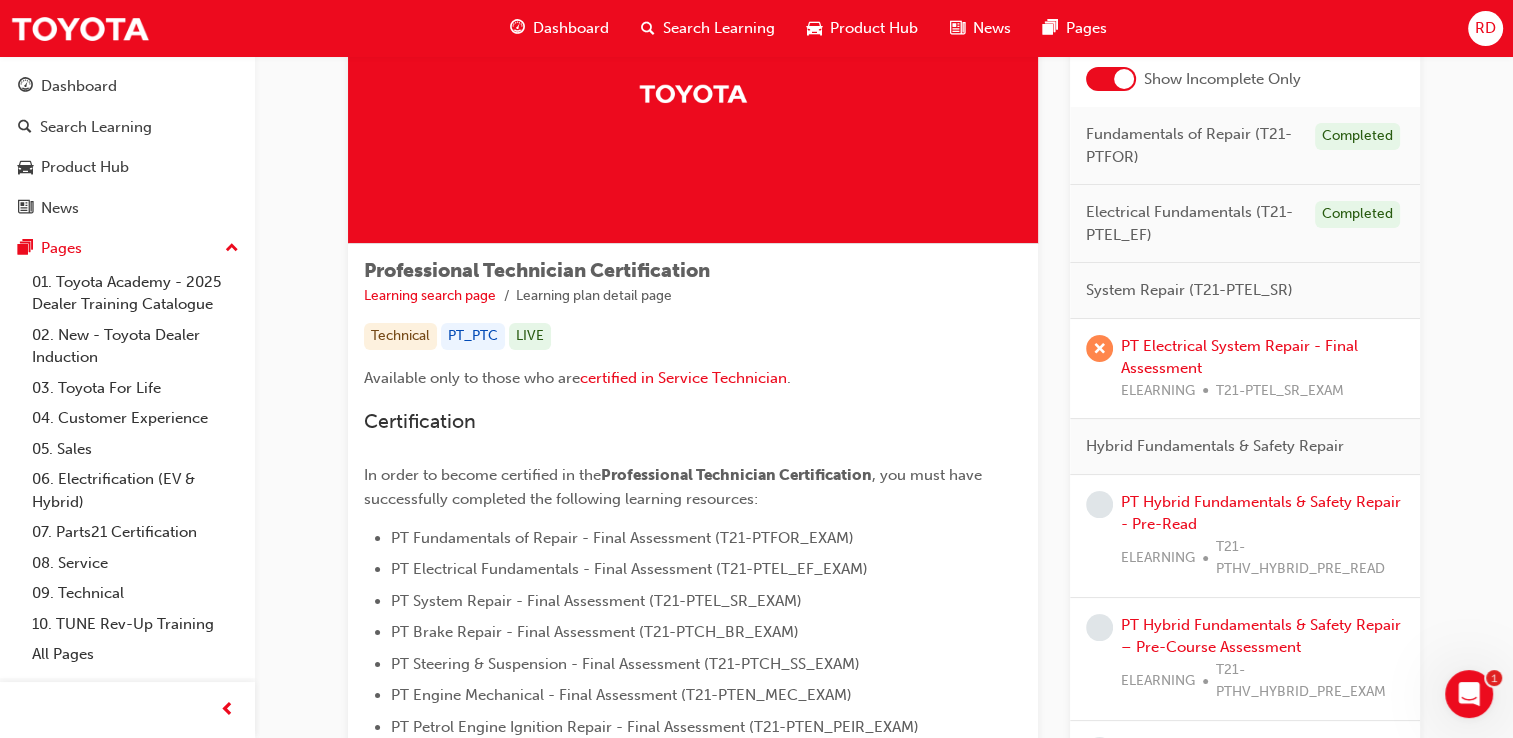 click on "System Repair (T21-PTEL_SR)" at bounding box center (1189, 290) 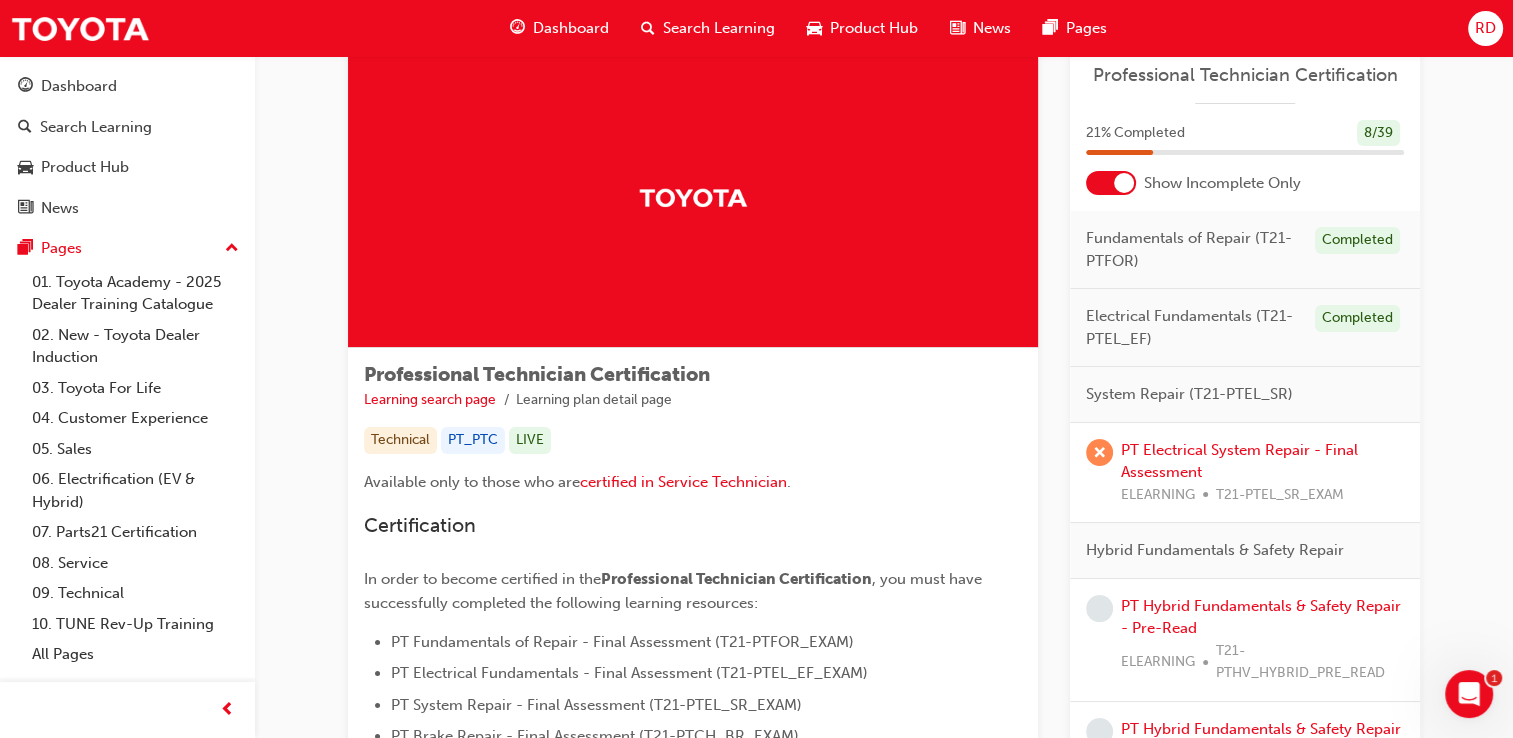 scroll, scrollTop: 32, scrollLeft: 0, axis: vertical 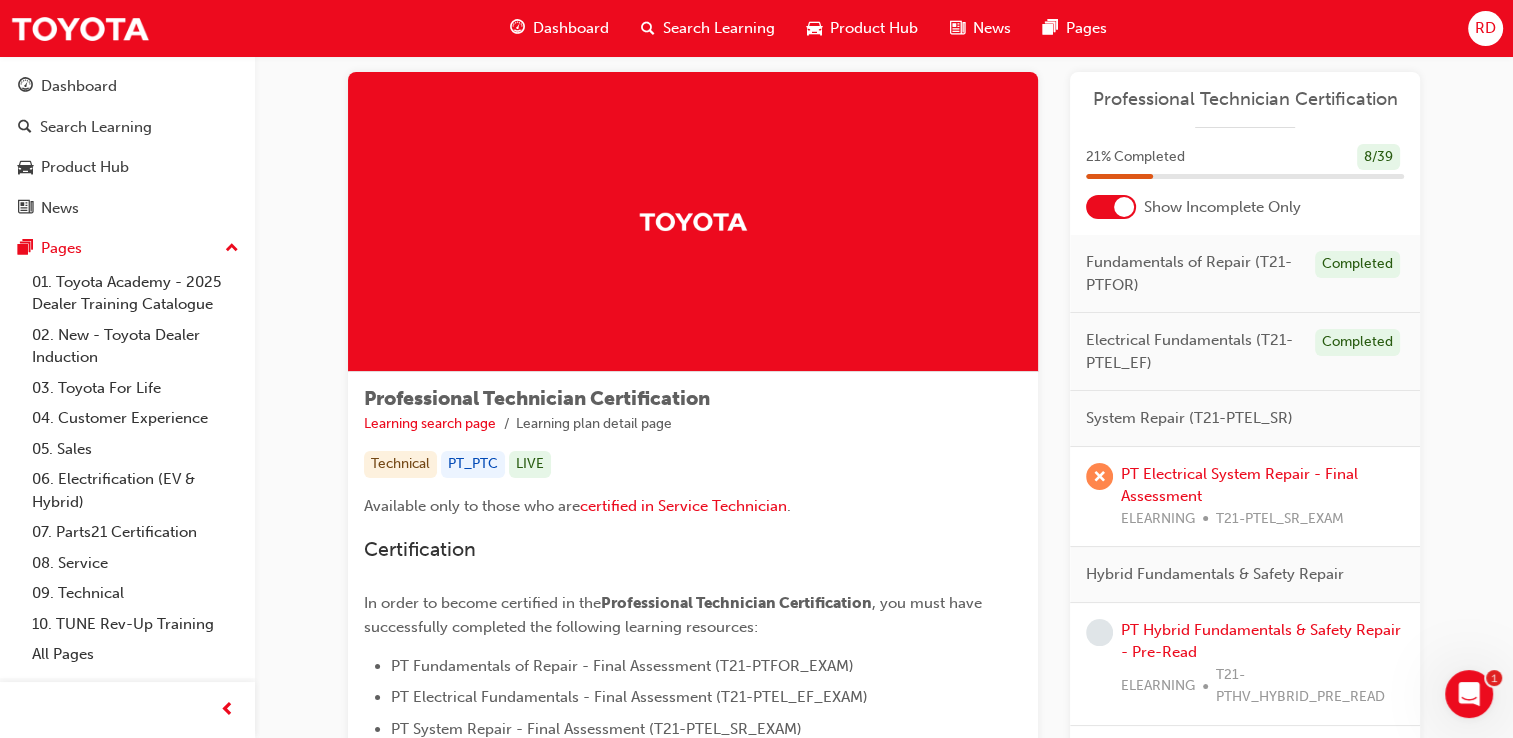 click on "System Repair (T21-PTEL_SR)" at bounding box center (1189, 418) 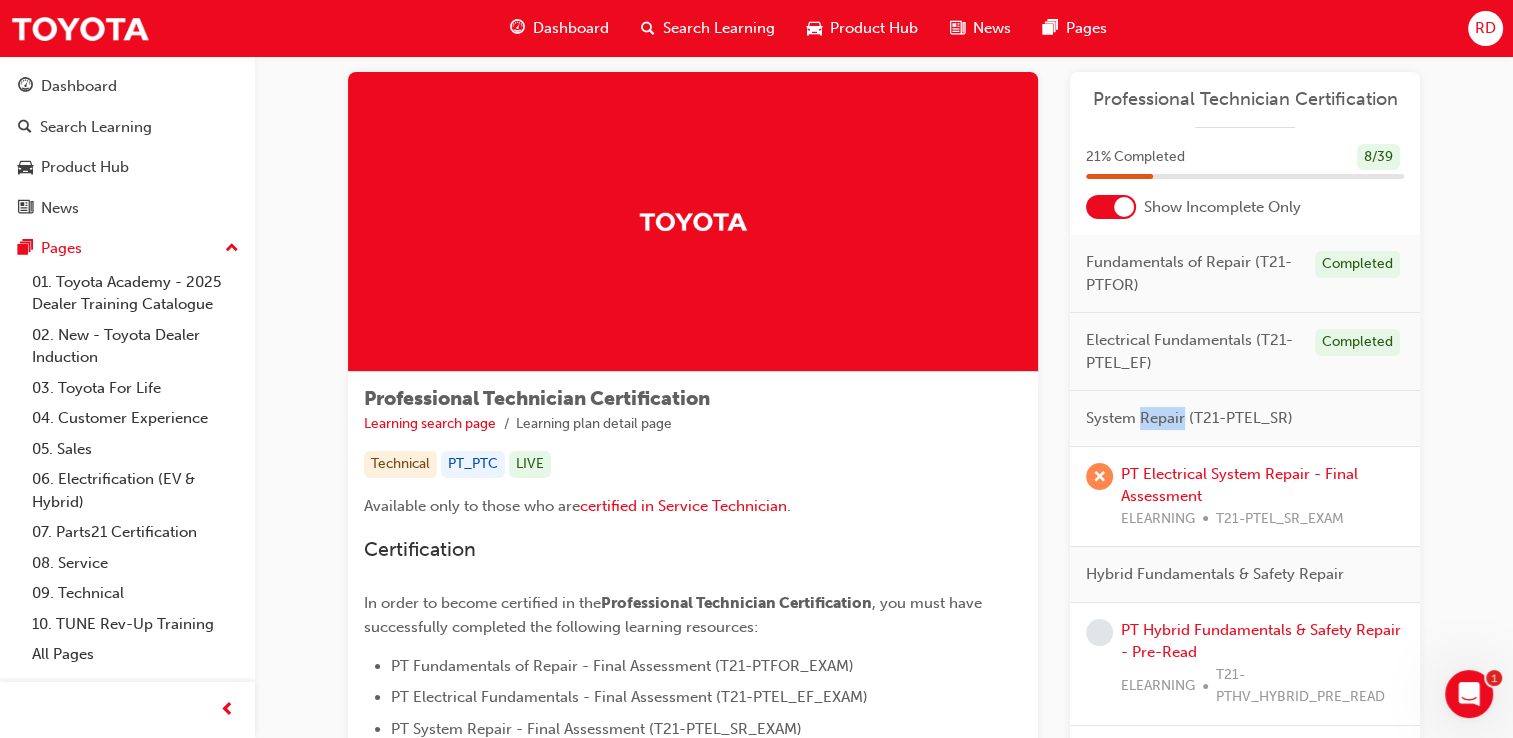 click on "System Repair (T21-PTEL_SR)" at bounding box center (1189, 418) 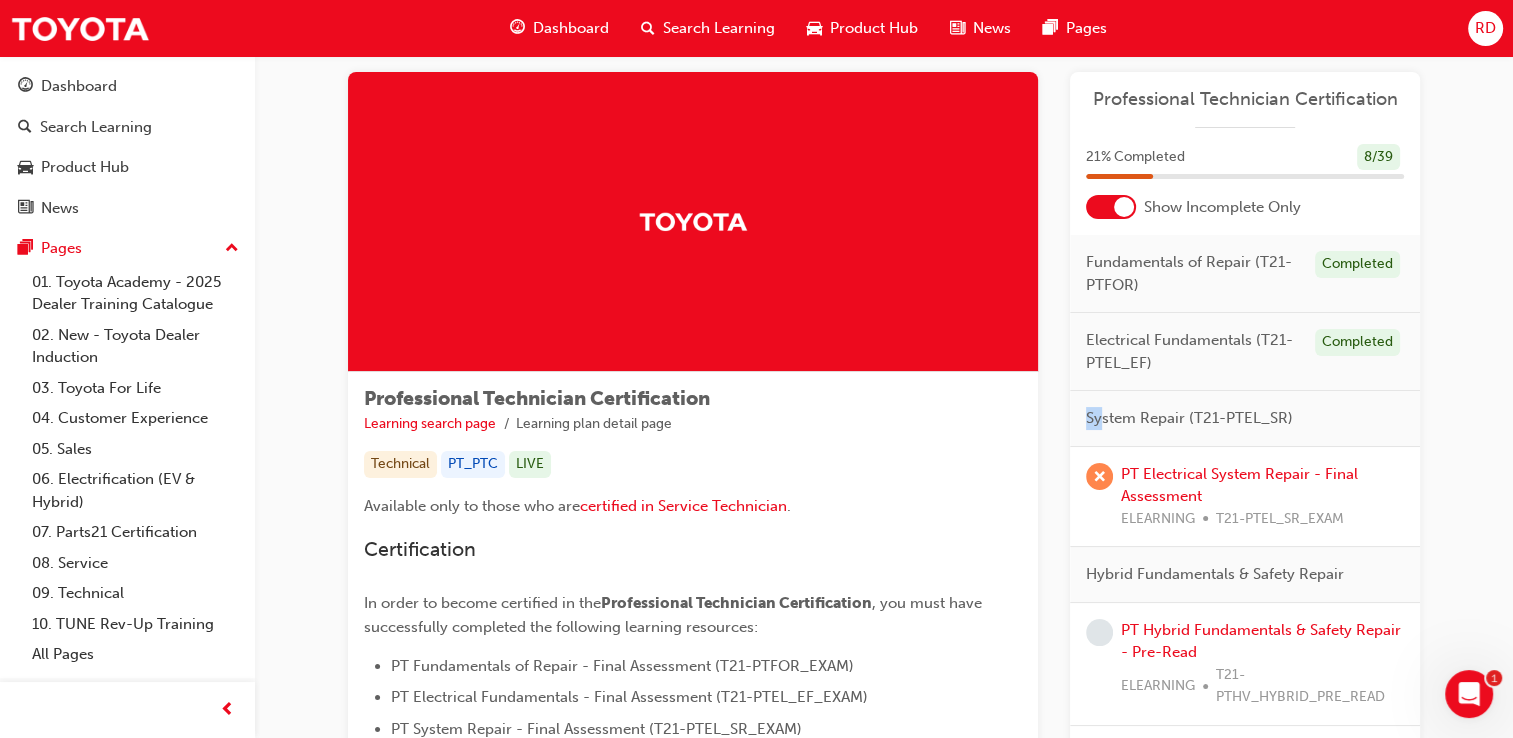 drag, startPoint x: 1164, startPoint y: 407, endPoint x: 1099, endPoint y: 414, distance: 65.37584 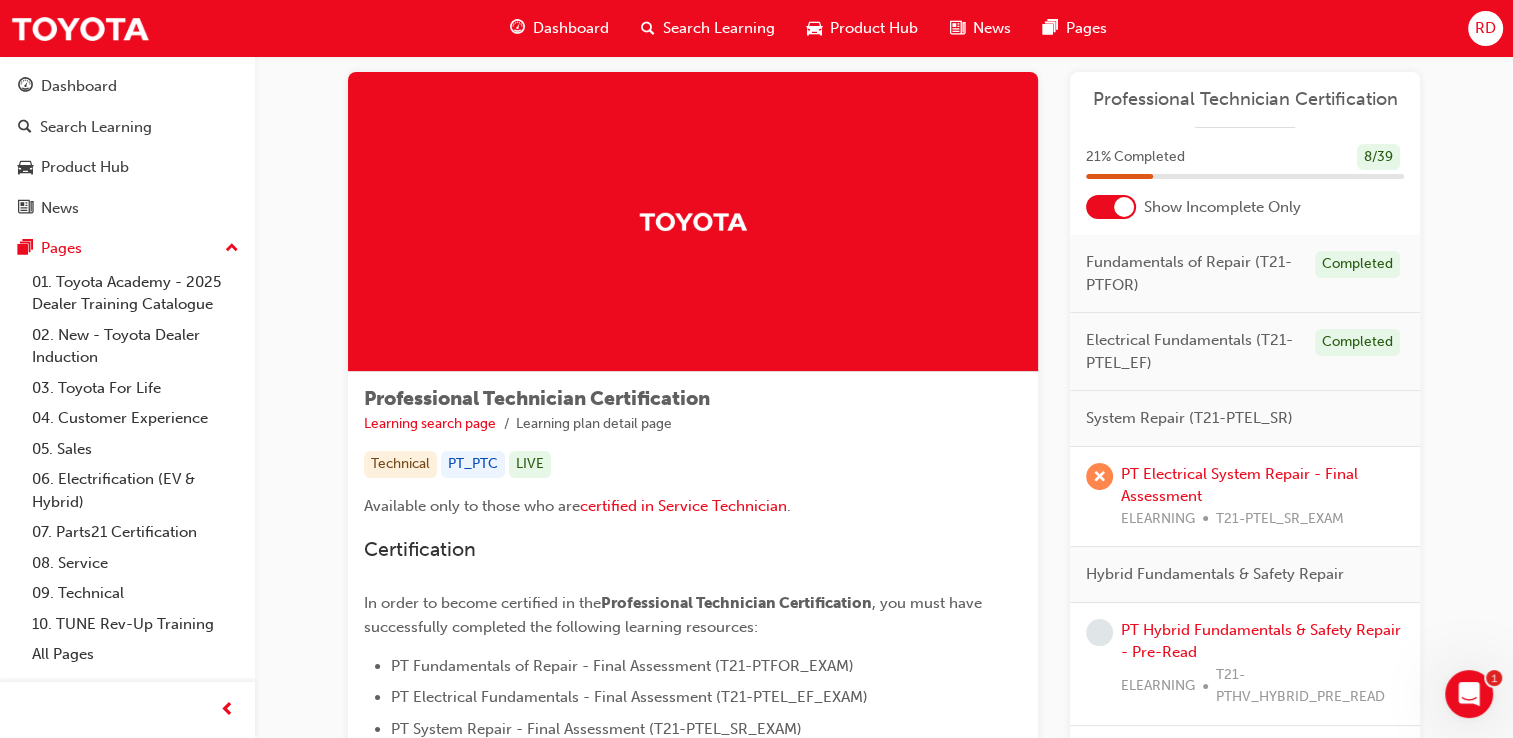click on "System Repair (T21-PTEL_SR)" at bounding box center [1245, 419] 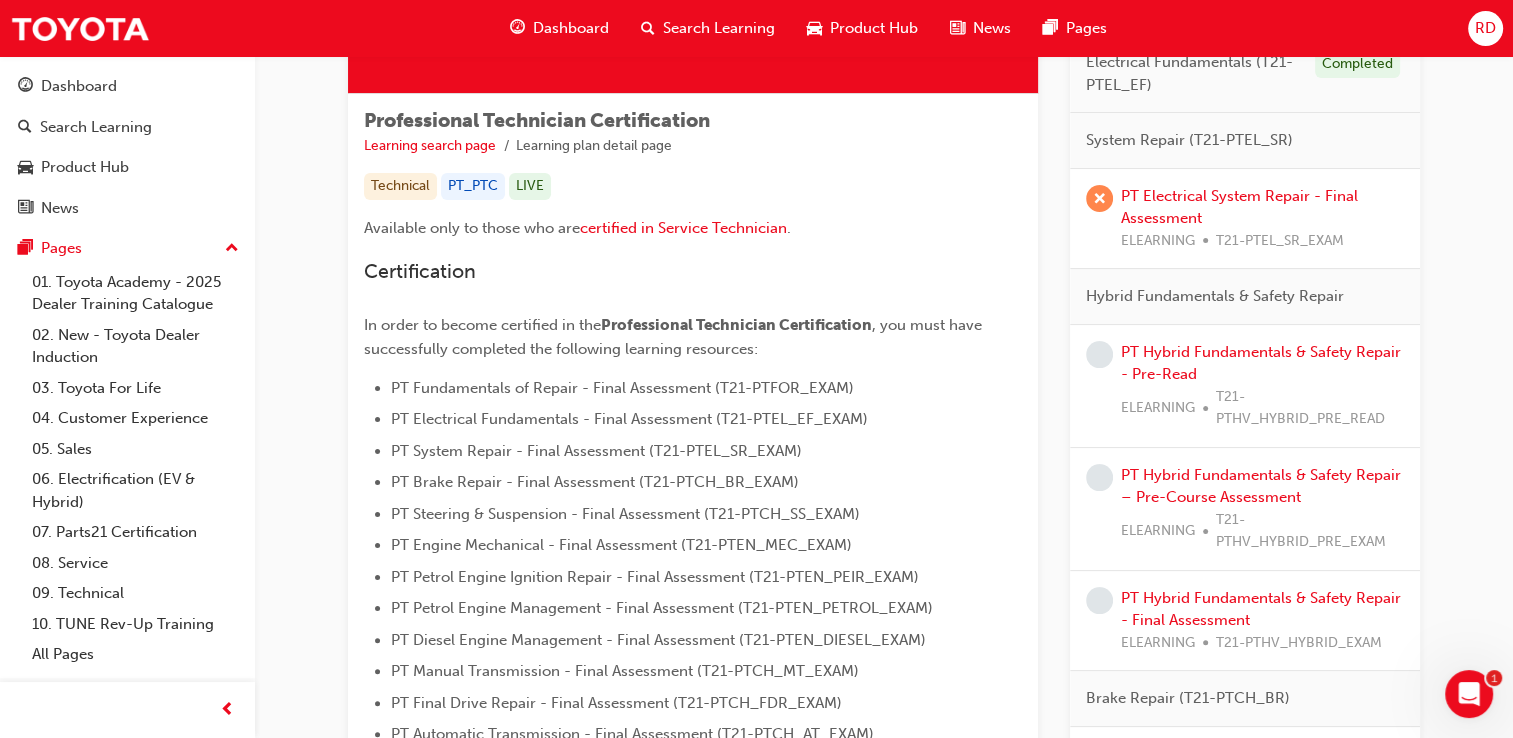 scroll, scrollTop: 311, scrollLeft: 0, axis: vertical 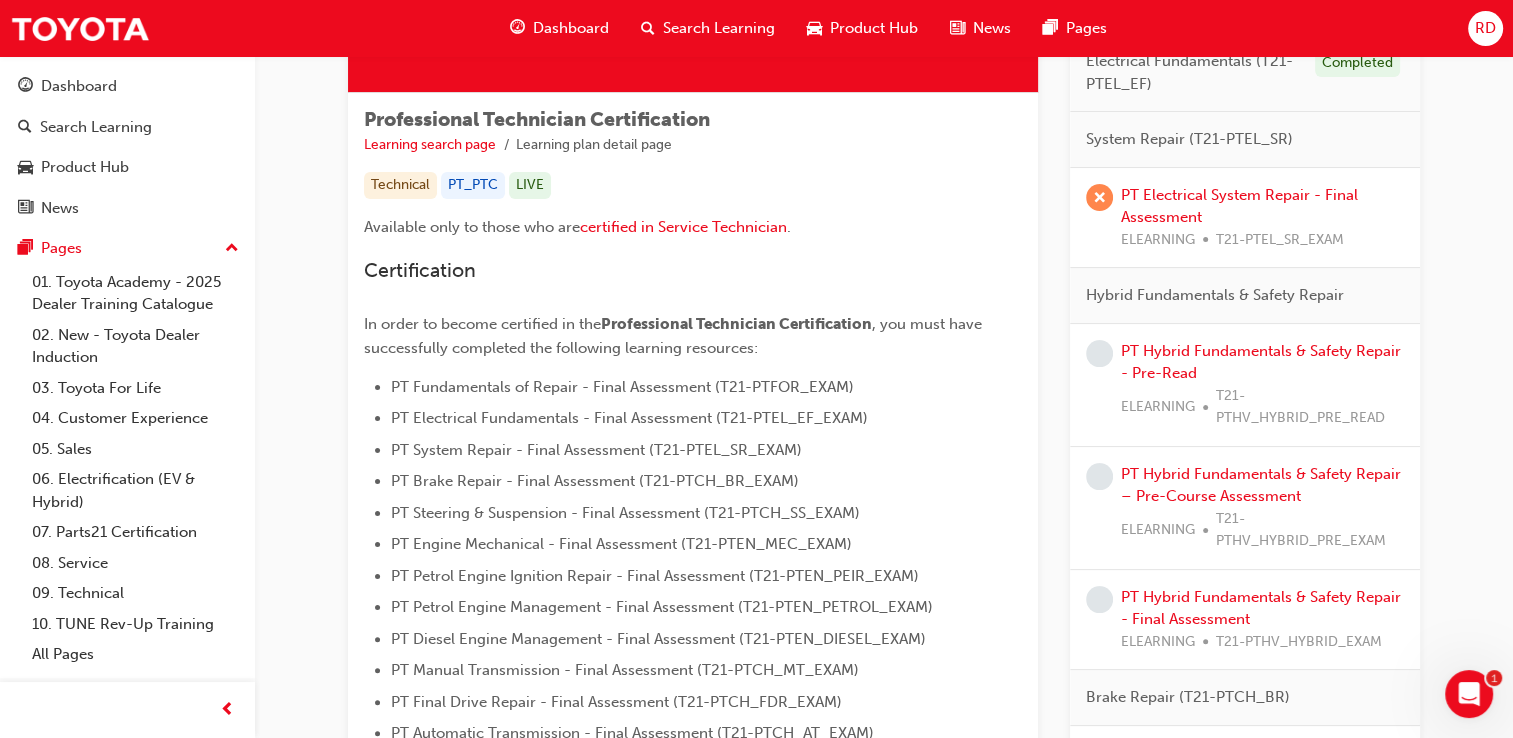 click on "In order to become certified in the" at bounding box center (482, 324) 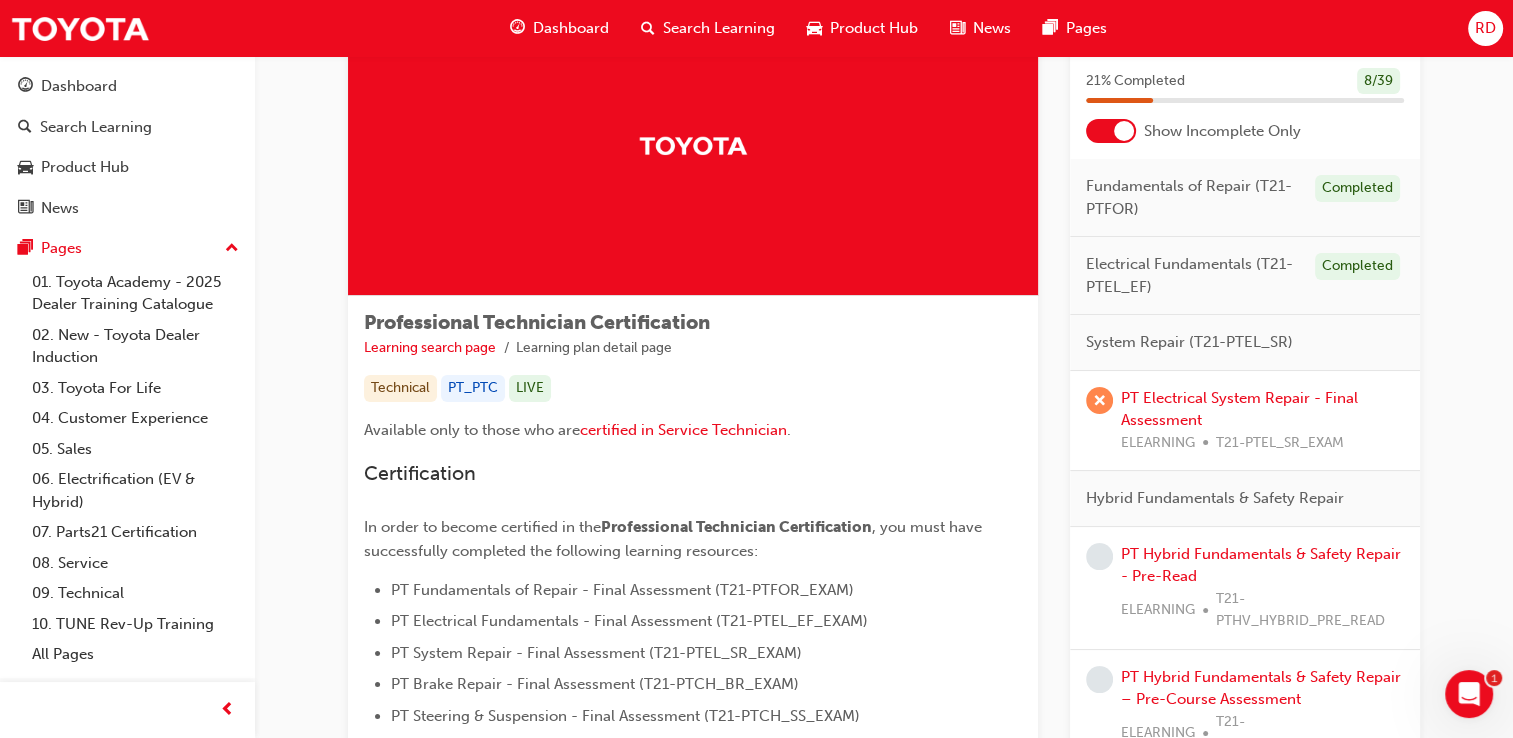 scroll, scrollTop: 128, scrollLeft: 0, axis: vertical 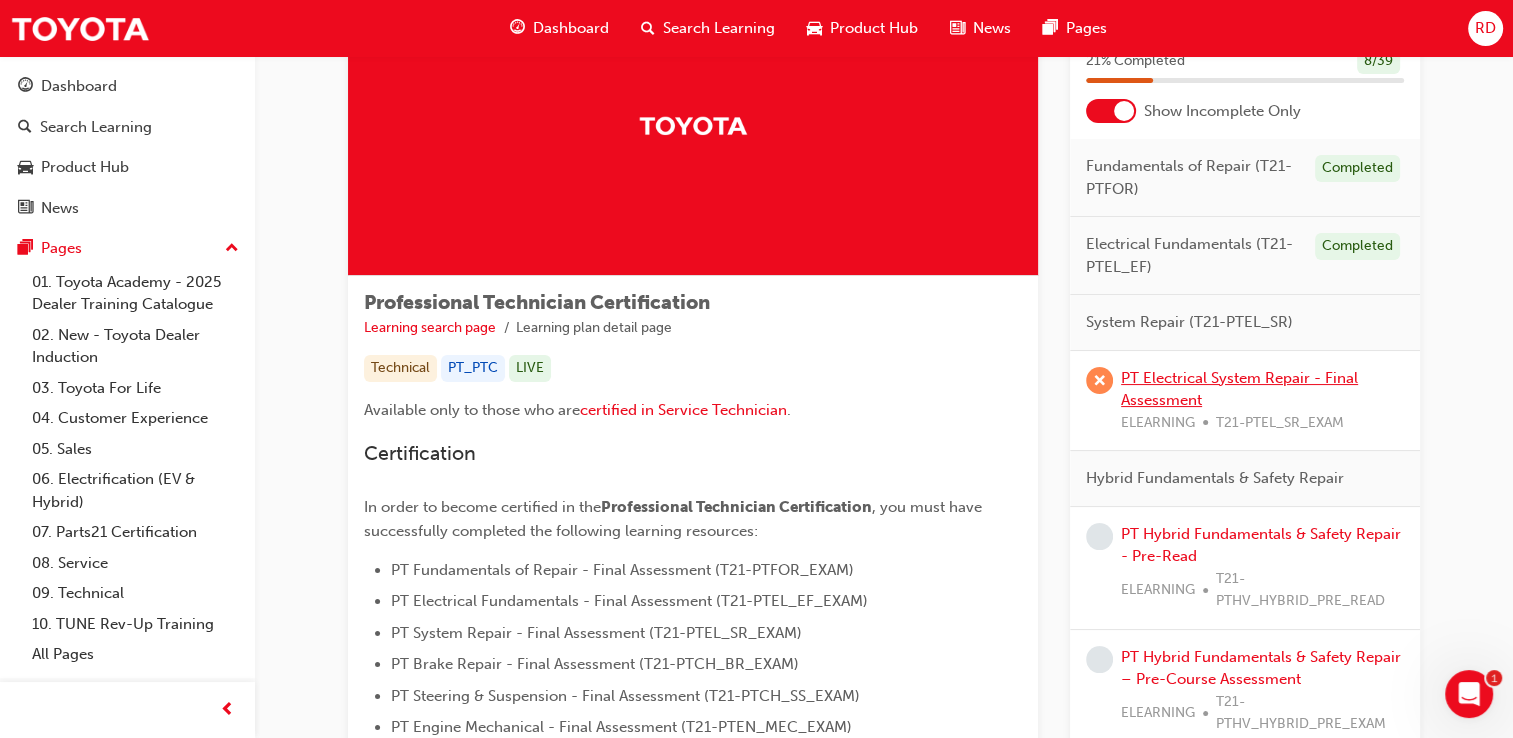 click on "PT Electrical System Repair - Final Assessment" at bounding box center [1239, 389] 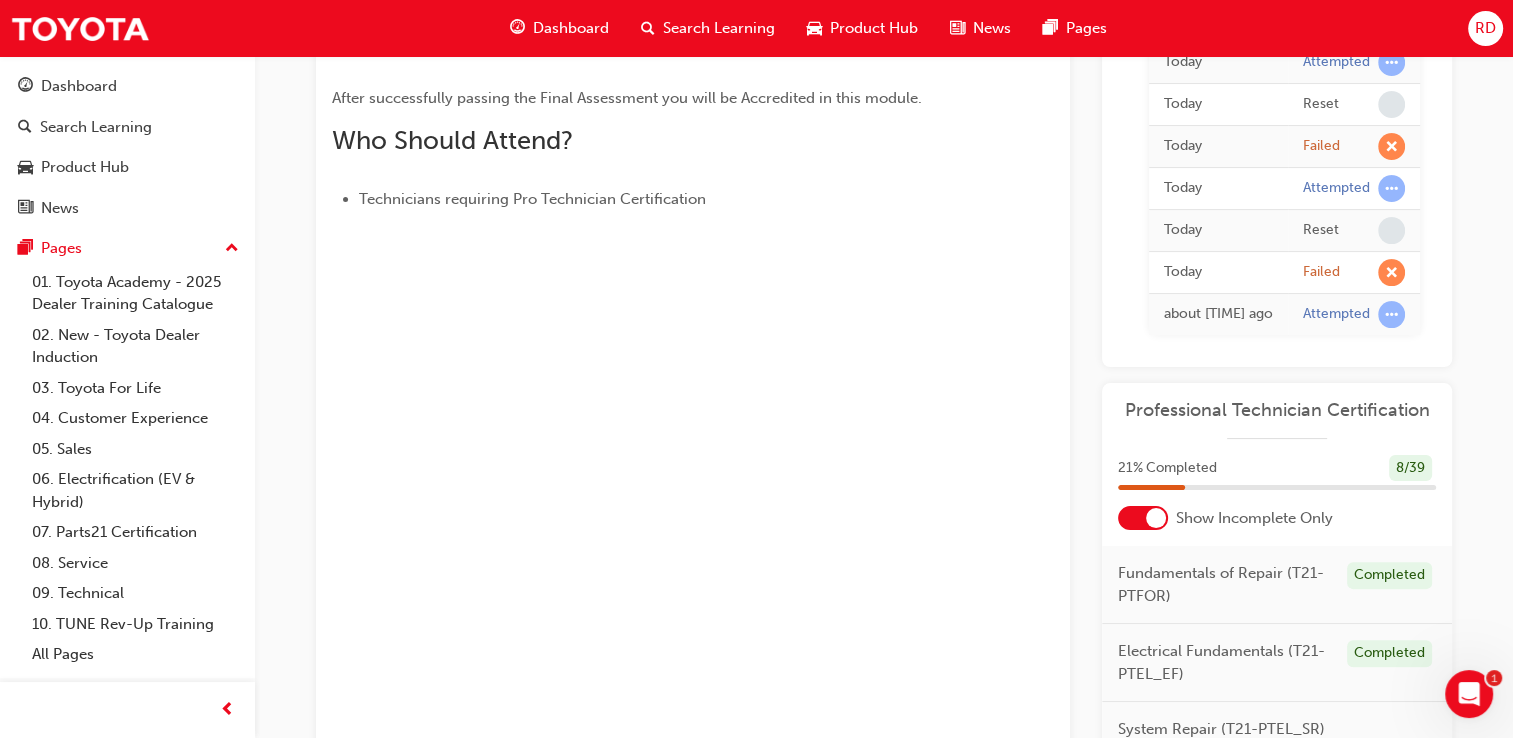 scroll, scrollTop: 388, scrollLeft: 0, axis: vertical 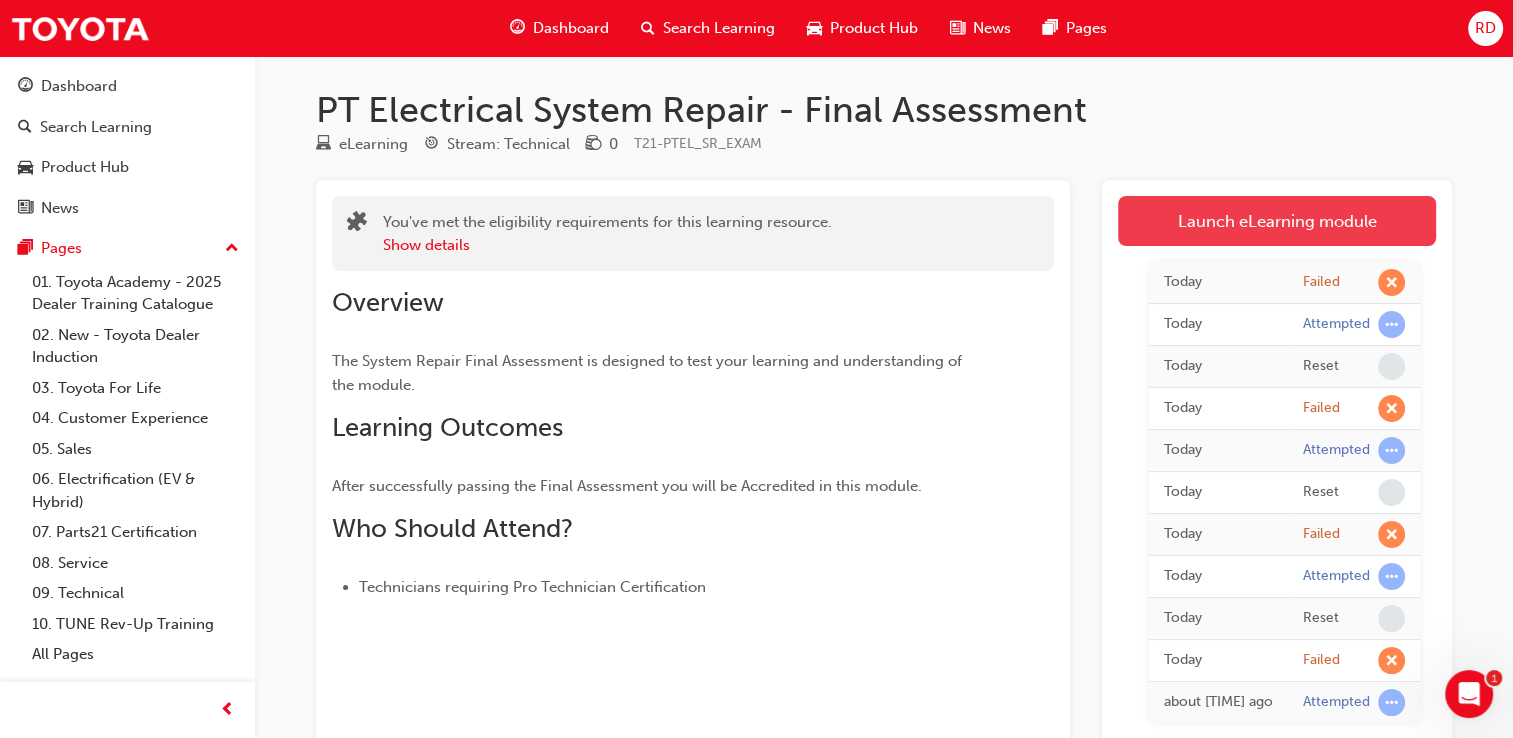 click on "Launch eLearning module" at bounding box center (1277, 221) 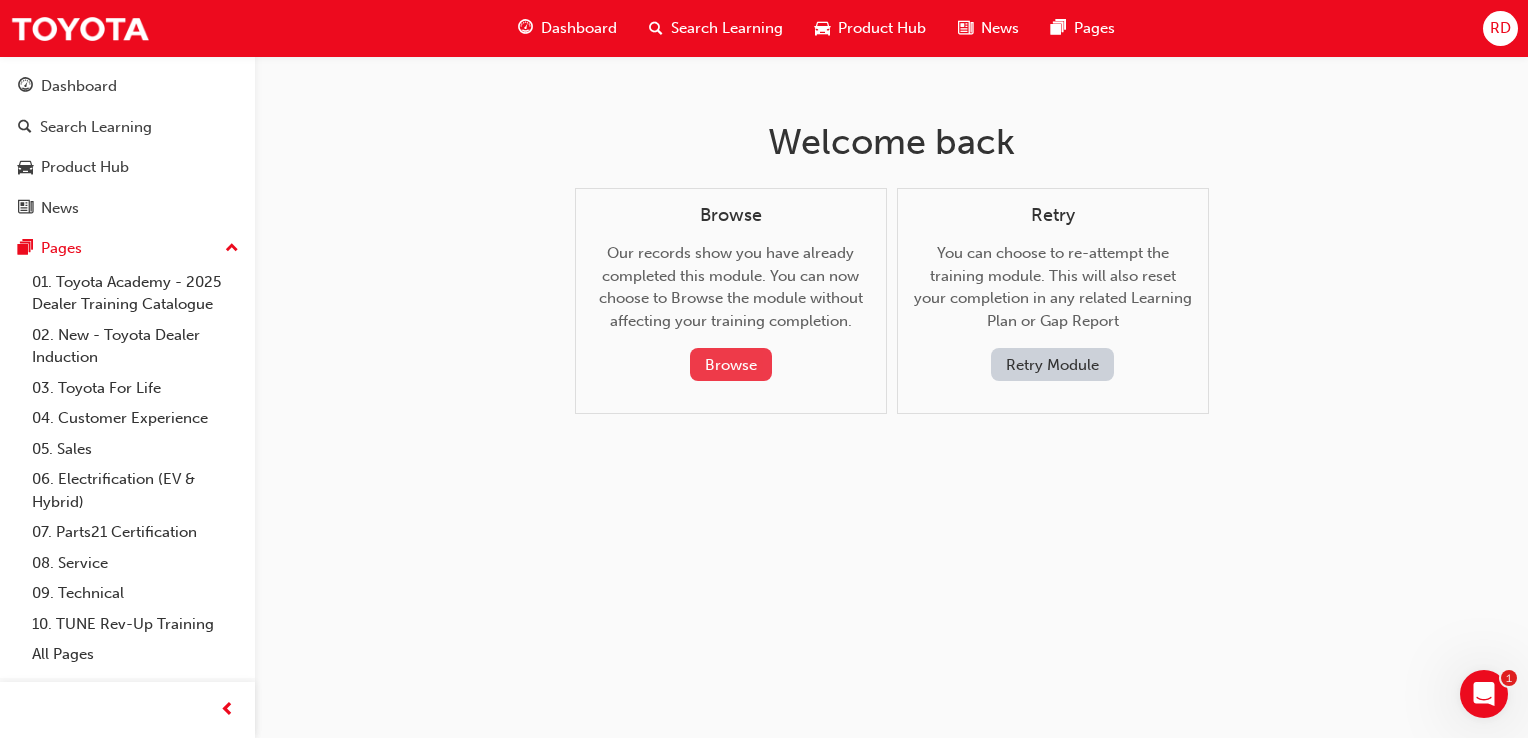 click on "Browse" at bounding box center (731, 364) 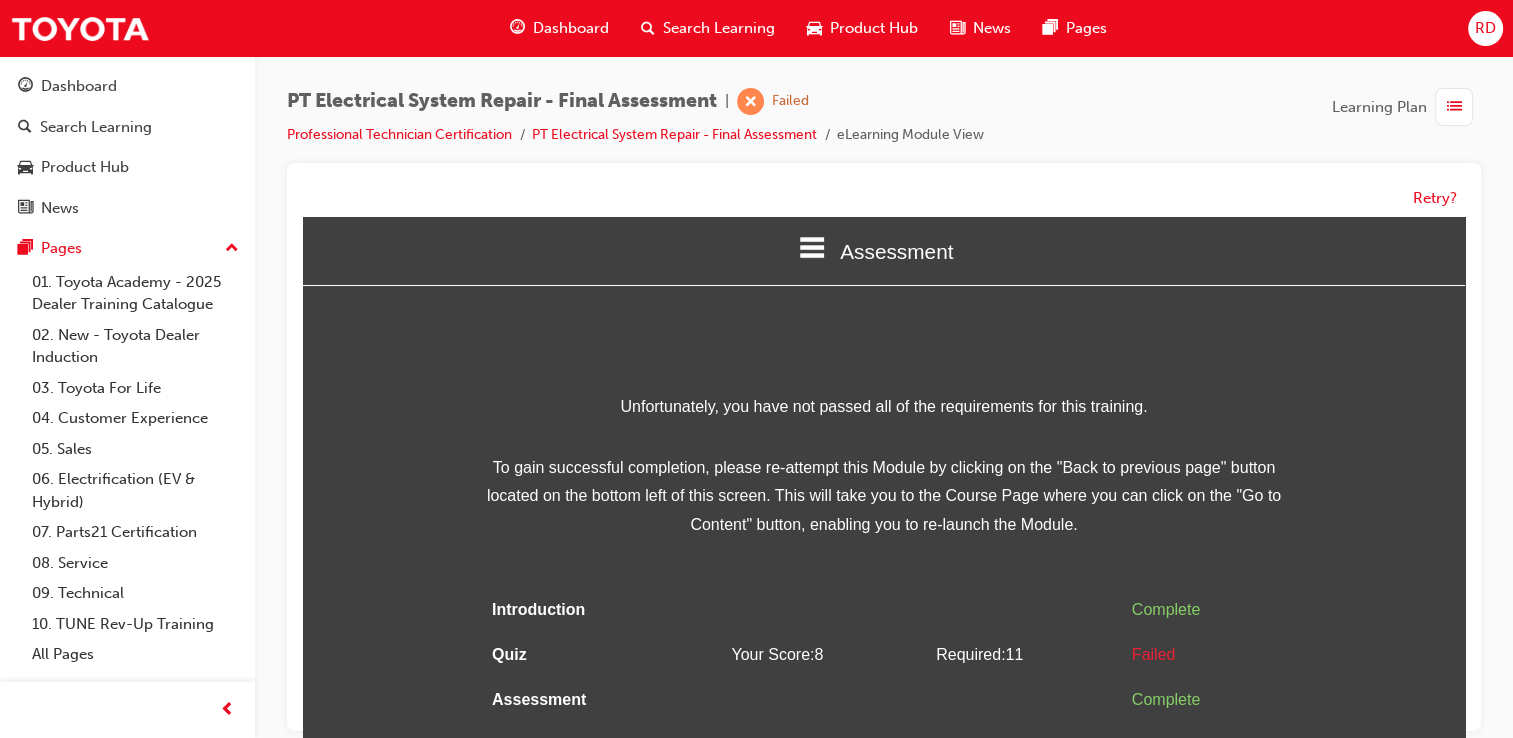 scroll, scrollTop: 14, scrollLeft: 0, axis: vertical 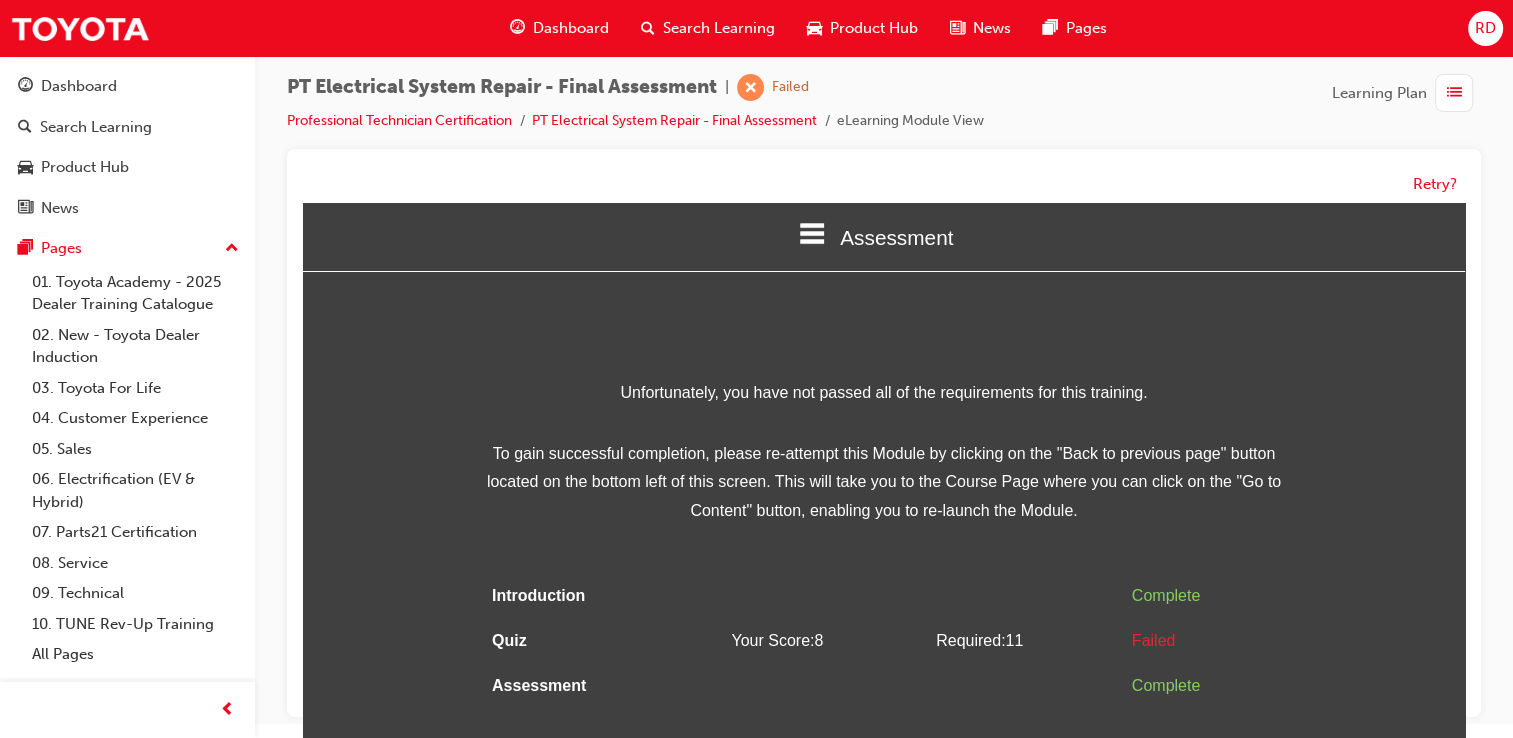 click at bounding box center [1454, 93] 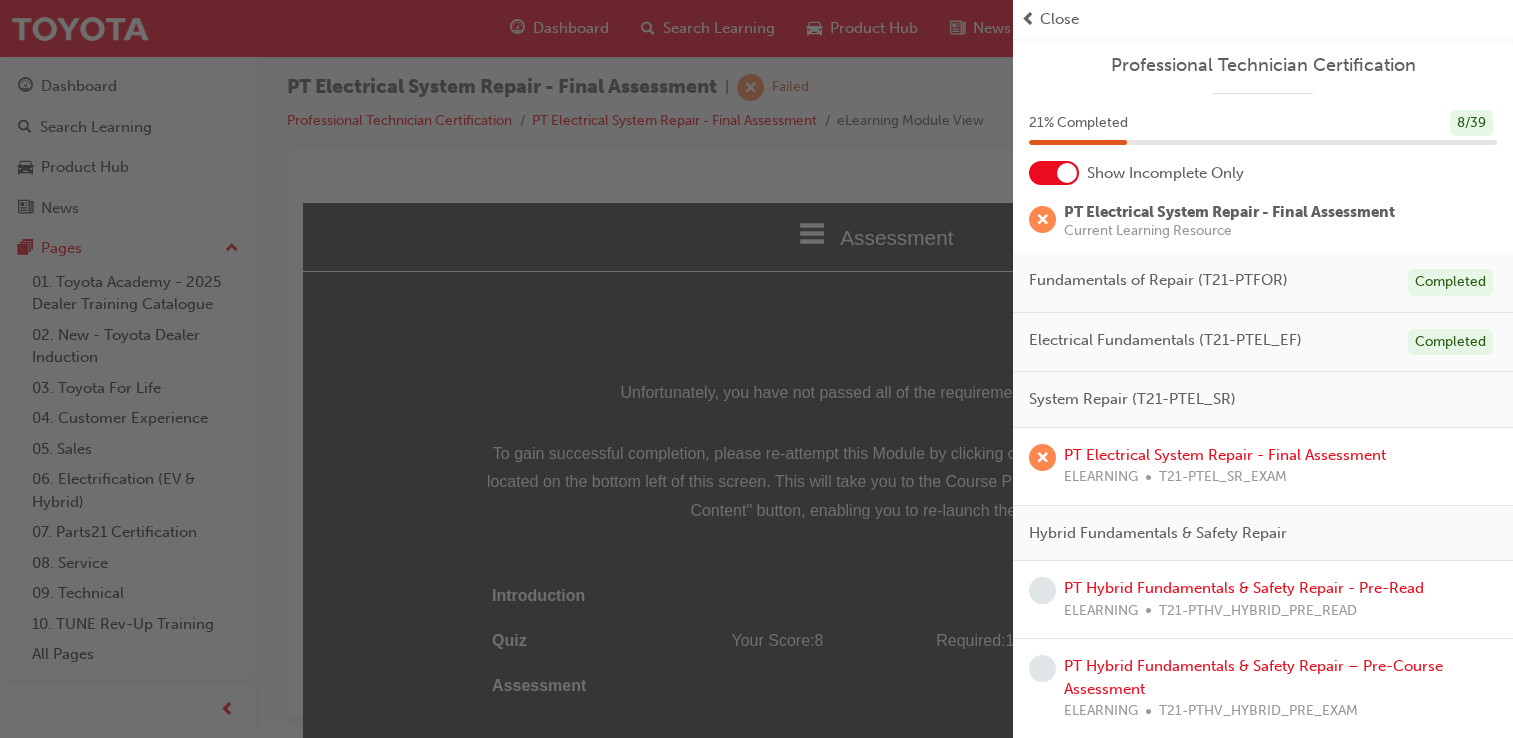 click on "System Repair (T21-PTEL_SR)" at bounding box center (1132, 399) 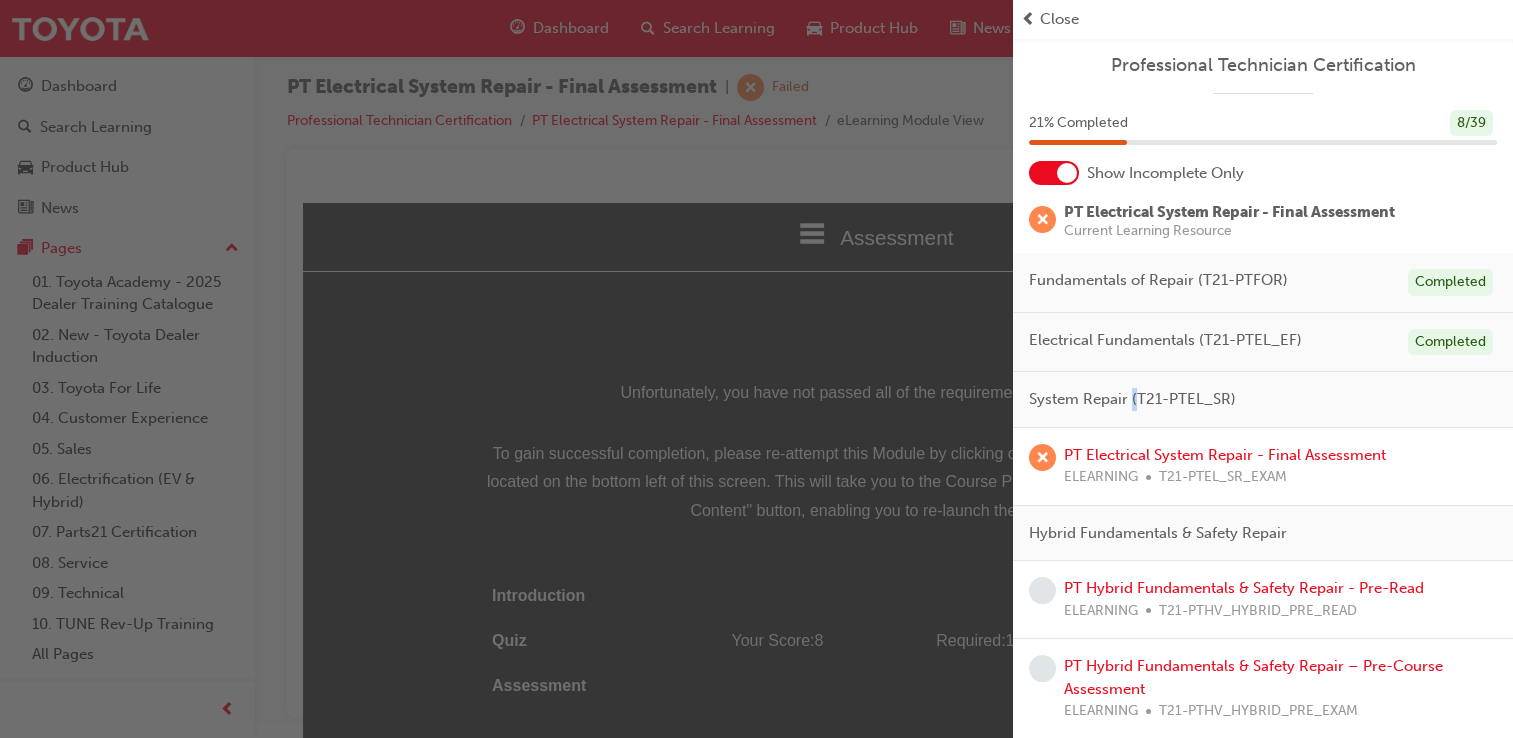click on "System Repair (T21-PTEL_SR)" at bounding box center [1132, 399] 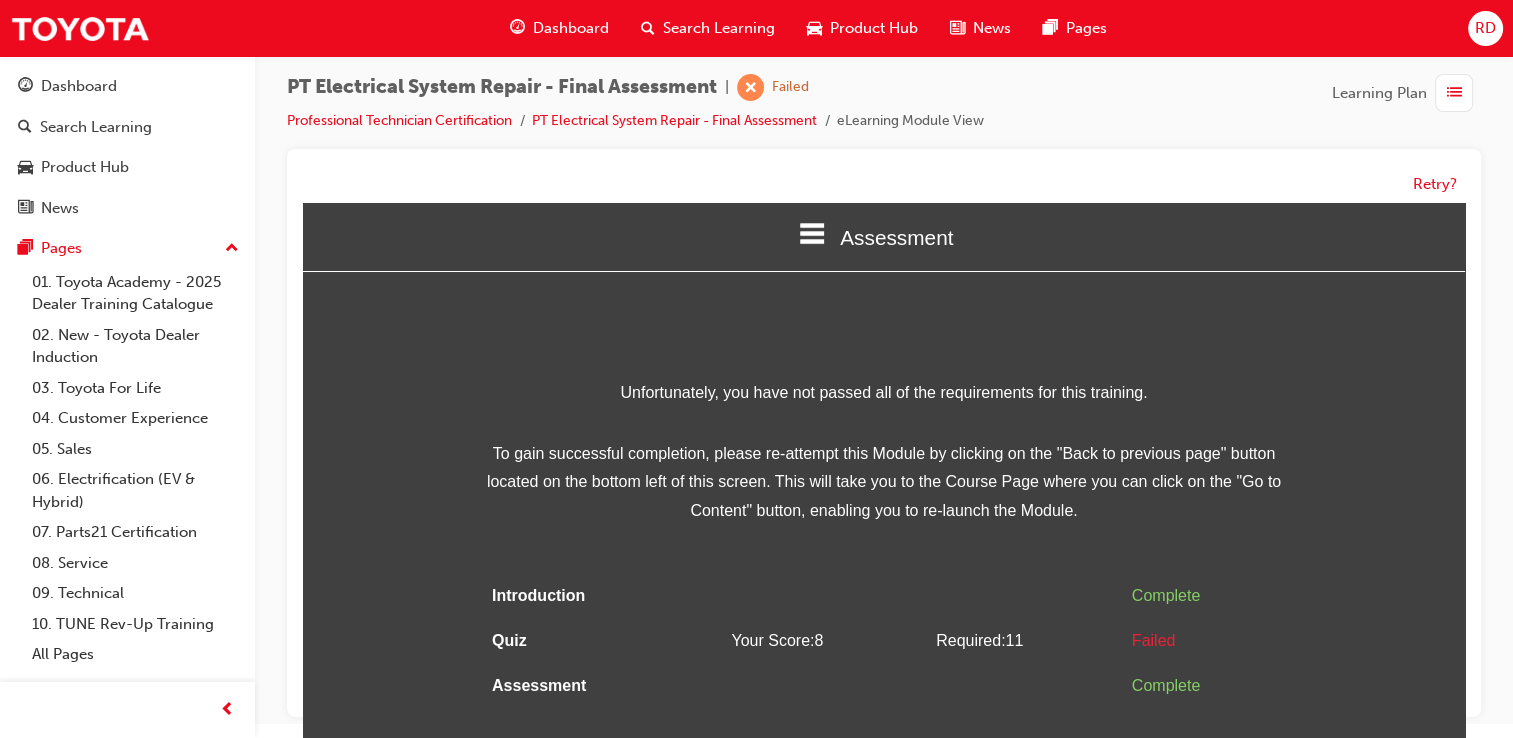 click at bounding box center [1454, 93] 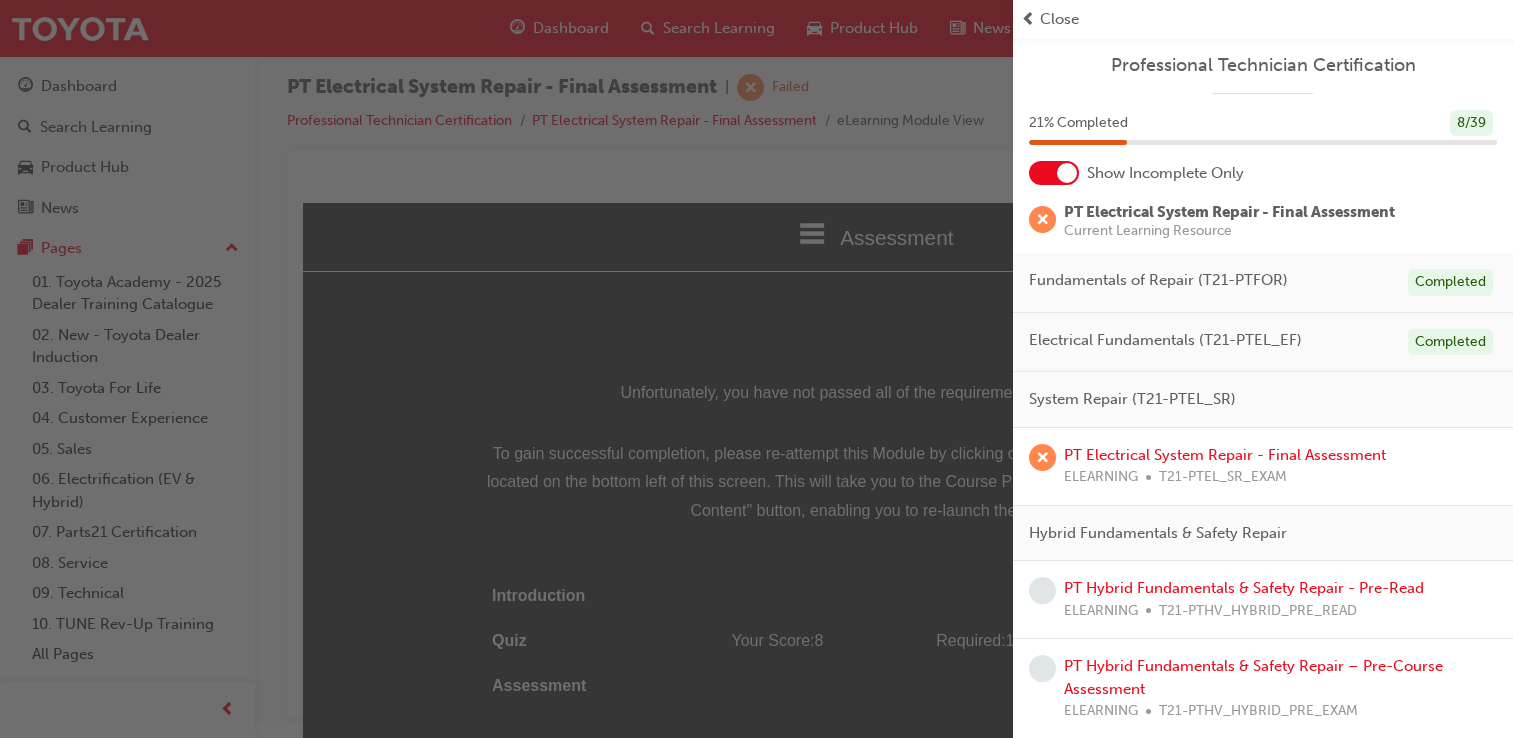 click at bounding box center (506, 369) 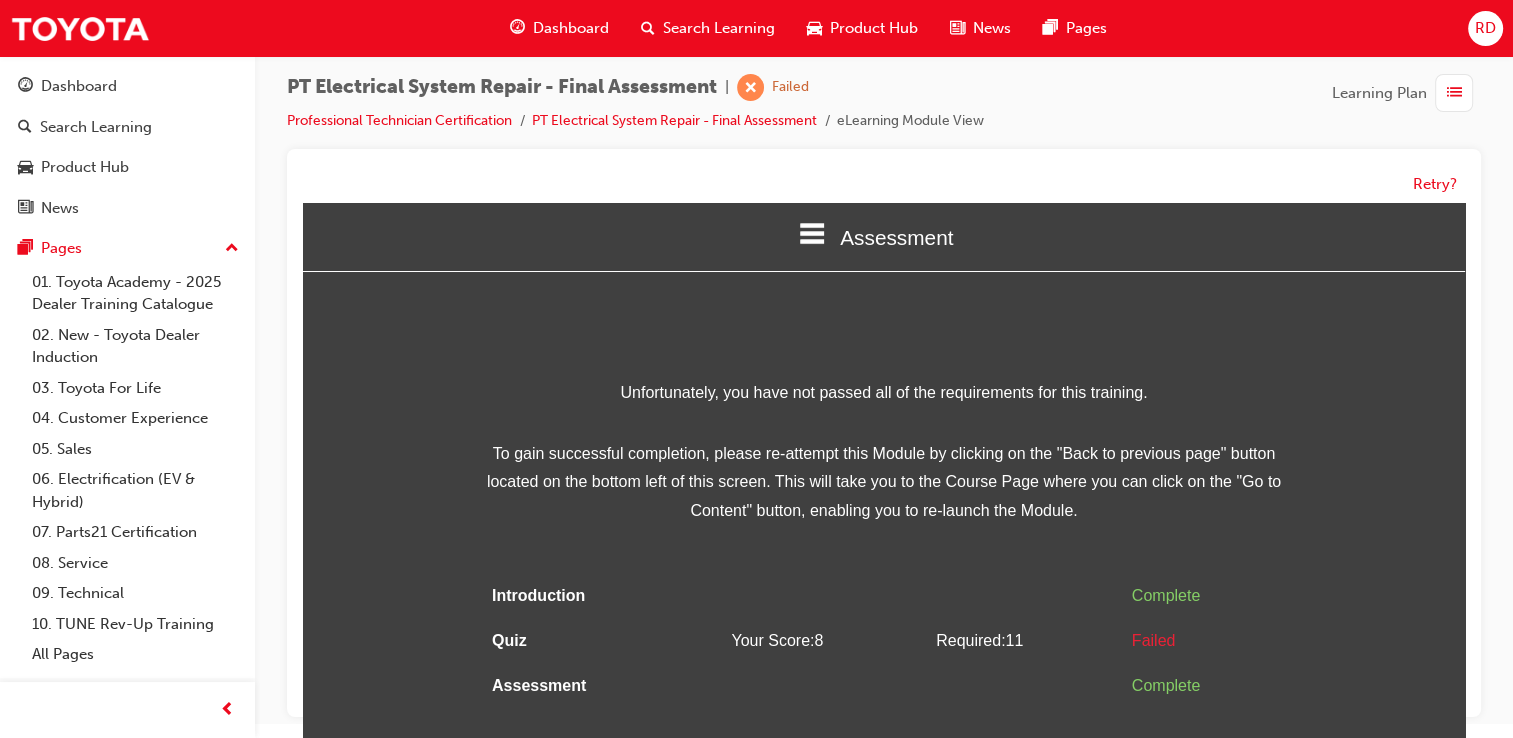 scroll, scrollTop: 0, scrollLeft: 0, axis: both 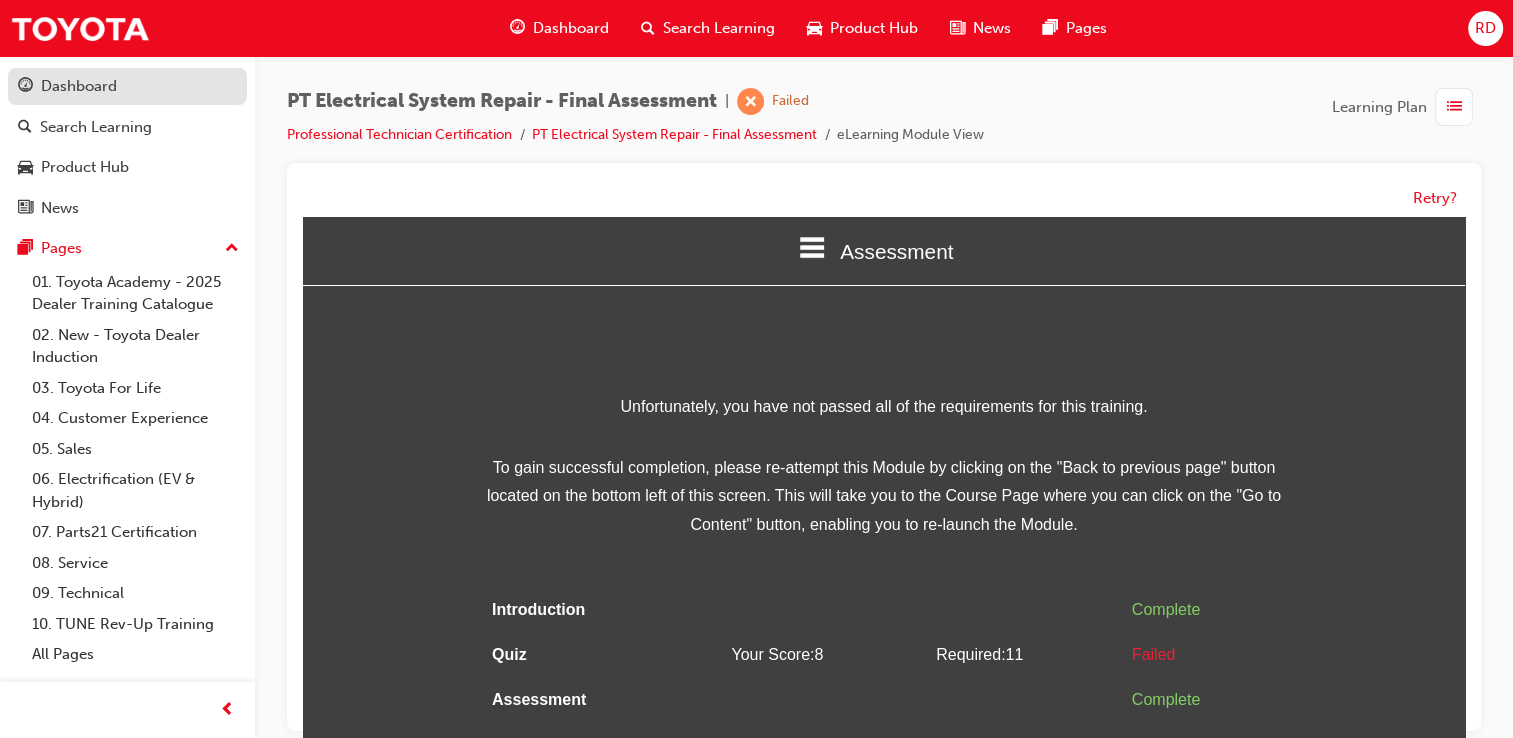 click on "Dashboard" at bounding box center [127, 86] 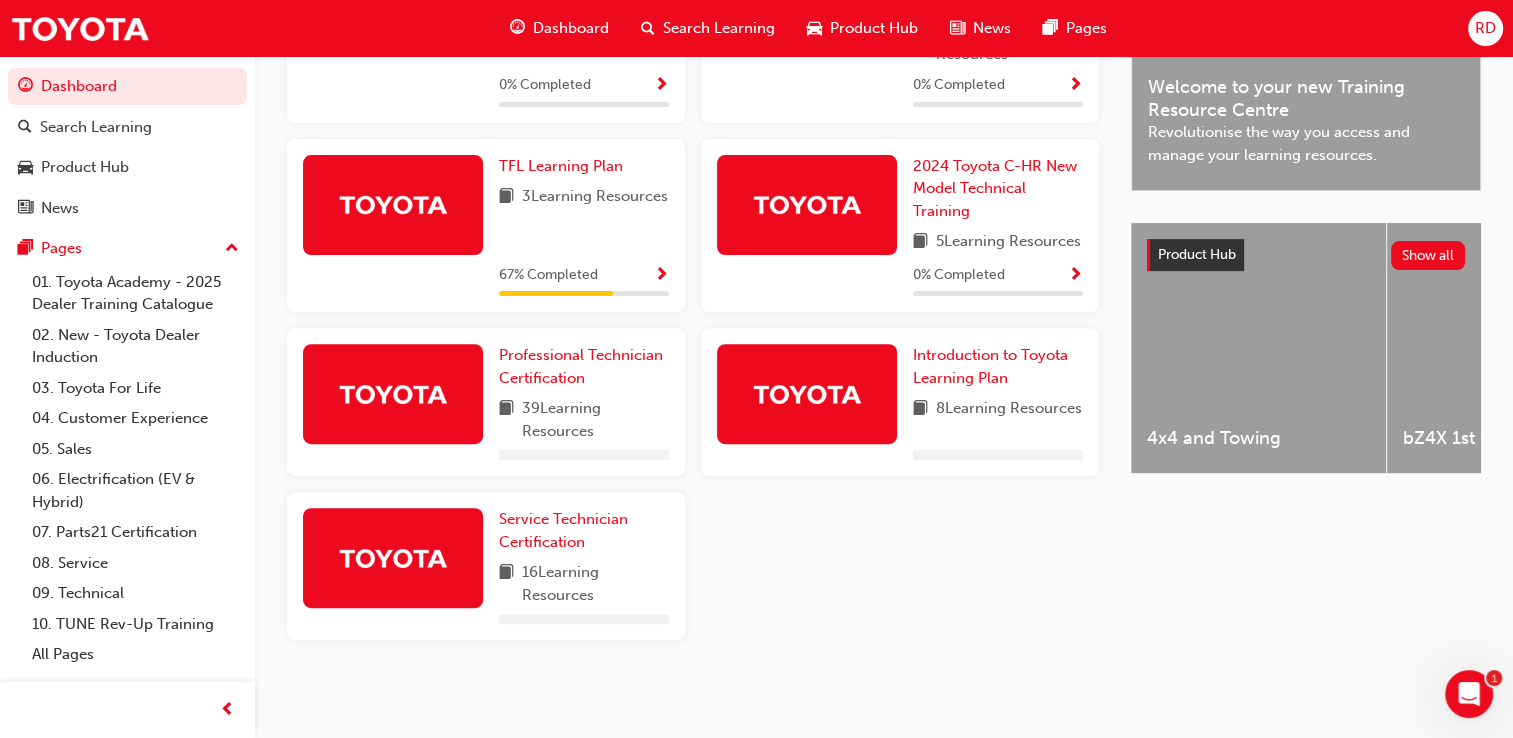 scroll, scrollTop: 627, scrollLeft: 0, axis: vertical 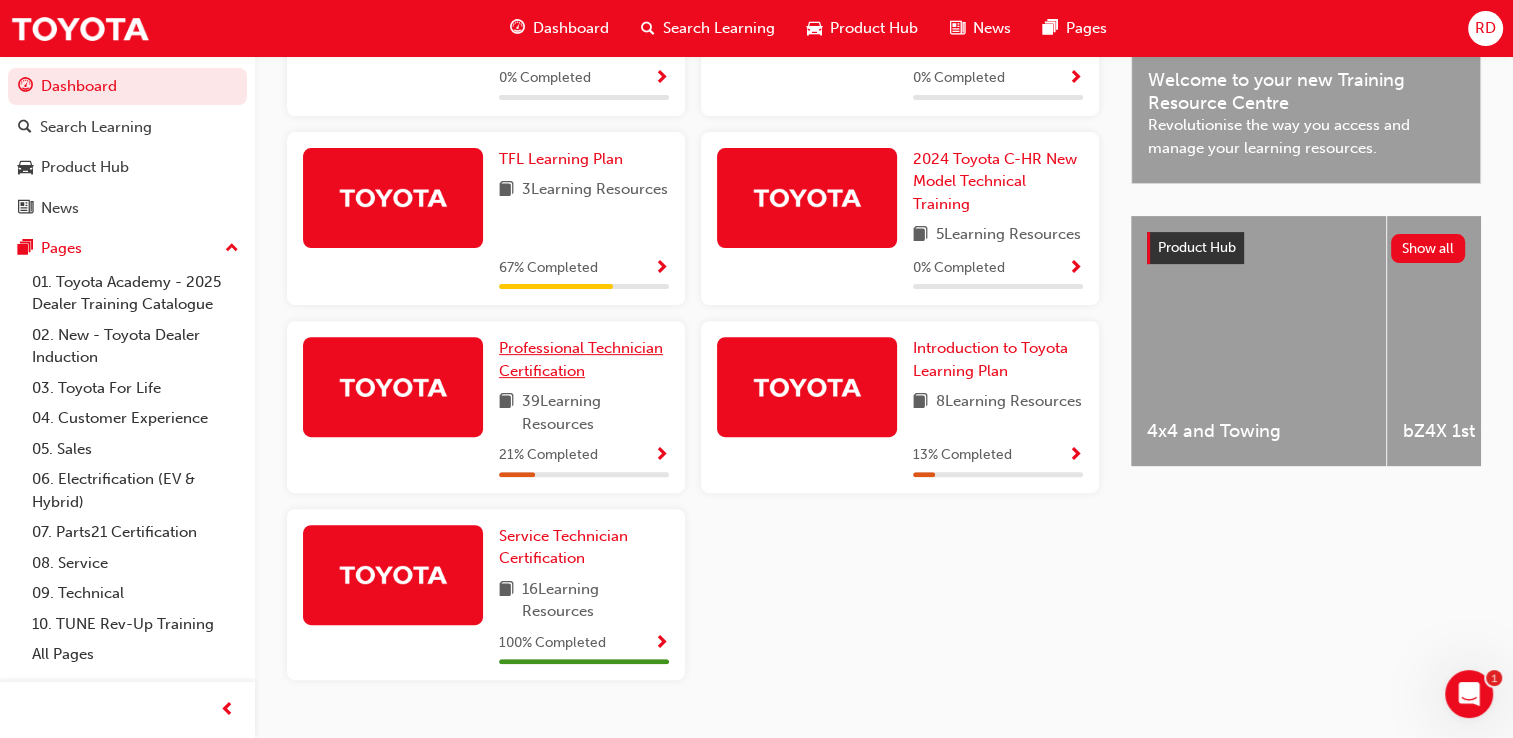 click on "Professional Technician Certification" at bounding box center (581, 359) 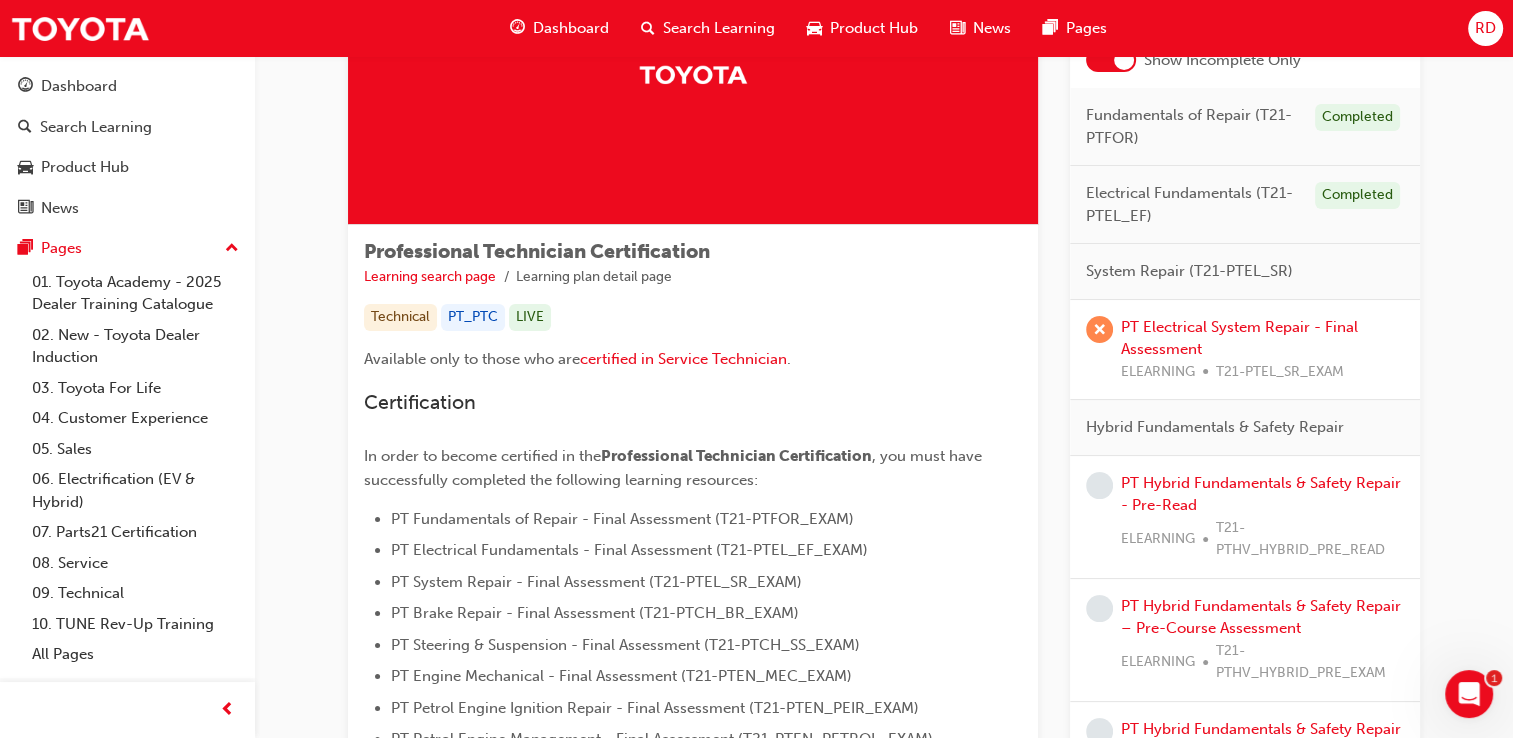 scroll, scrollTop: 180, scrollLeft: 0, axis: vertical 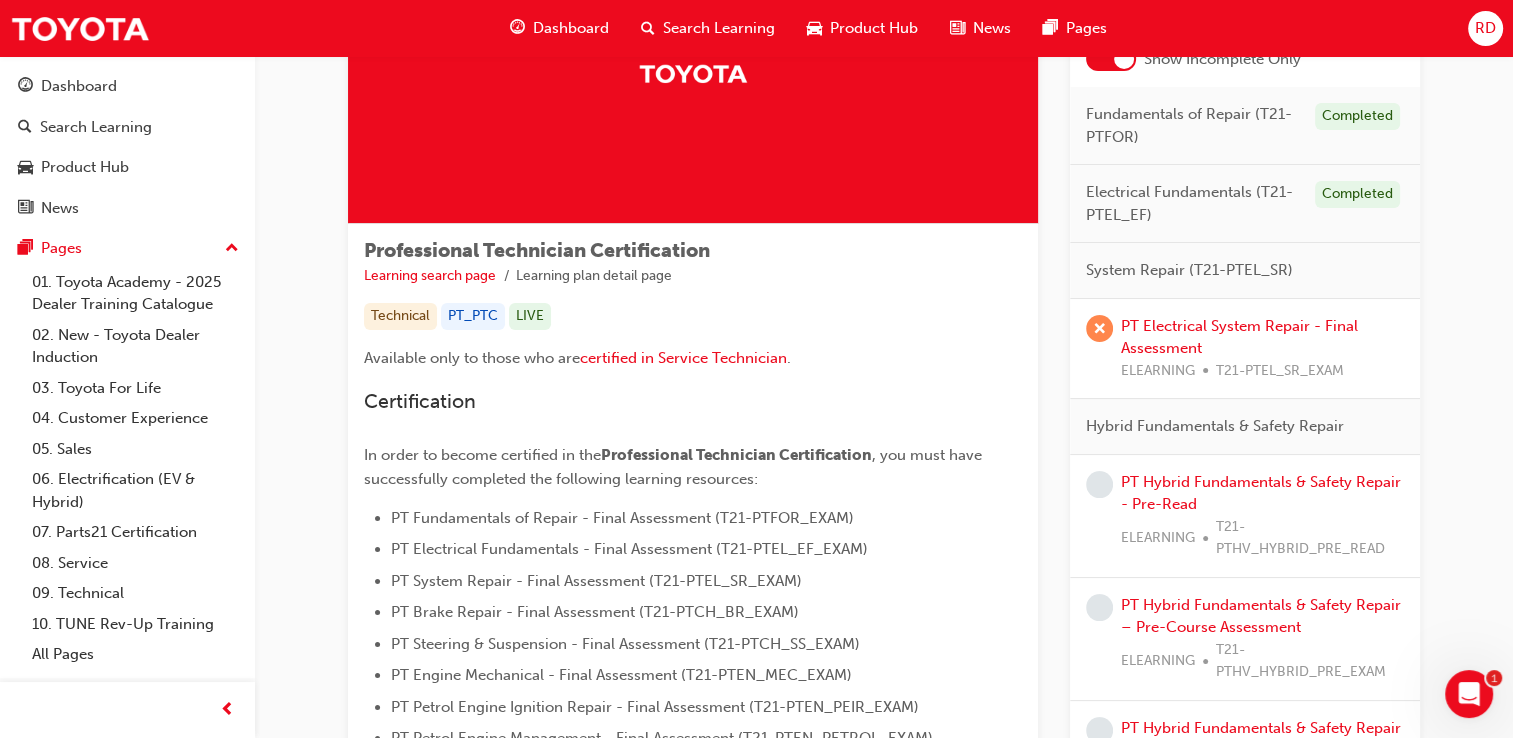 click on "System Repair (T21-PTEL_SR)" at bounding box center [1189, 270] 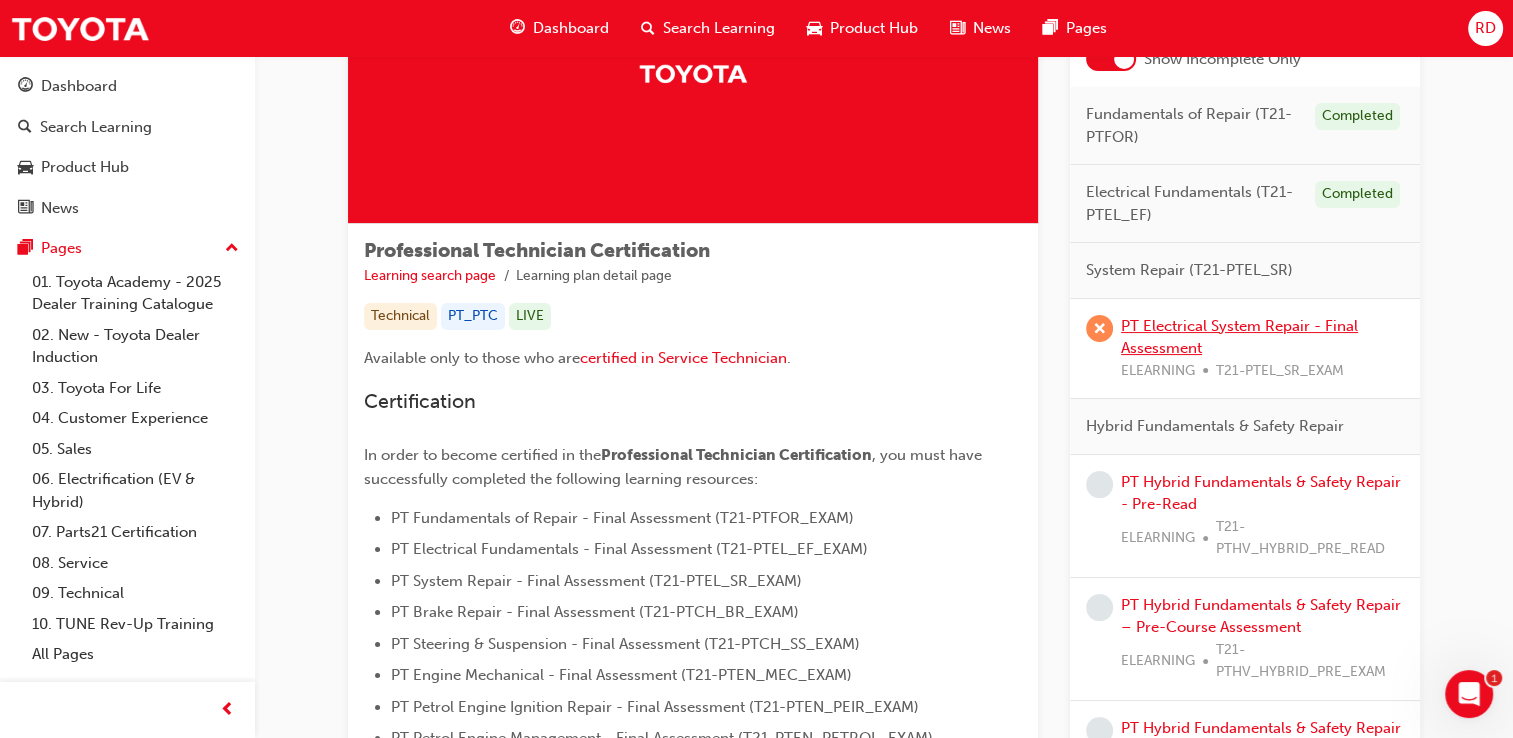 click on "PT Electrical System Repair - Final Assessment" at bounding box center [1239, 337] 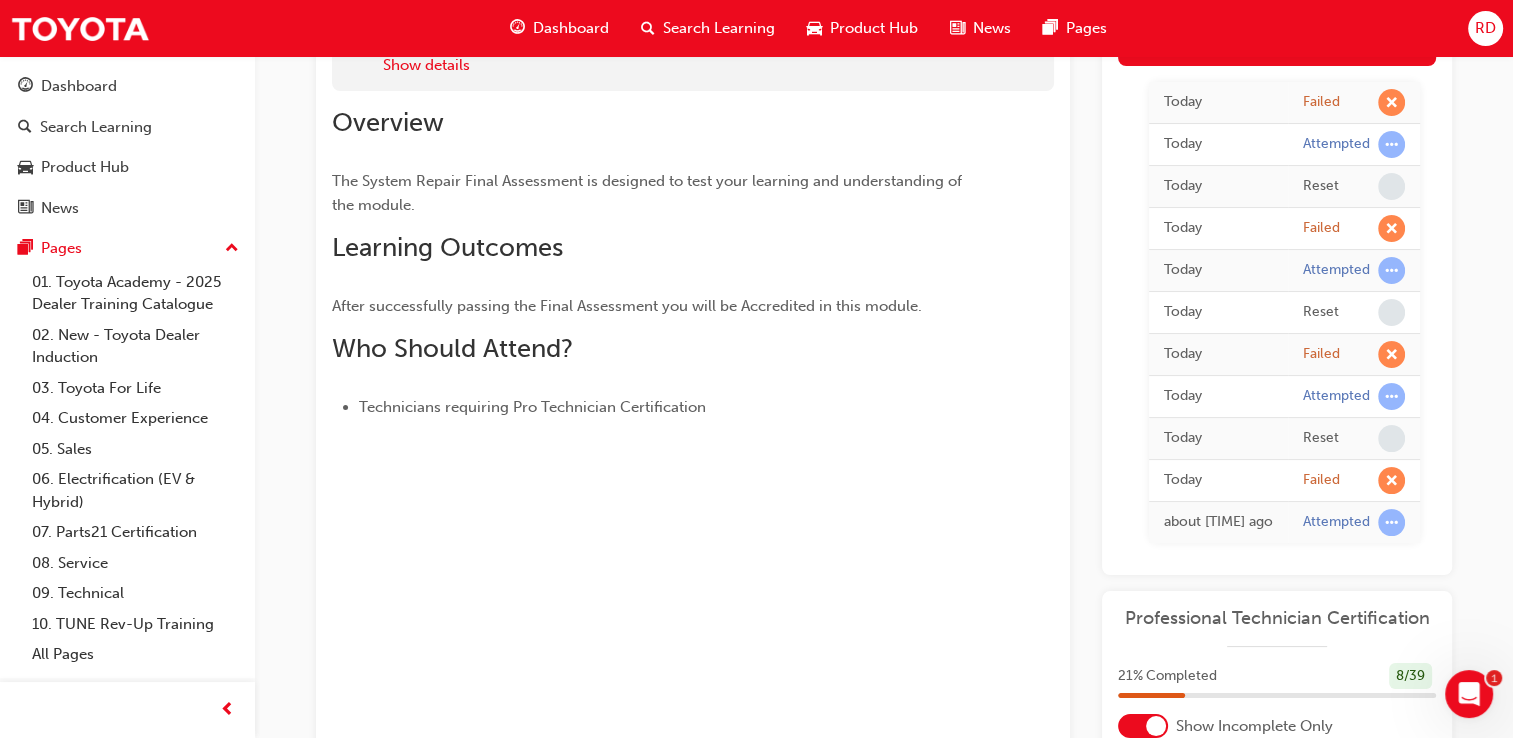 click on "Learning Outcomes" at bounding box center (657, 248) 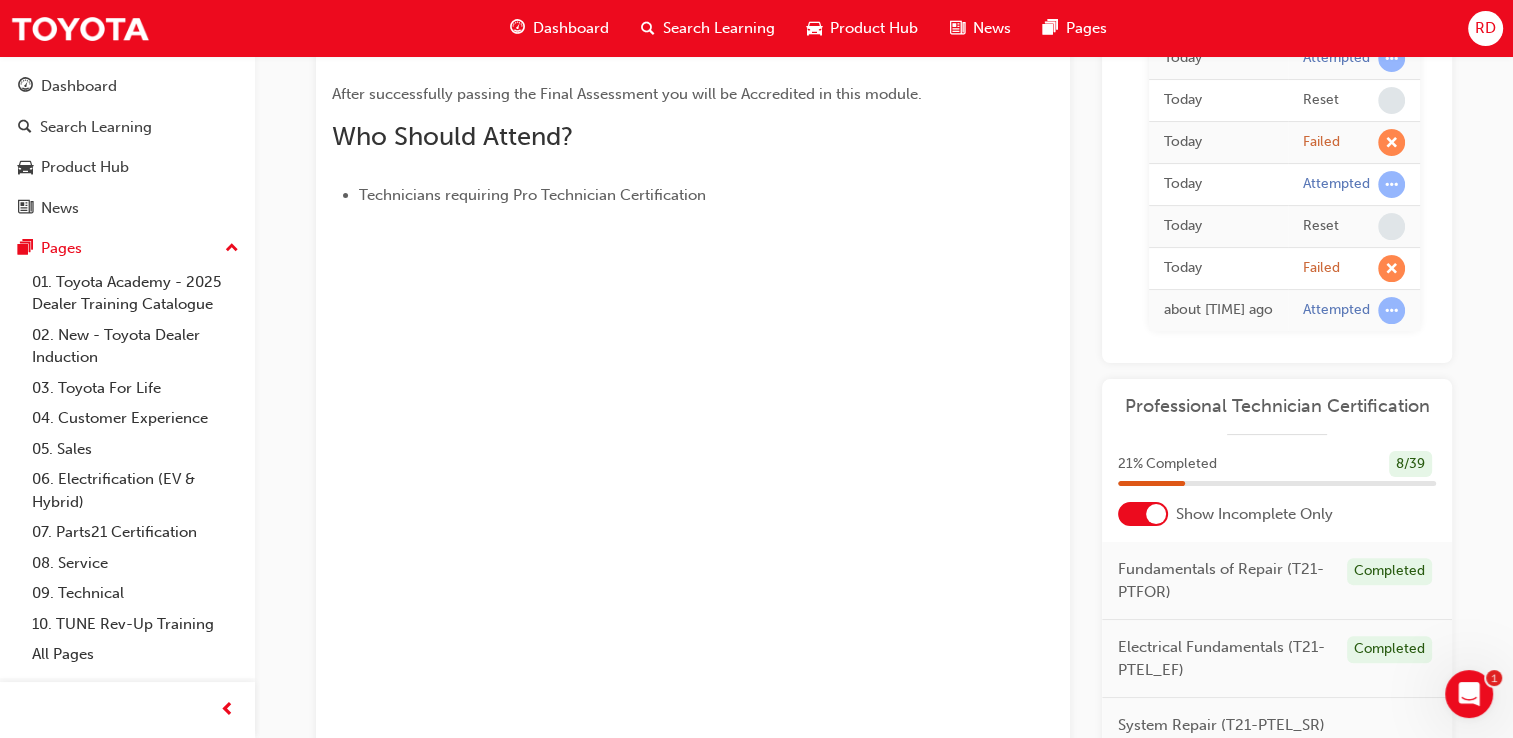 scroll, scrollTop: 400, scrollLeft: 0, axis: vertical 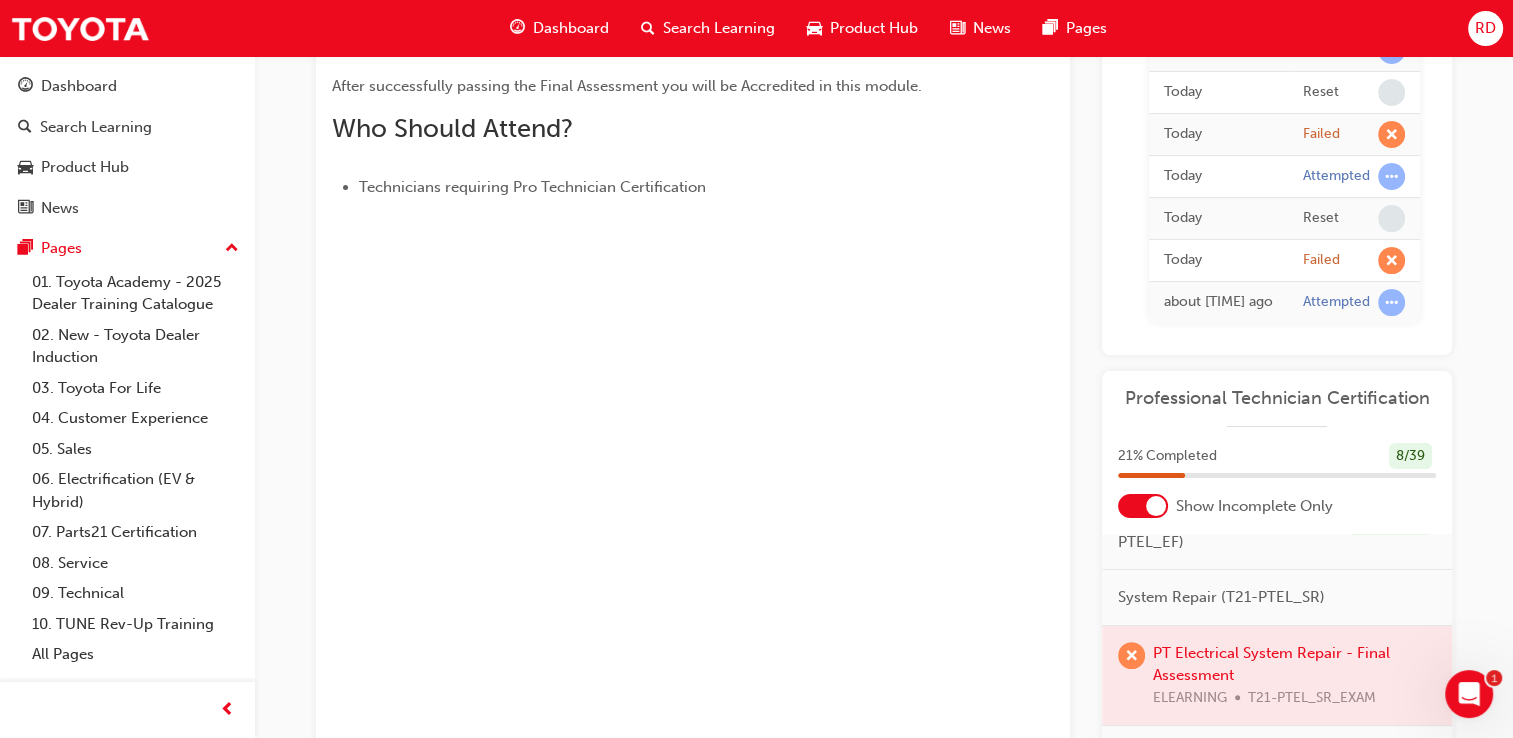 click at bounding box center [1277, 676] 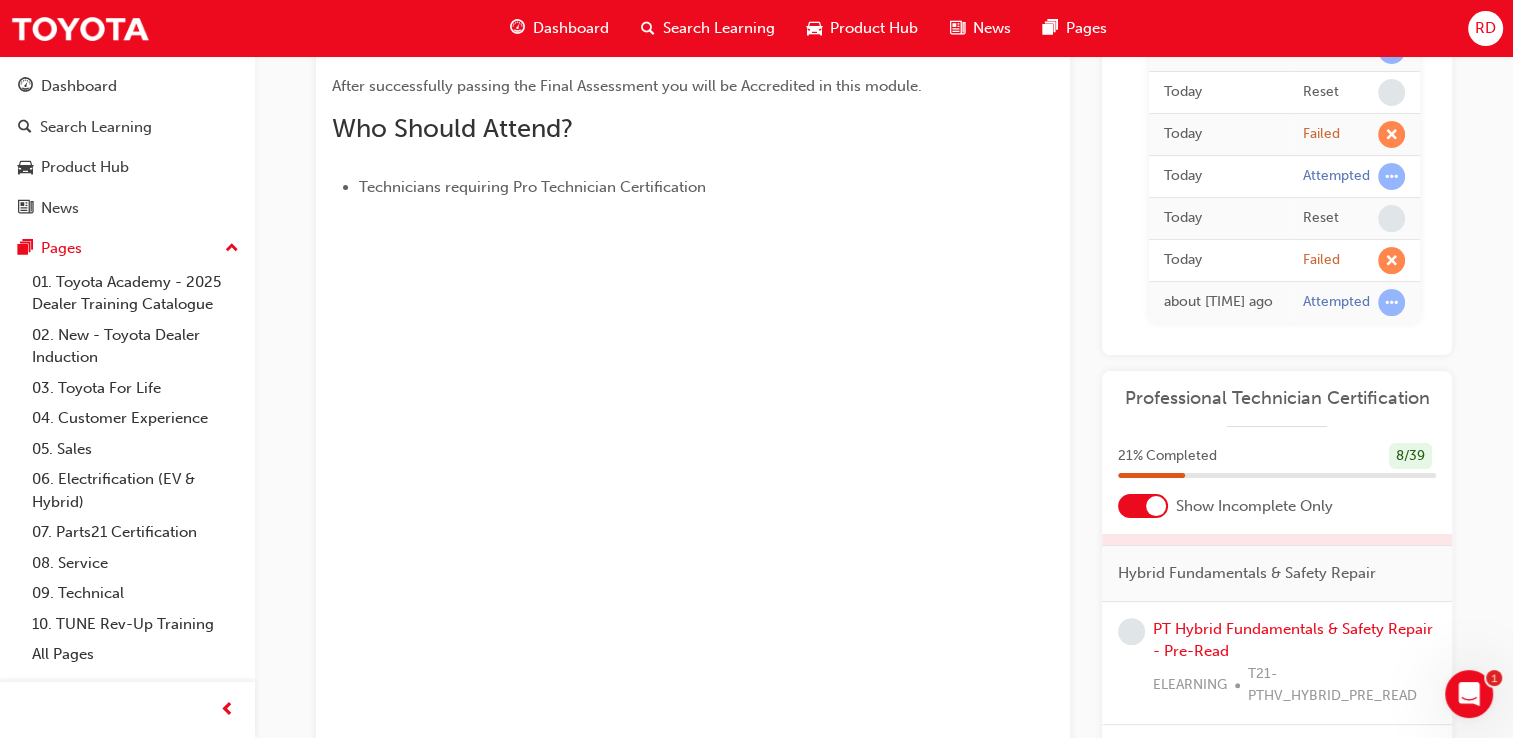 scroll, scrollTop: 0, scrollLeft: 0, axis: both 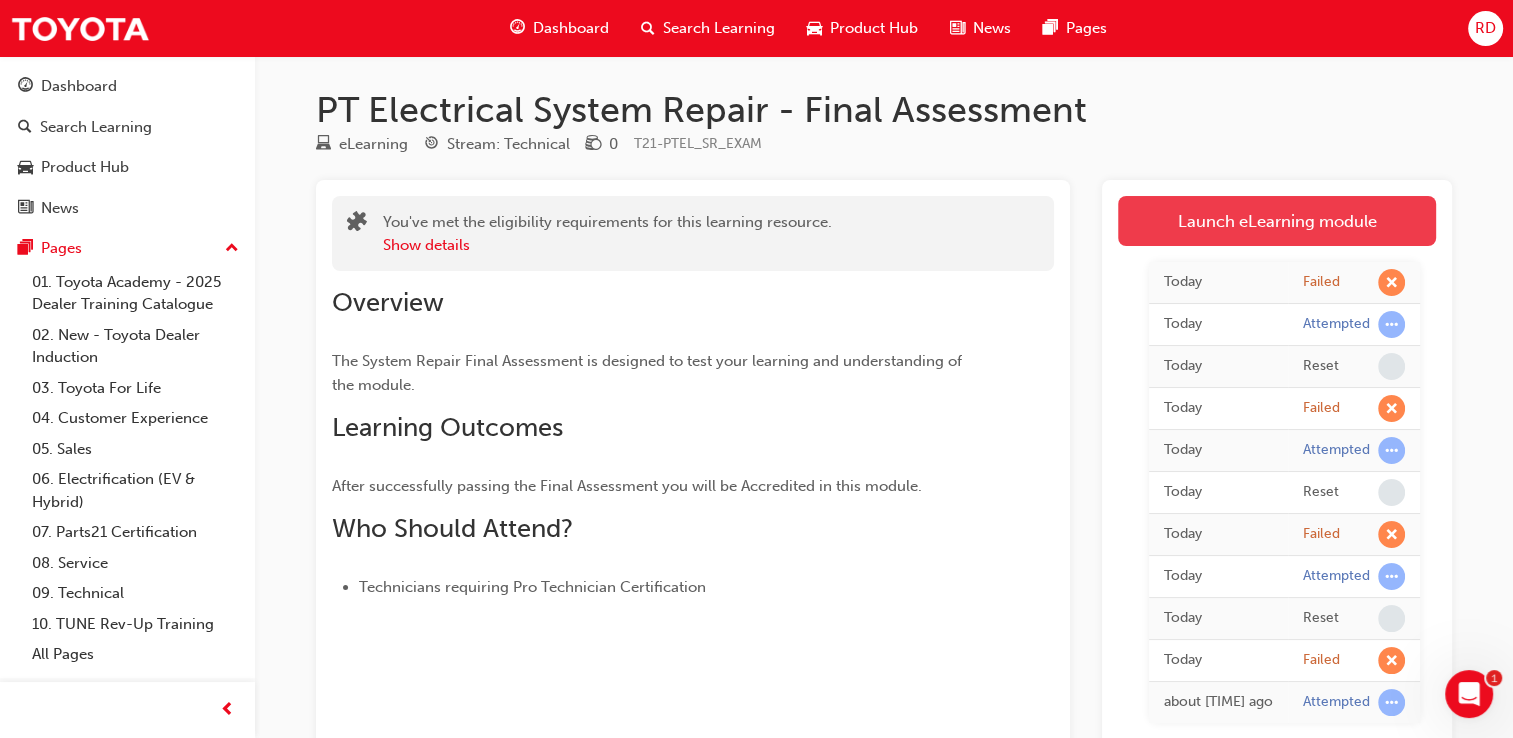 click on "Launch eLearning module" at bounding box center (1277, 221) 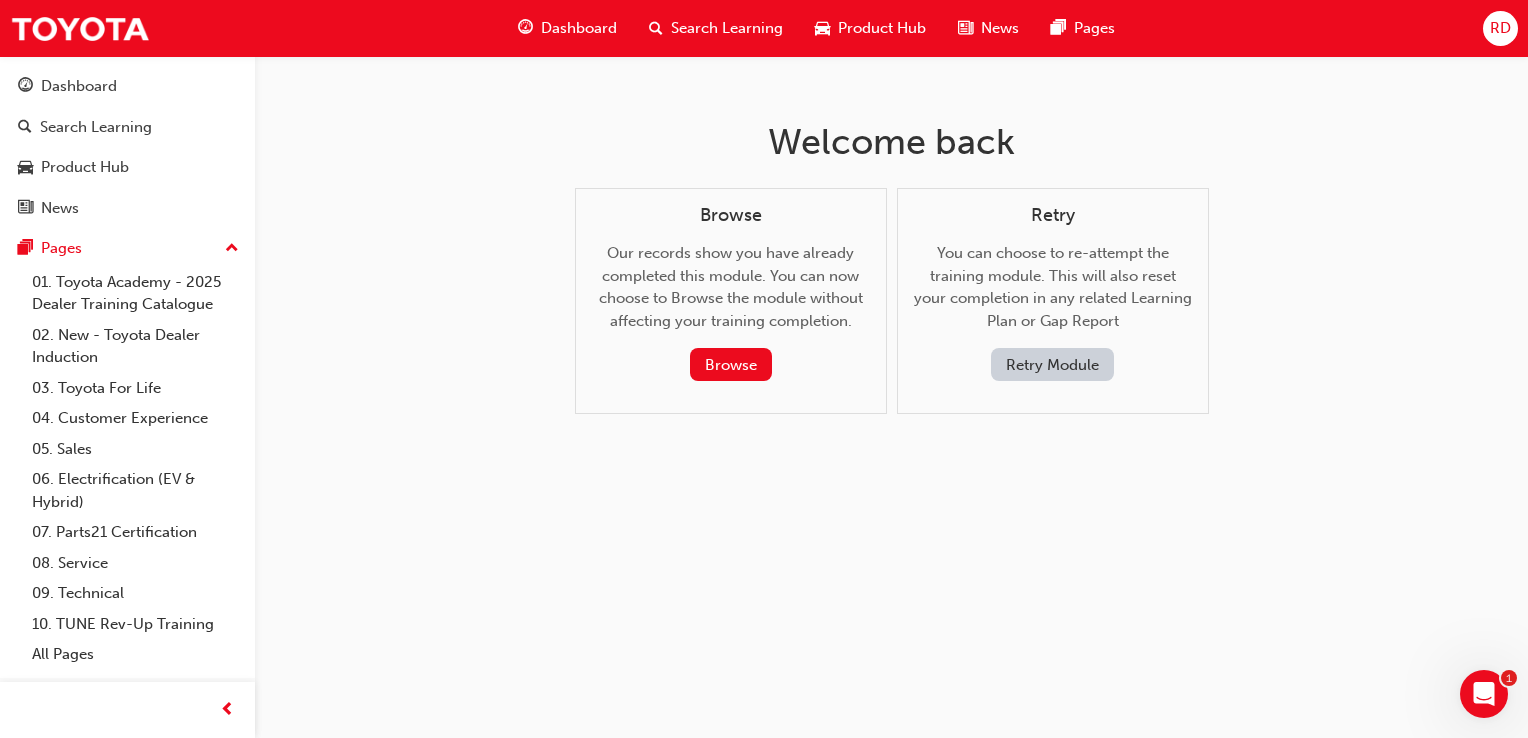 click on "Retry Module" at bounding box center [1052, 364] 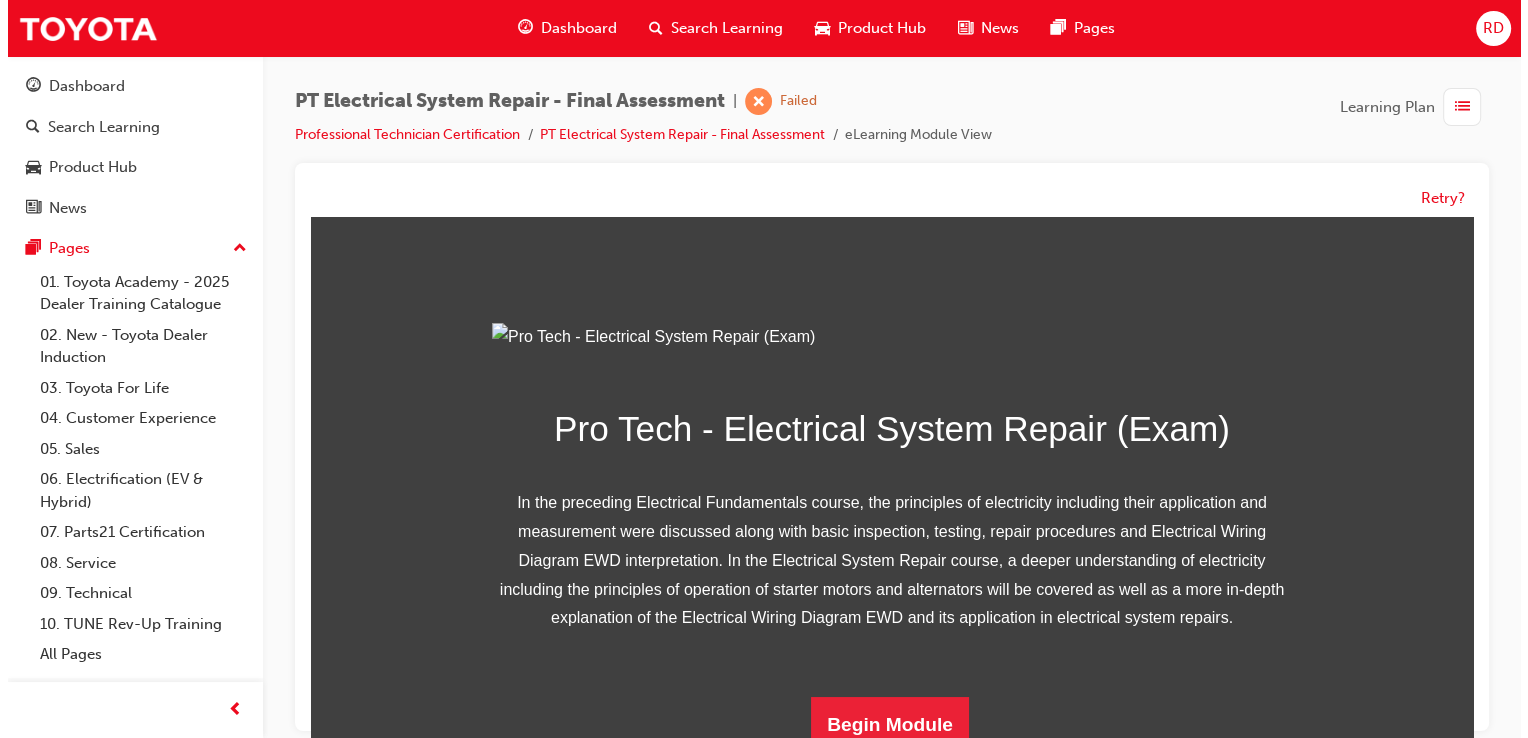 scroll, scrollTop: 300, scrollLeft: 0, axis: vertical 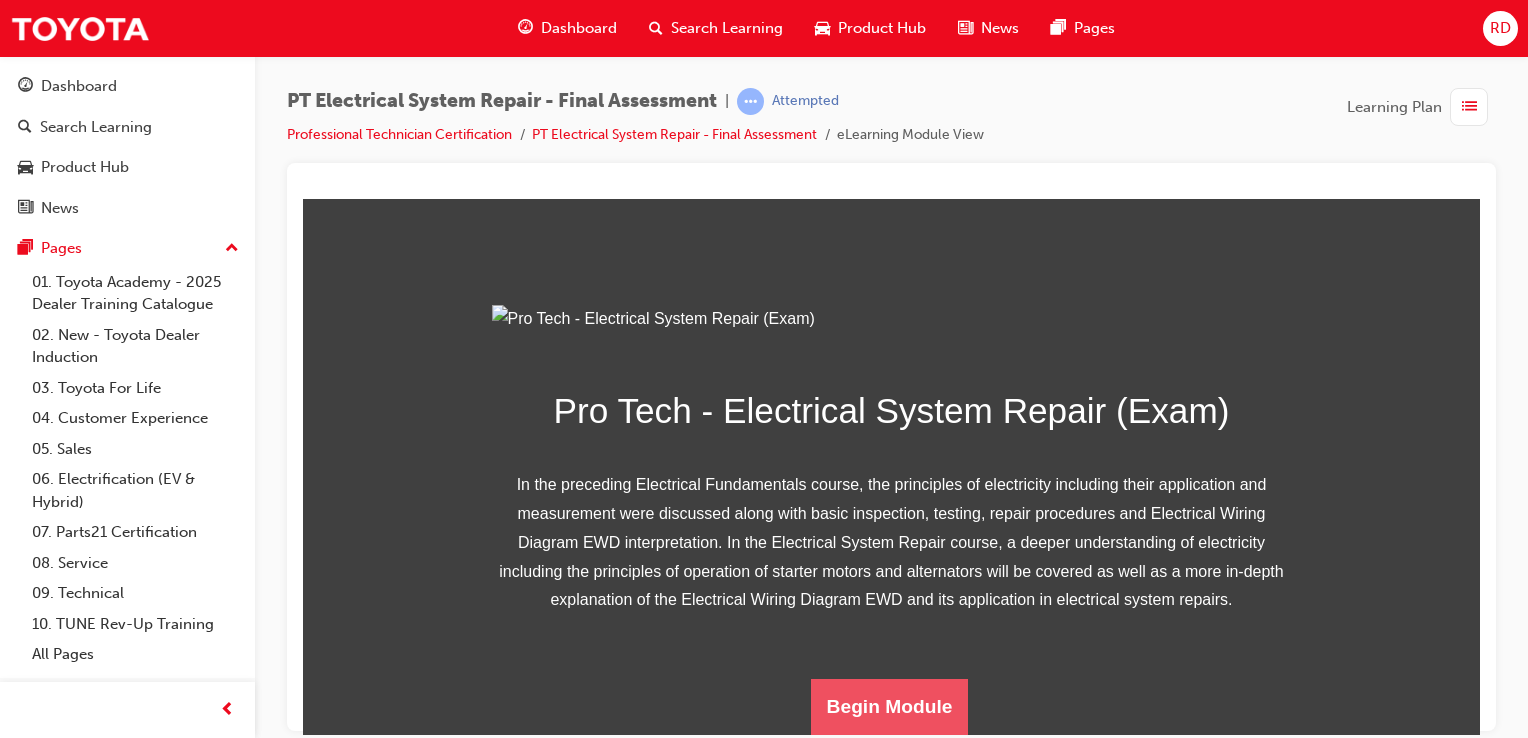 click on "Begin Module" at bounding box center [890, 706] 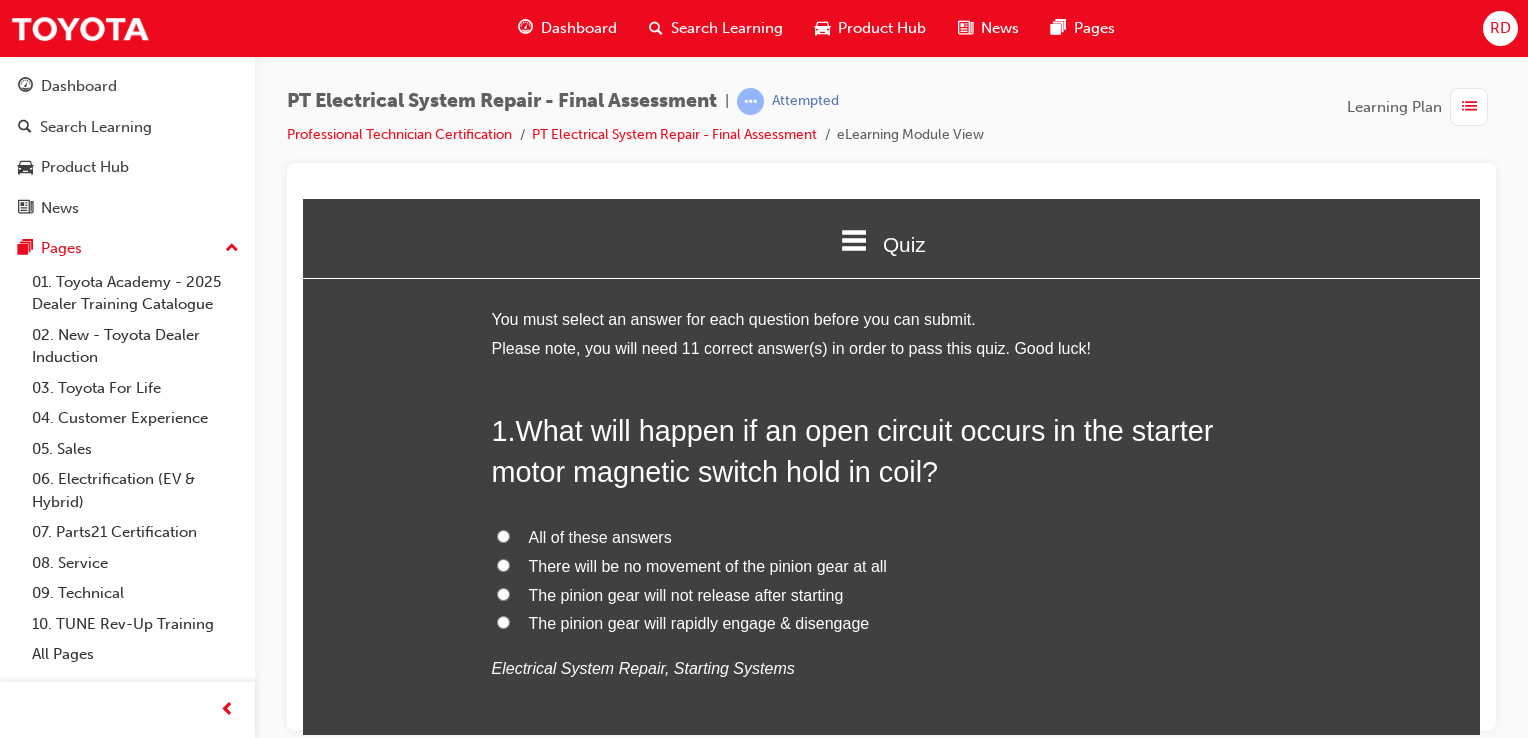 click on "There will be no movement of the pinion gear at all" at bounding box center [503, 564] 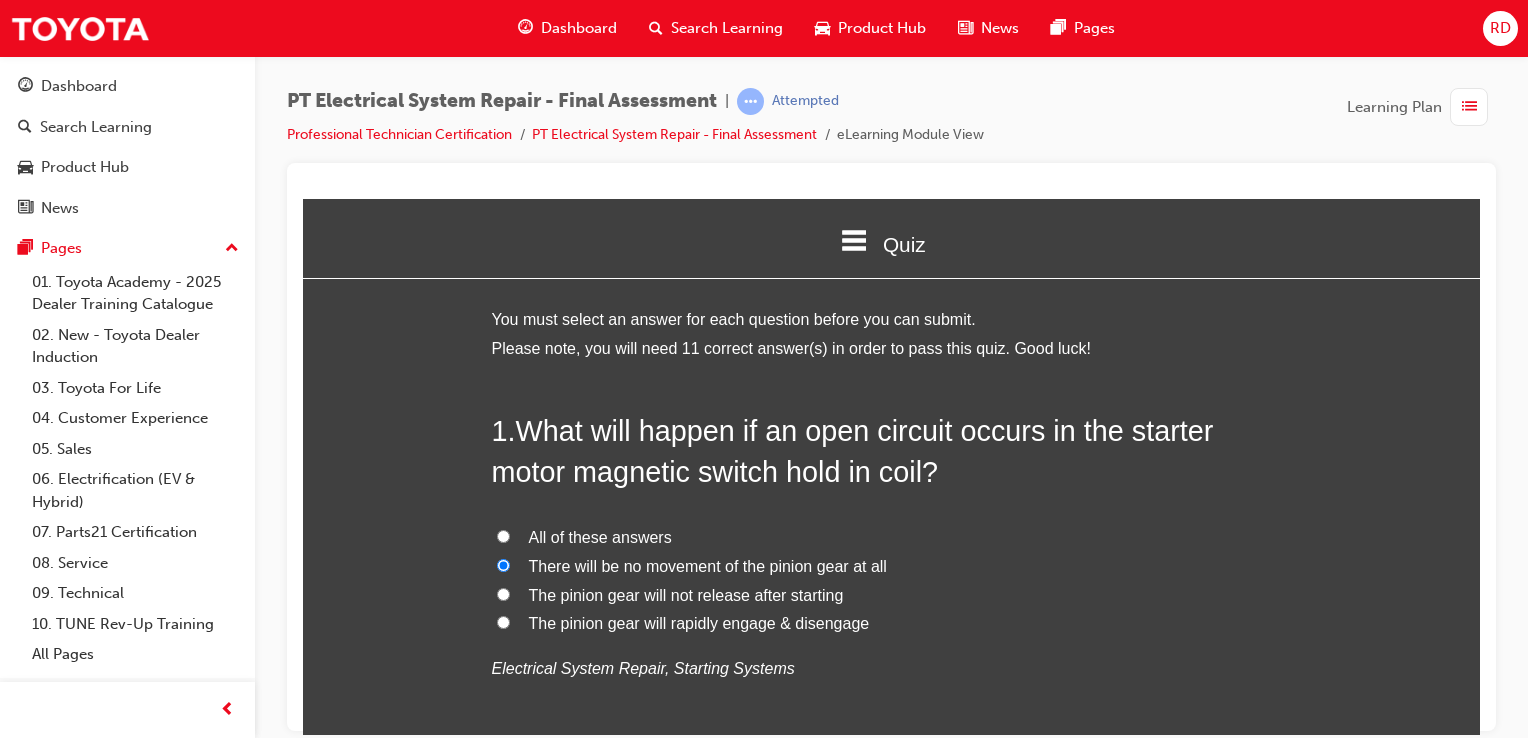 radio on "true" 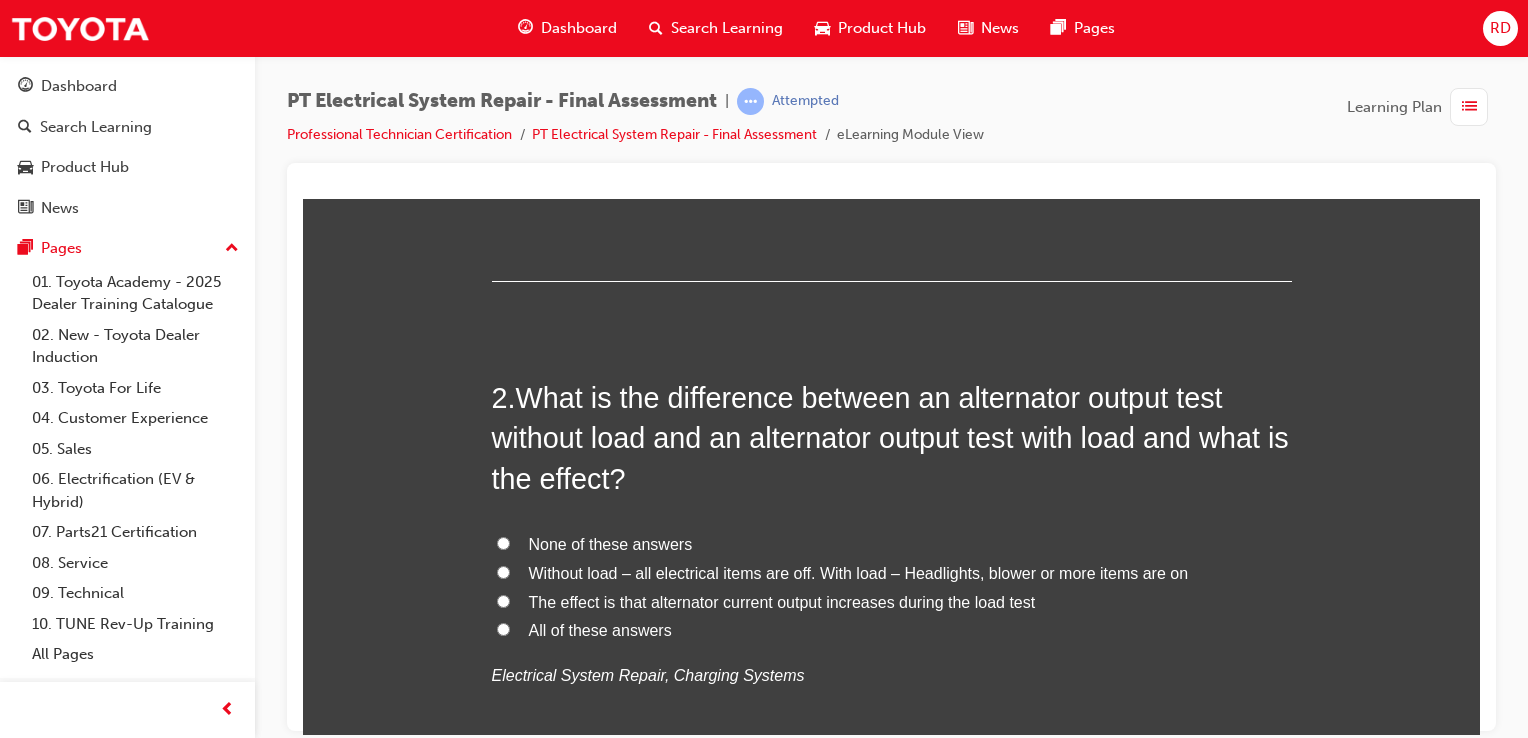 scroll, scrollTop: 500, scrollLeft: 0, axis: vertical 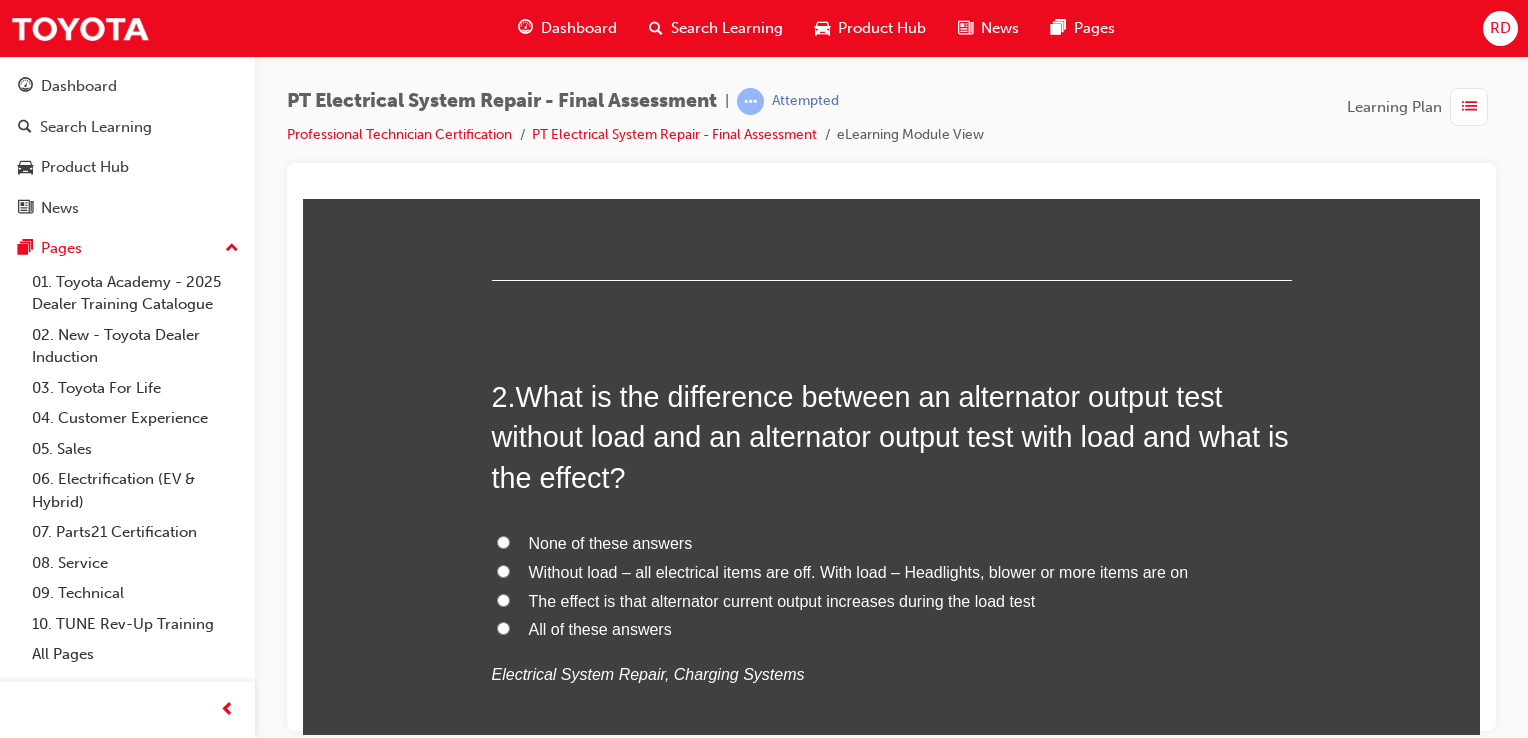 click on "Without load – all electrical items are off. With load – Headlights, blower or more items are on" at bounding box center [503, 570] 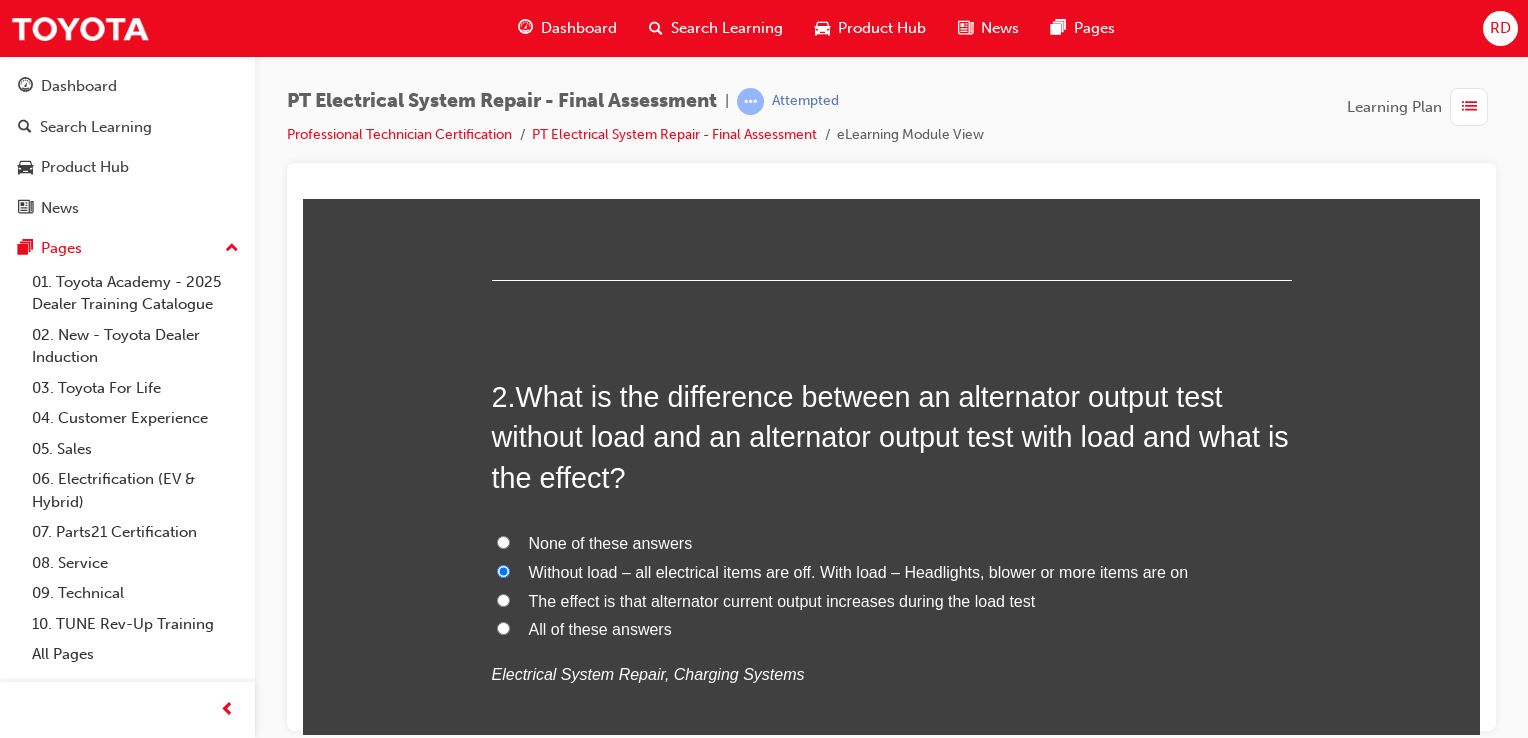 radio on "true" 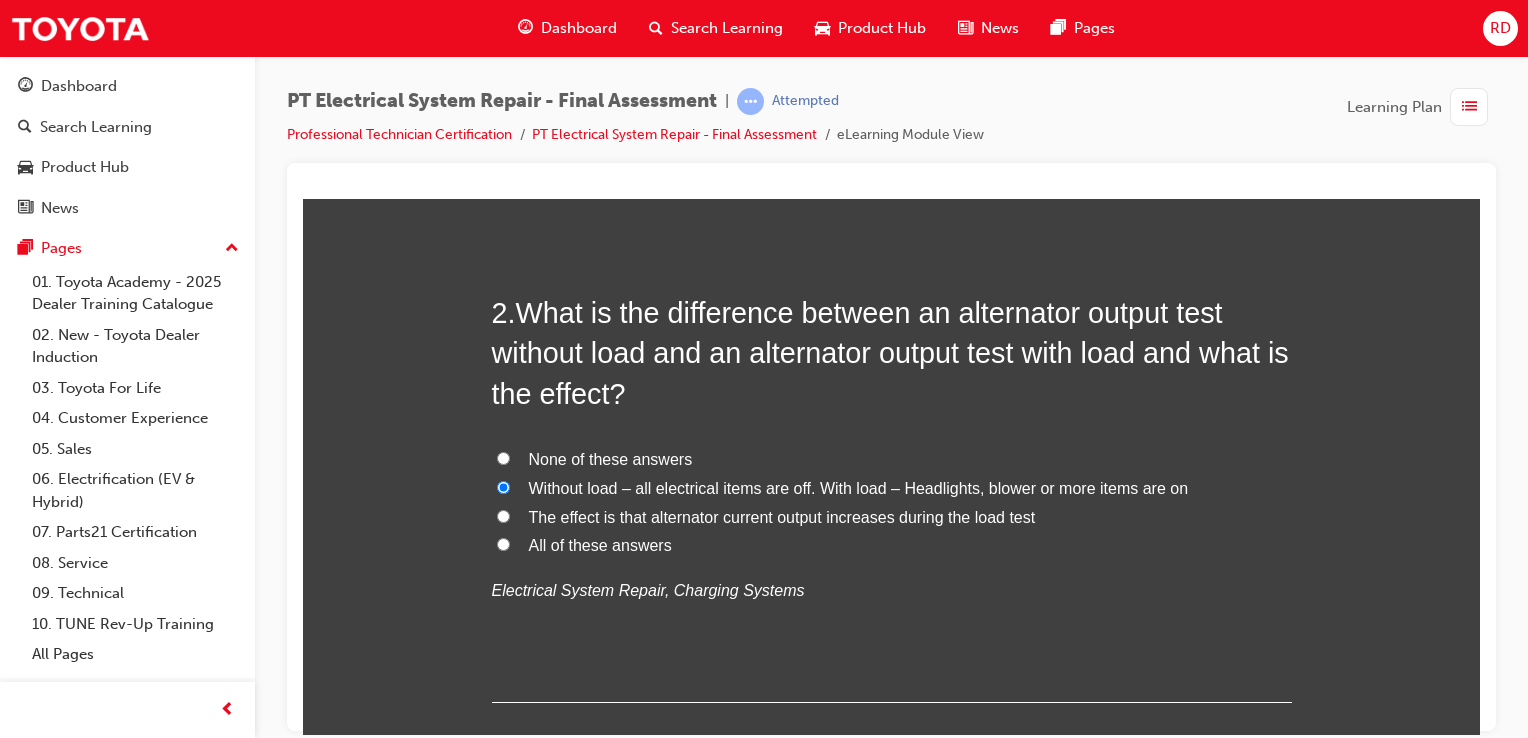 scroll, scrollTop: 576, scrollLeft: 0, axis: vertical 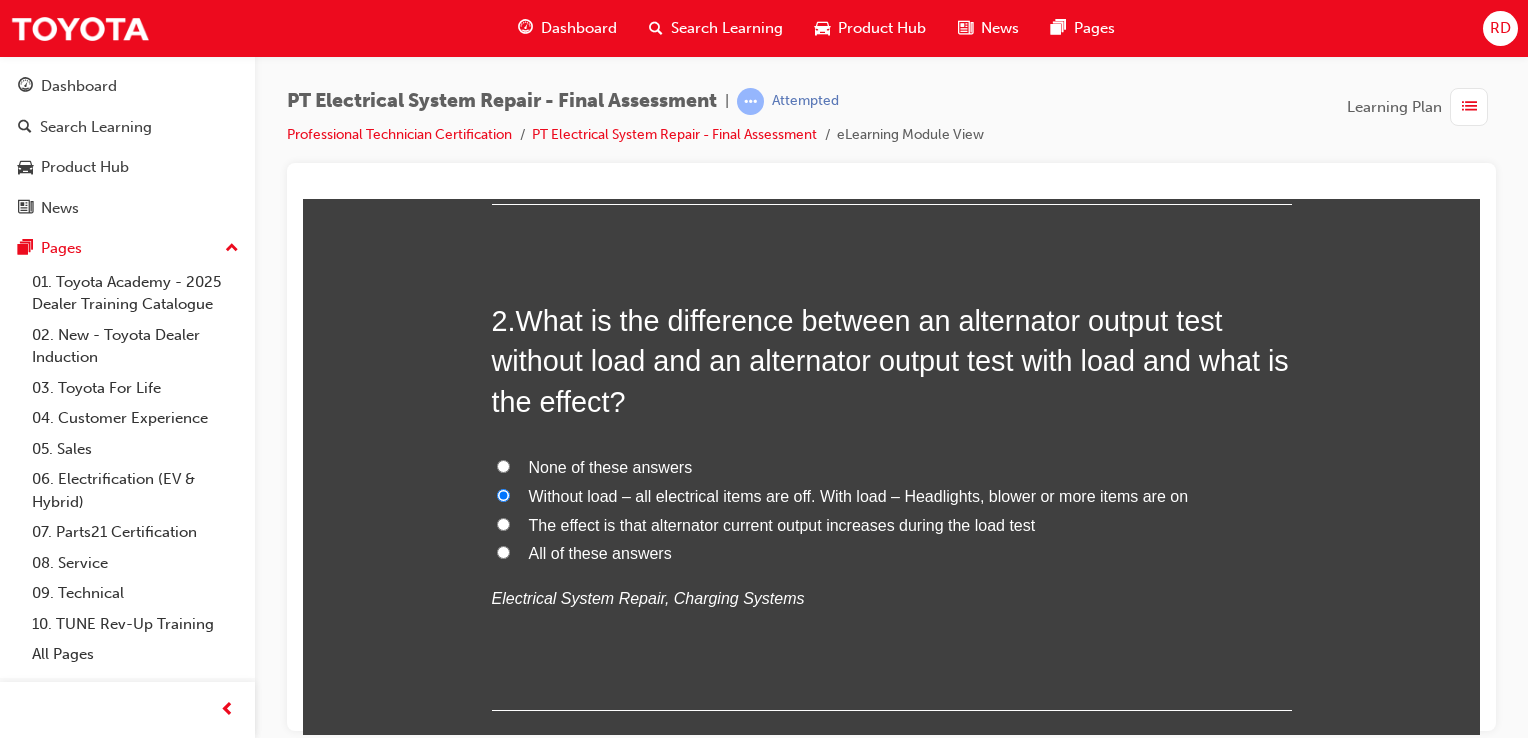 click on "Without load – all electrical items are off. With load – Headlights, blower or more items are on The effect is that alternator current output increases during the load test All of these answers
Electrical System Repair, Charging Systems" at bounding box center [892, 533] 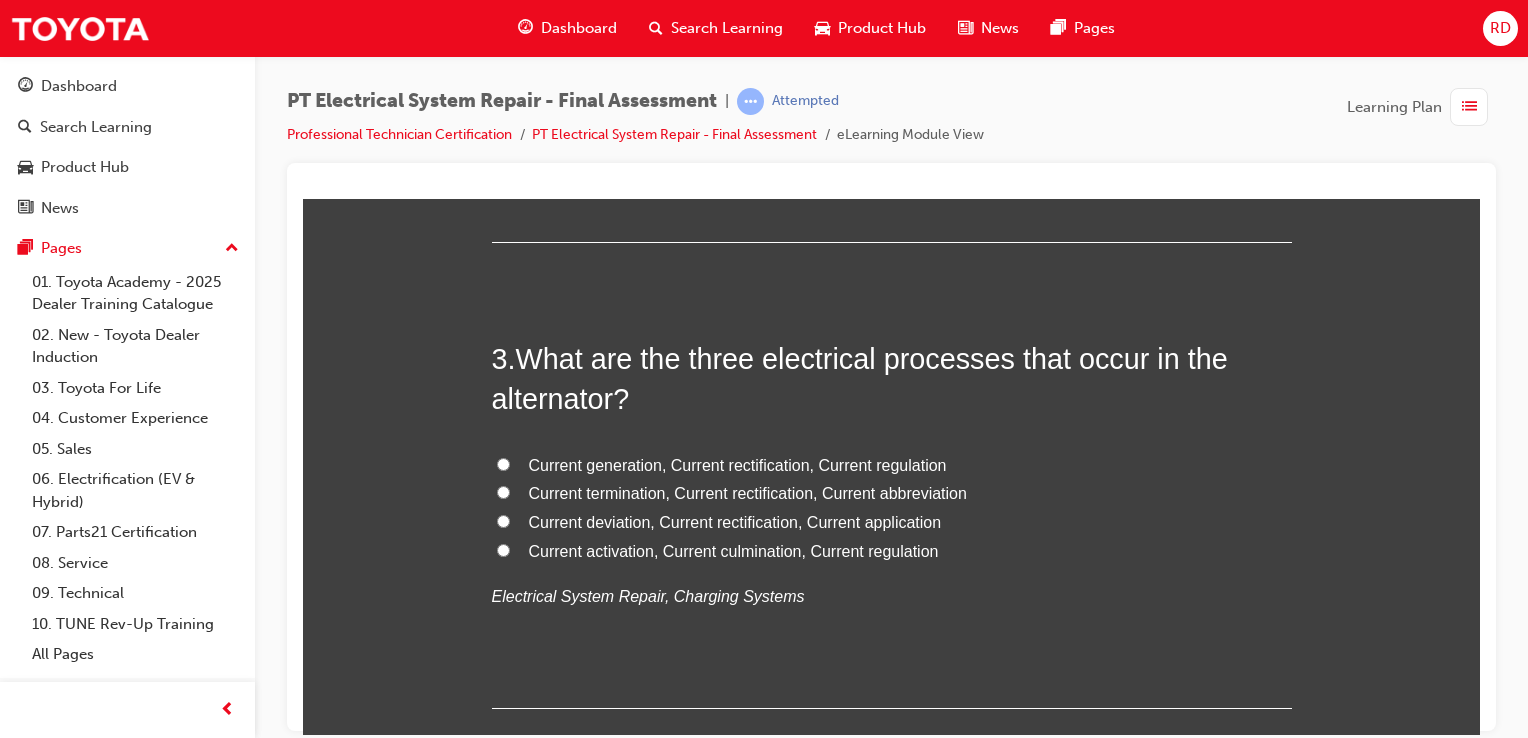 scroll, scrollTop: 1046, scrollLeft: 0, axis: vertical 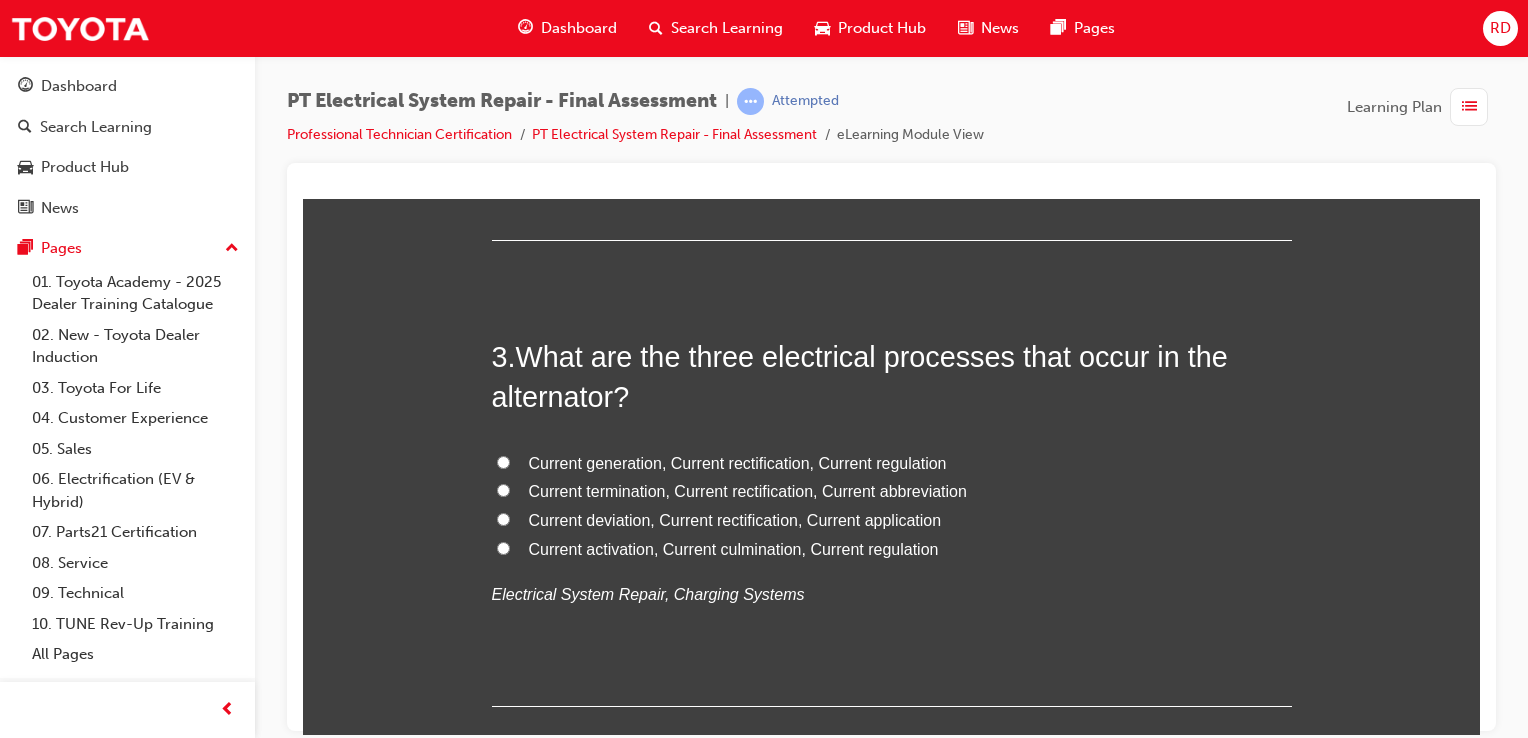 click on "Current generation, Current rectification, Current regulation" at bounding box center (503, 461) 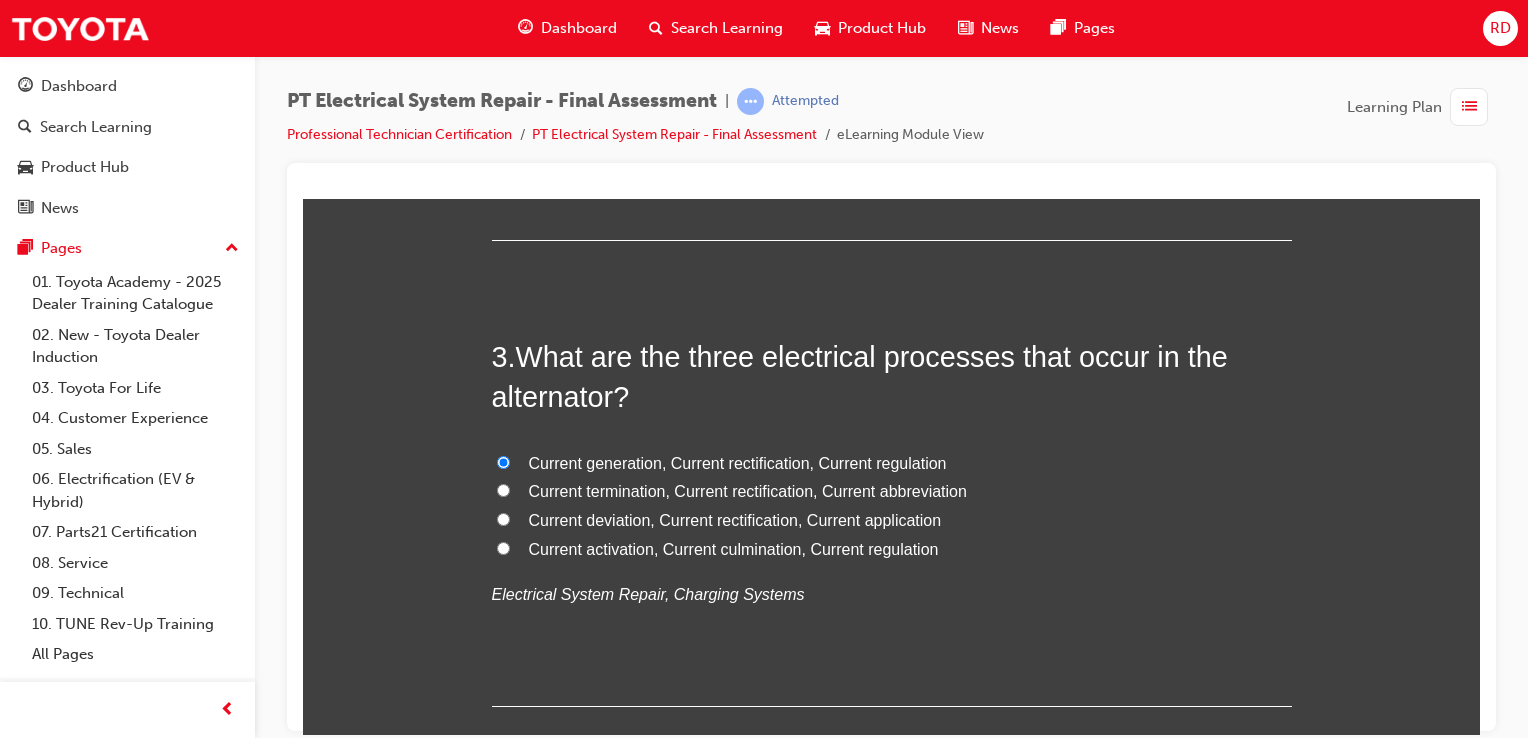 radio on "true" 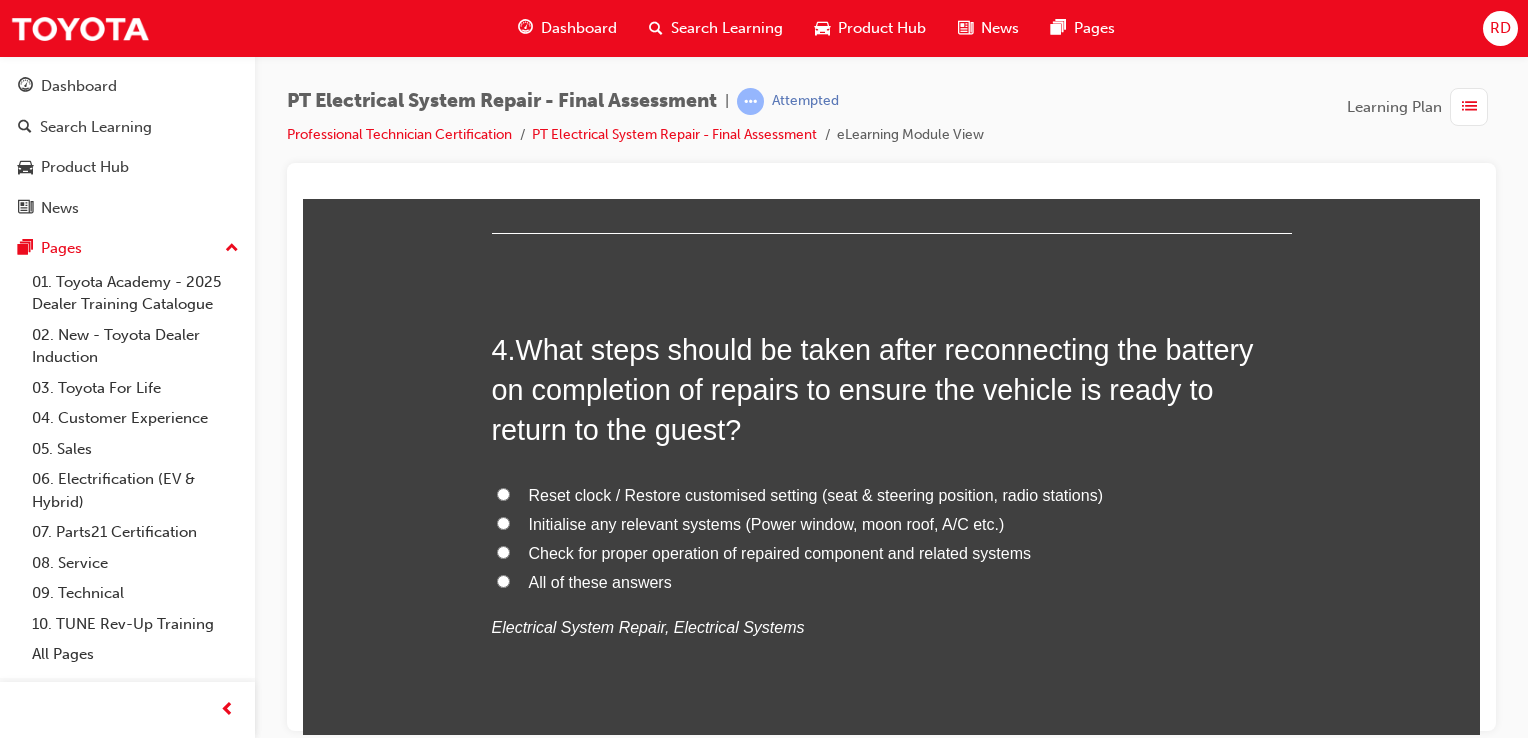 scroll, scrollTop: 1520, scrollLeft: 0, axis: vertical 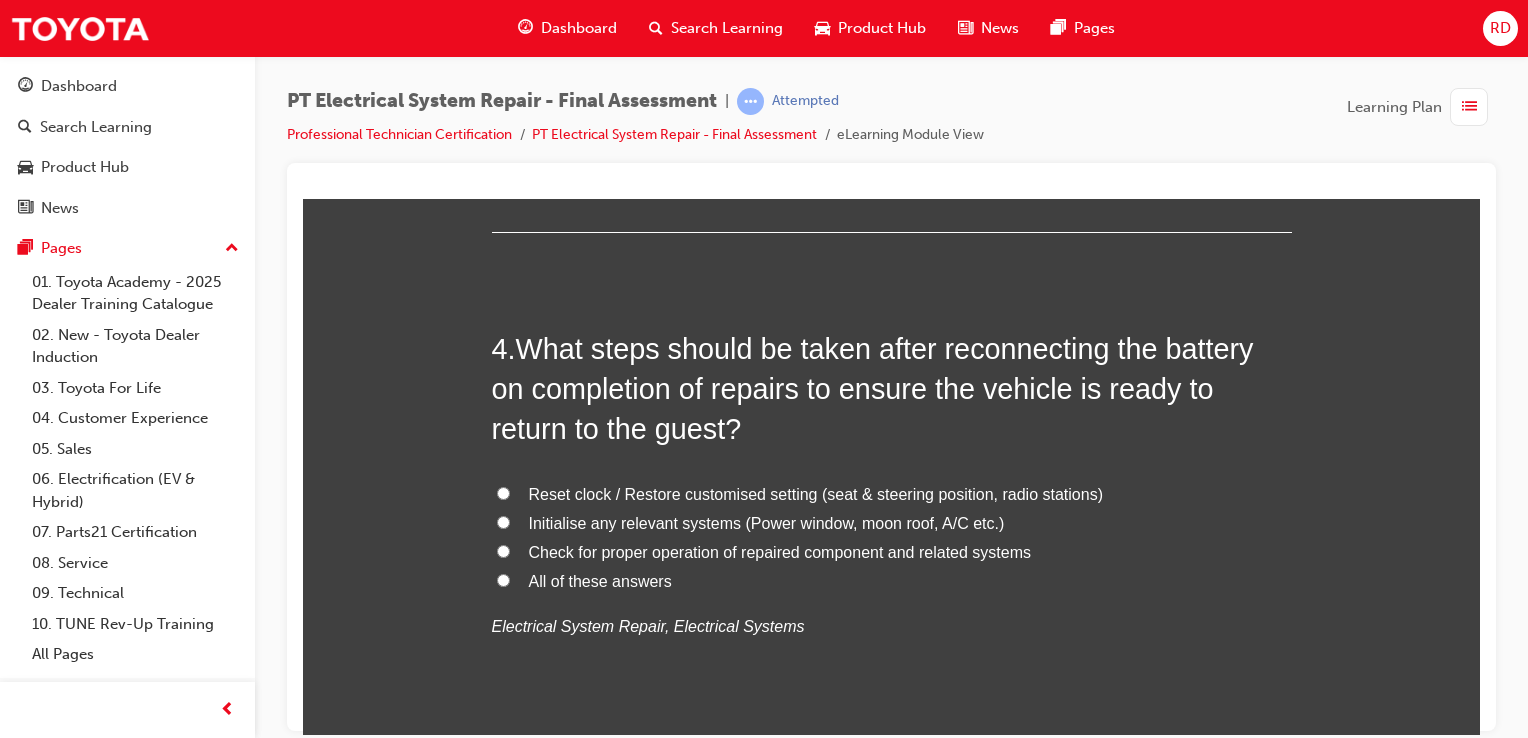 click on "All of these answers" at bounding box center (892, 581) 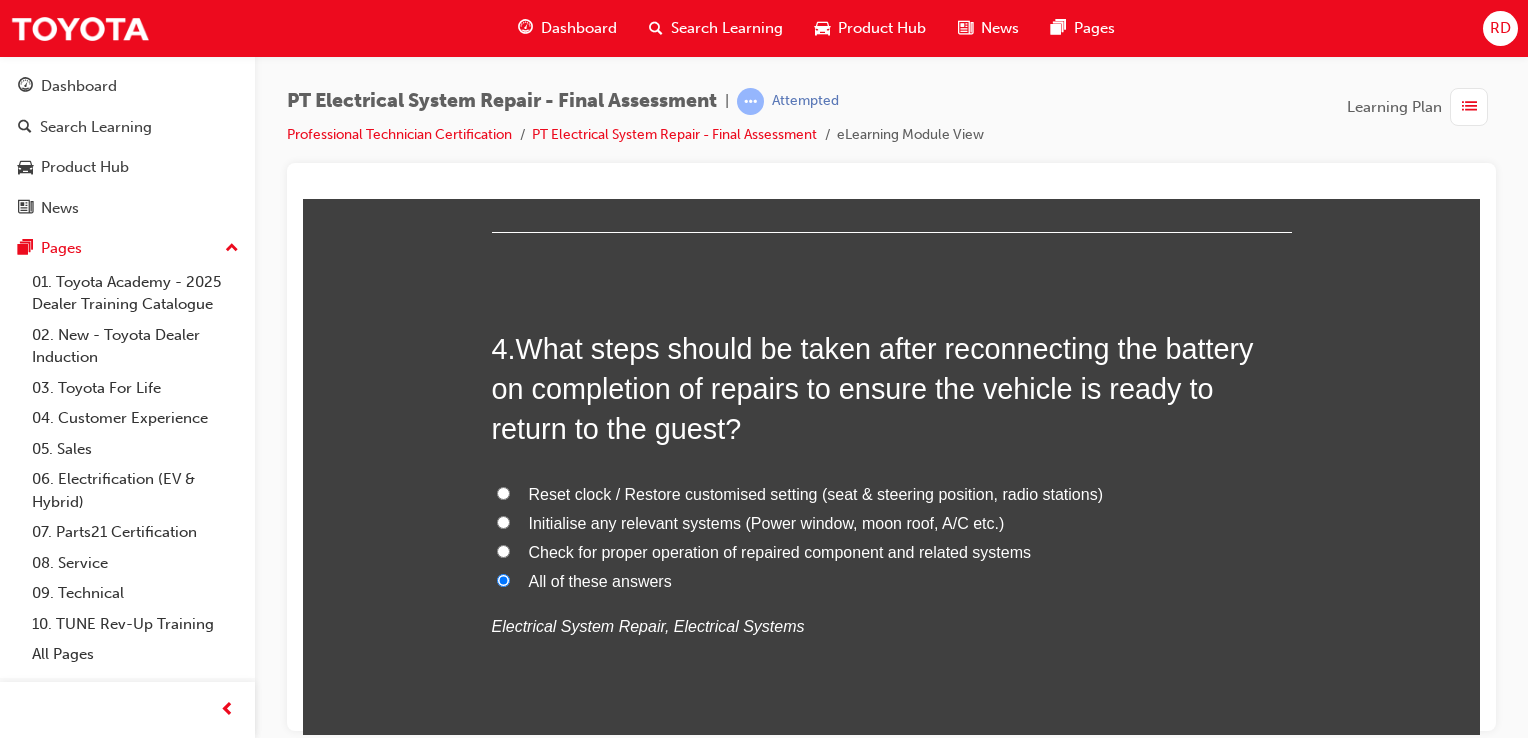 radio on "true" 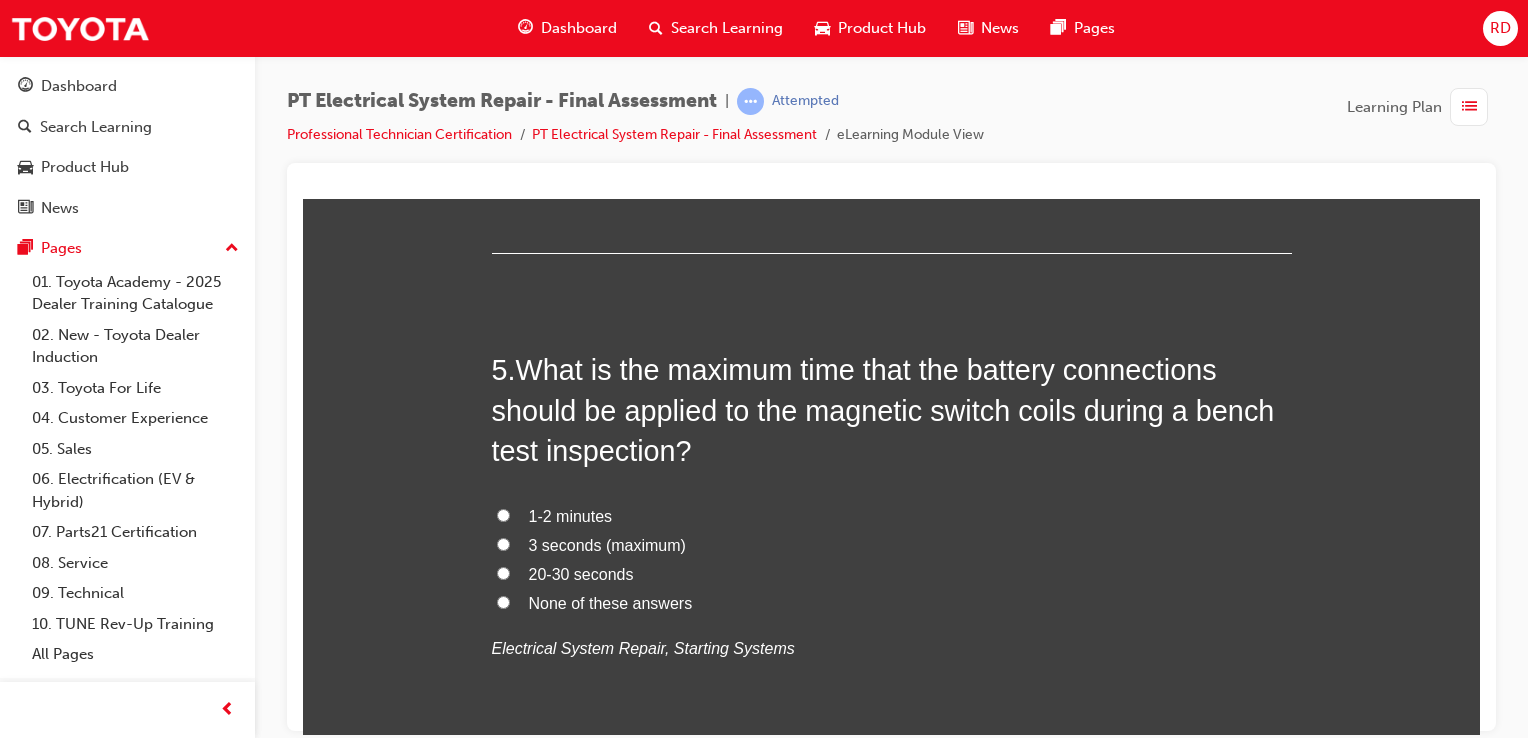 scroll, scrollTop: 2006, scrollLeft: 0, axis: vertical 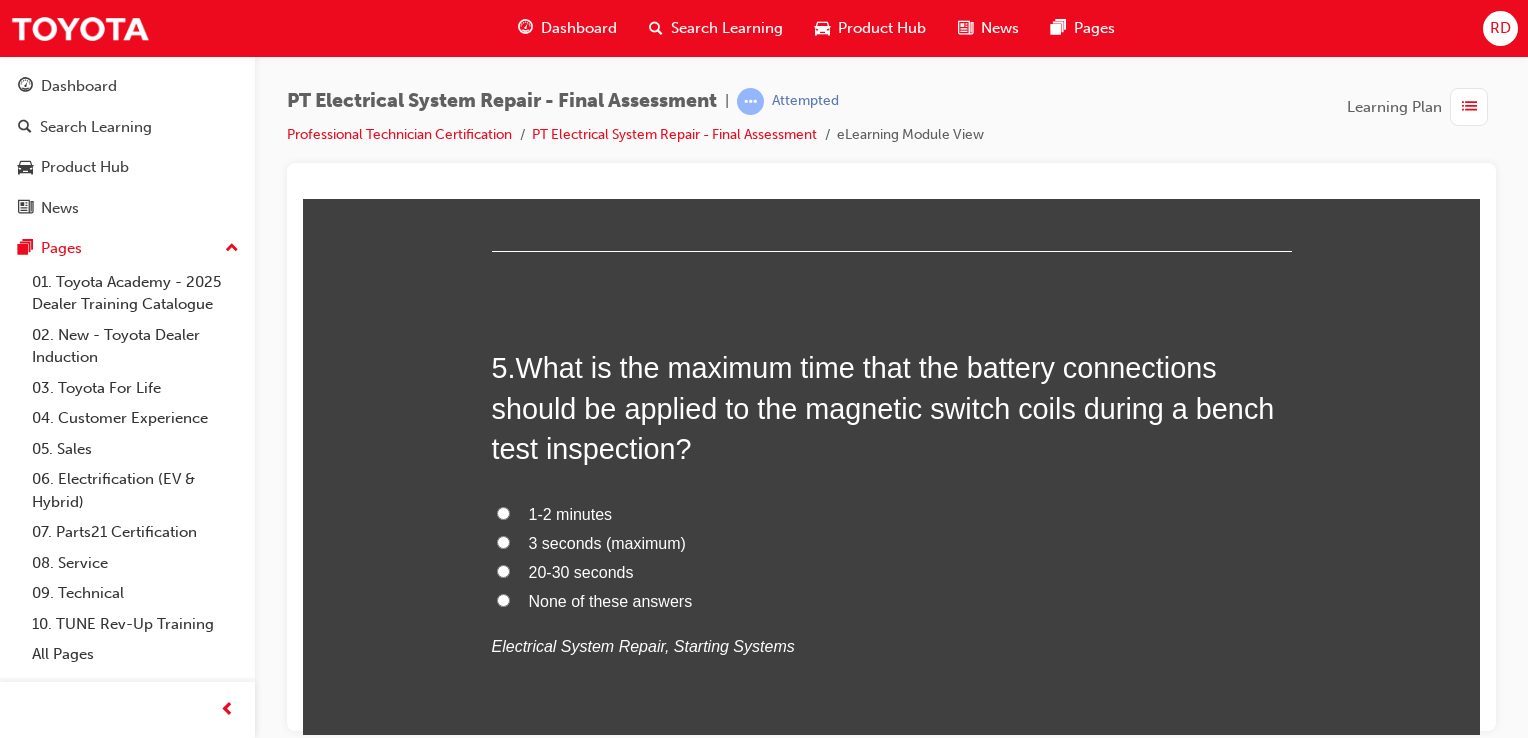 click on "3 seconds (maximum)" at bounding box center [503, 541] 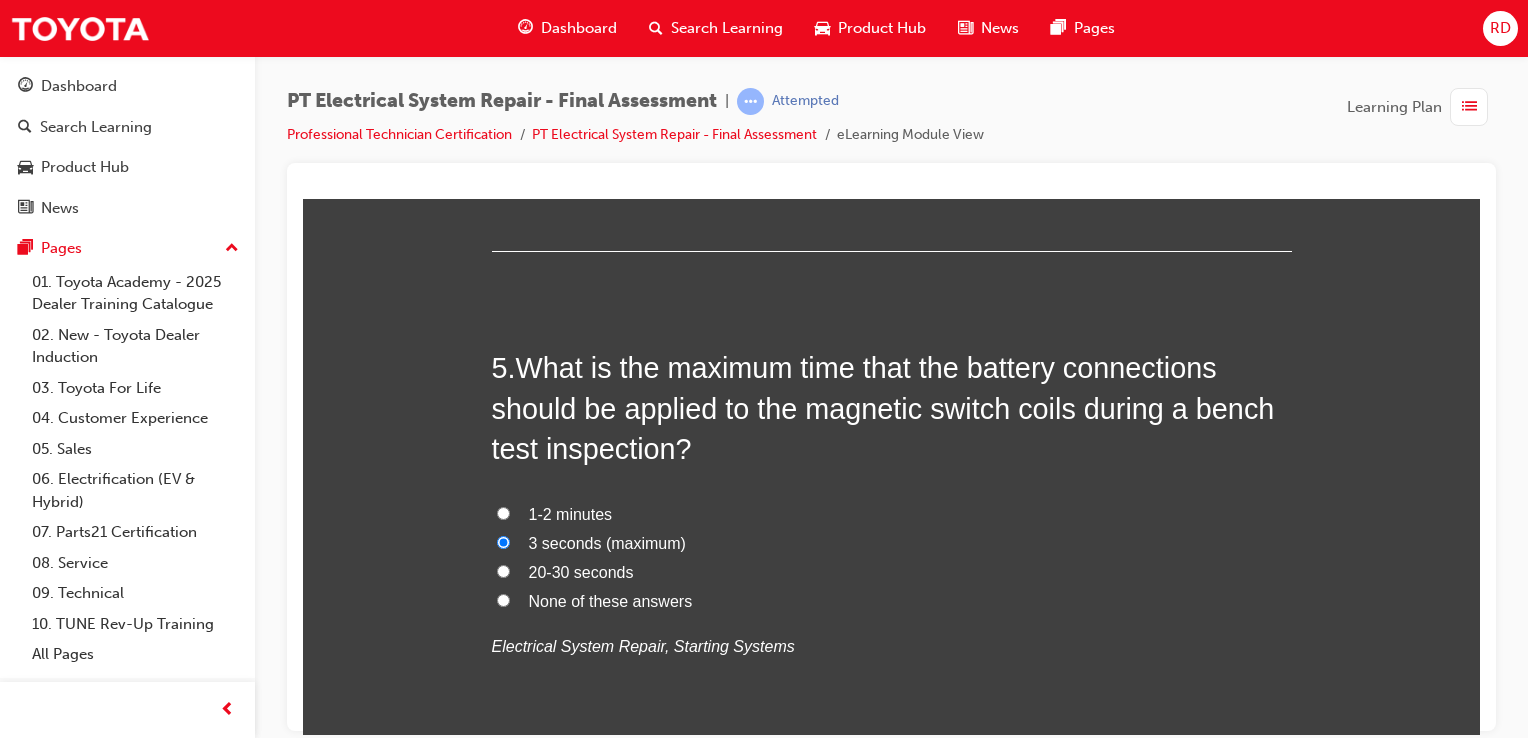 radio on "true" 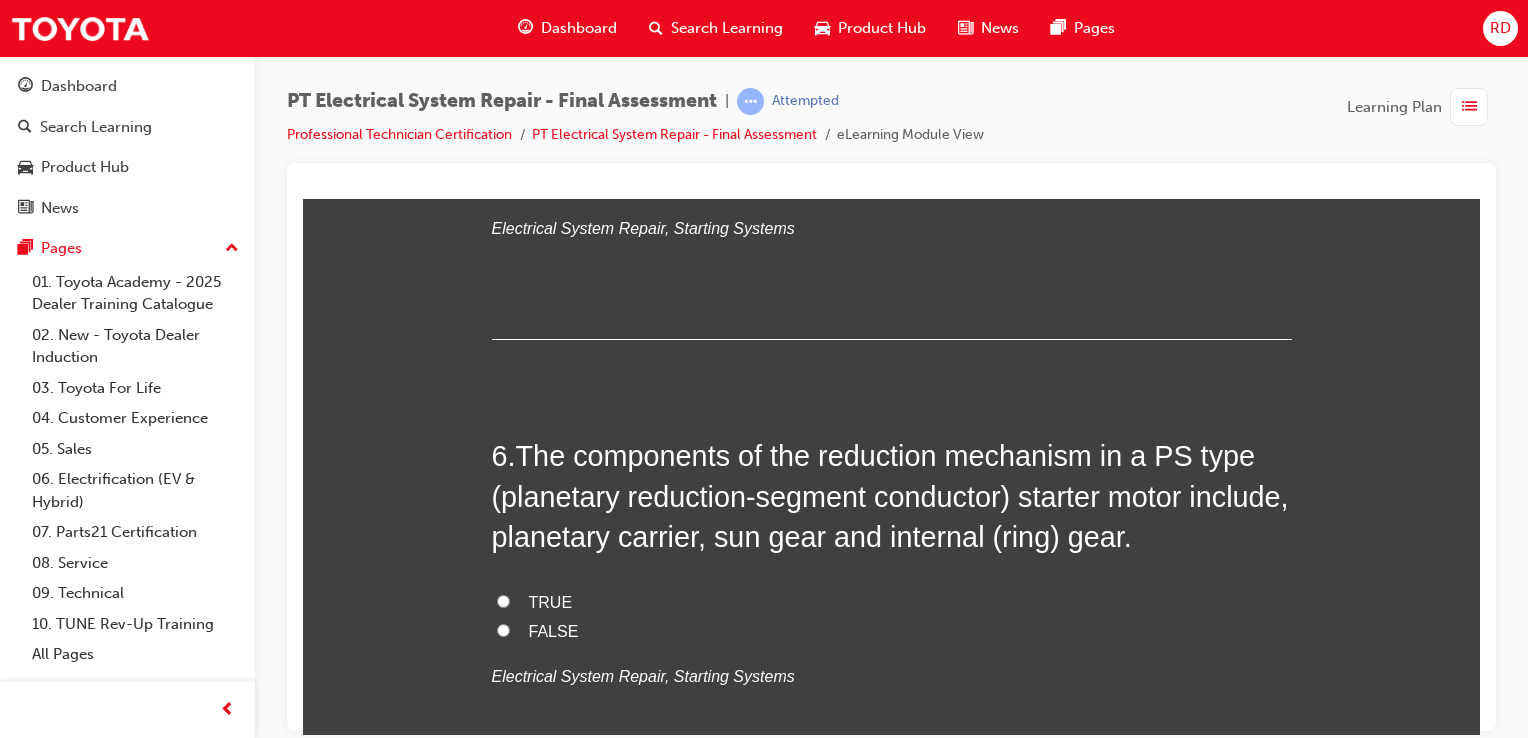 scroll, scrollTop: 2432, scrollLeft: 0, axis: vertical 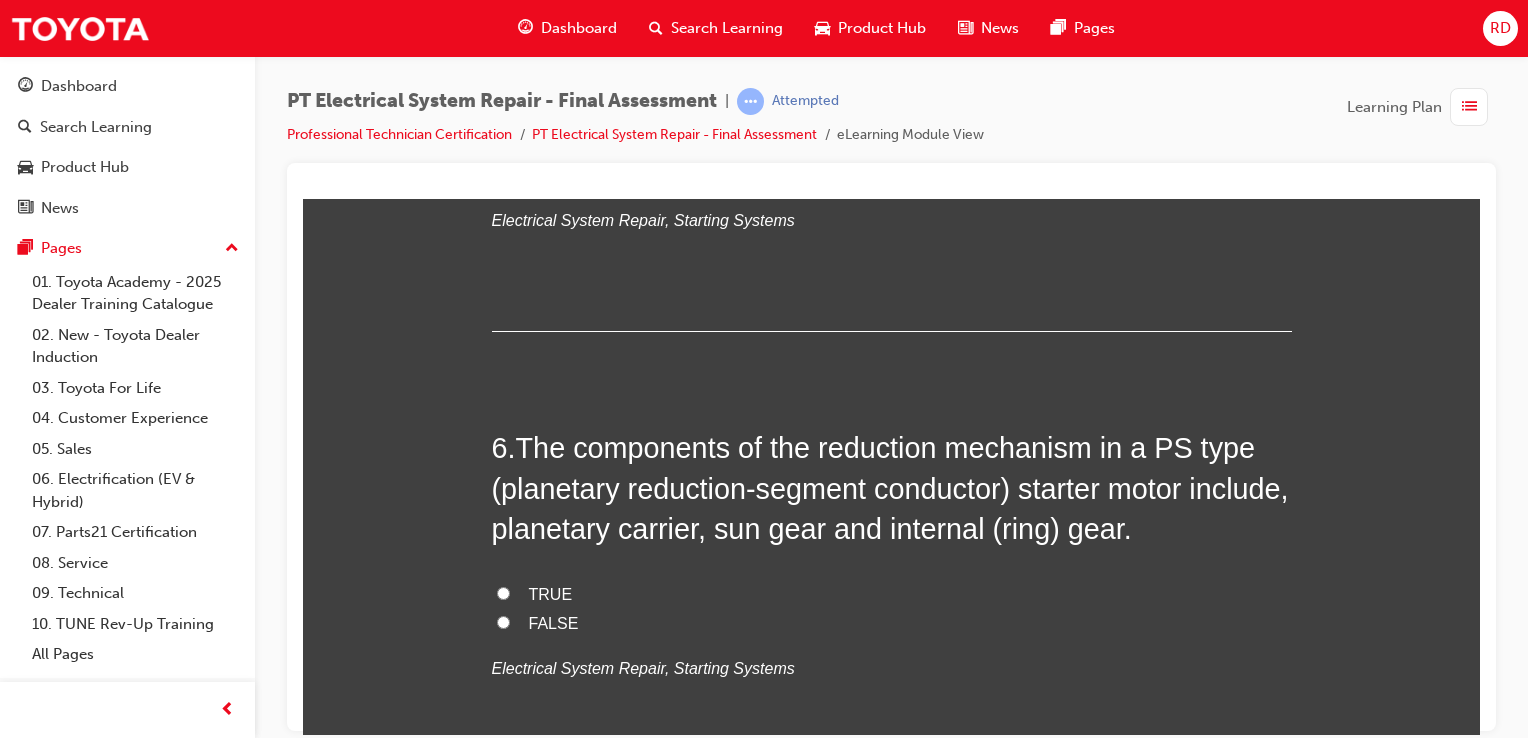 click on "FALSE" at bounding box center [503, 621] 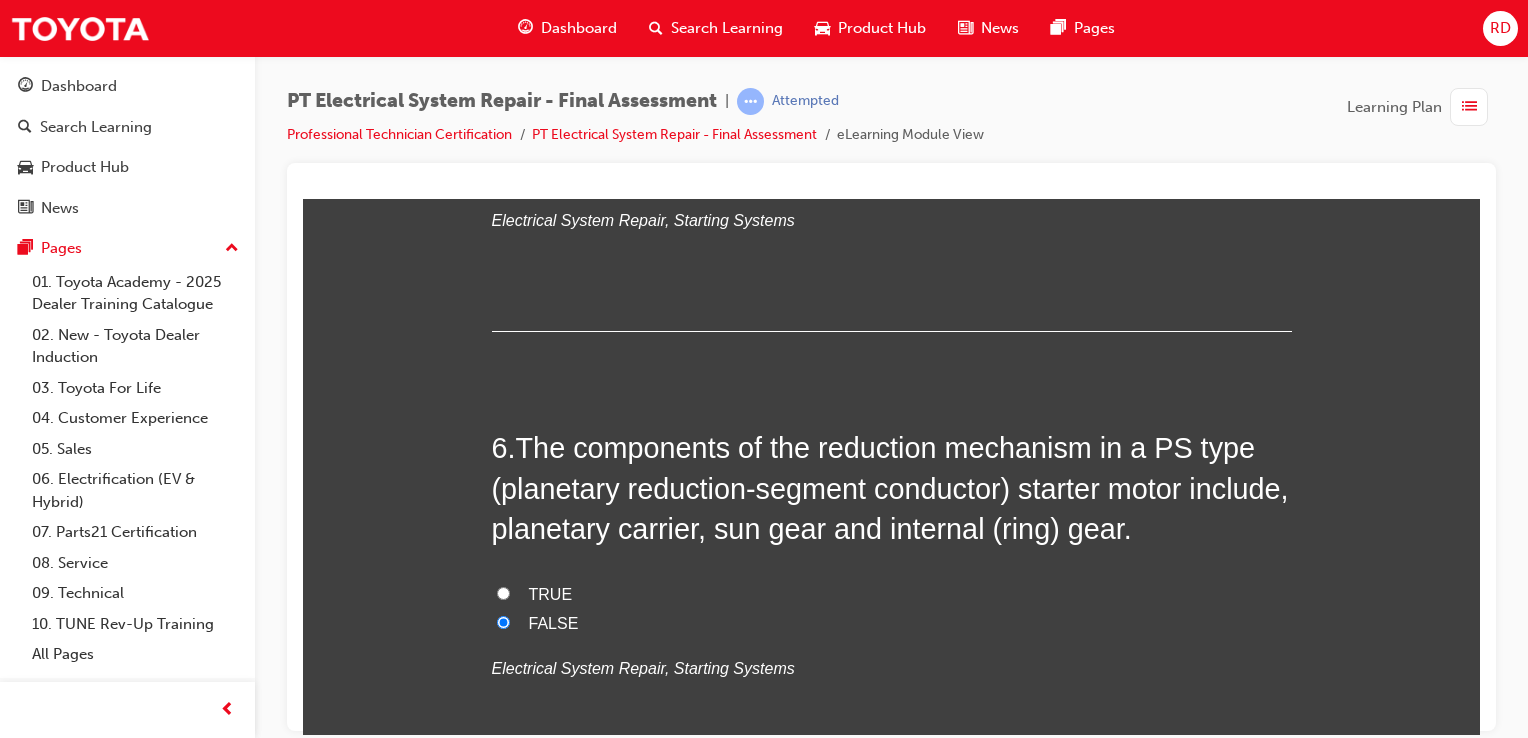 radio on "true" 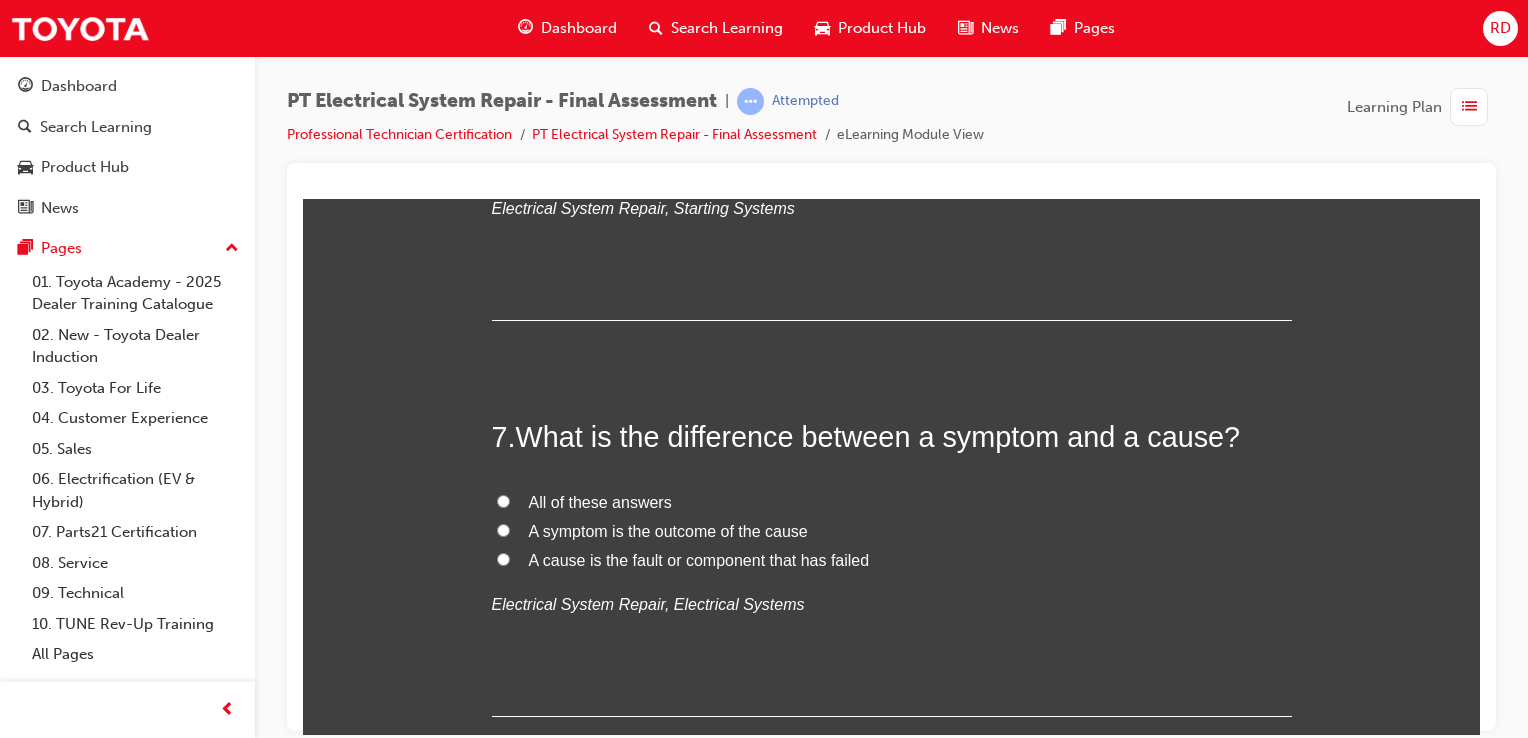 scroll, scrollTop: 2895, scrollLeft: 0, axis: vertical 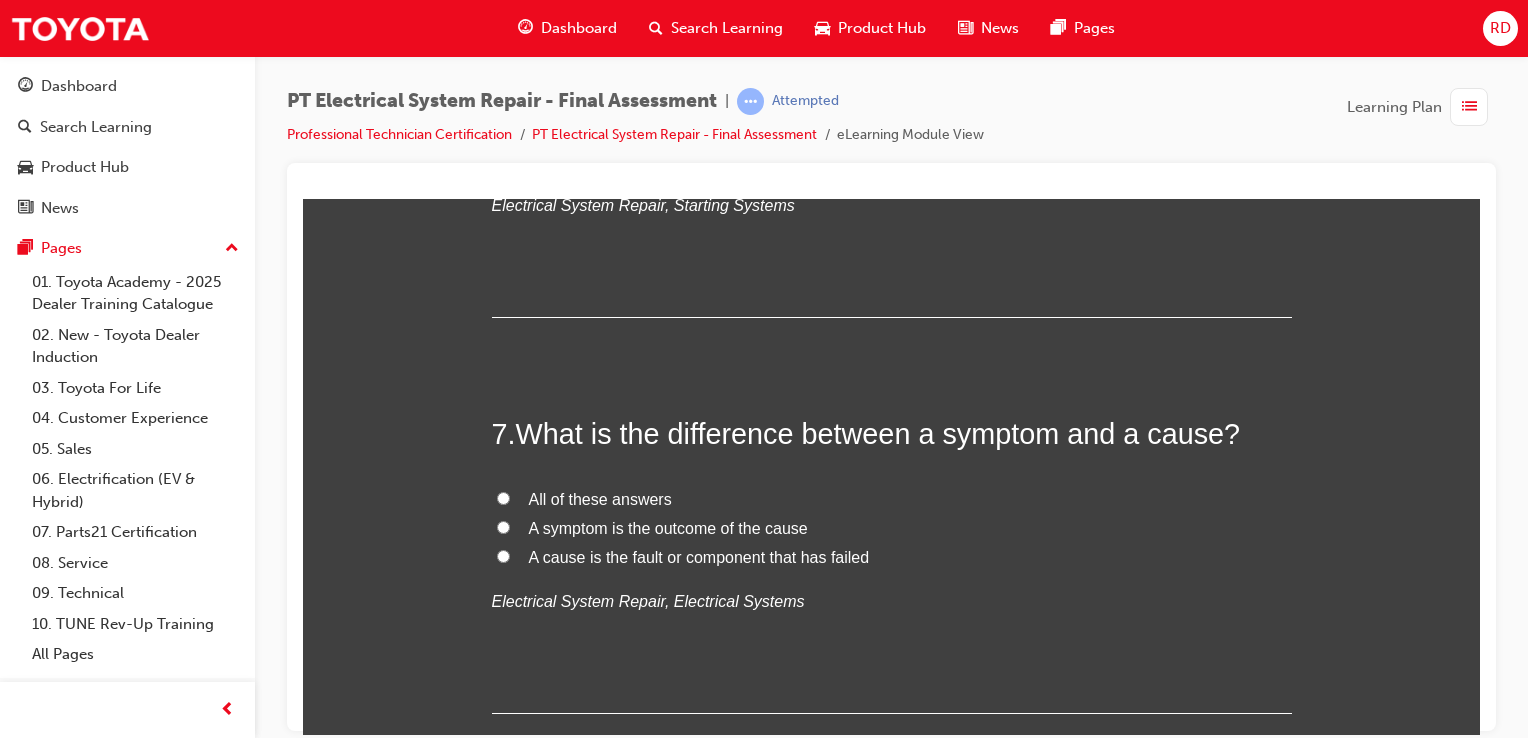 click on "All of these answers" at bounding box center [503, 497] 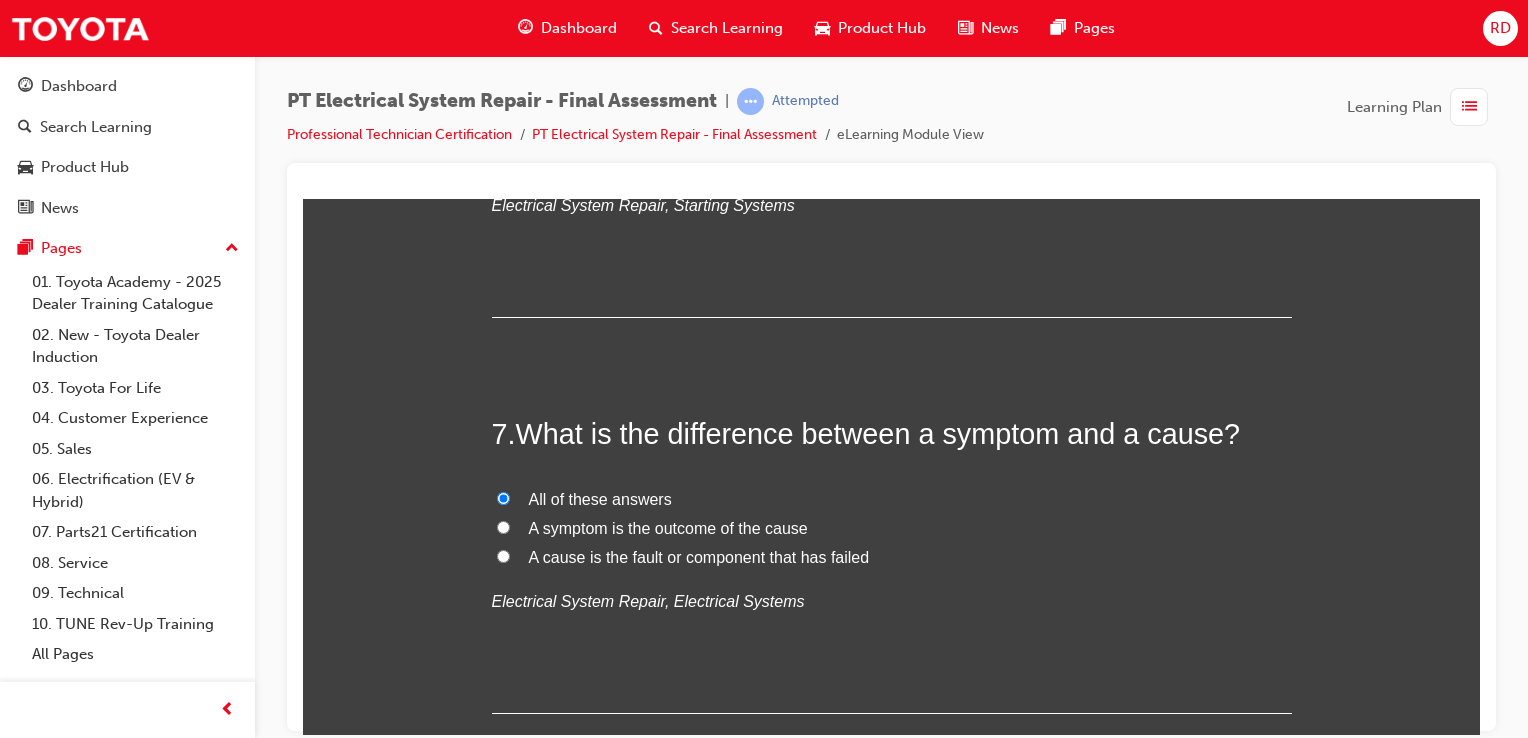 radio on "true" 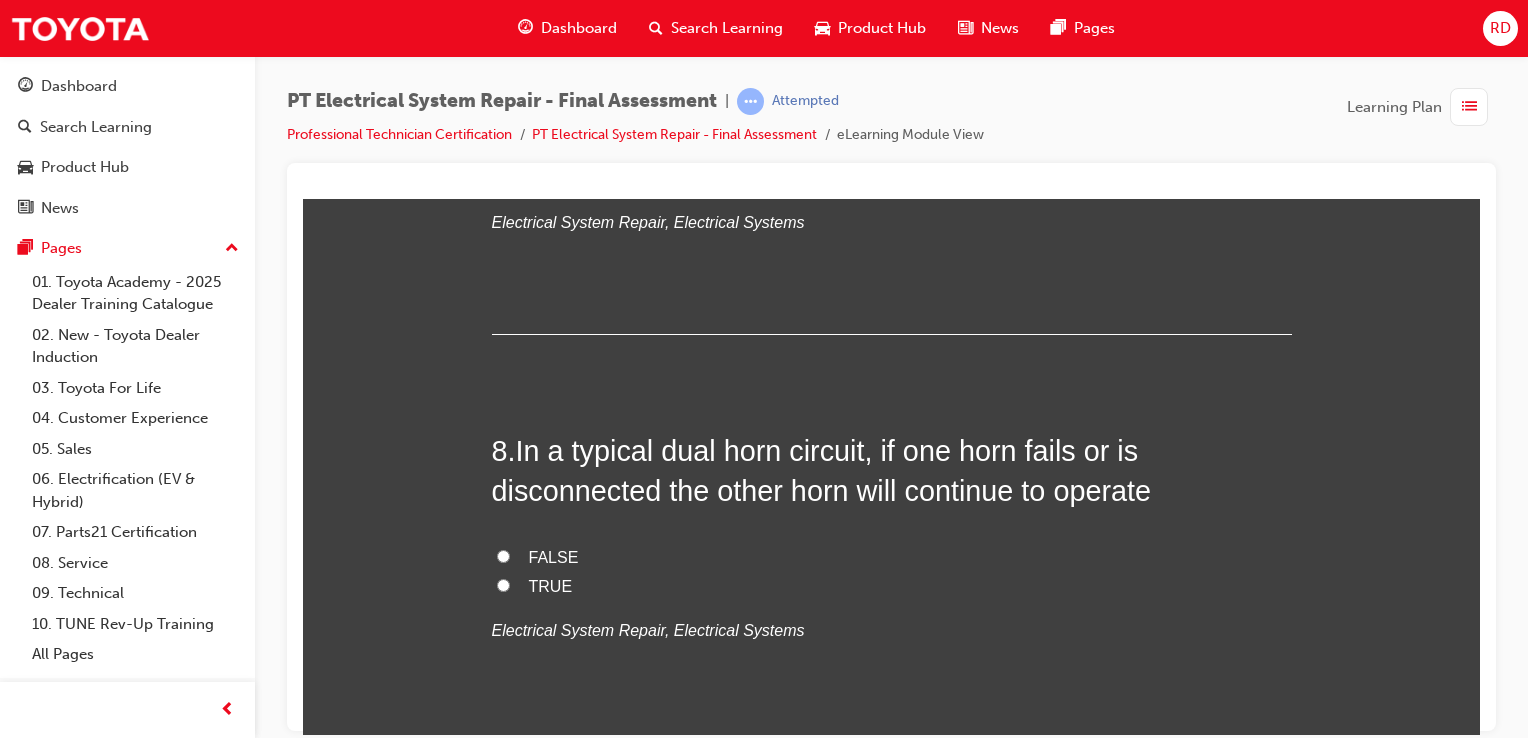 scroll, scrollTop: 3275, scrollLeft: 0, axis: vertical 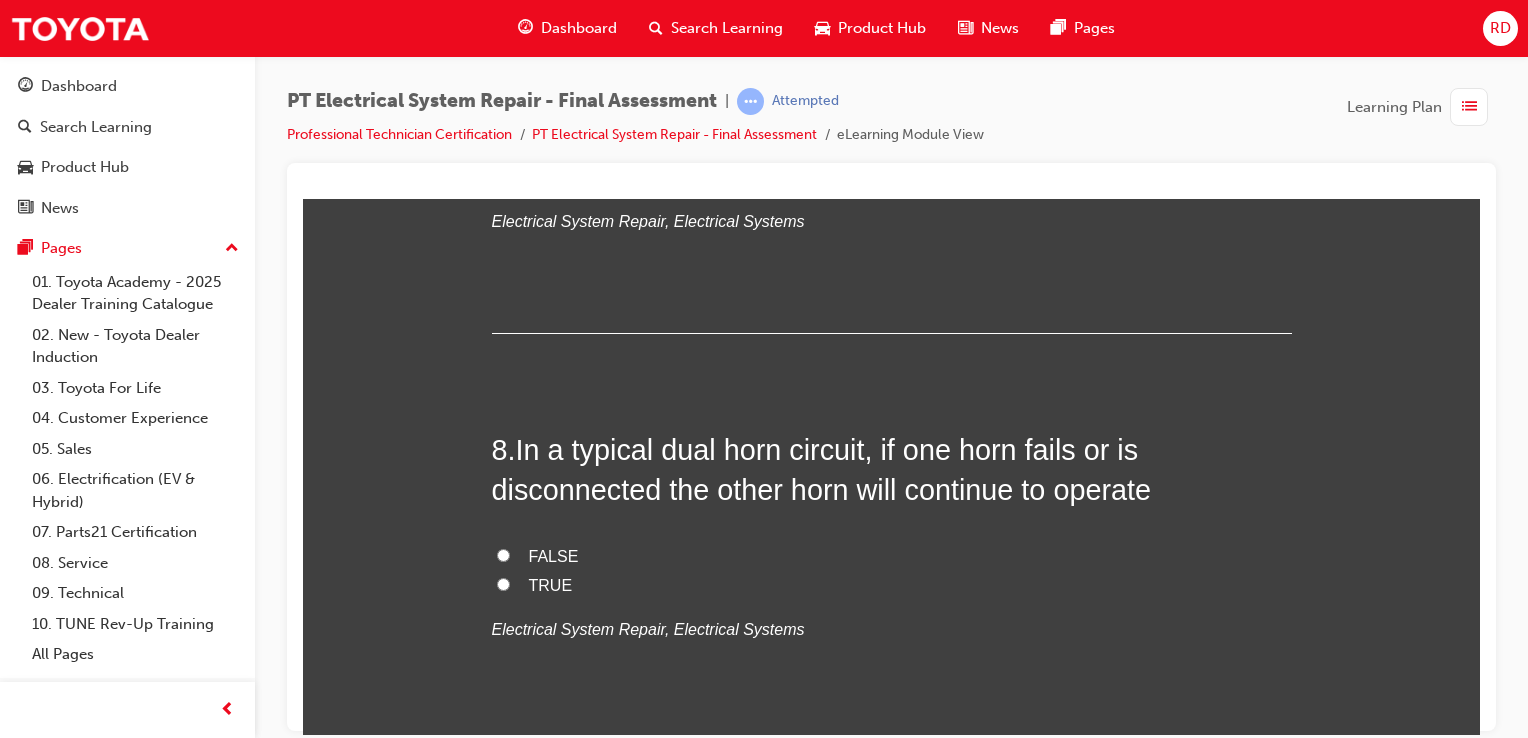 click on "TRUE" at bounding box center (503, 583) 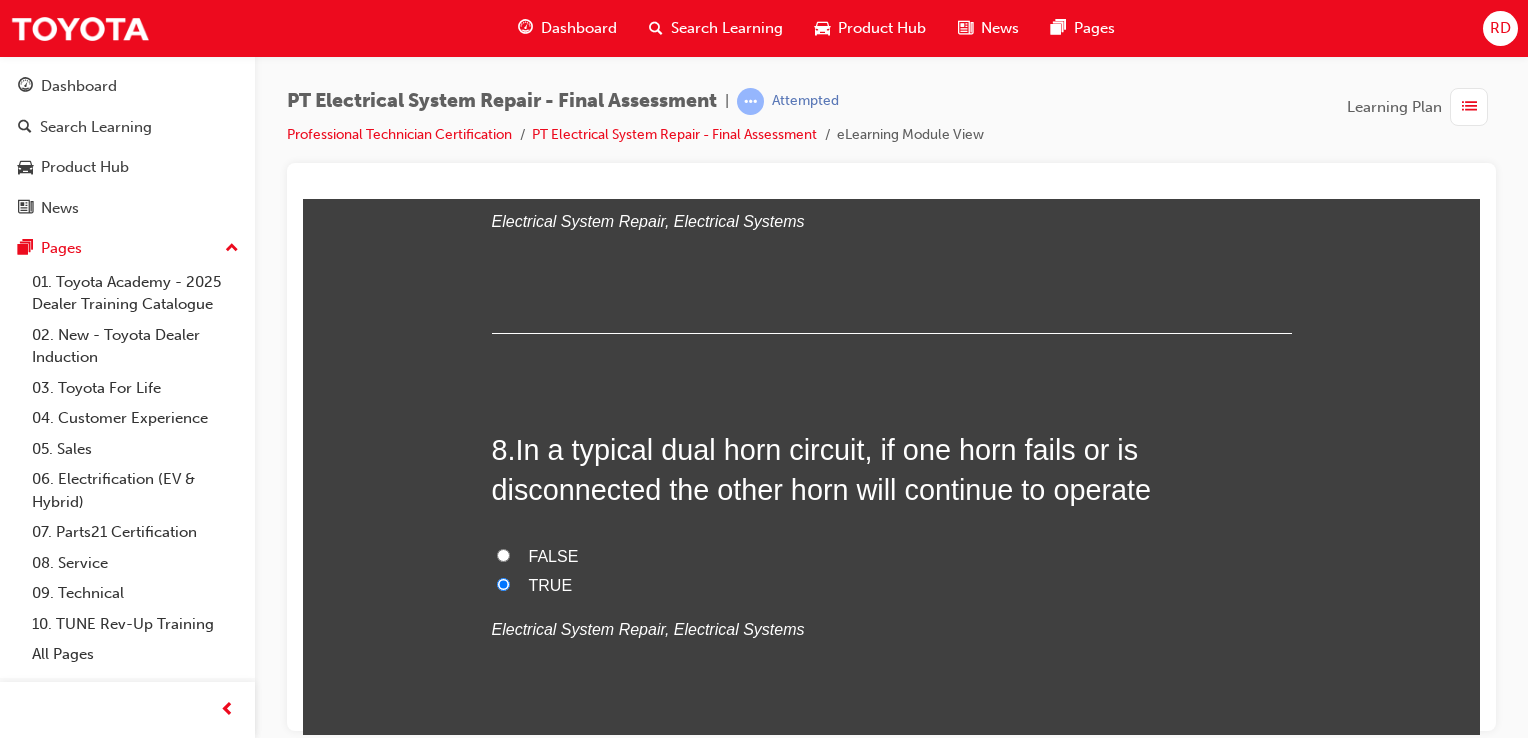 radio on "true" 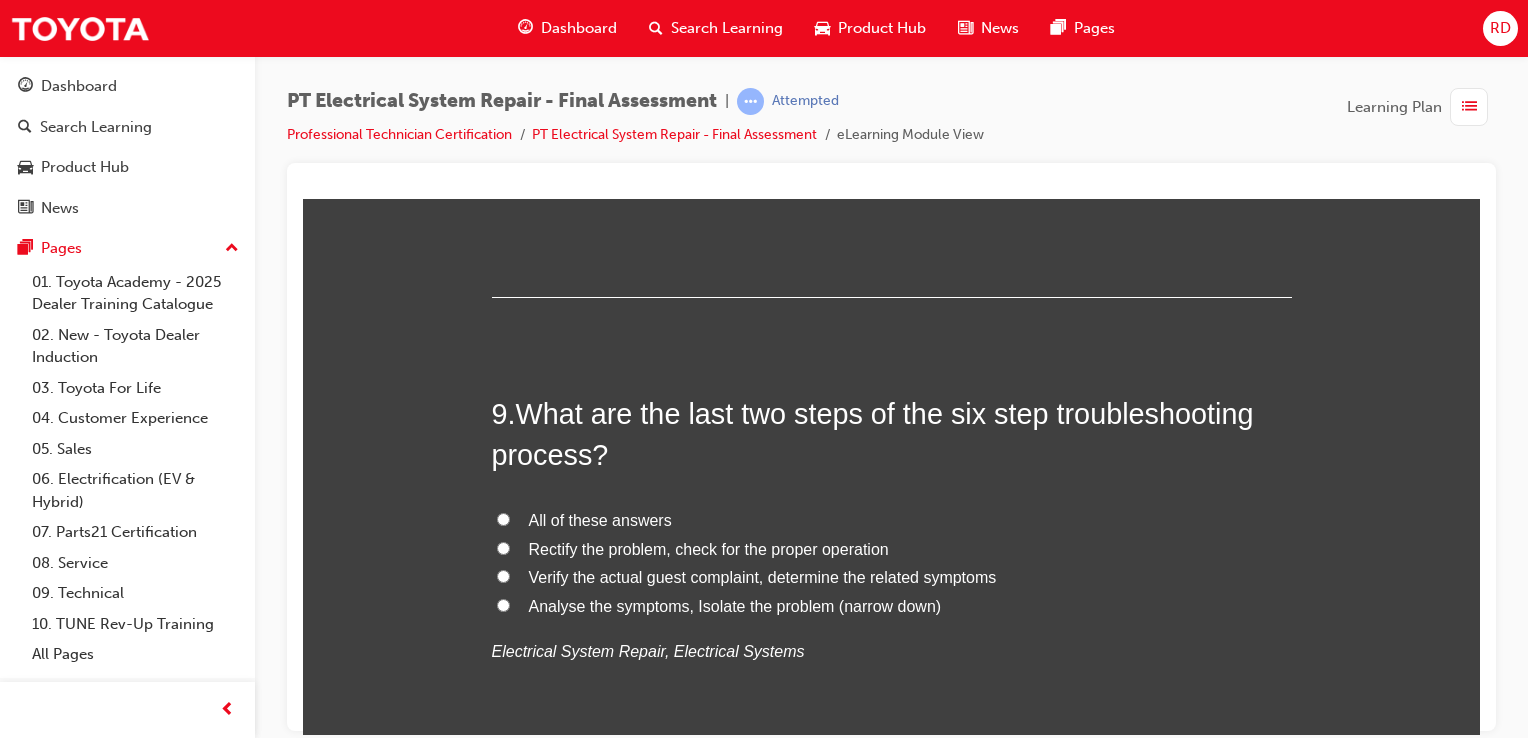 scroll, scrollTop: 3752, scrollLeft: 0, axis: vertical 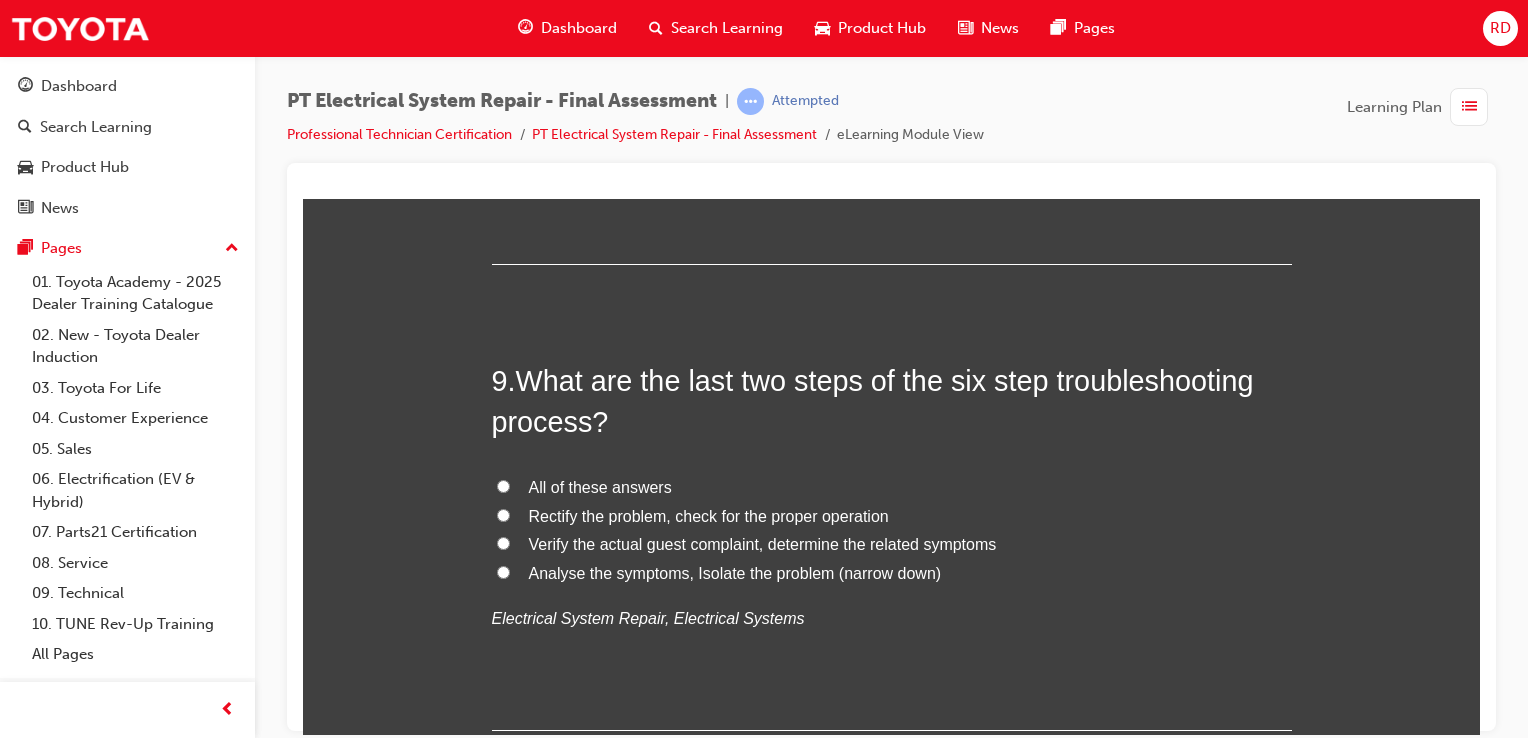click on "Rectify the problem, check for the proper operation" at bounding box center [503, 514] 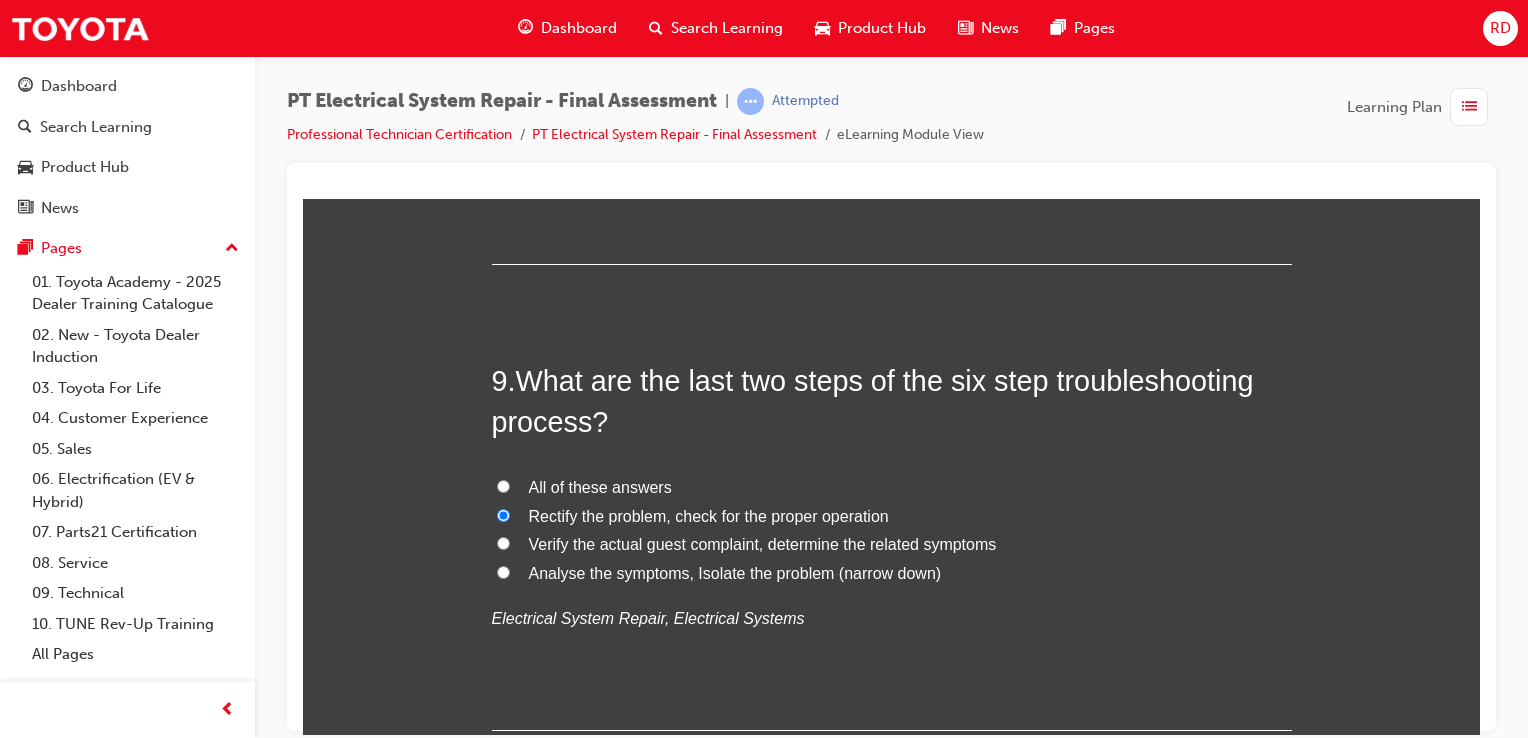radio on "true" 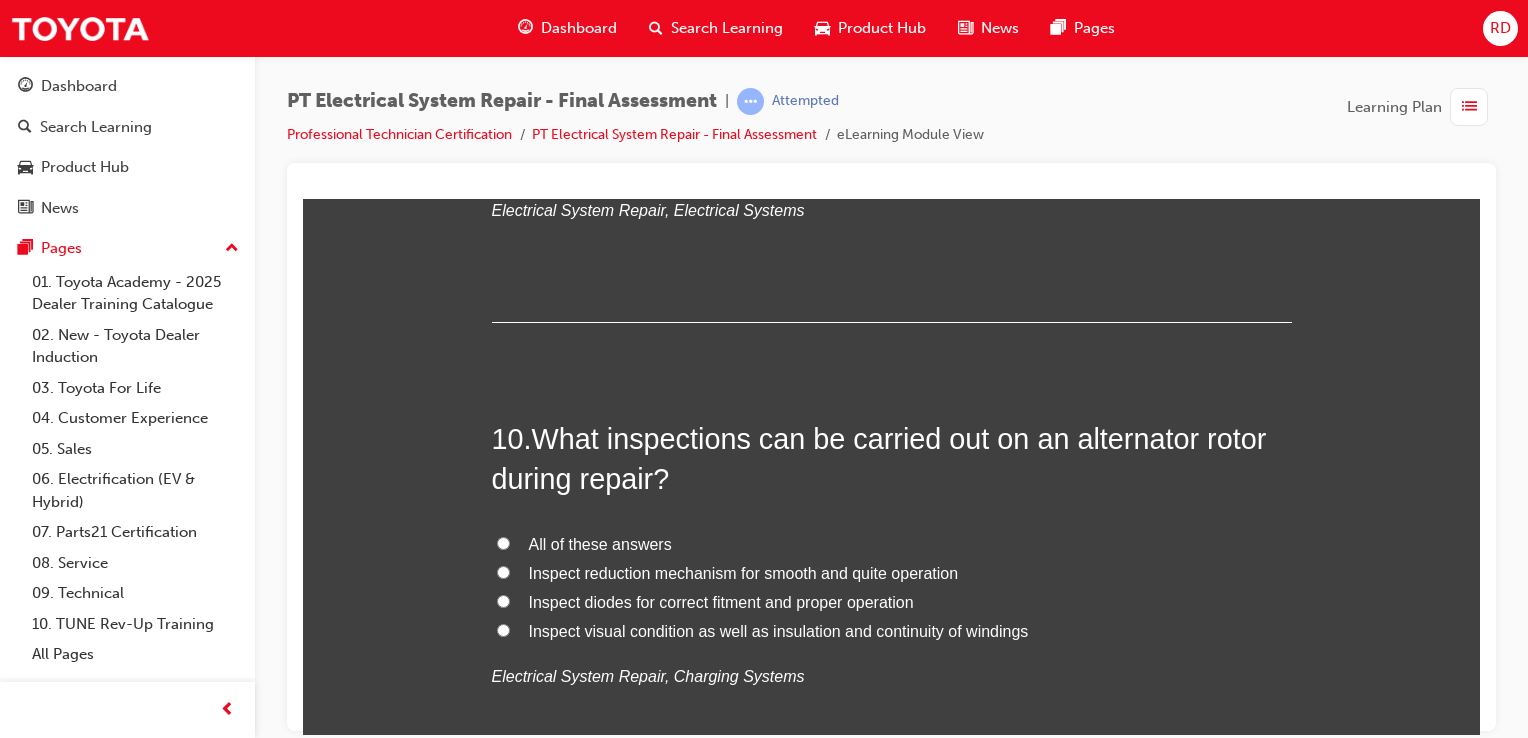 scroll, scrollTop: 4160, scrollLeft: 0, axis: vertical 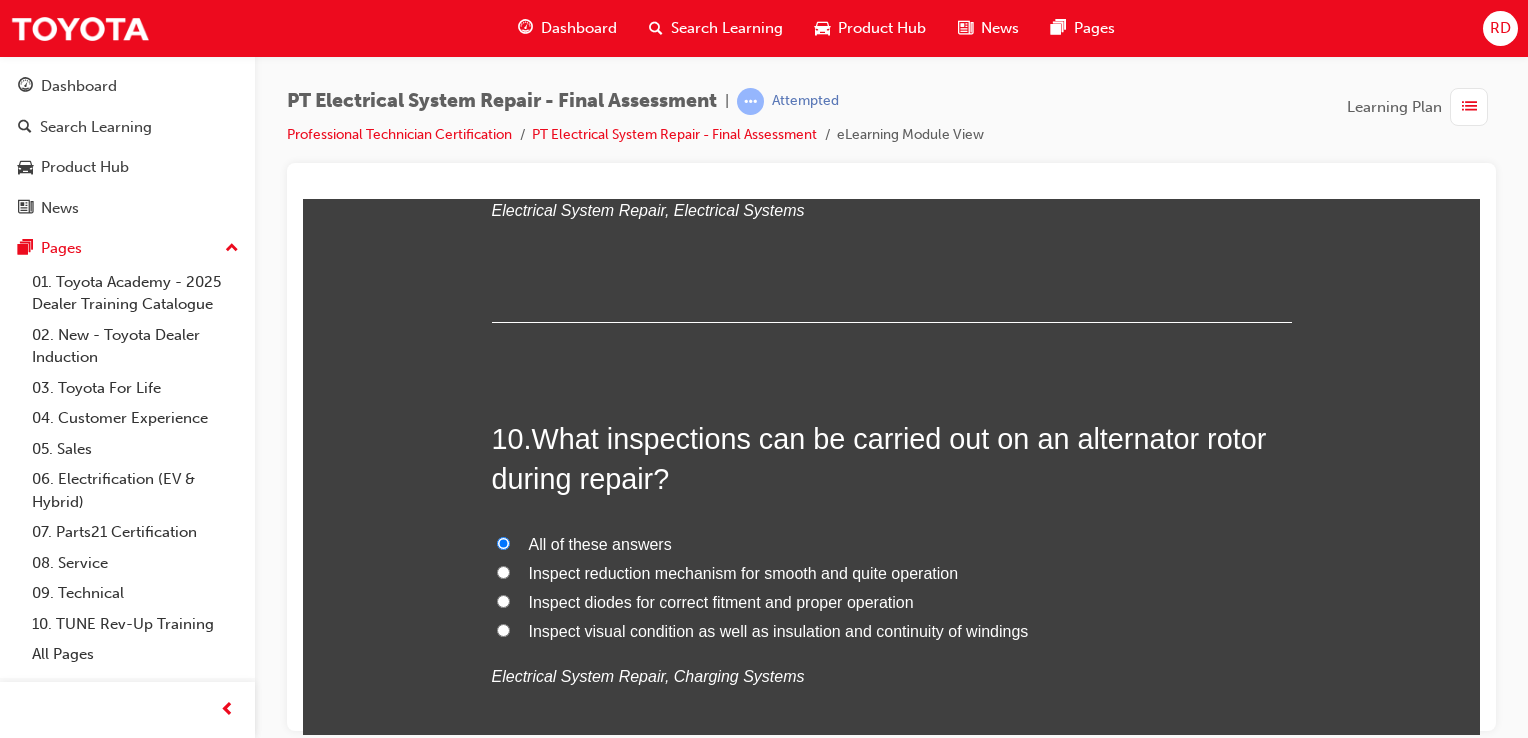 radio on "true" 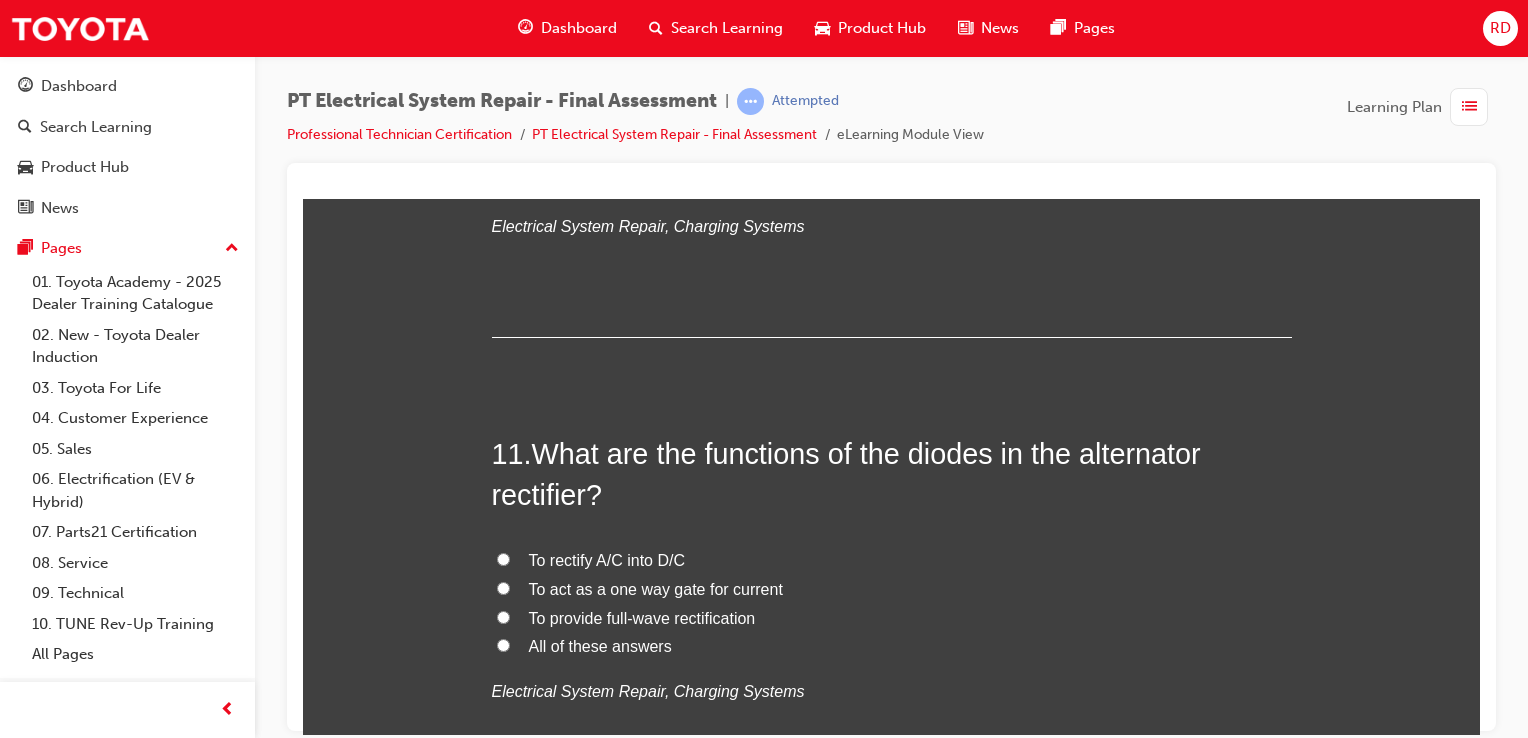 scroll, scrollTop: 4612, scrollLeft: 0, axis: vertical 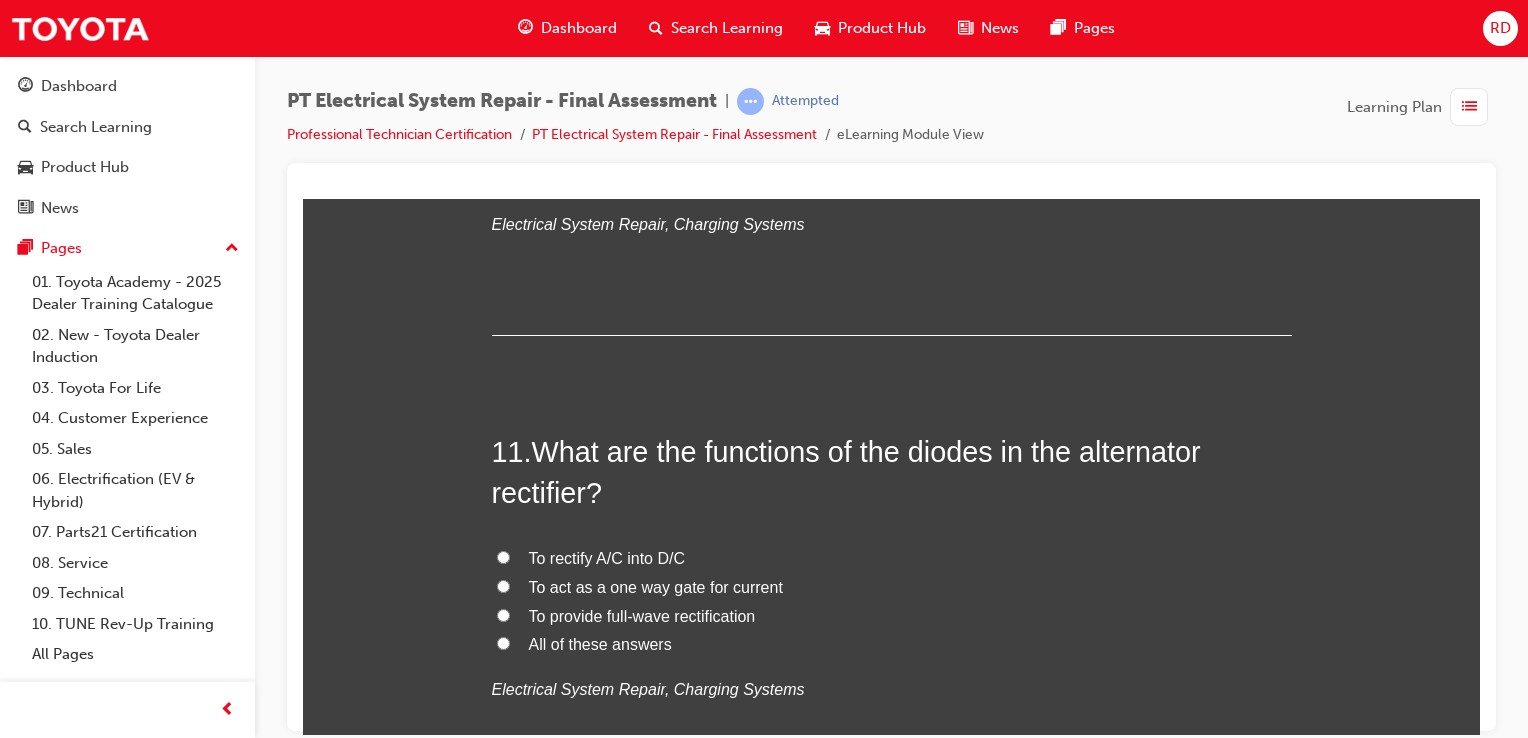 click on "To rectify A/C into D/C" at bounding box center (892, 558) 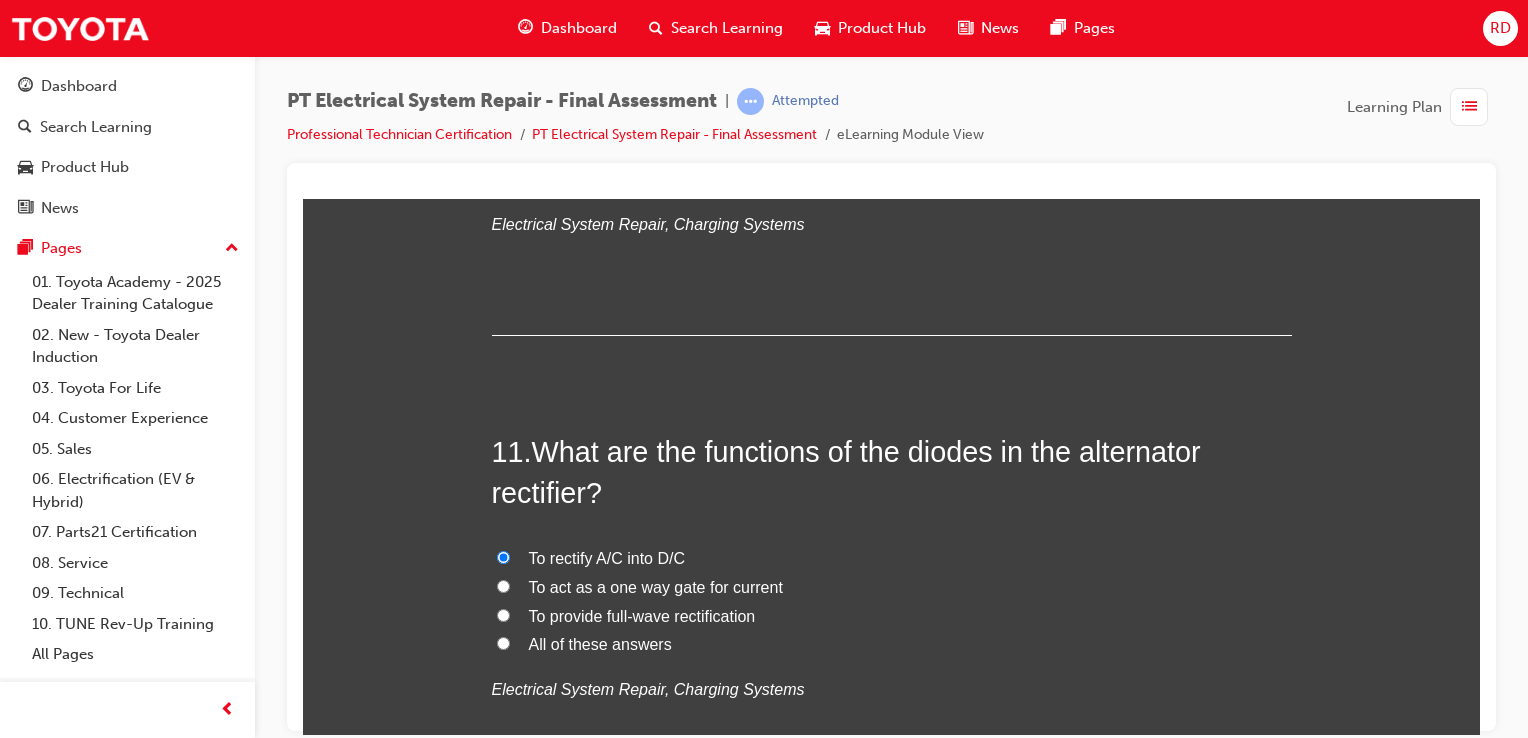 radio on "true" 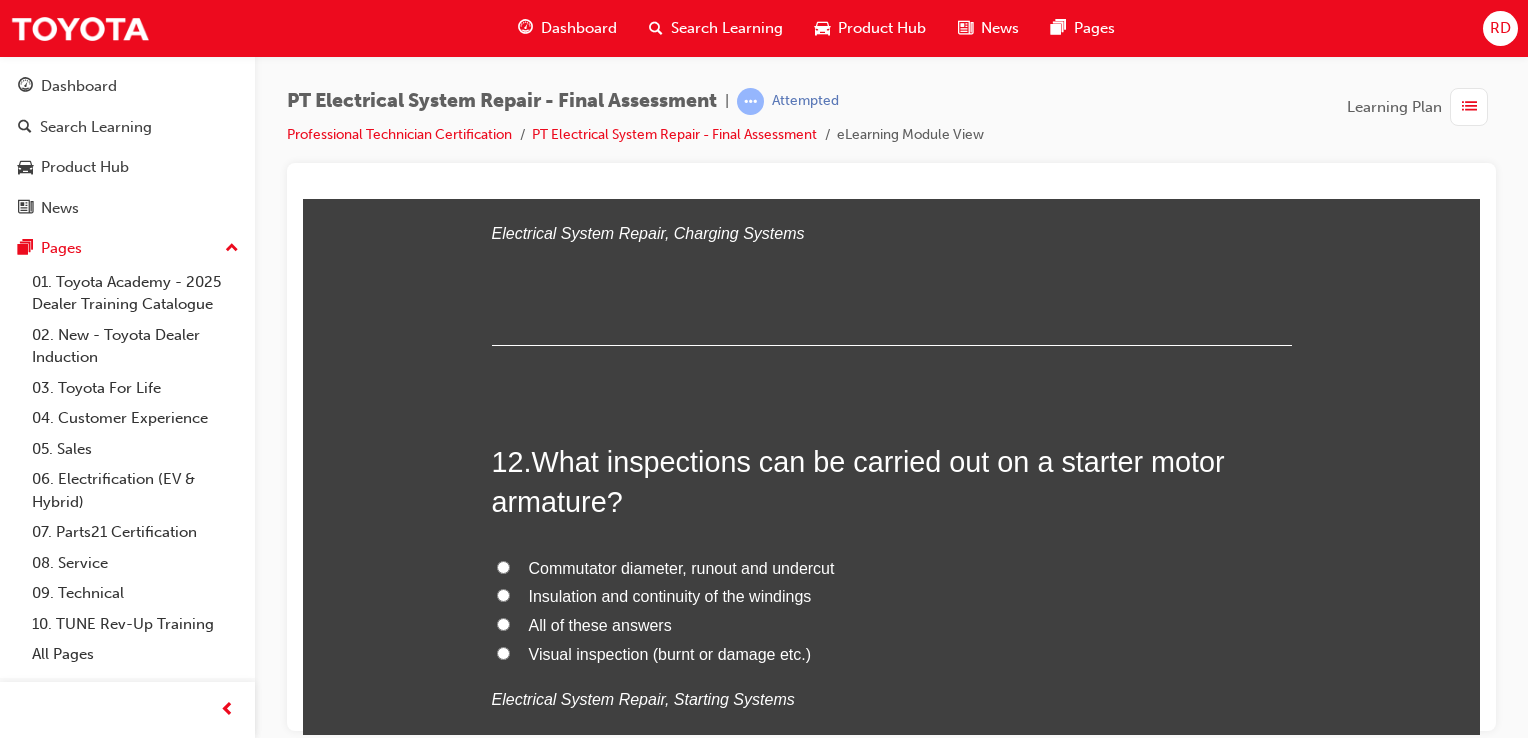 scroll, scrollTop: 5072, scrollLeft: 0, axis: vertical 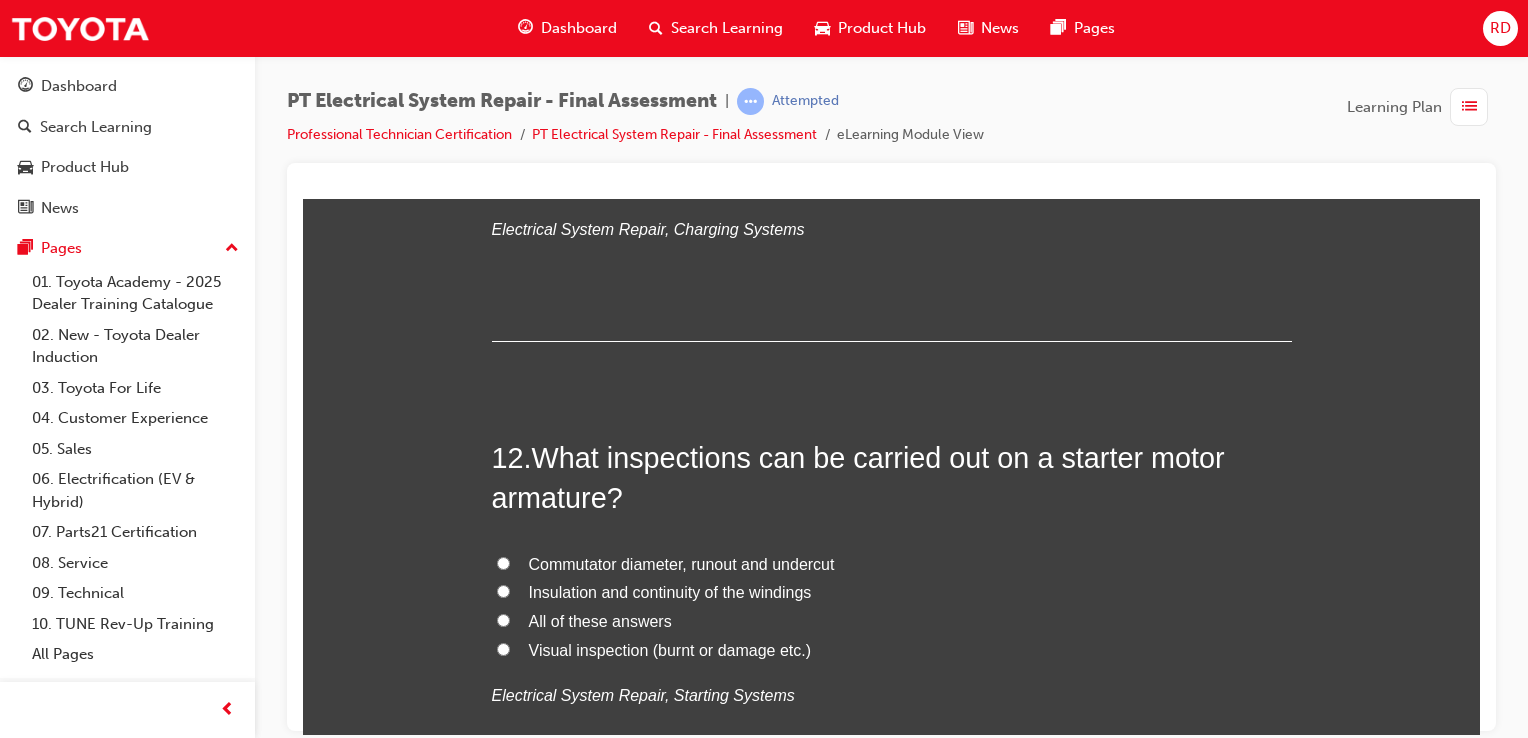 click on "All of these answers" at bounding box center (892, 621) 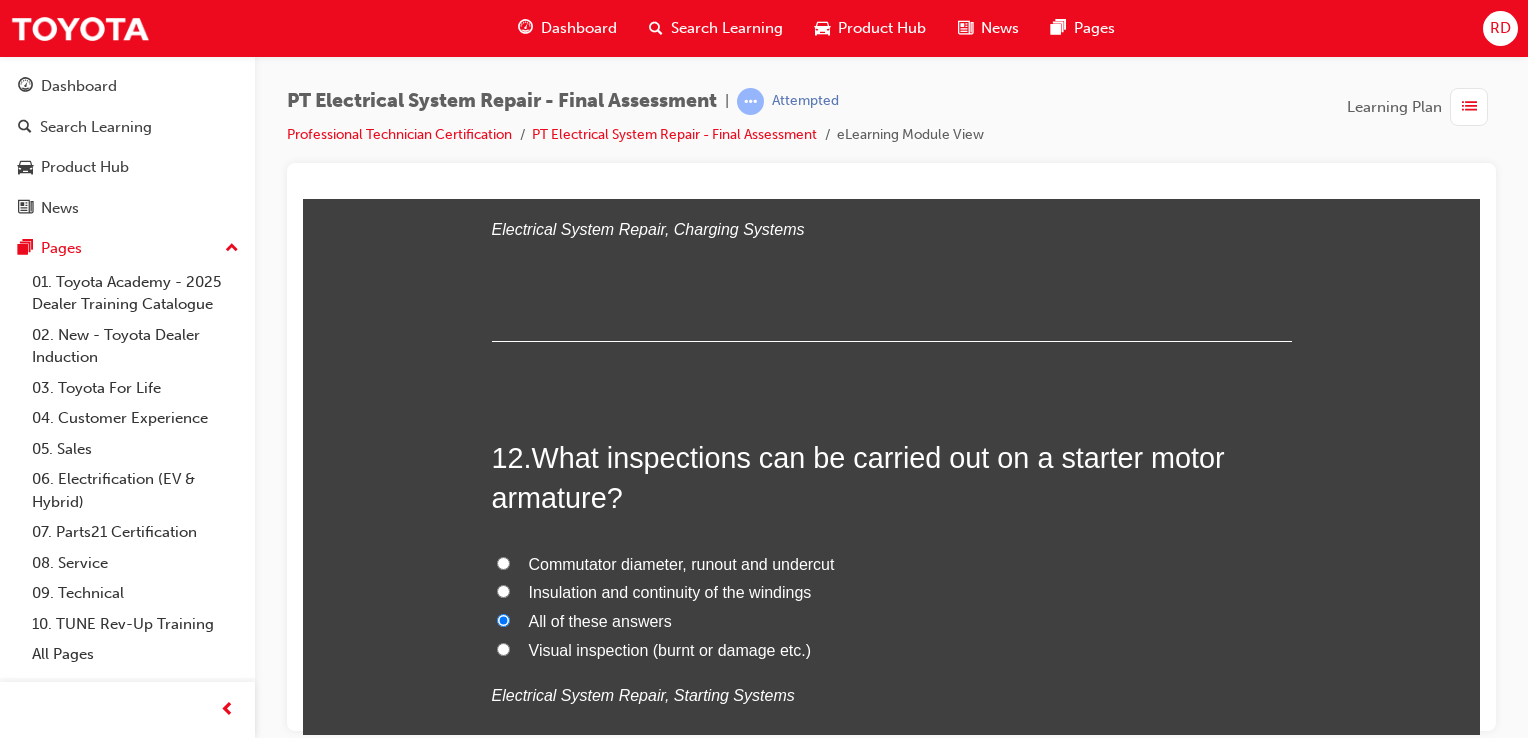 radio on "true" 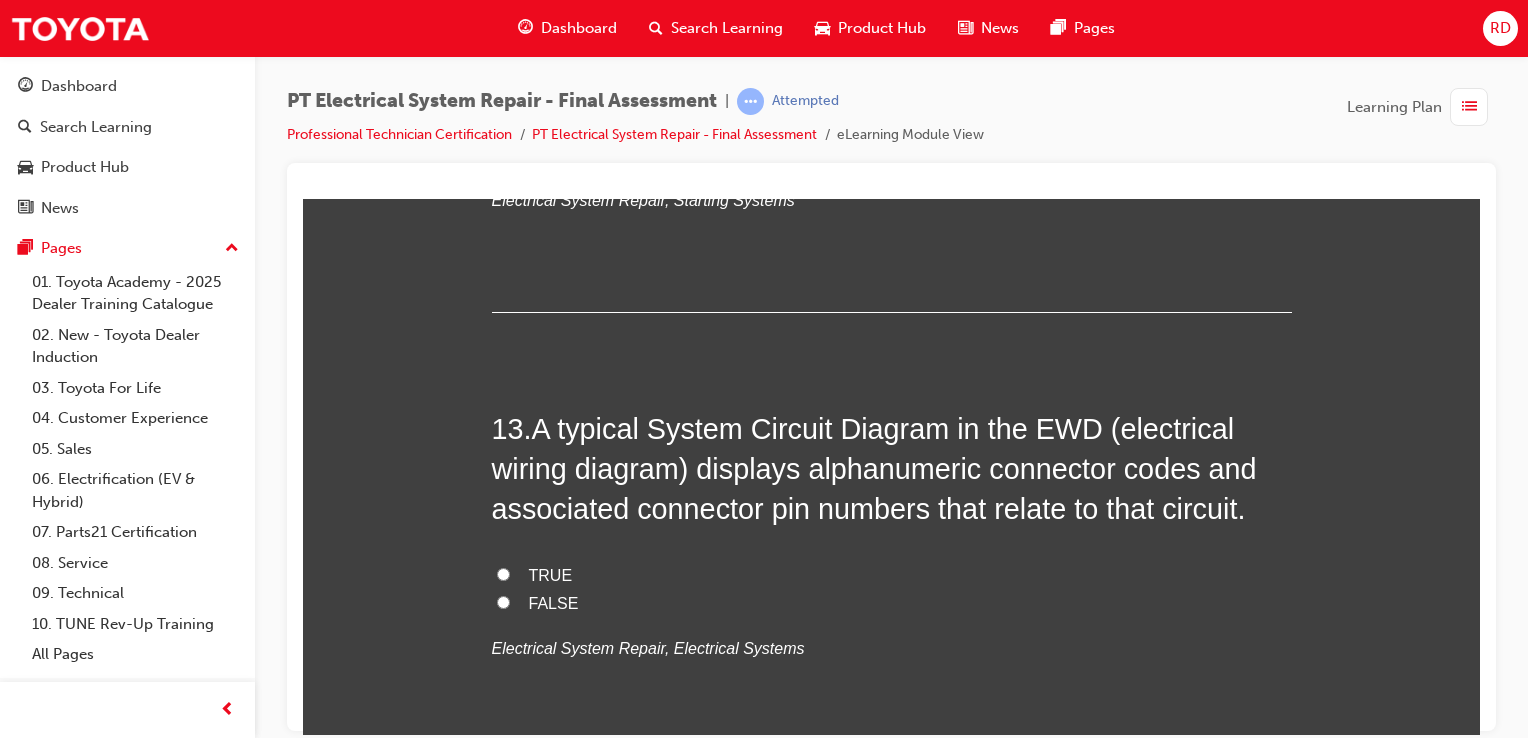 scroll, scrollTop: 5568, scrollLeft: 0, axis: vertical 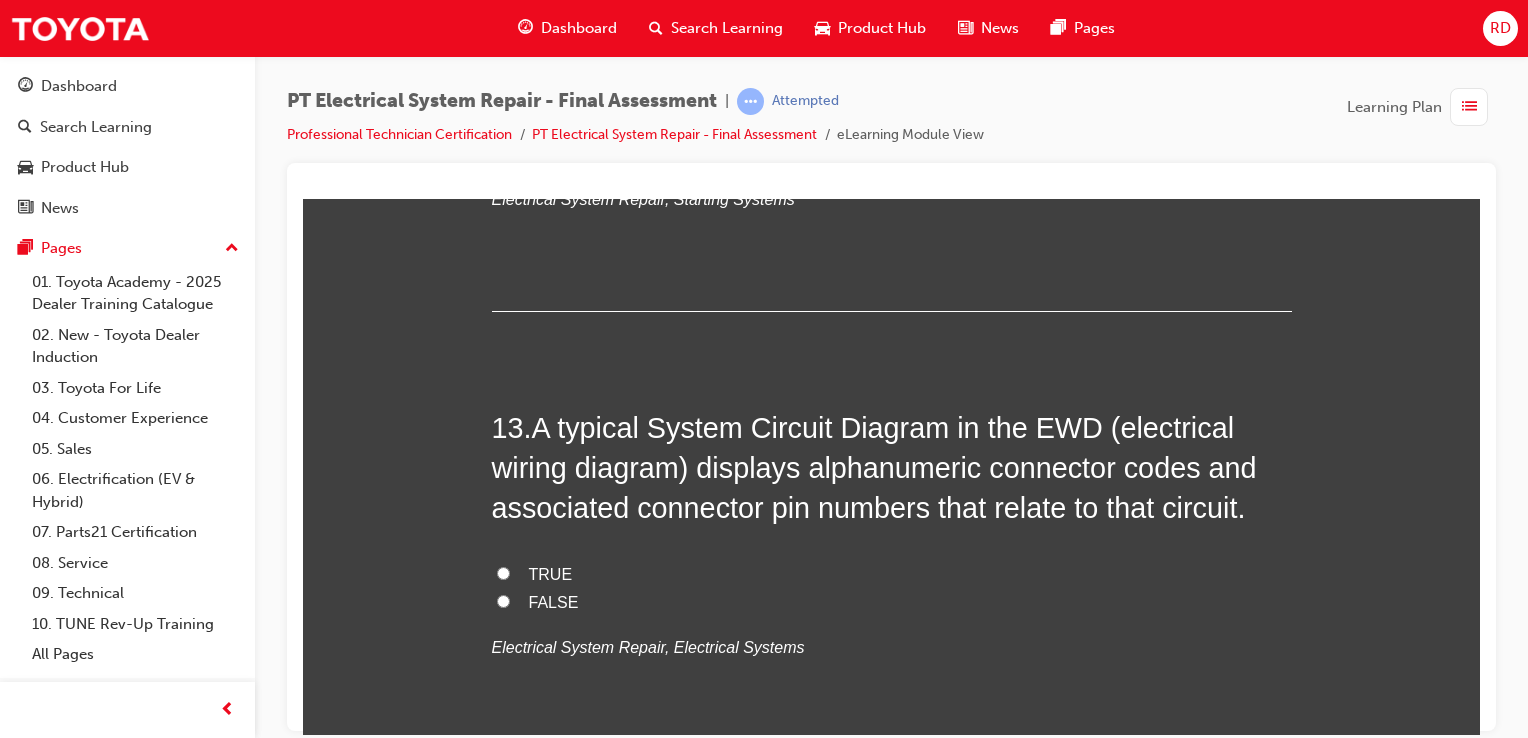 click on "FALSE" at bounding box center (503, 600) 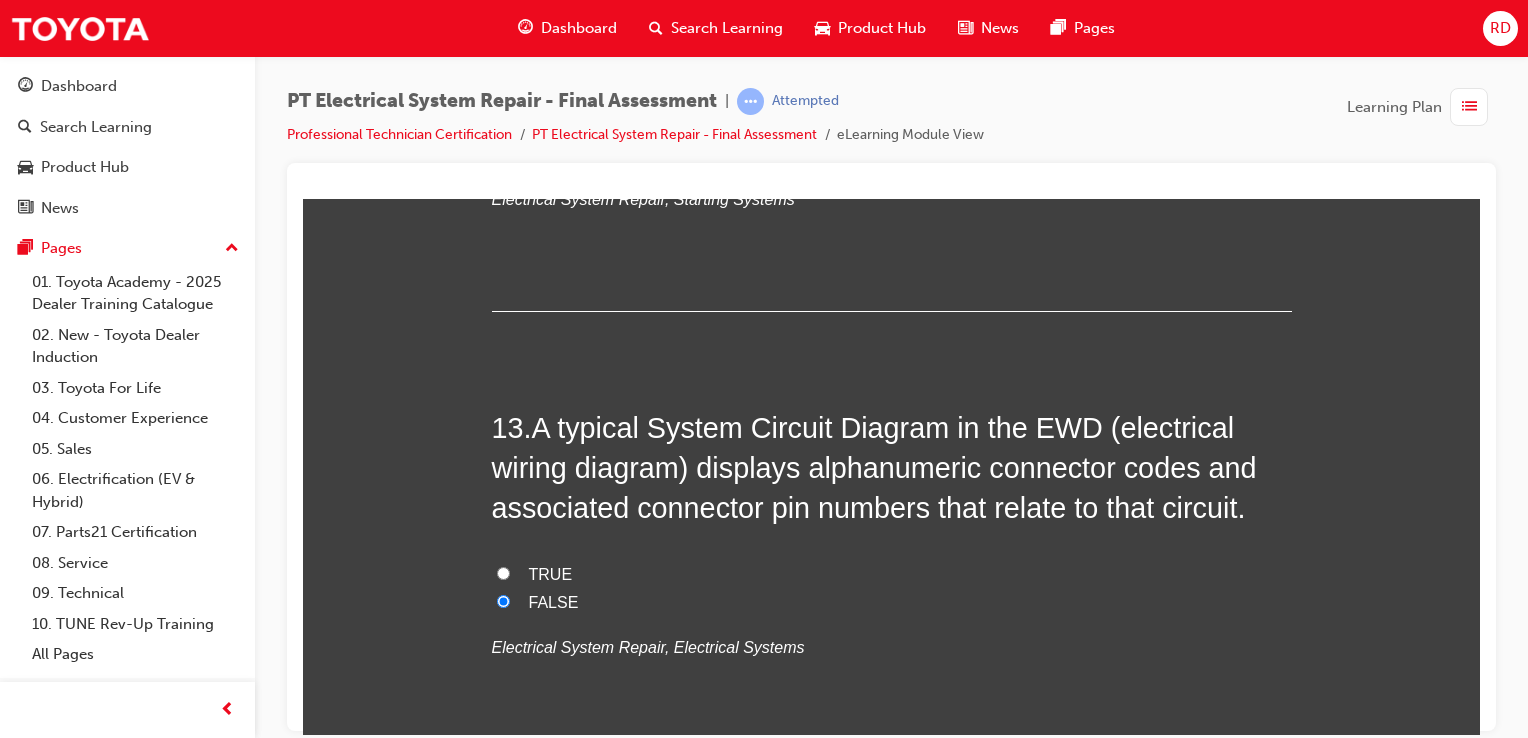 radio on "true" 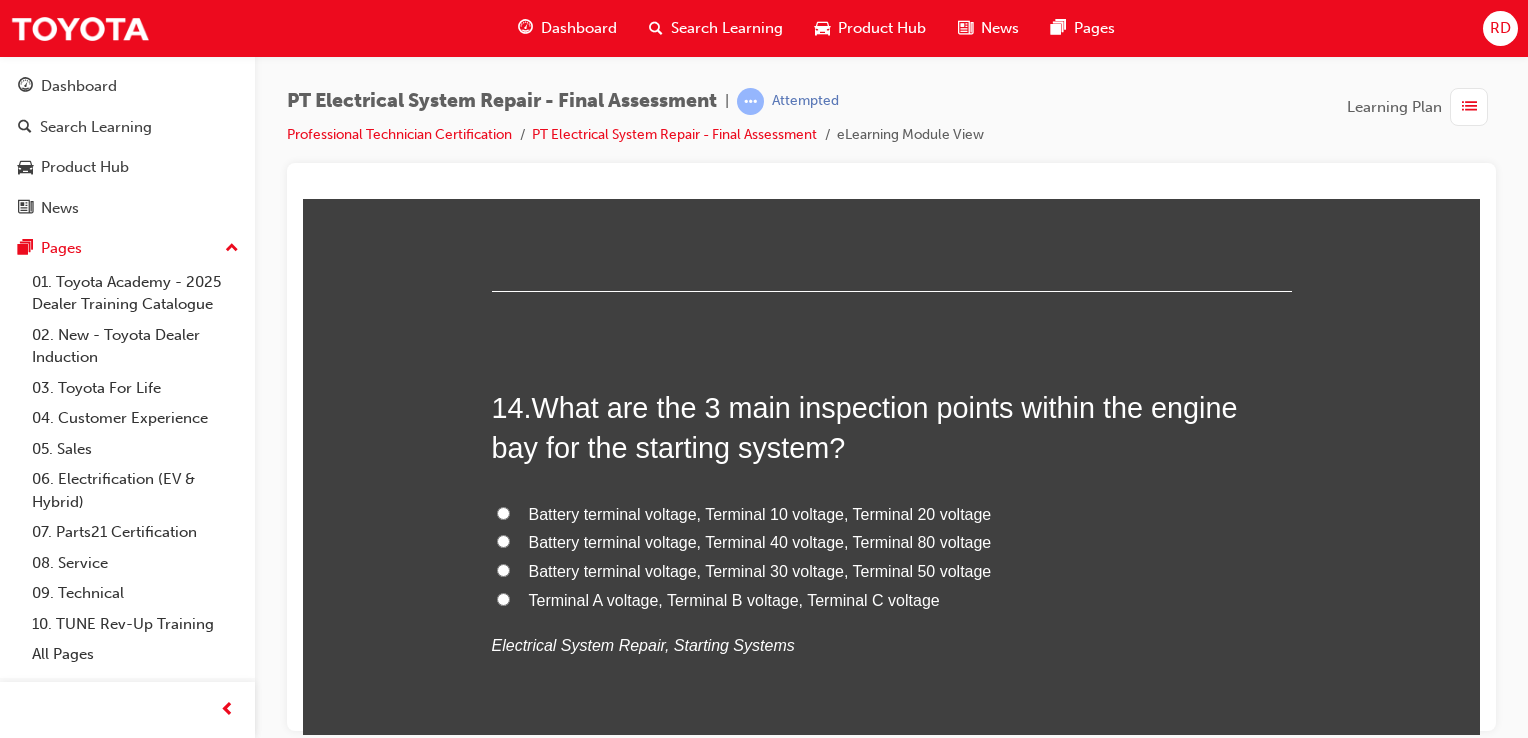 scroll, scrollTop: 6036, scrollLeft: 0, axis: vertical 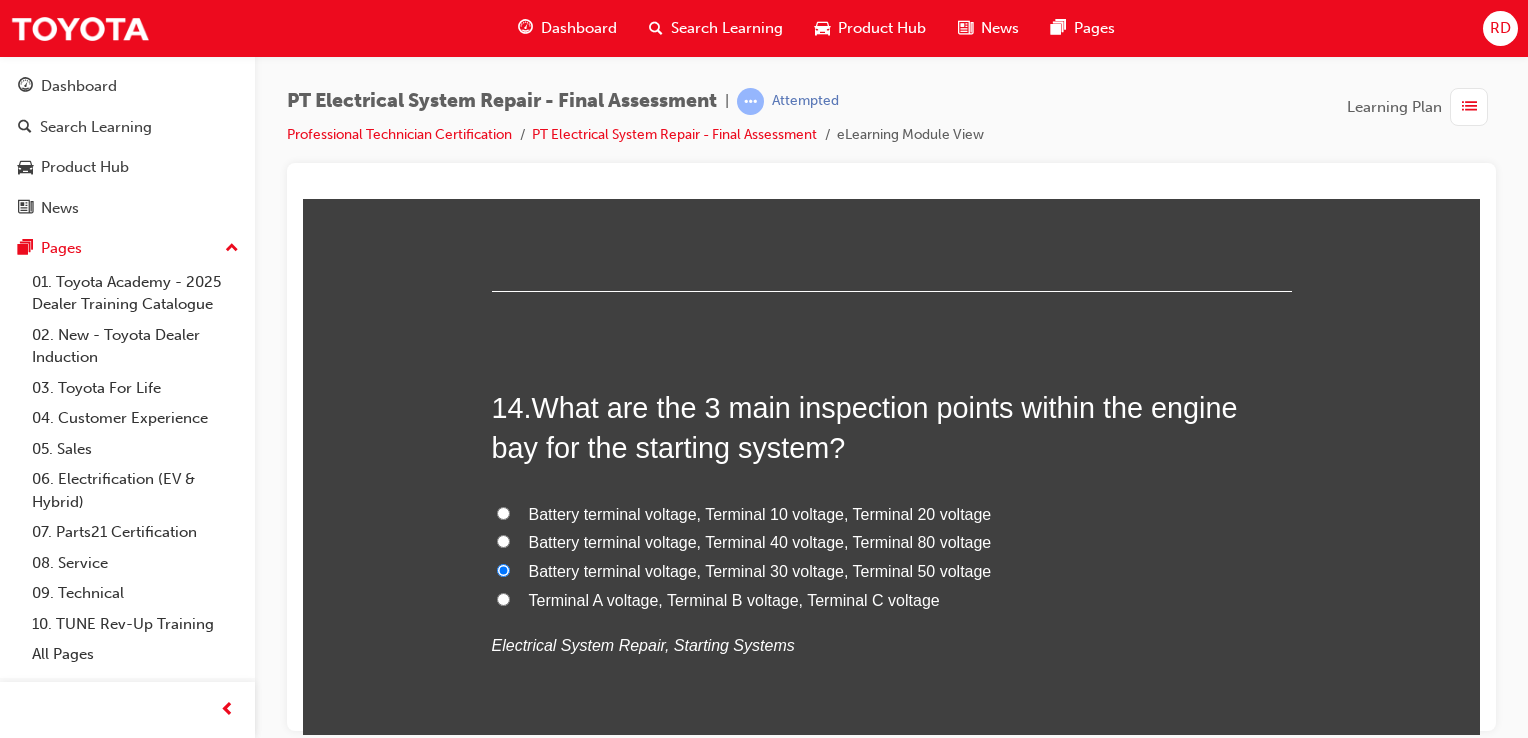 radio on "true" 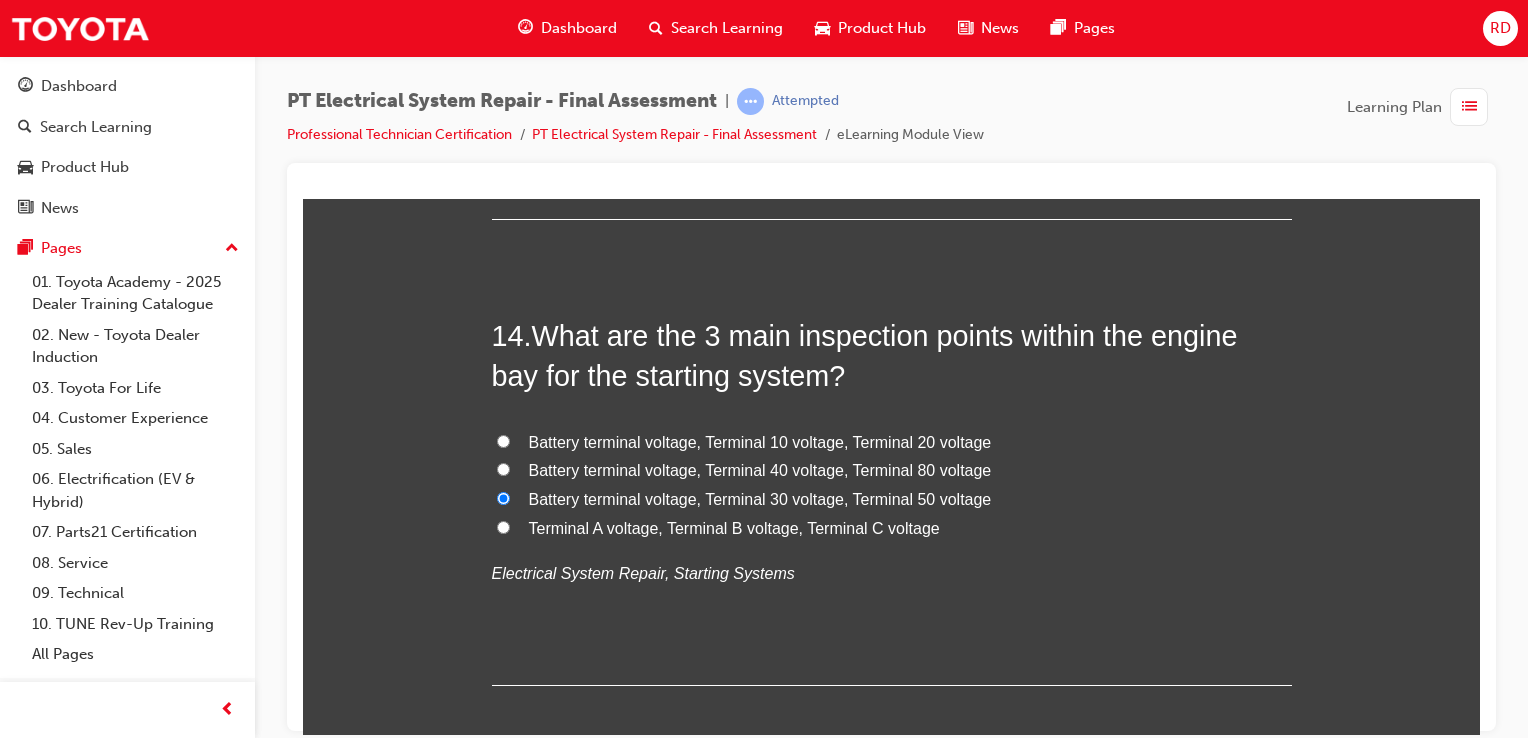 scroll, scrollTop: 6206, scrollLeft: 0, axis: vertical 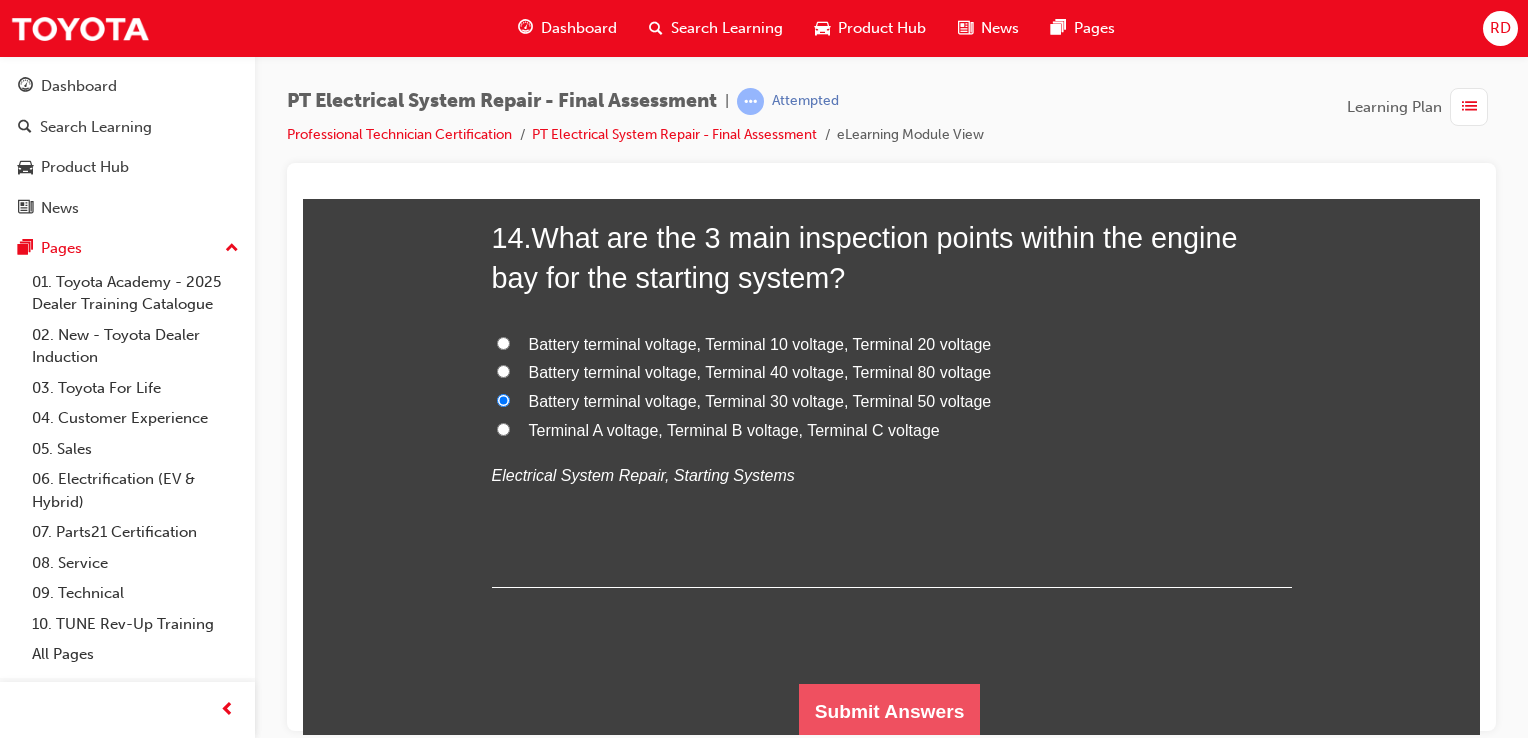 click on "Submit Answers" at bounding box center [890, 711] 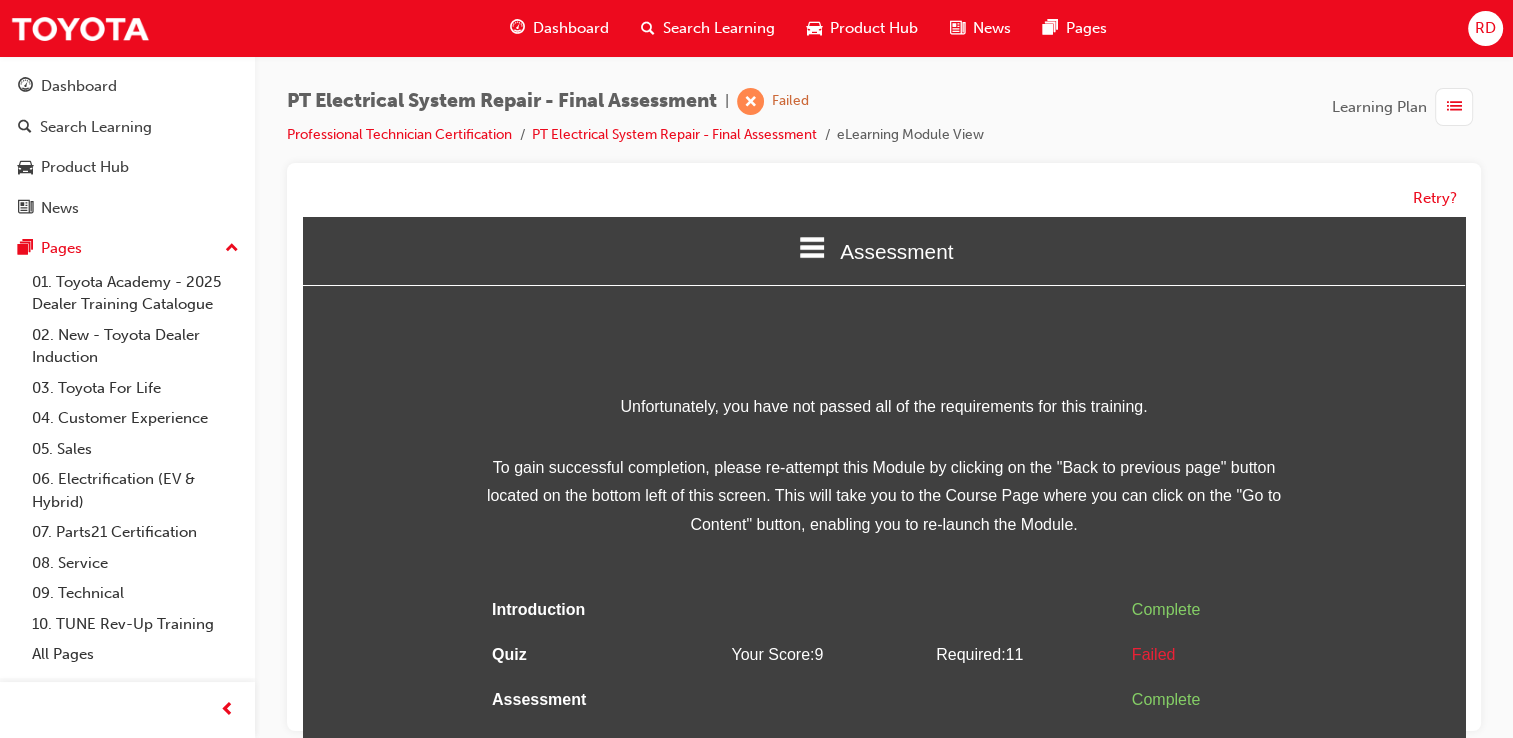 scroll, scrollTop: 14, scrollLeft: 0, axis: vertical 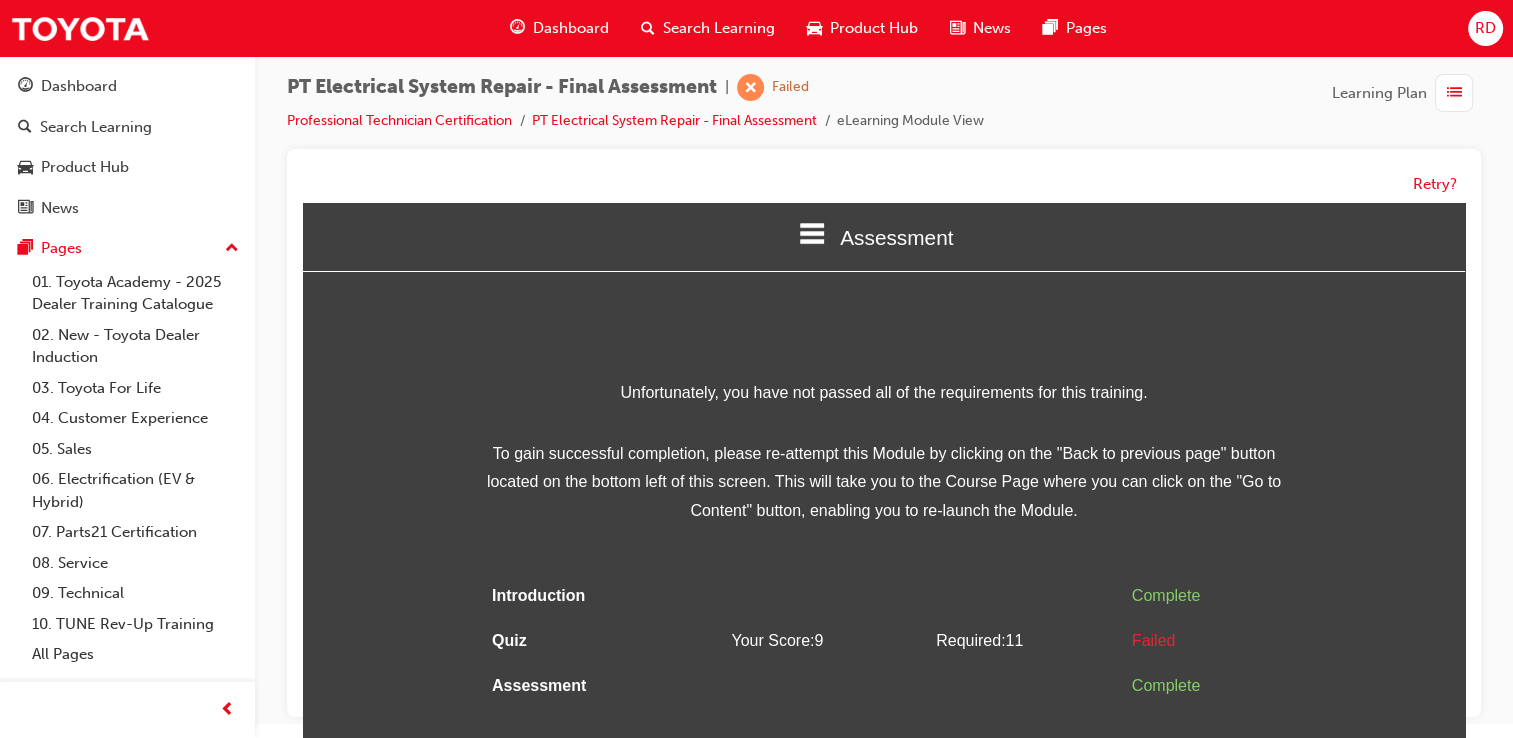 click on "Learning Plan" at bounding box center (1406, 93) 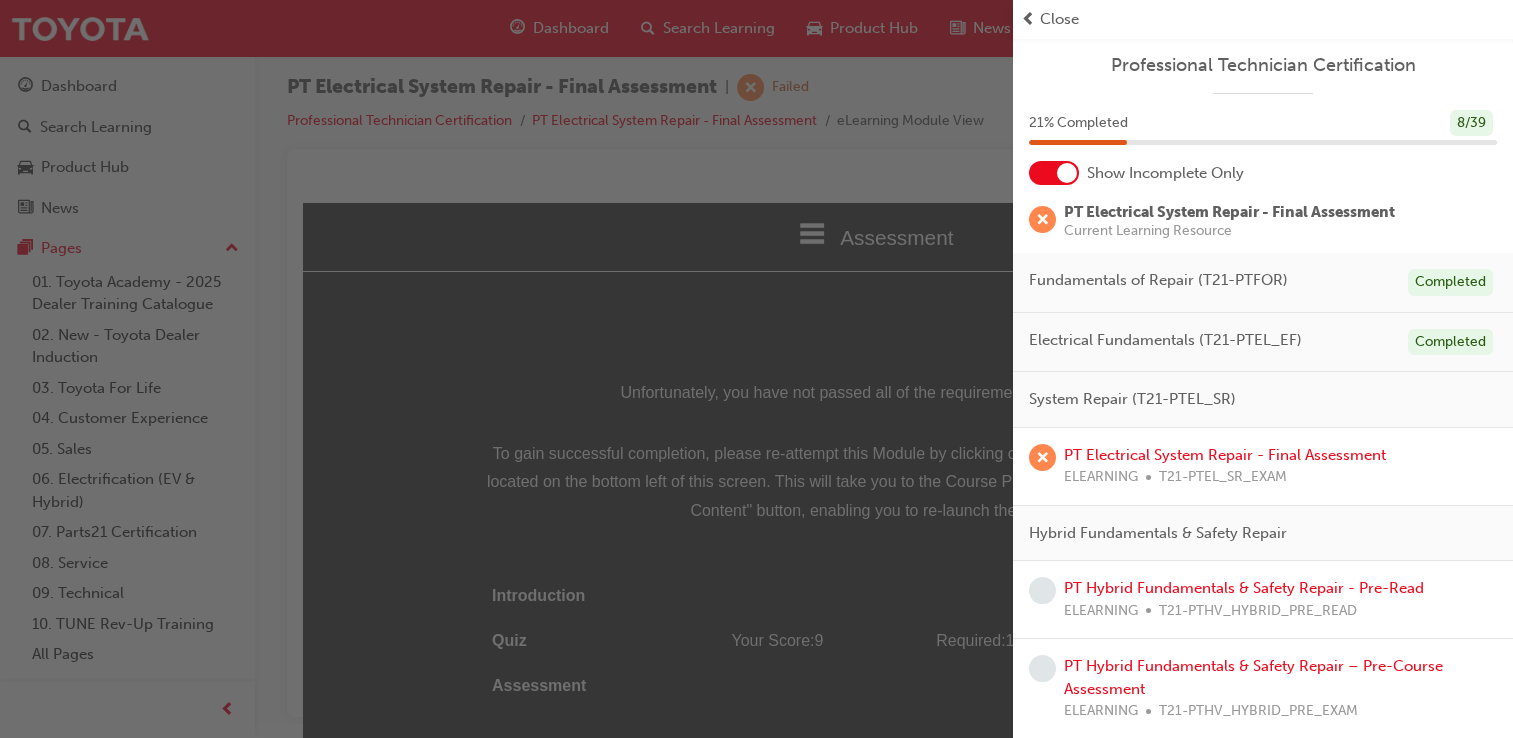 click on "System Repair (T21-PTEL_SR)" at bounding box center (1132, 399) 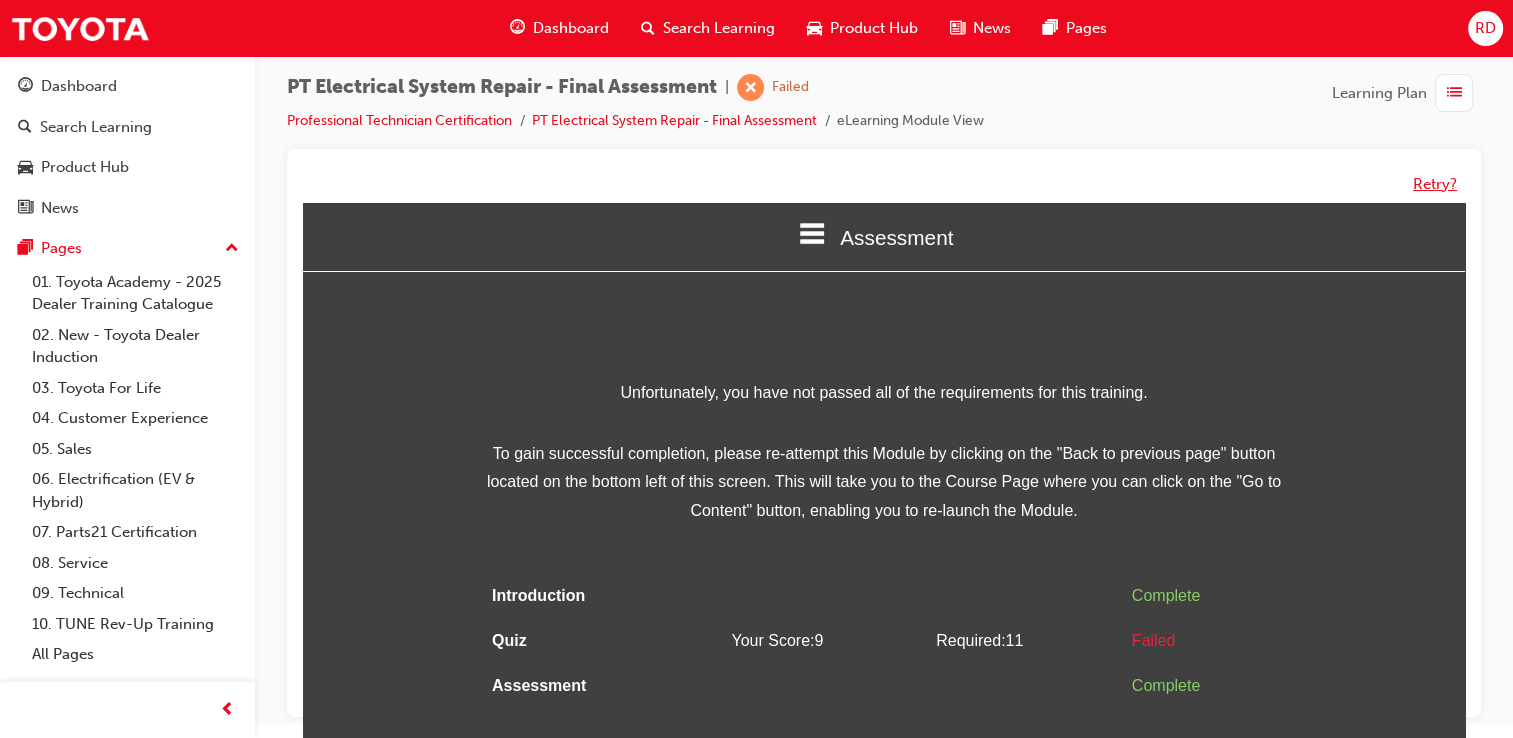 click on "Retry?" at bounding box center [1435, 184] 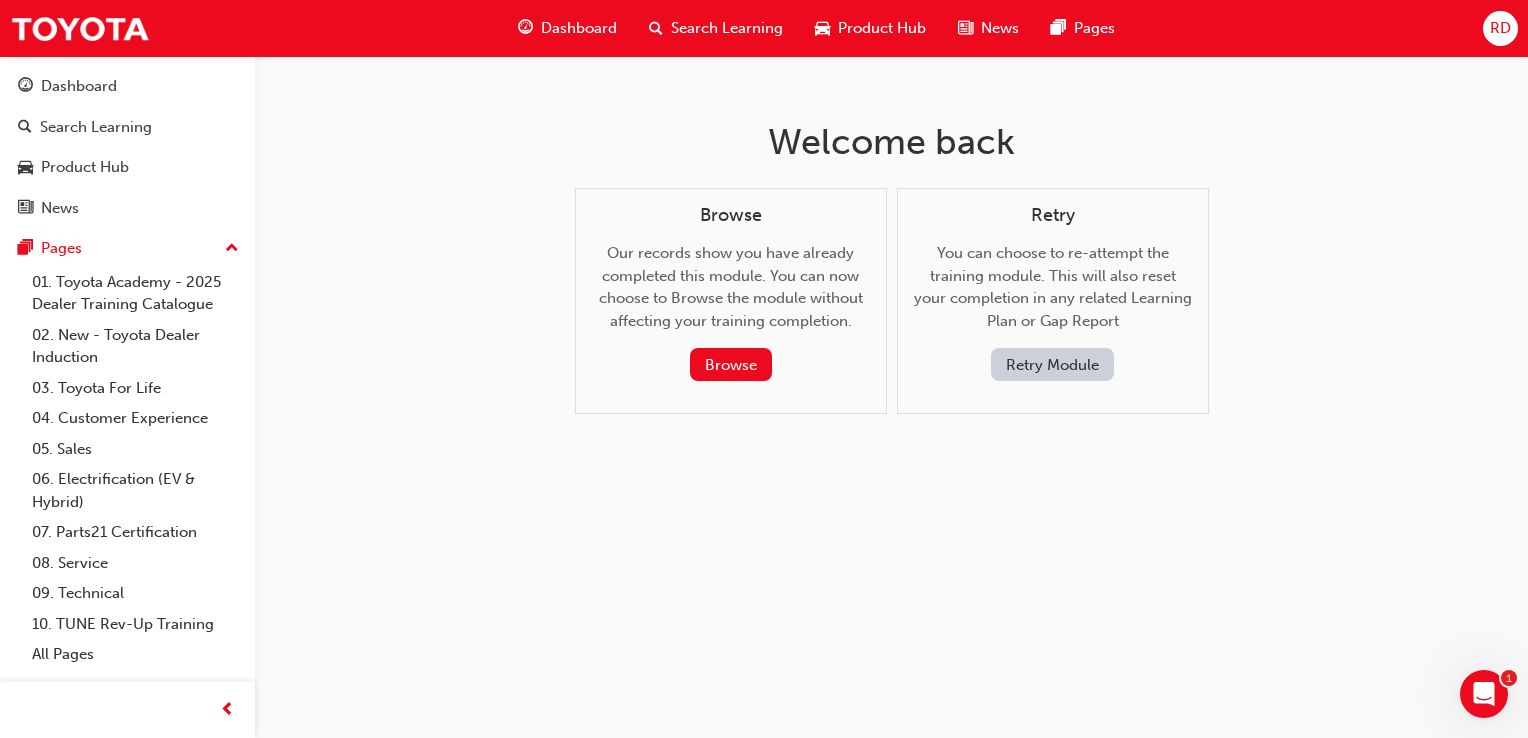 click on "Retry Module" at bounding box center [1052, 364] 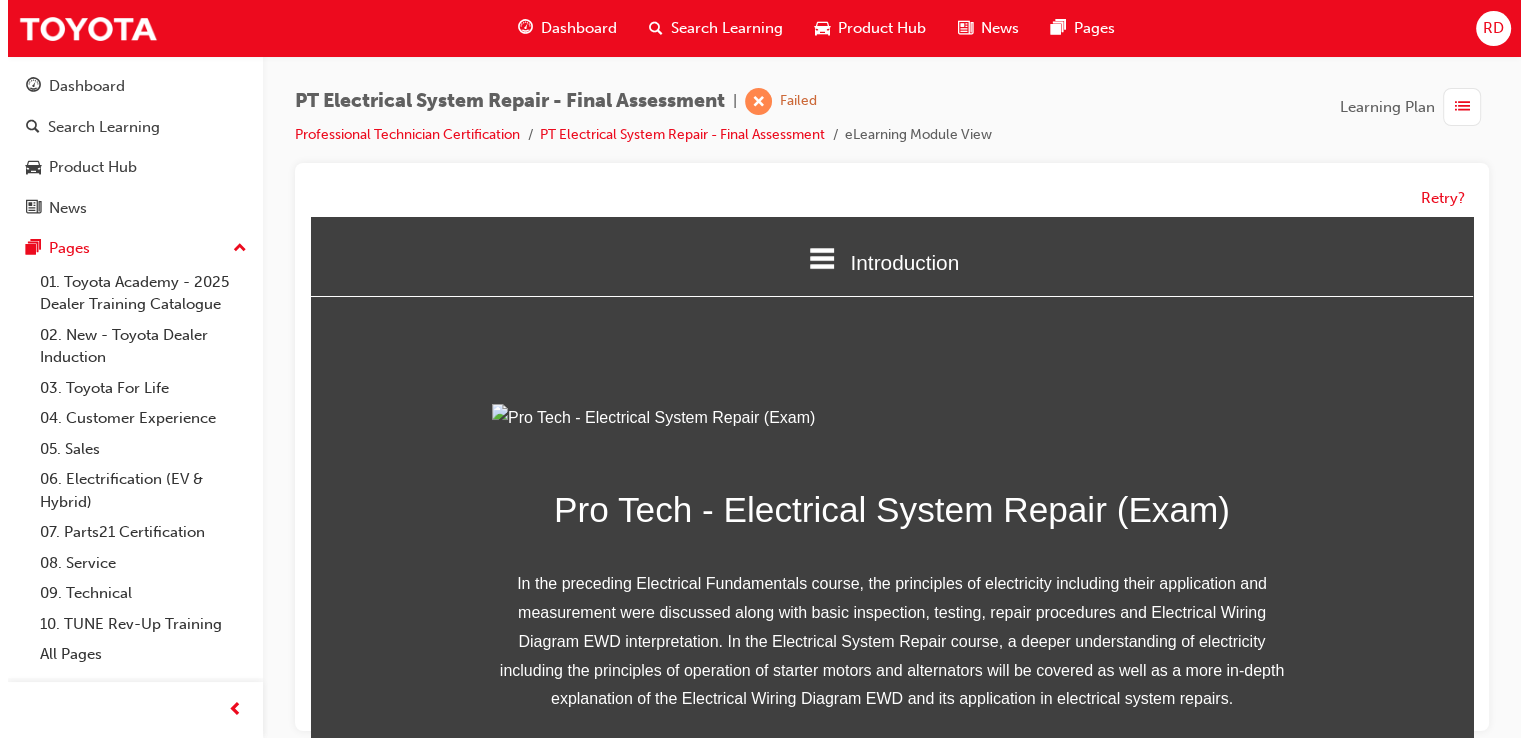 scroll, scrollTop: 0, scrollLeft: 0, axis: both 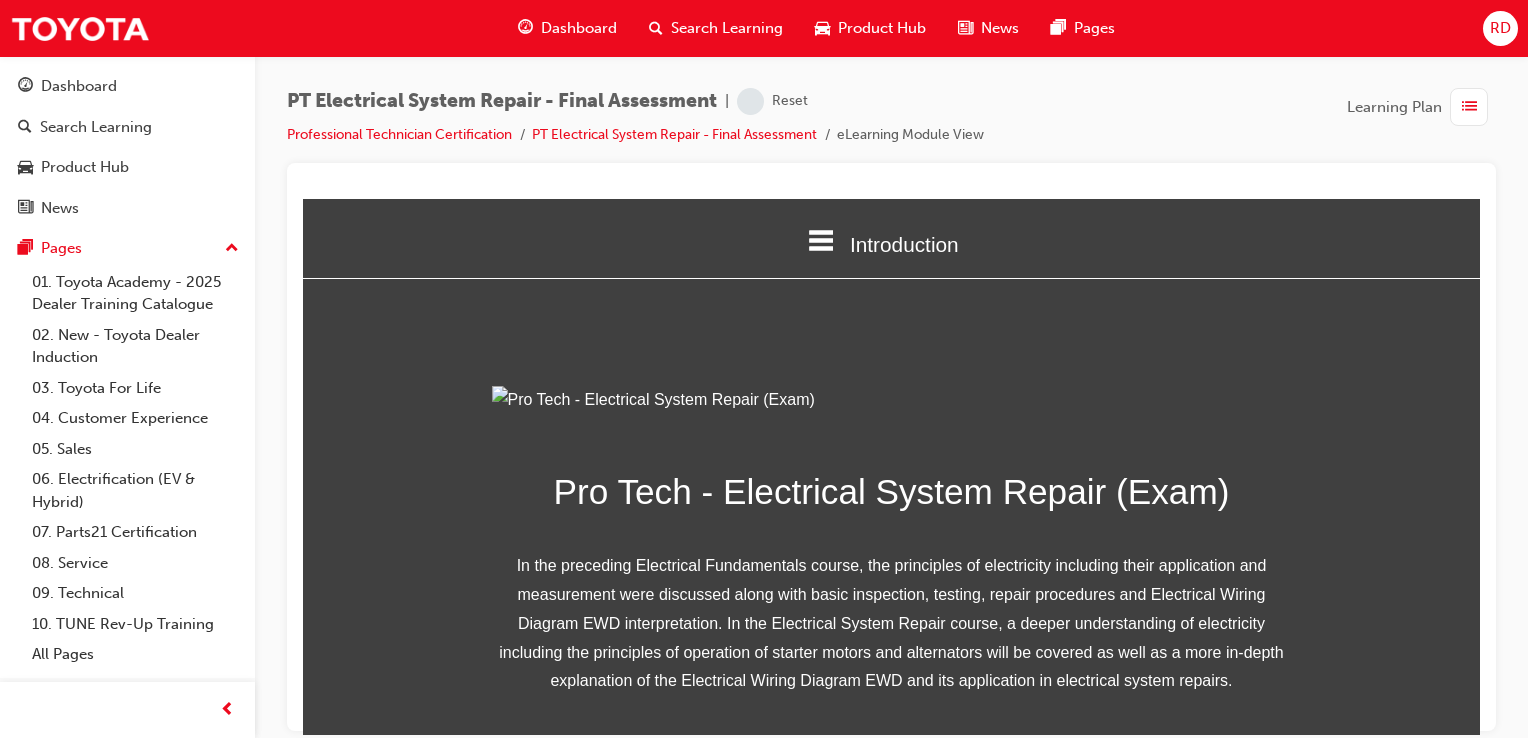 click on "Introduction" at bounding box center (891, 243) 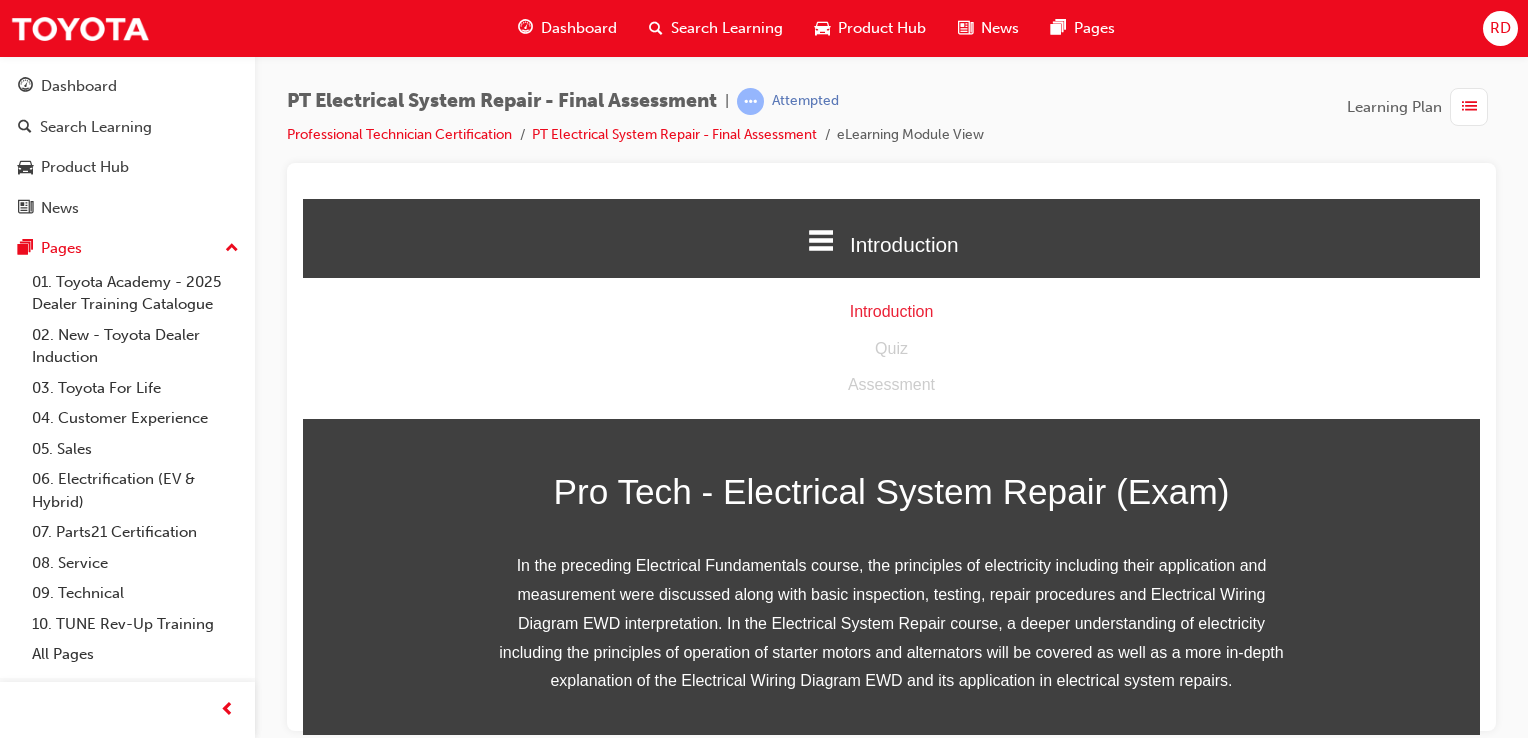 click at bounding box center (892, 399) 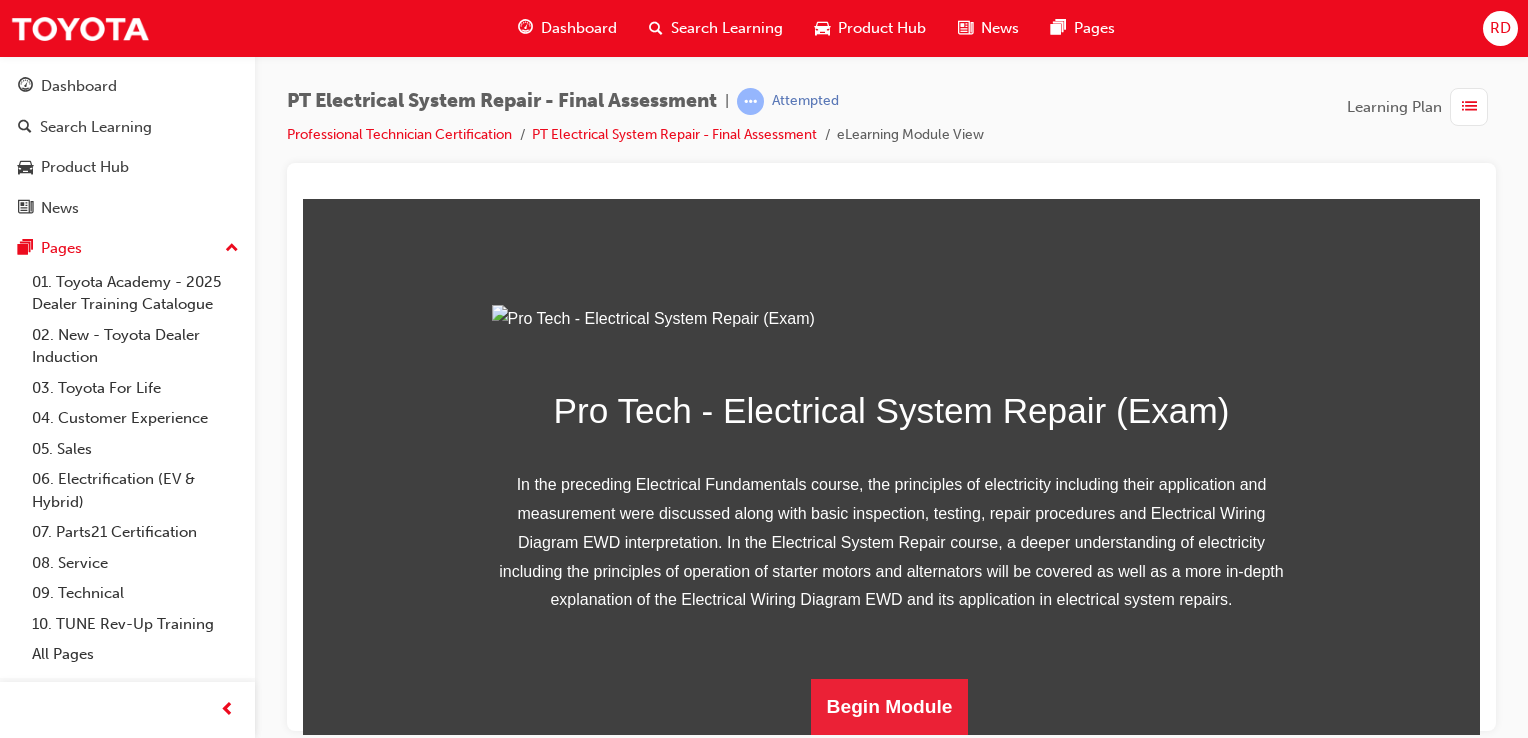 scroll, scrollTop: 300, scrollLeft: 0, axis: vertical 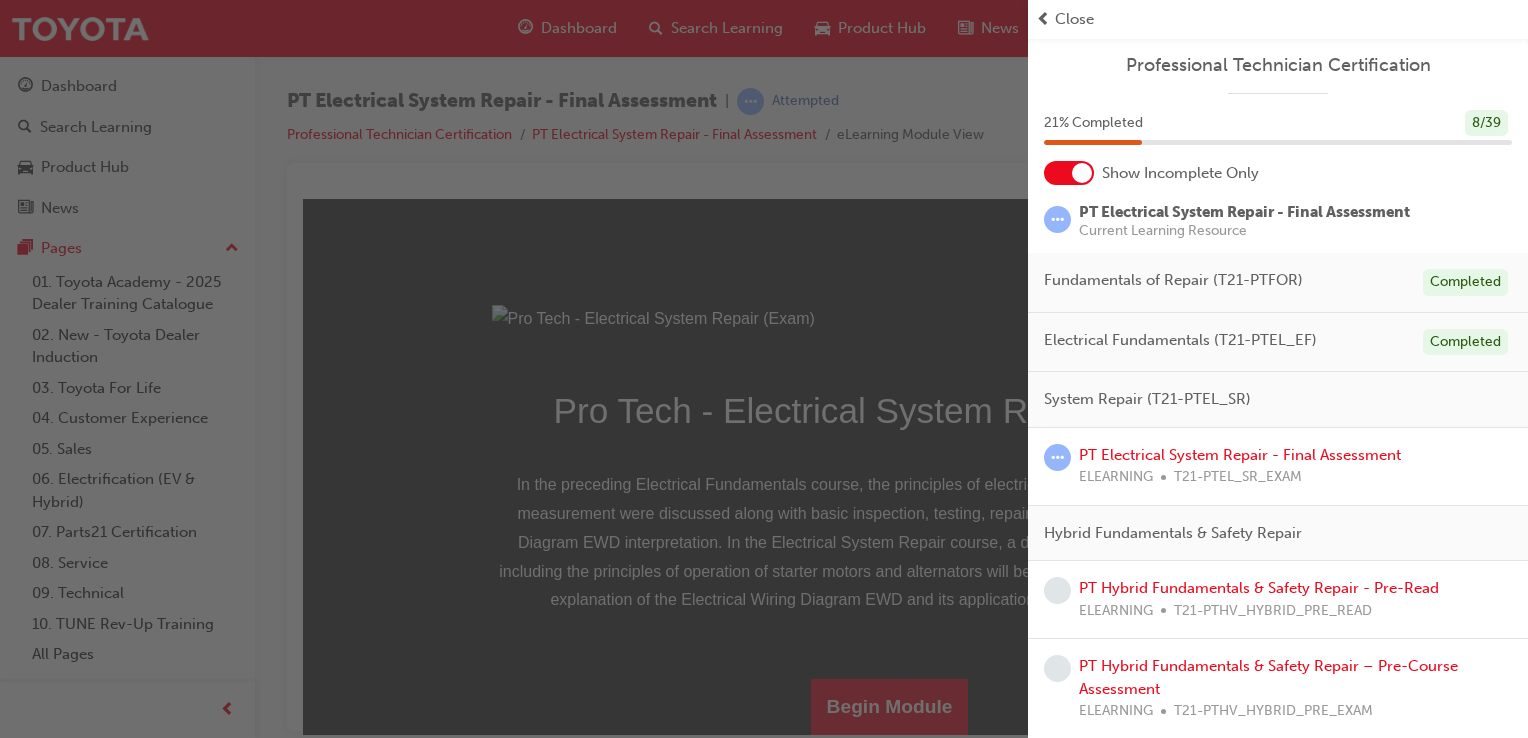 click on "System Repair (T21-PTEL_SR)" at bounding box center [1147, 399] 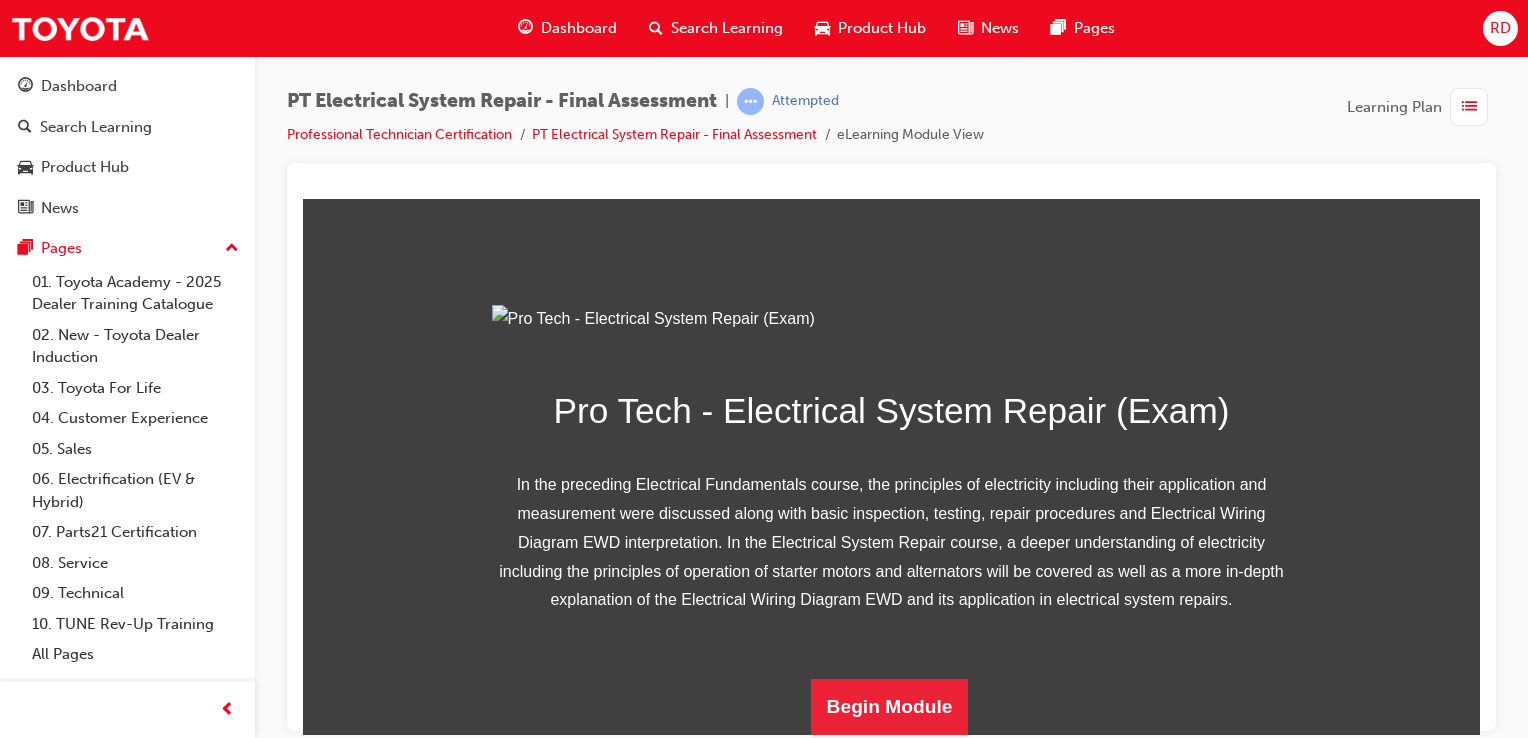 click on "Pro Tech - Electrical System Repair (Exam) In the preceding Electrical Fundamentals course, the principles of electricity including their application and measurement were discussed along with basic inspection, testing, repair procedures and Electrical Wiring Diagram EWD interpretation. In the Electrical System Repair course, a deeper understanding of electricity including the principles of operation of starter motors and alternators will be covered as well as a more in-depth explanation of the Electrical Wiring Diagram EWD and its application in electrical system repairs. Begin Module" at bounding box center [892, 519] 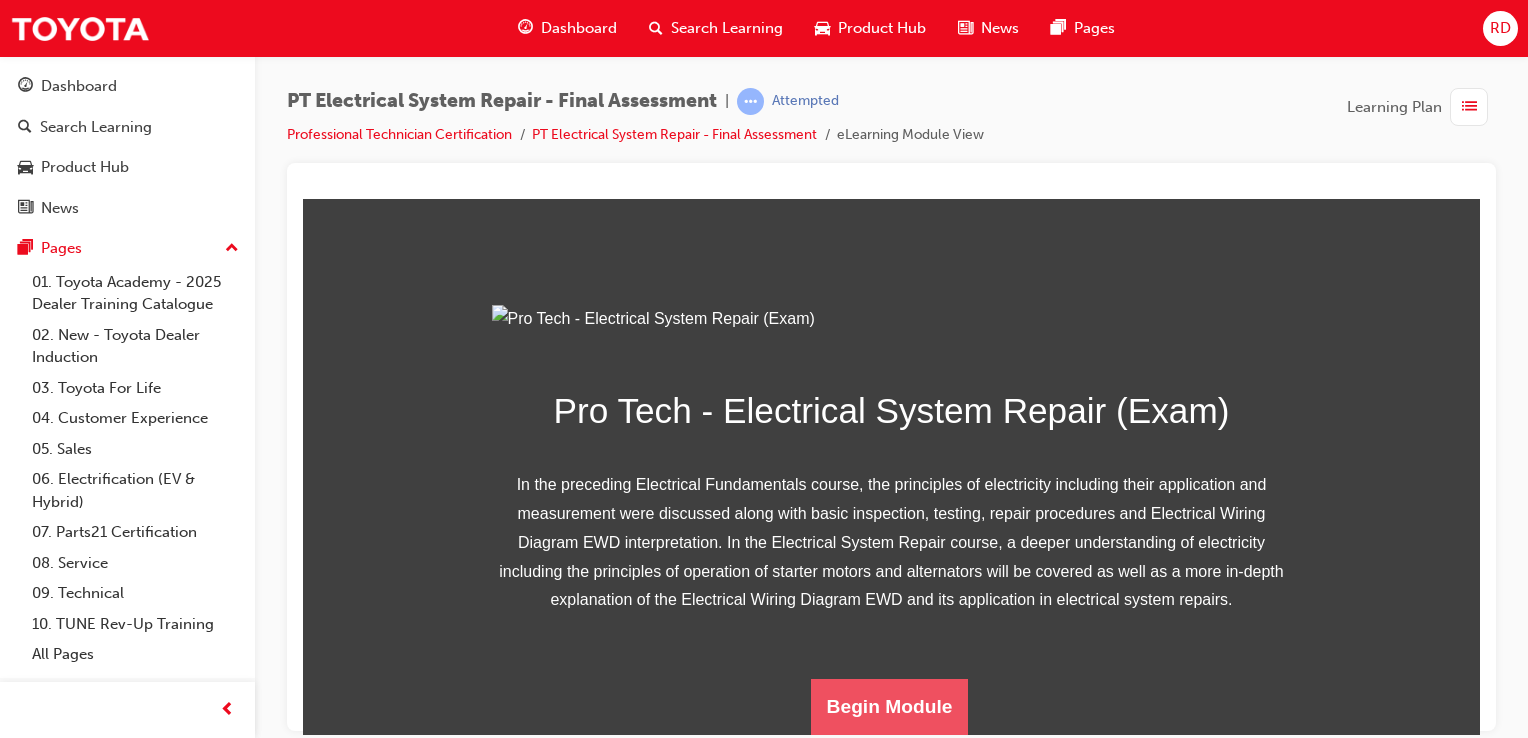 click on "Begin Module" at bounding box center [890, 706] 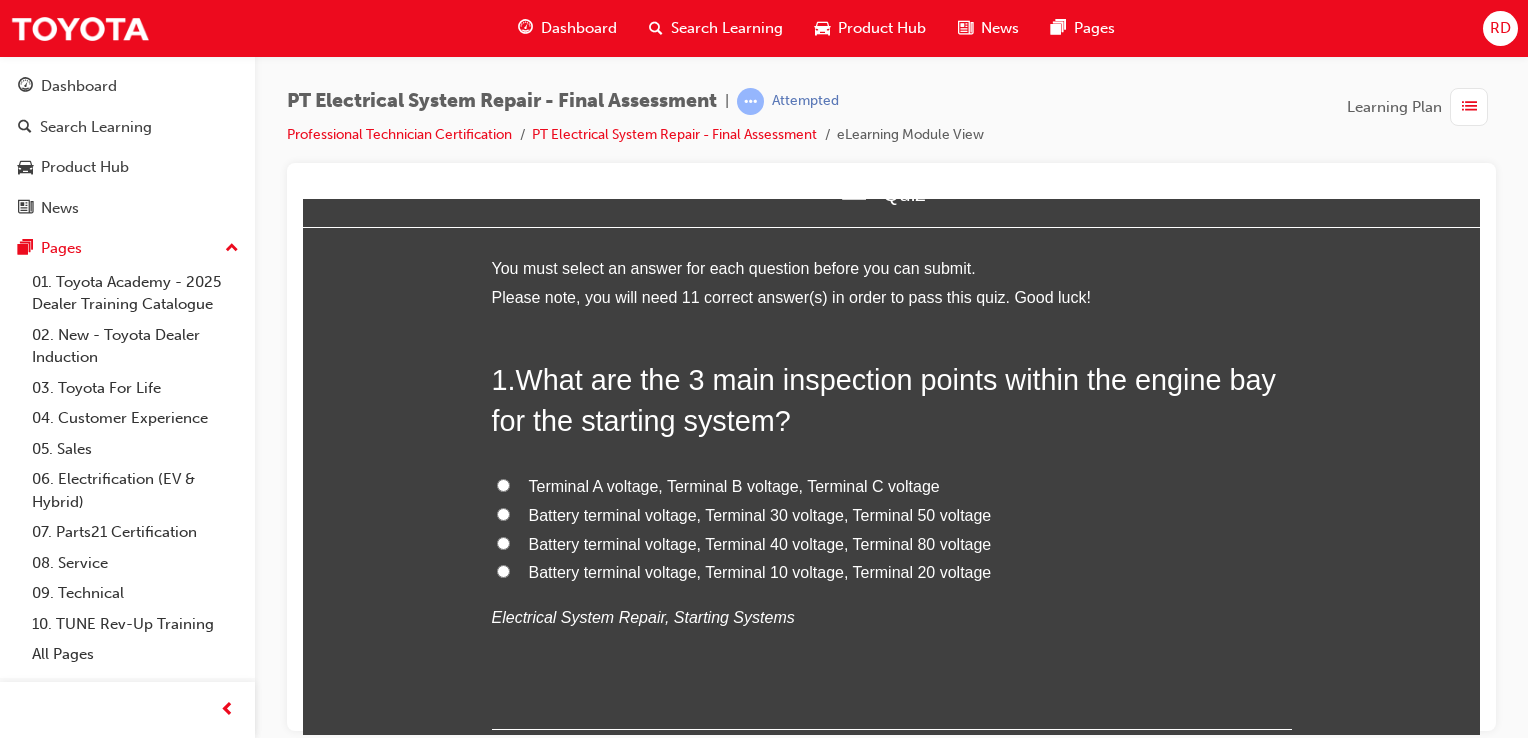 scroll, scrollTop: 78, scrollLeft: 0, axis: vertical 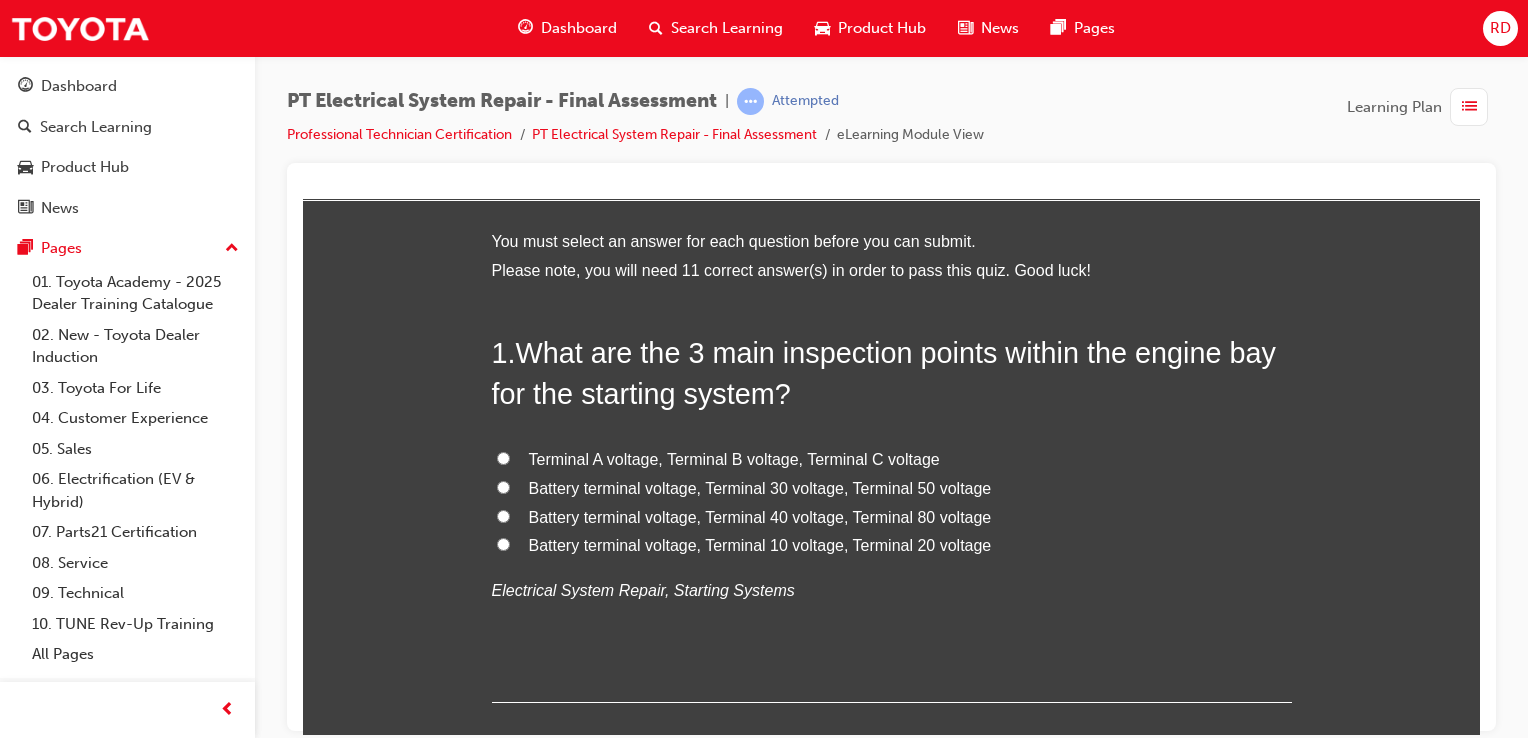 click on "Battery terminal voltage, Terminal 30 voltage, Terminal 50 voltage" at bounding box center (503, 486) 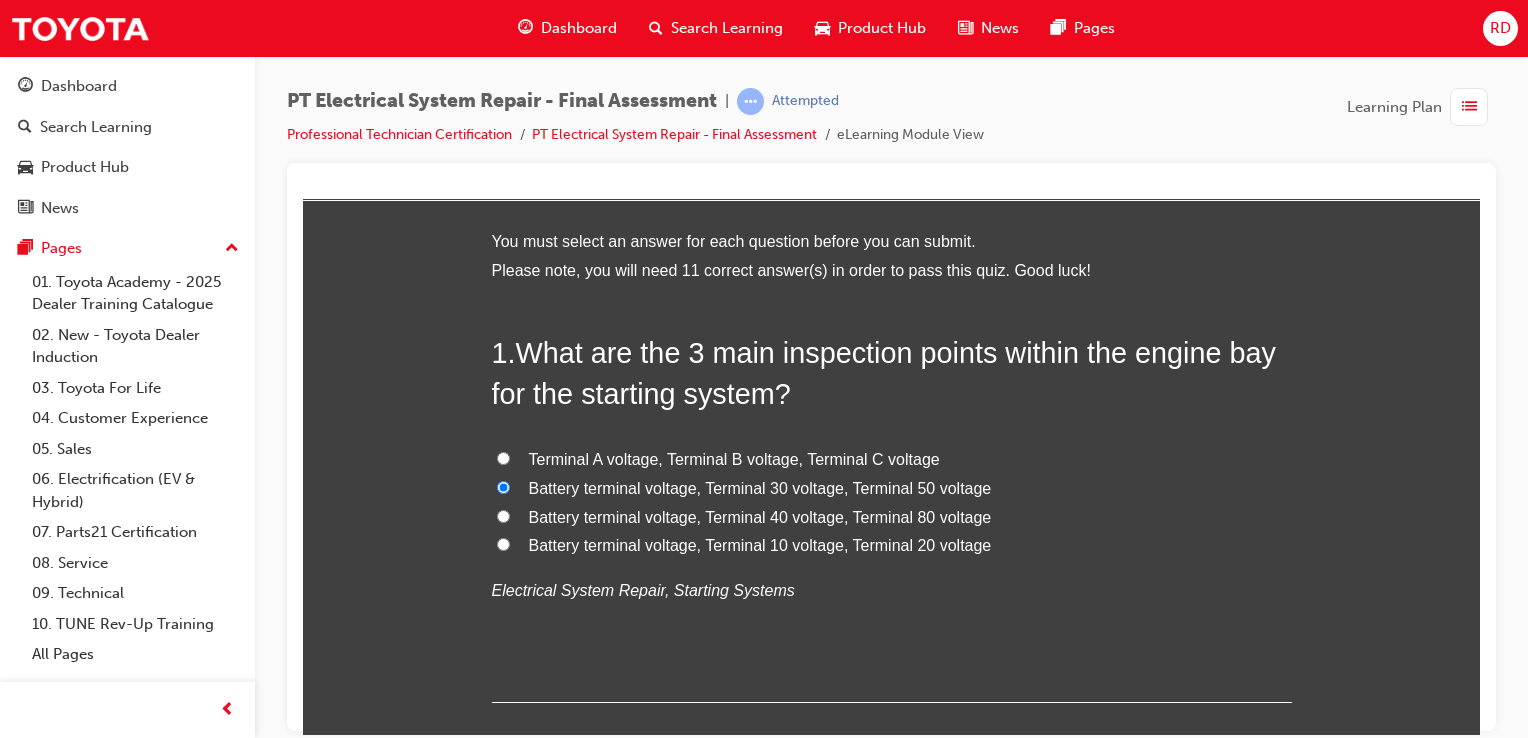 radio on "true" 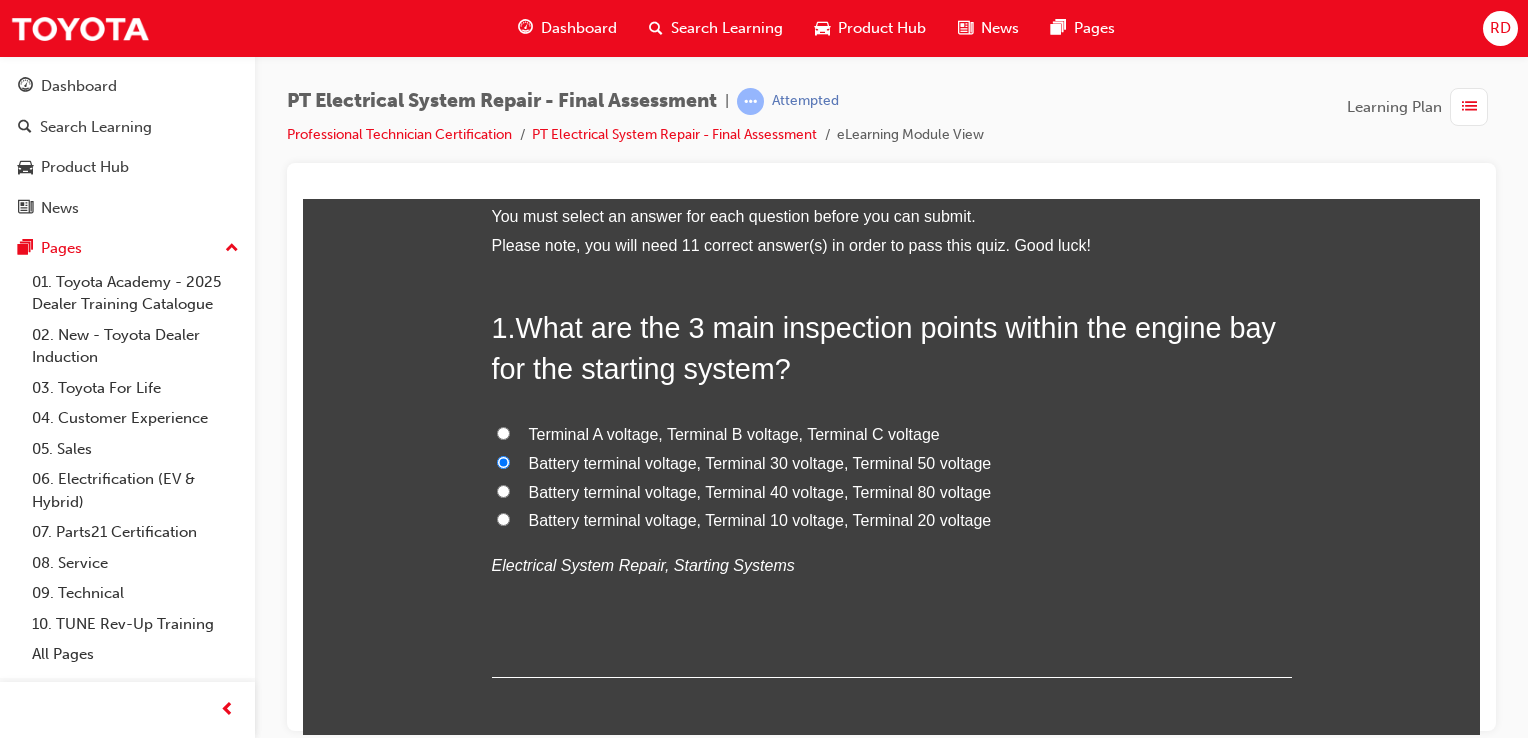 scroll, scrollTop: 0, scrollLeft: 0, axis: both 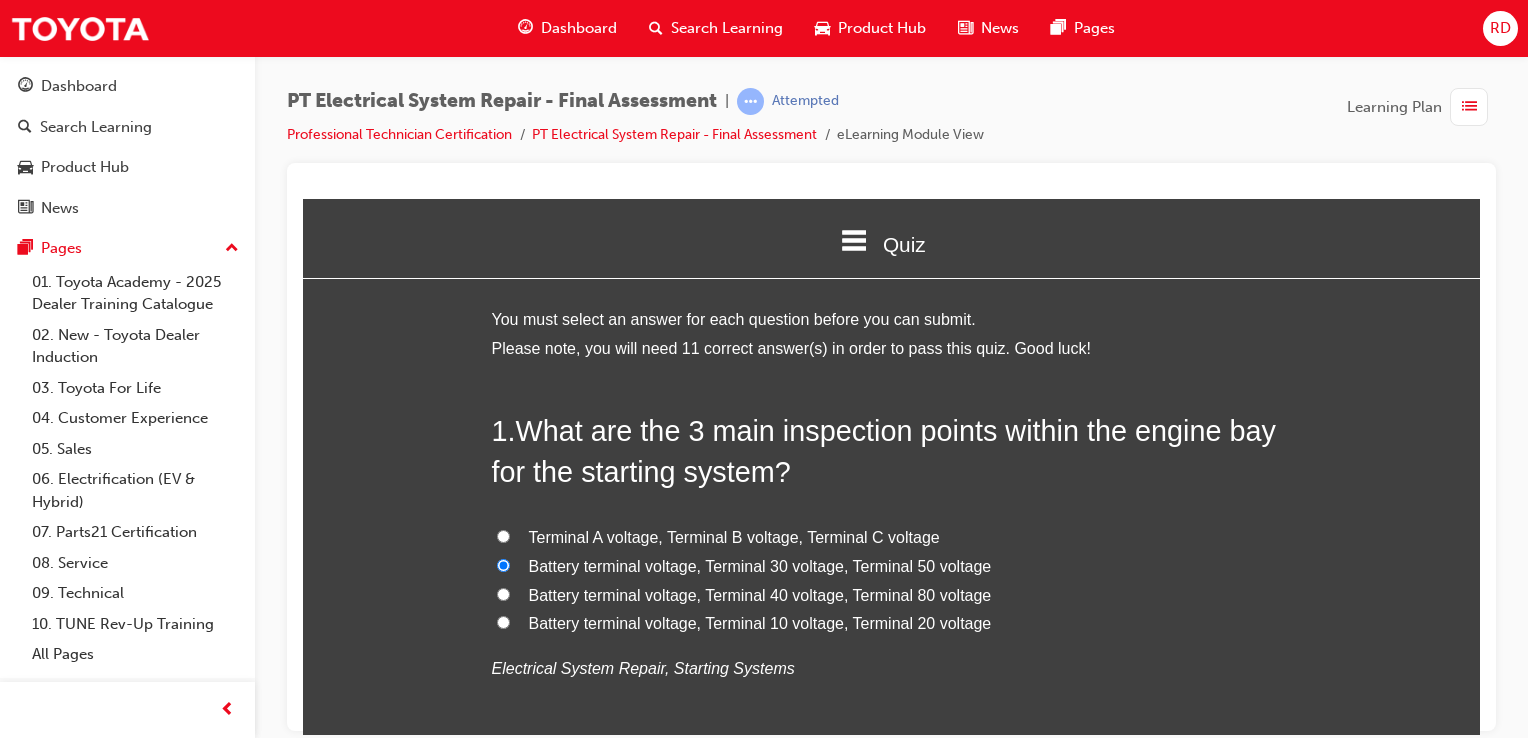 click on "Battery terminal voltage, Terminal 10 voltage, Terminal 20 voltage" at bounding box center [760, 622] 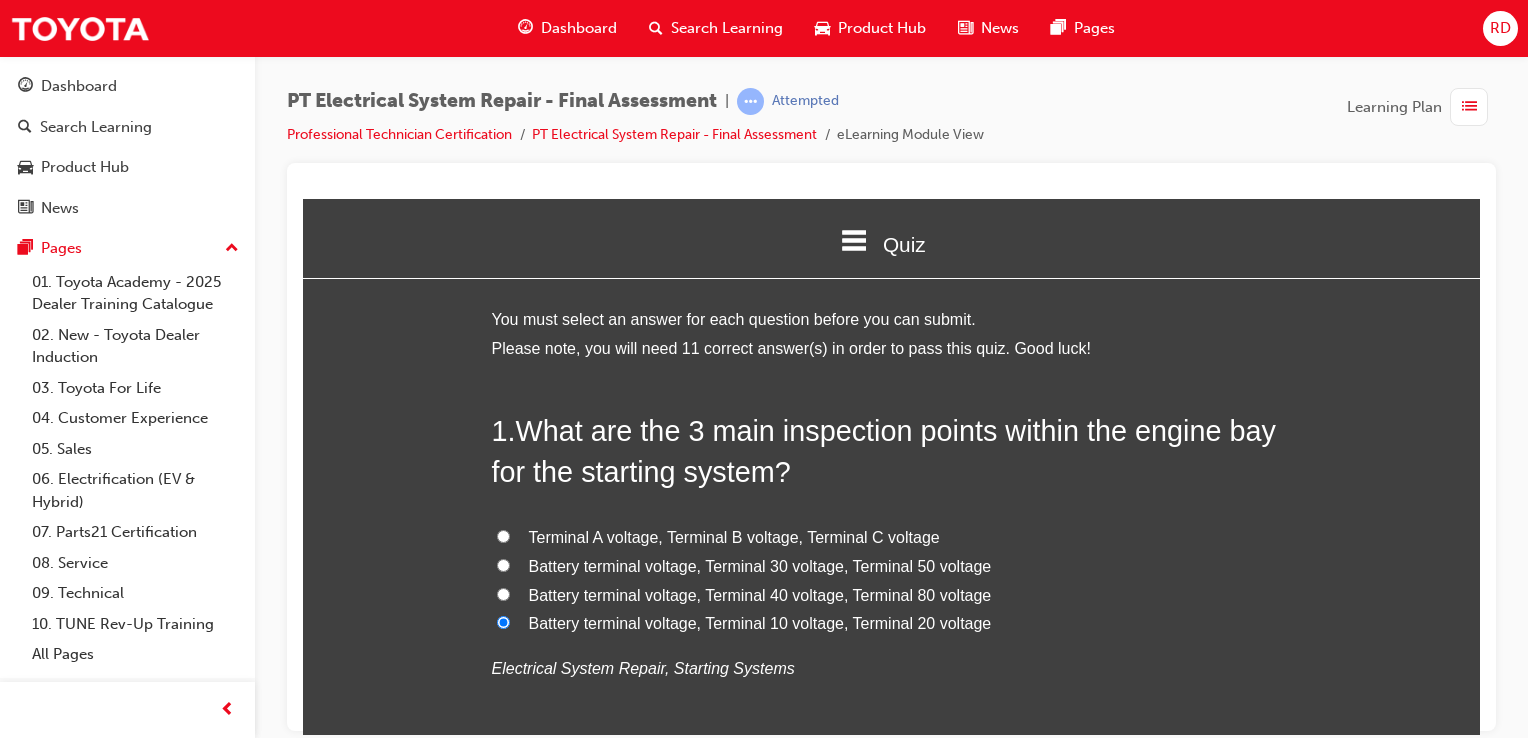 click on "Battery terminal voltage, Terminal 30 voltage, Terminal 50 voltage" at bounding box center [503, 564] 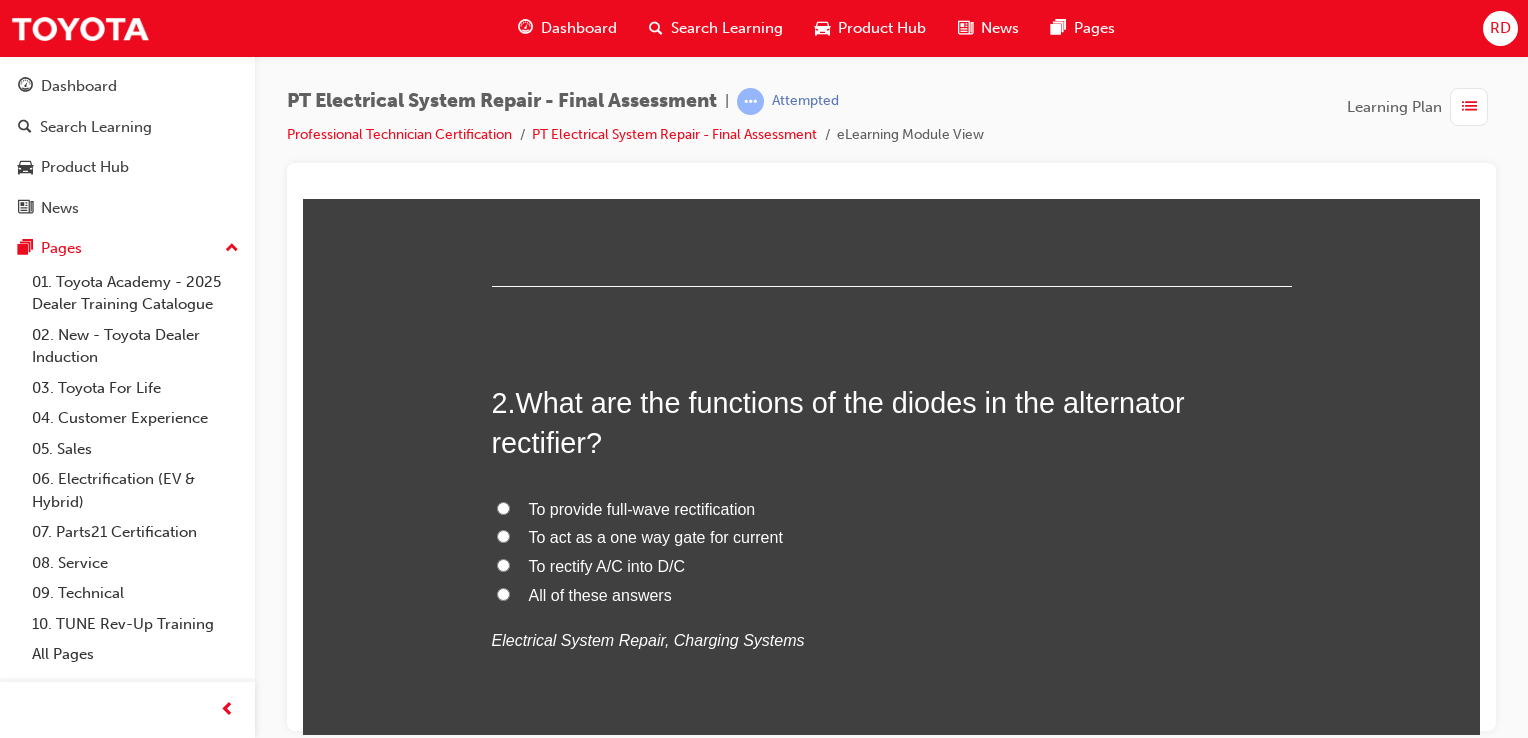 scroll, scrollTop: 496, scrollLeft: 0, axis: vertical 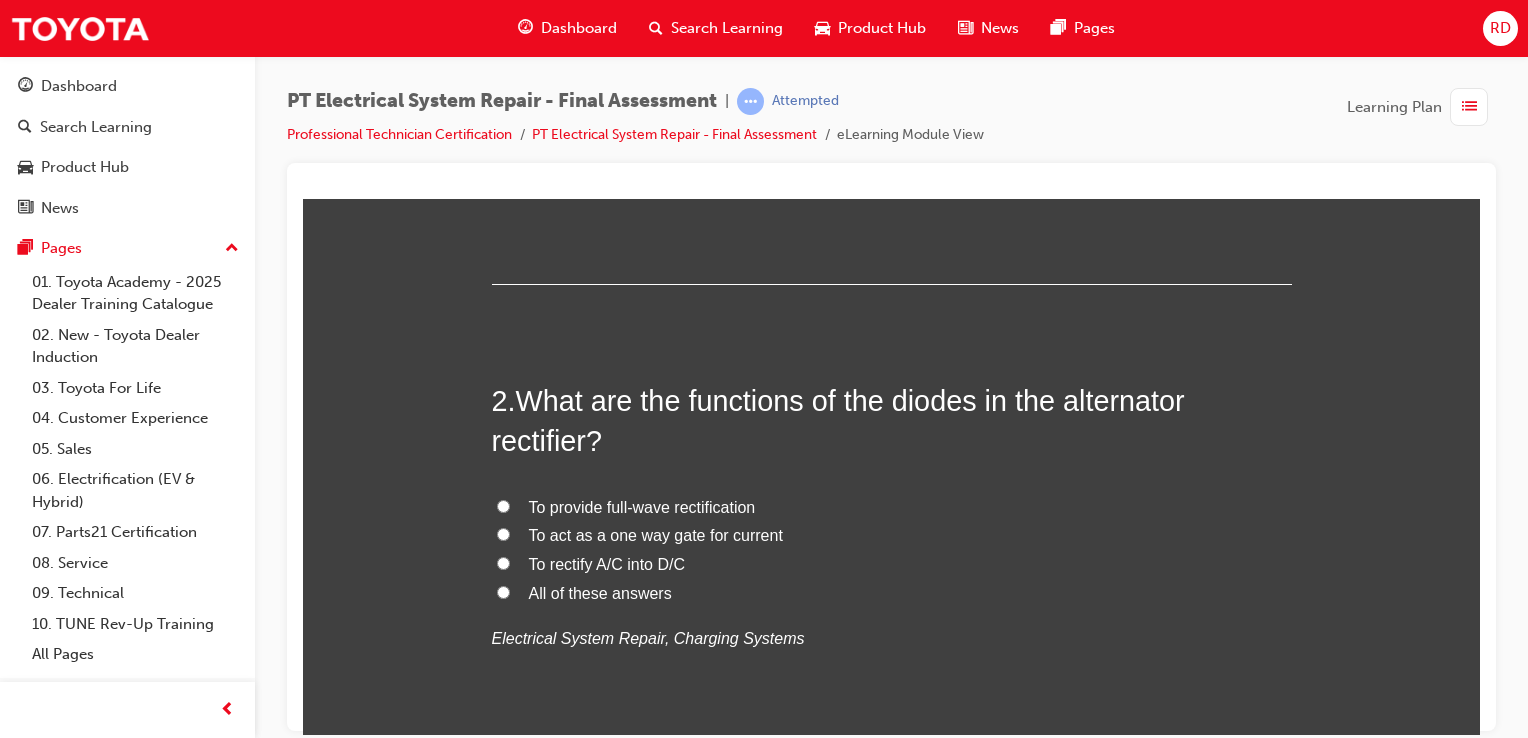 click on "All of these answers" at bounding box center [892, 593] 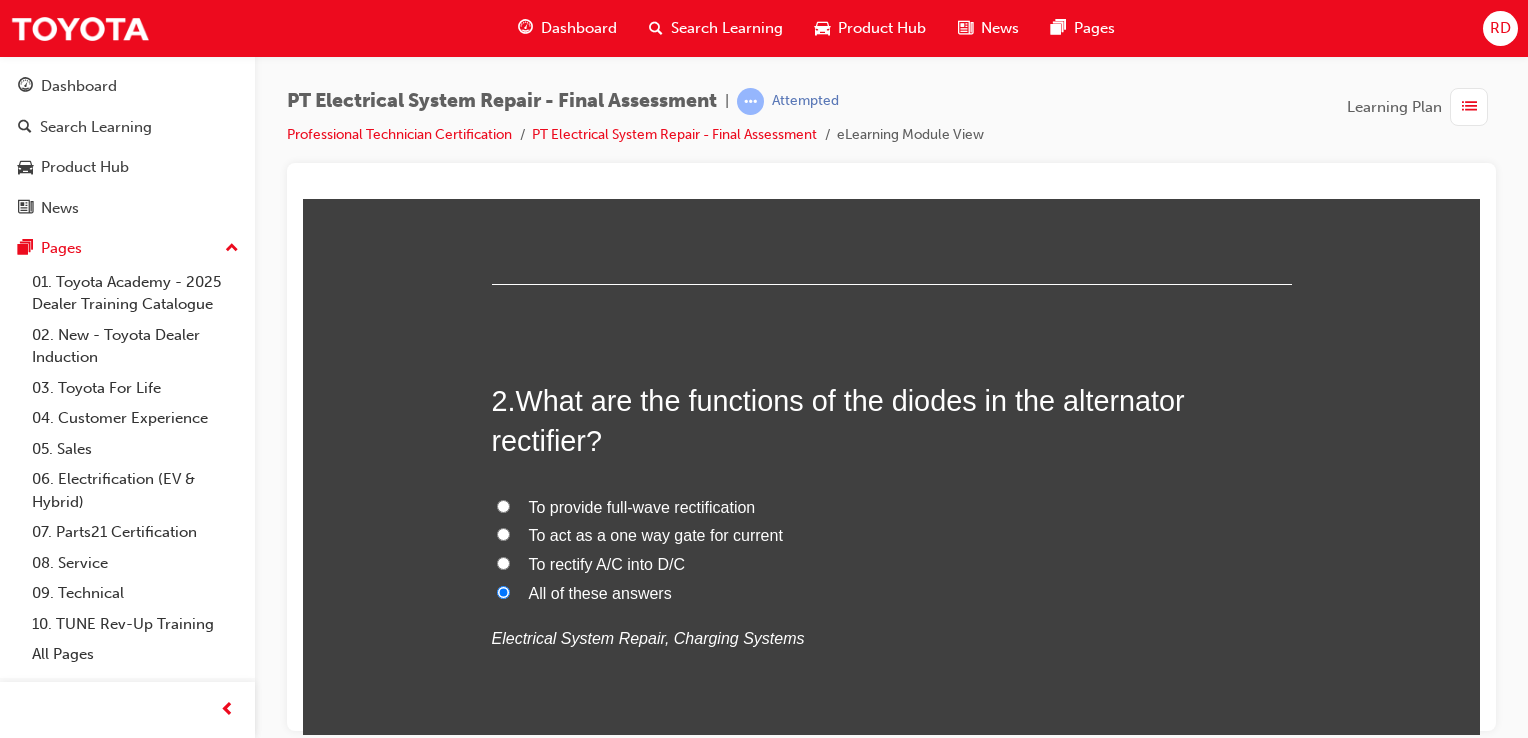 radio on "true" 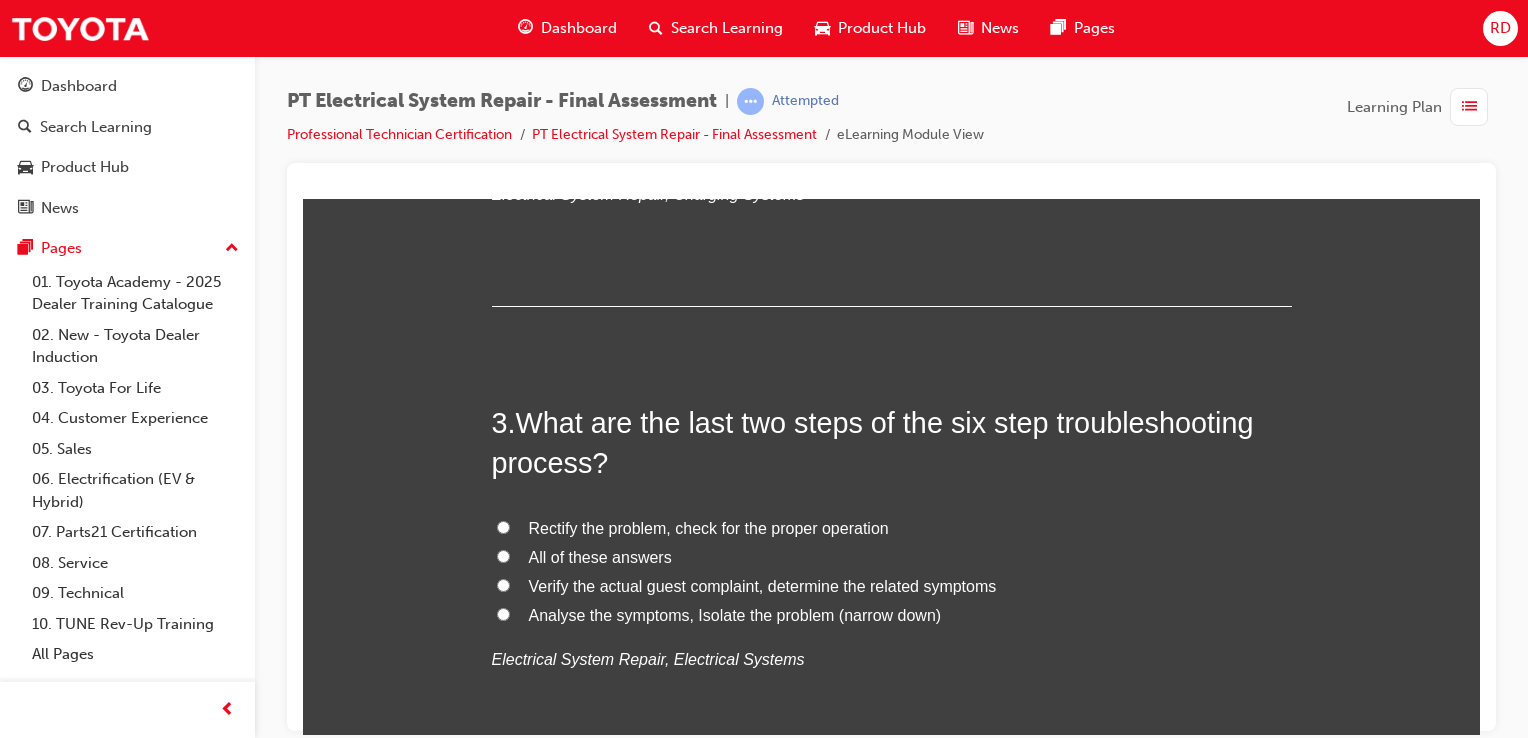 scroll, scrollTop: 958, scrollLeft: 0, axis: vertical 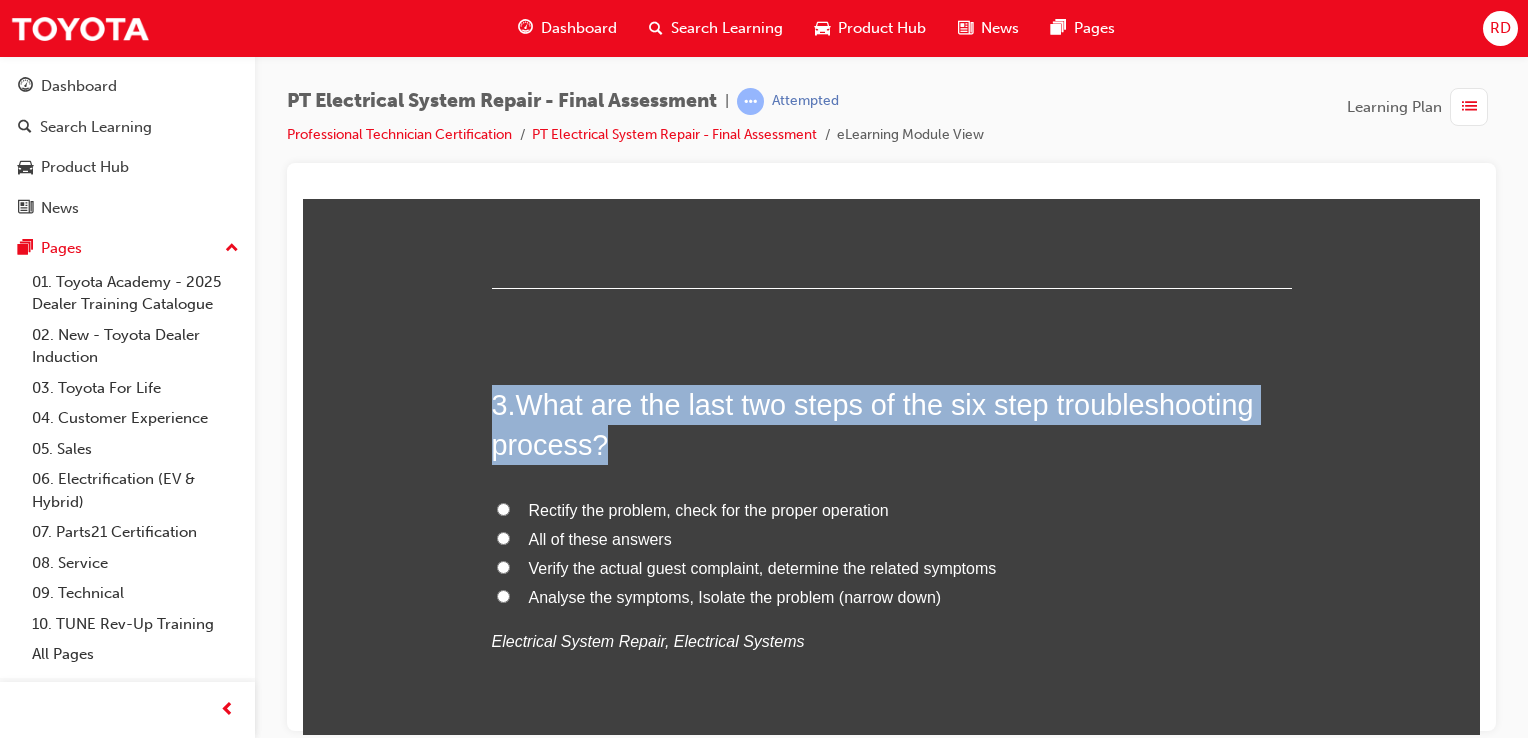 drag, startPoint x: 393, startPoint y: 337, endPoint x: 402, endPoint y: 496, distance: 159.25452 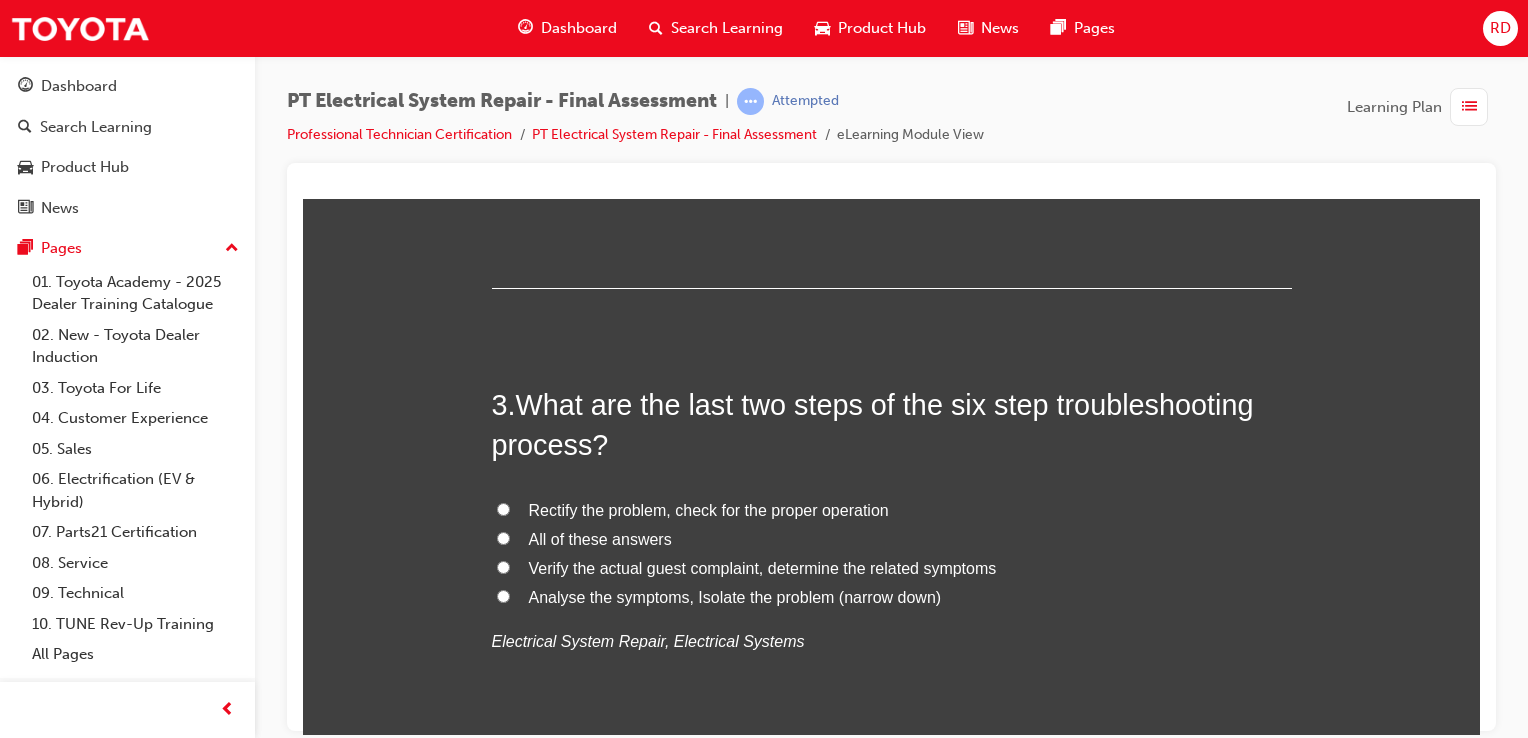 click on "All of these answers" at bounding box center [503, 537] 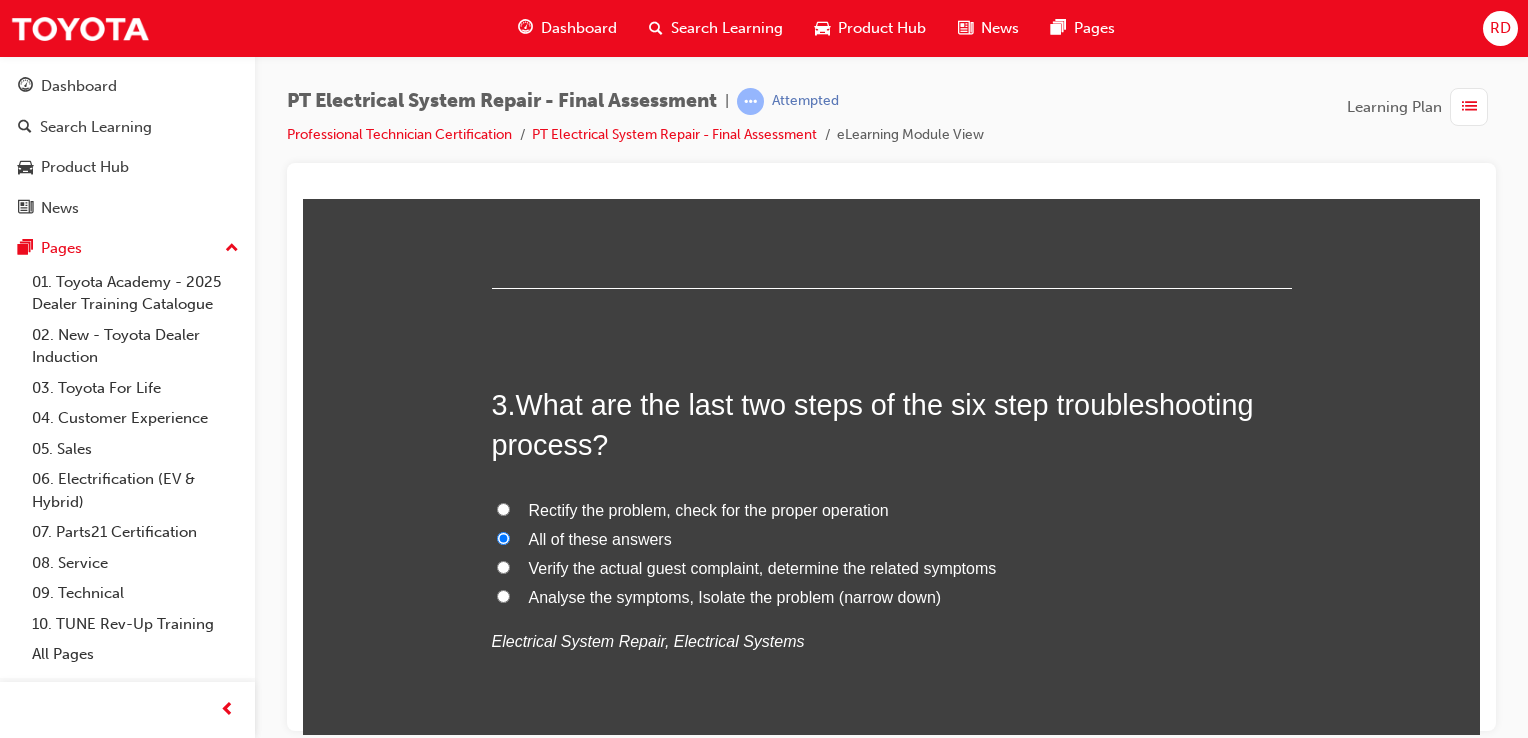 radio on "true" 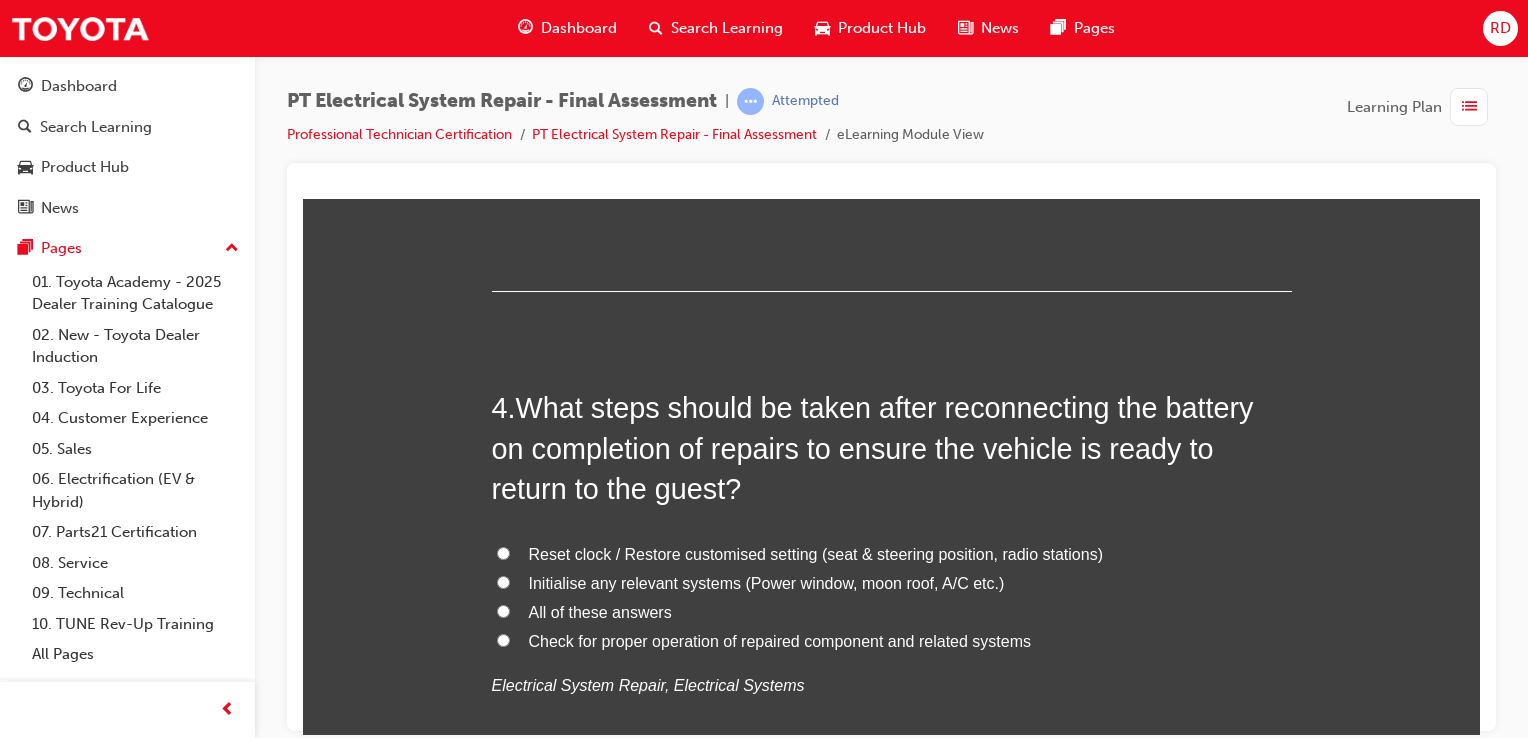 scroll, scrollTop: 1471, scrollLeft: 0, axis: vertical 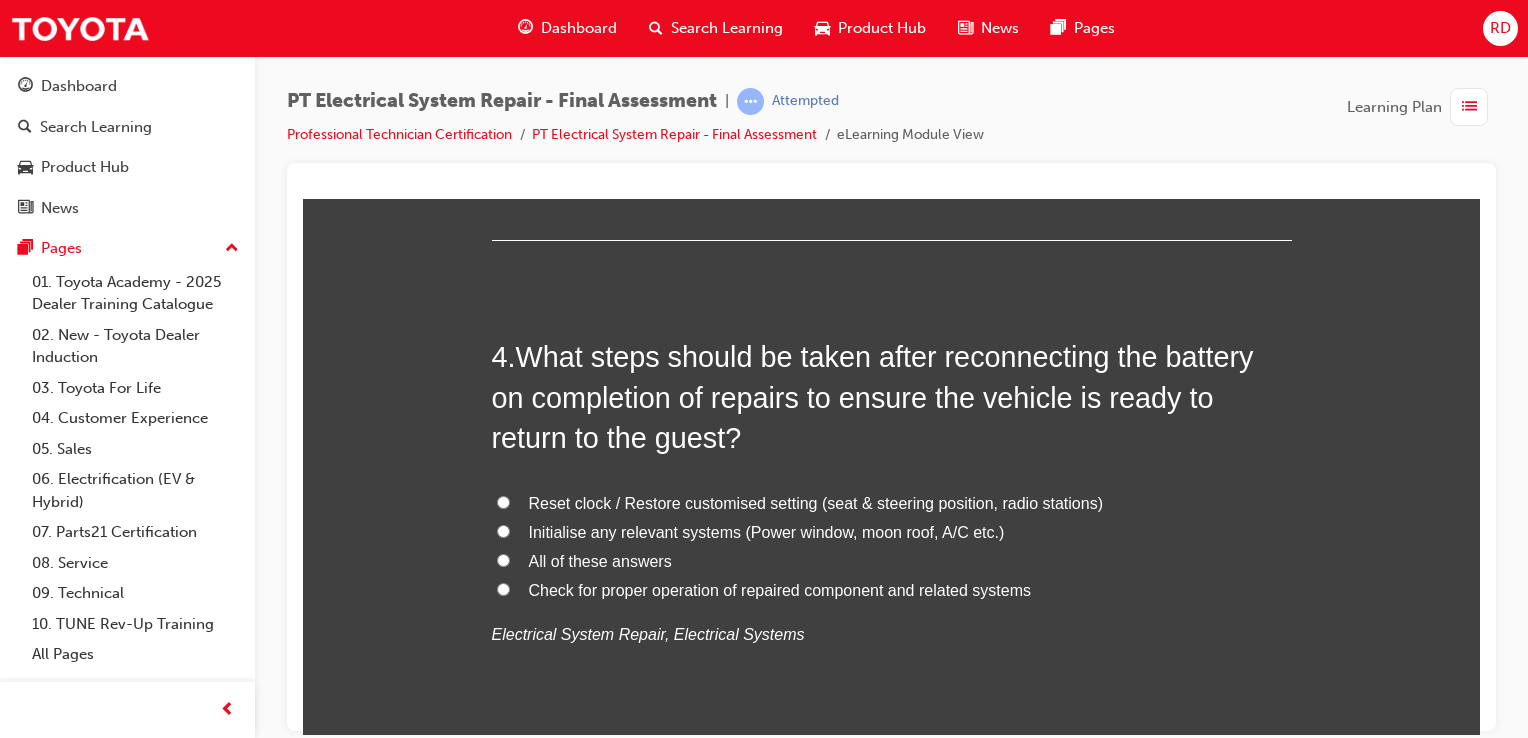 click on "Check for proper operation of repaired component and related systems" at bounding box center [892, 590] 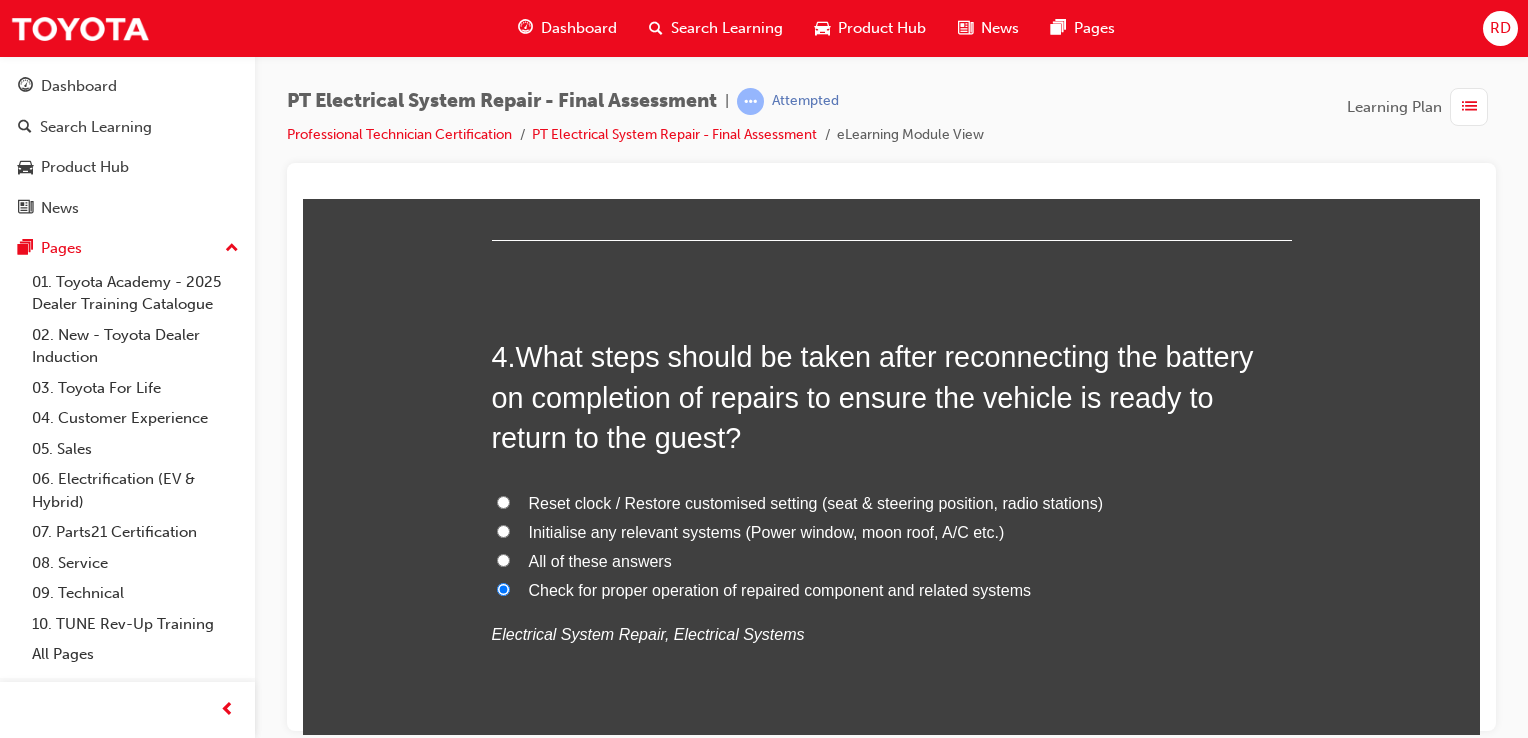 radio on "true" 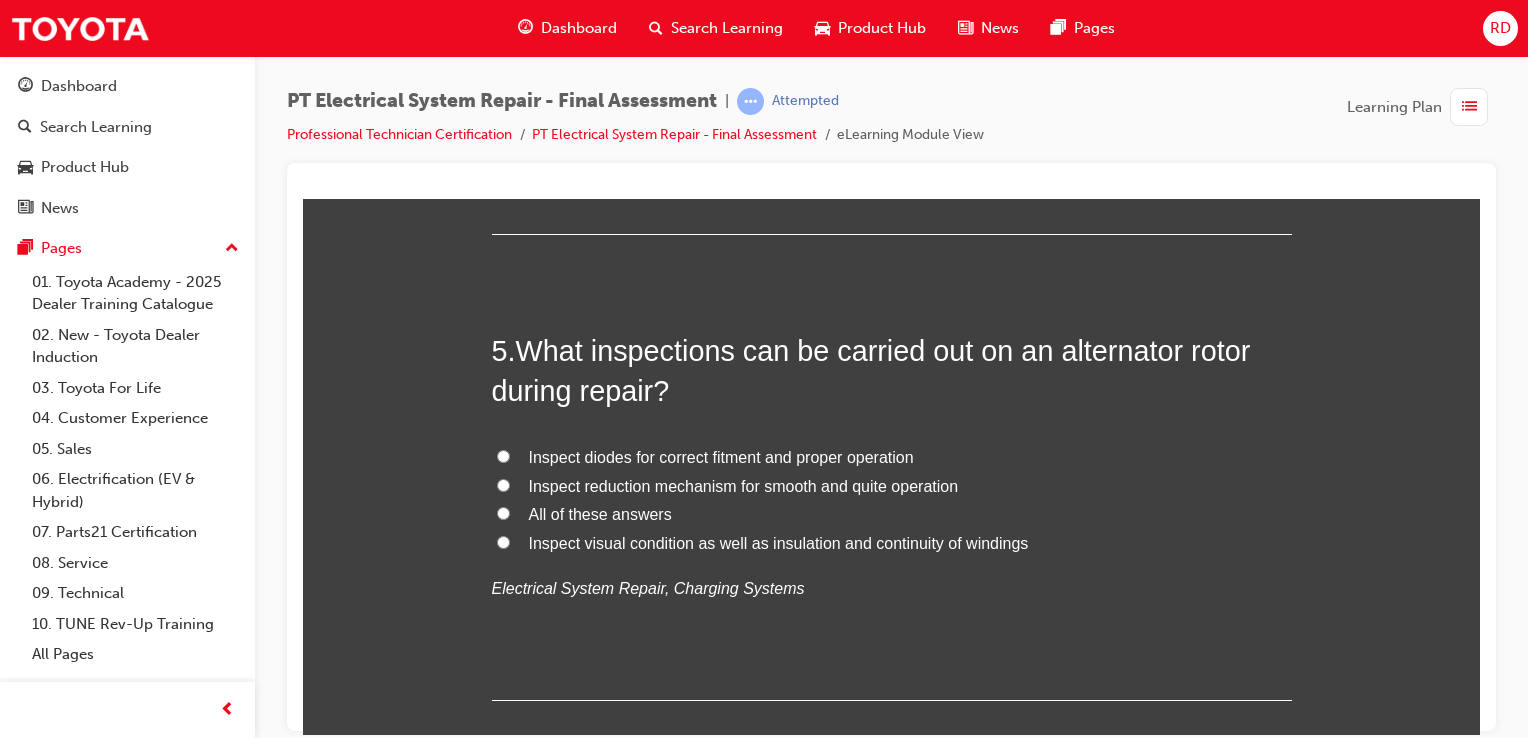 scroll, scrollTop: 2076, scrollLeft: 0, axis: vertical 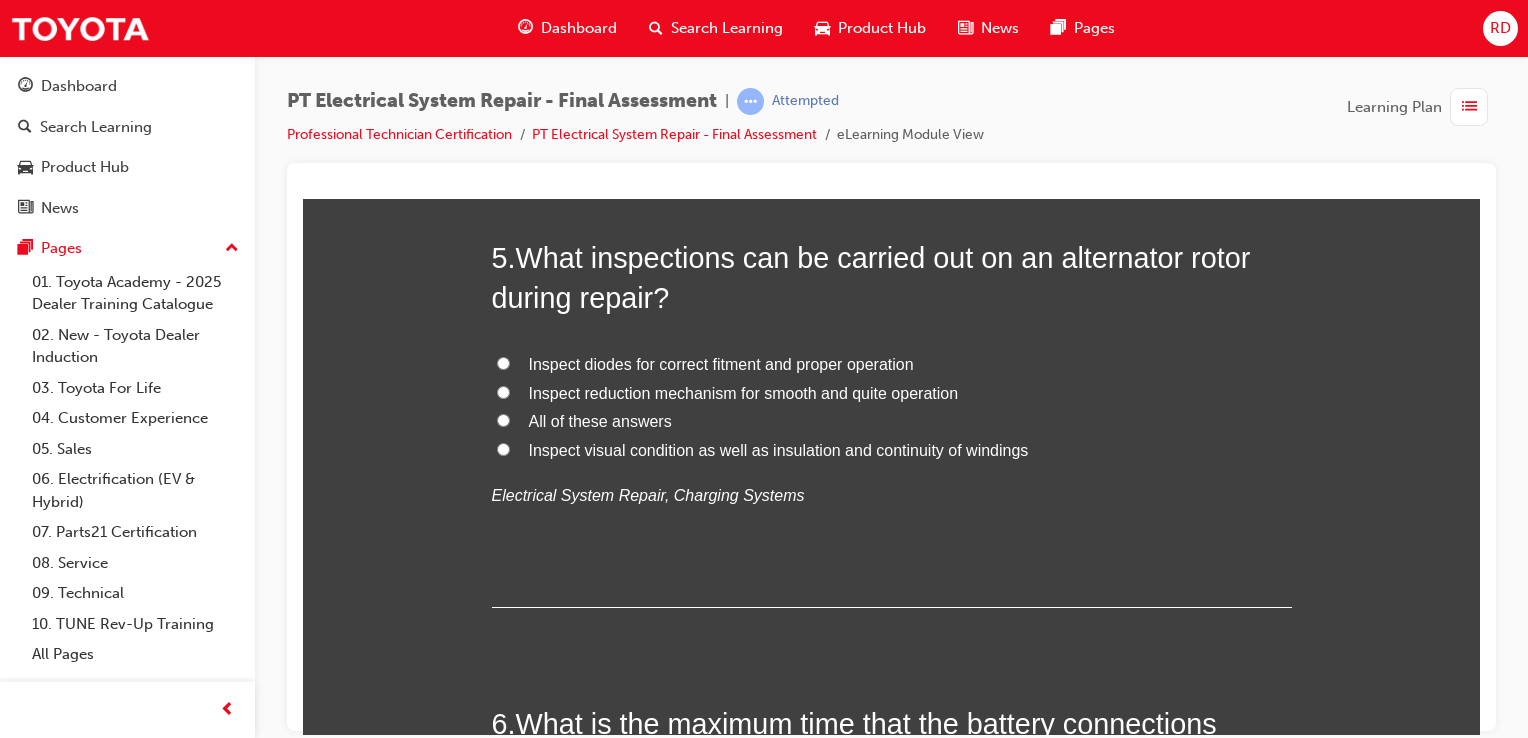 click on "Inspect reduction mechanism for smooth and quite operation" at bounding box center (503, 391) 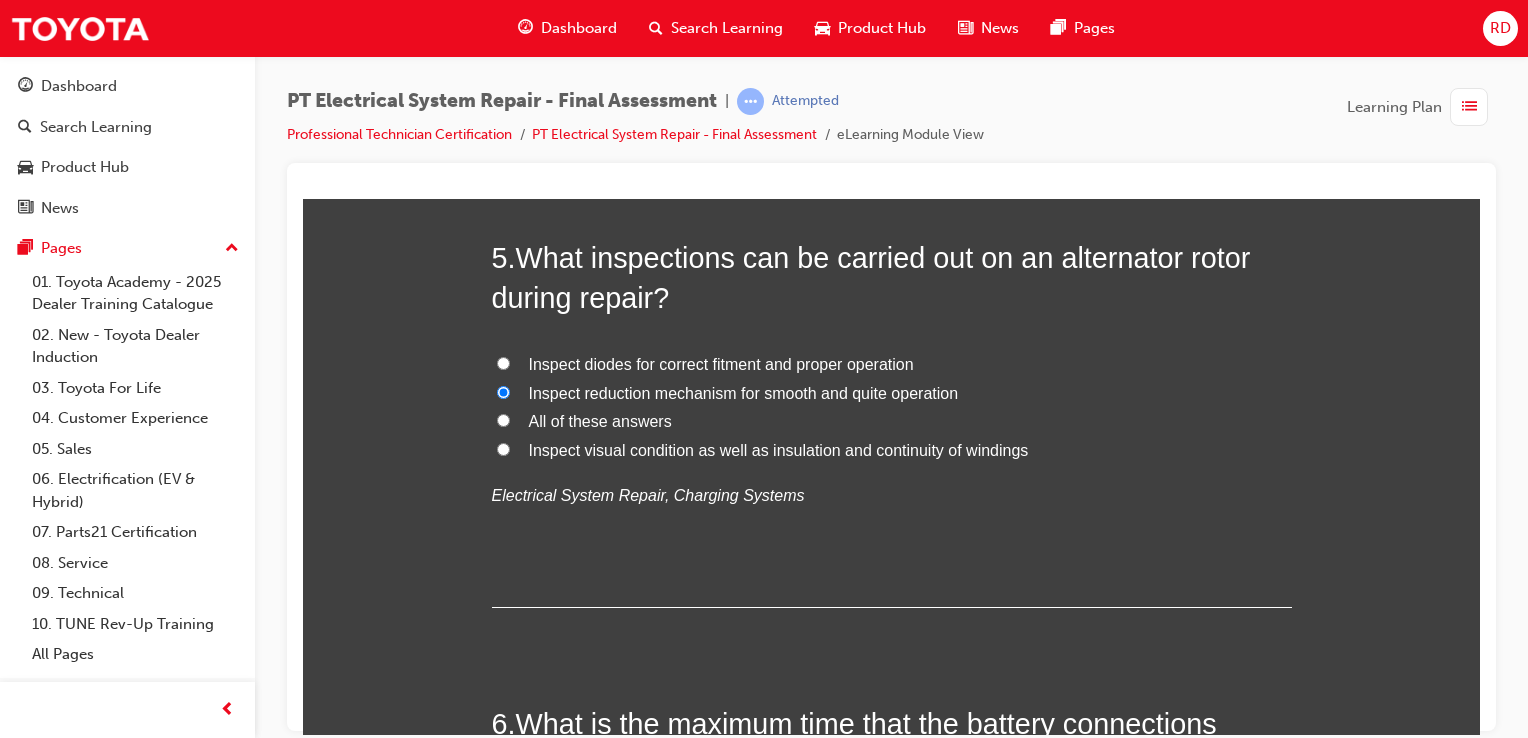 radio on "true" 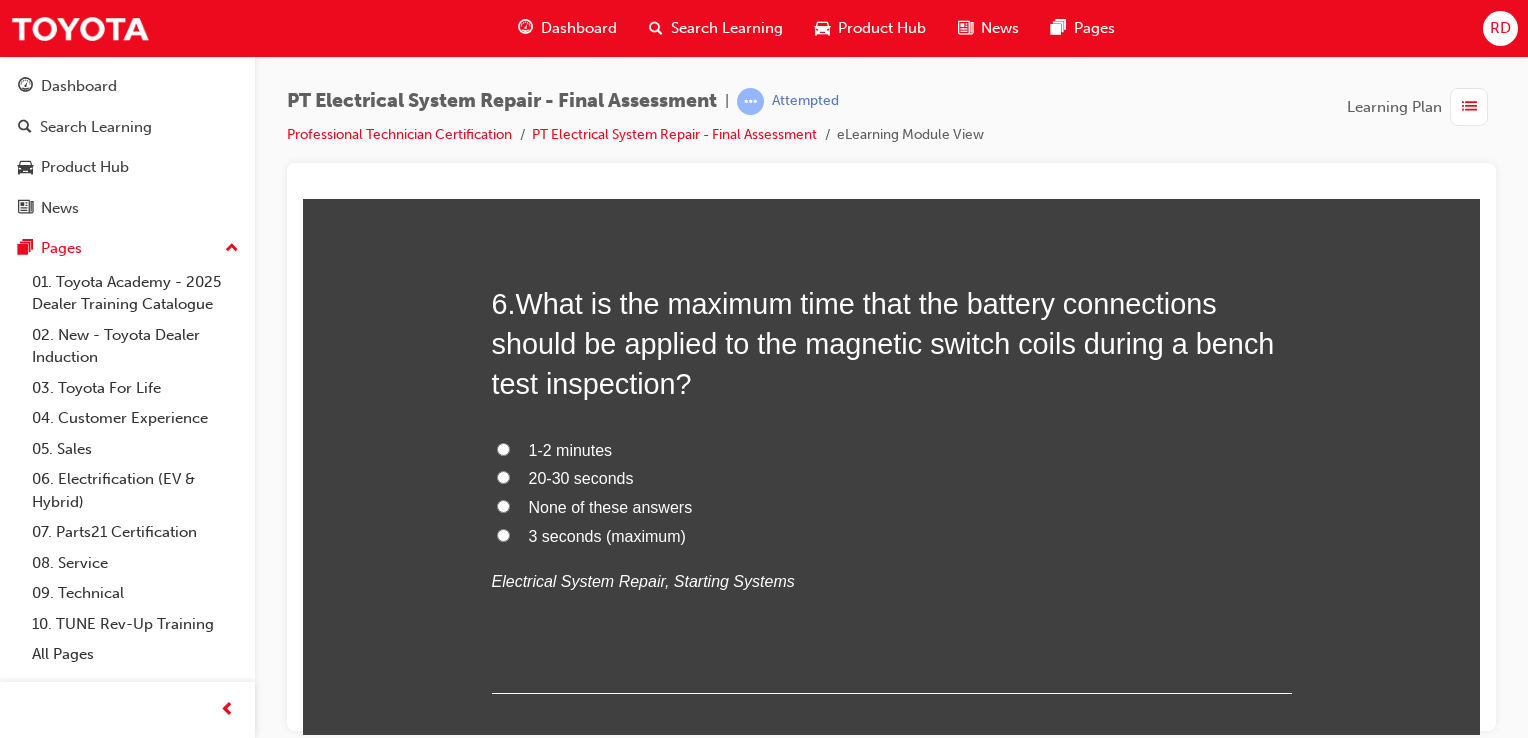 scroll, scrollTop: 2496, scrollLeft: 0, axis: vertical 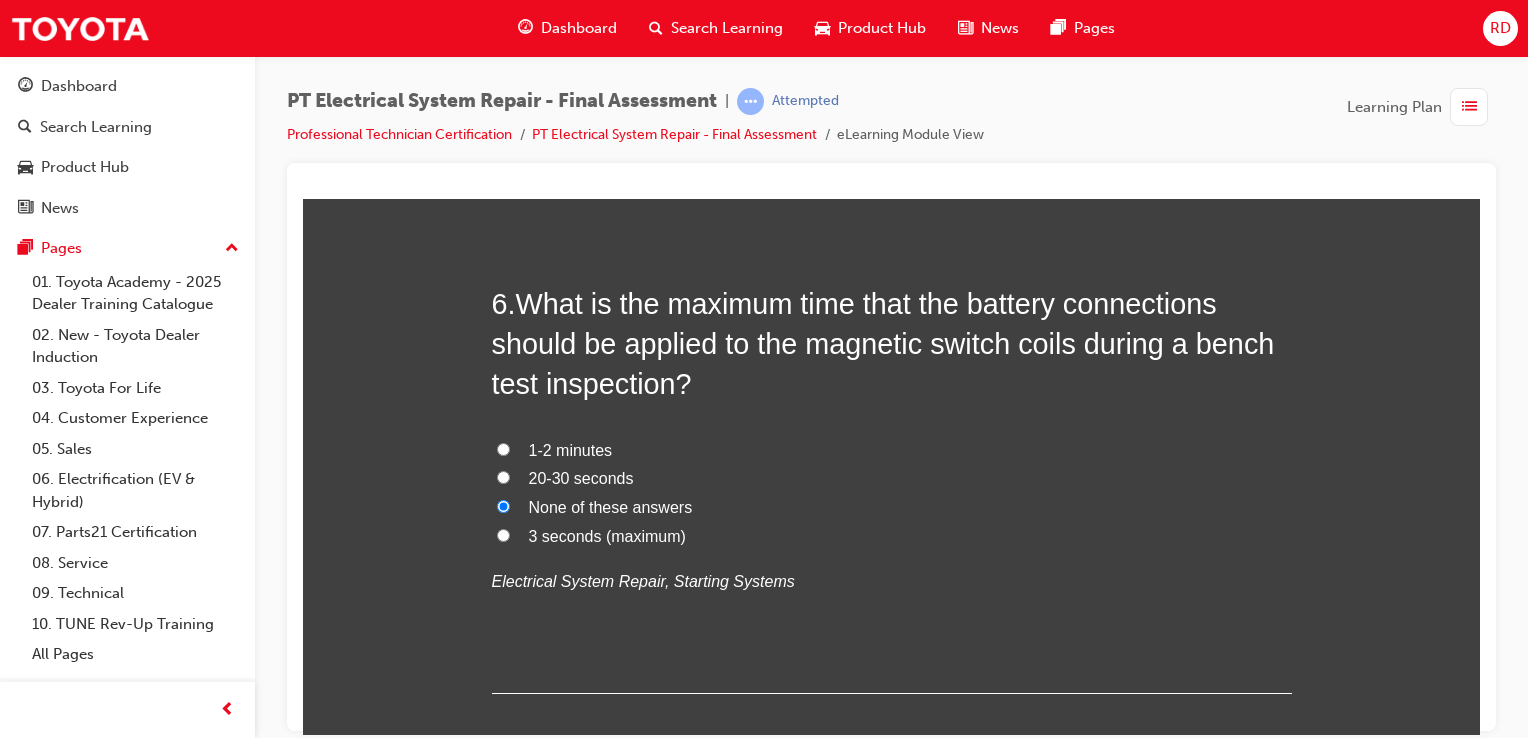 radio on "true" 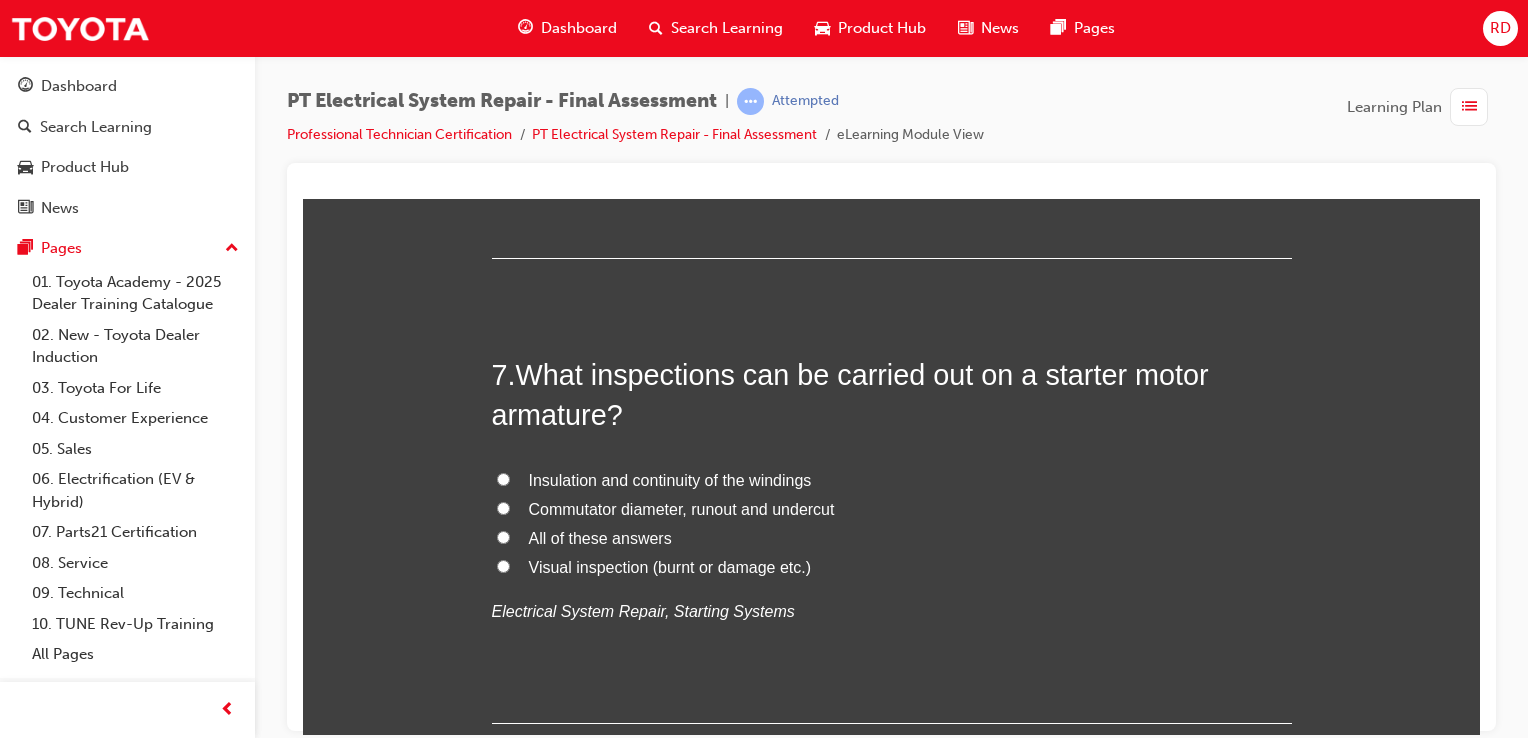 scroll, scrollTop: 2932, scrollLeft: 0, axis: vertical 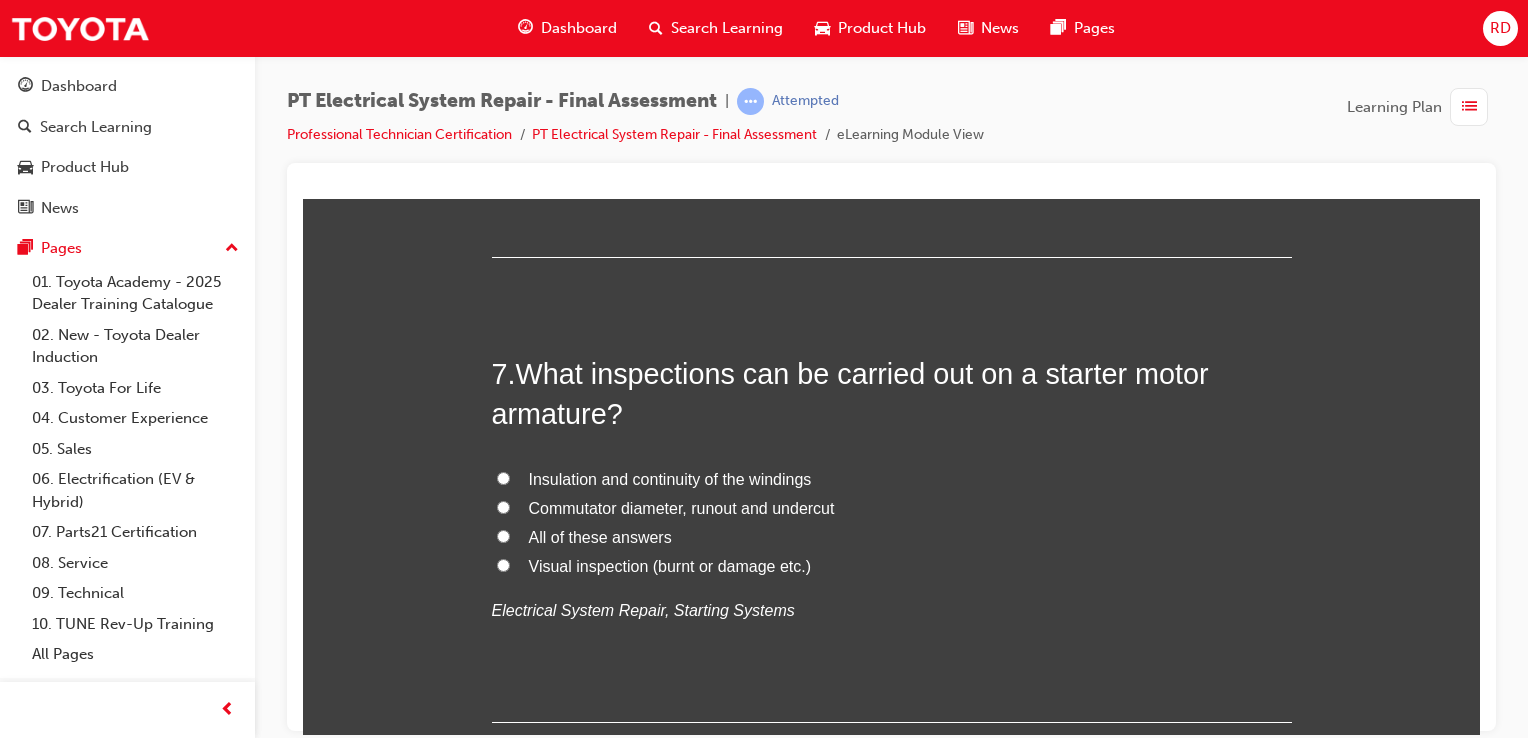 click on "Commutator diameter, runout and undercut" at bounding box center (503, 506) 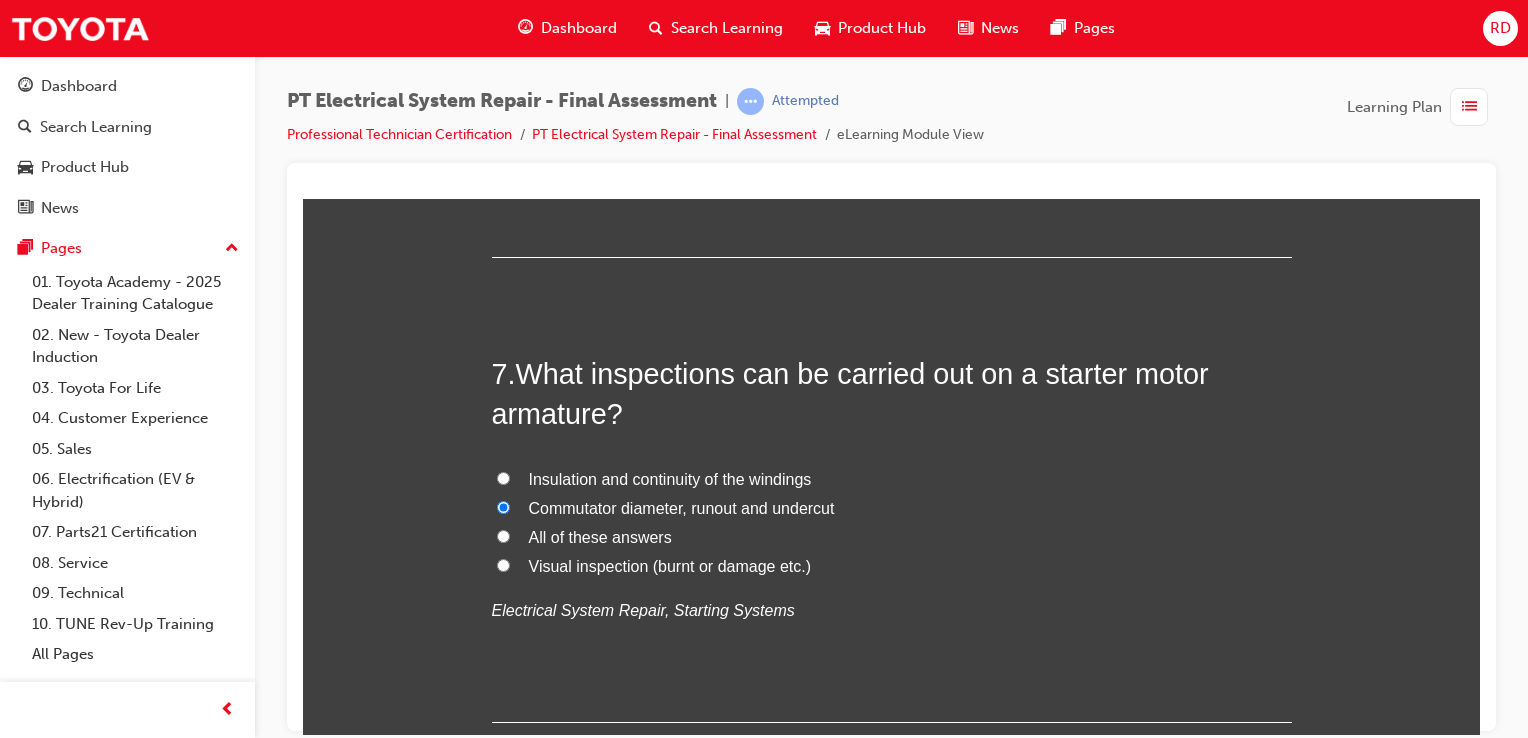 radio on "true" 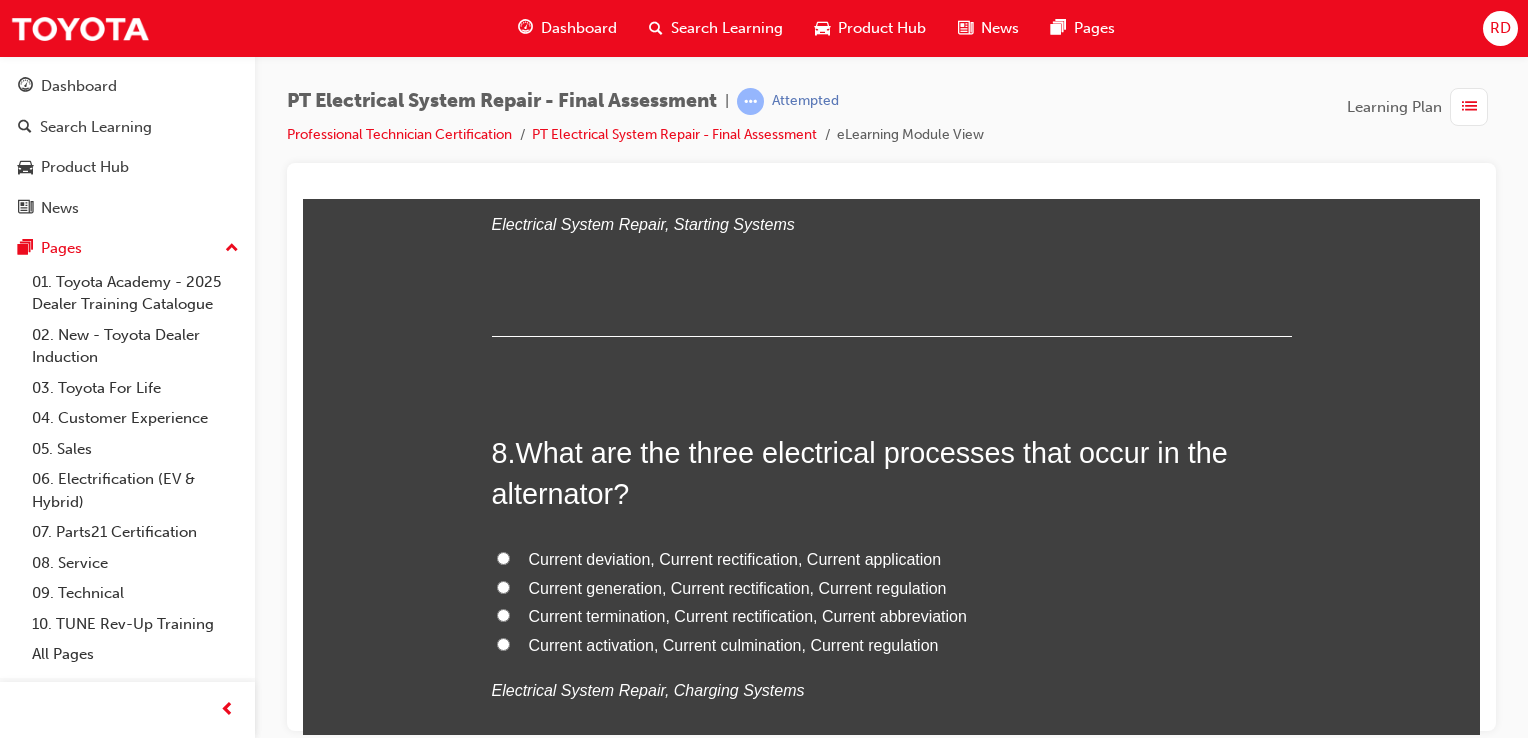scroll, scrollTop: 3342, scrollLeft: 0, axis: vertical 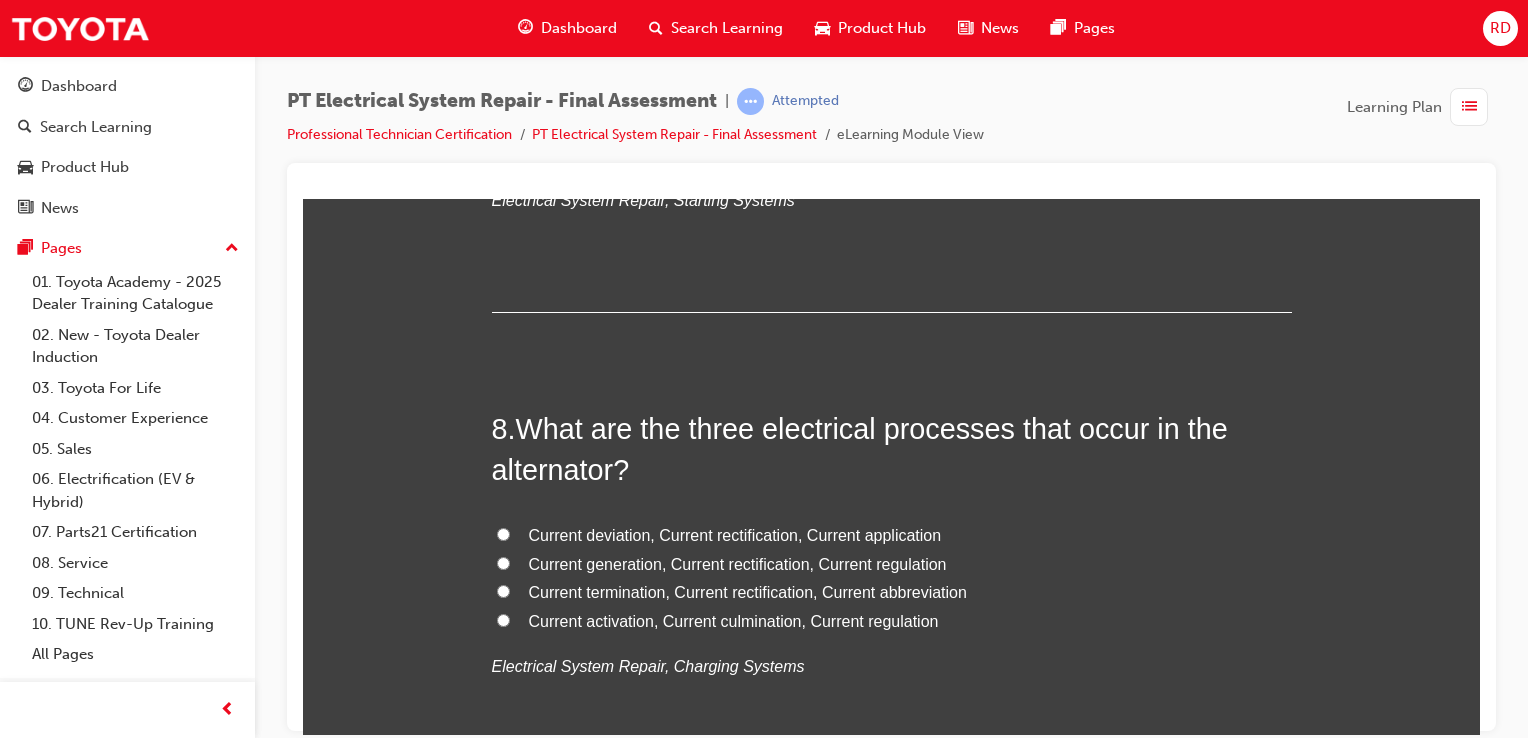 click on "Current deviation, Current rectification, Current application" at bounding box center (892, 535) 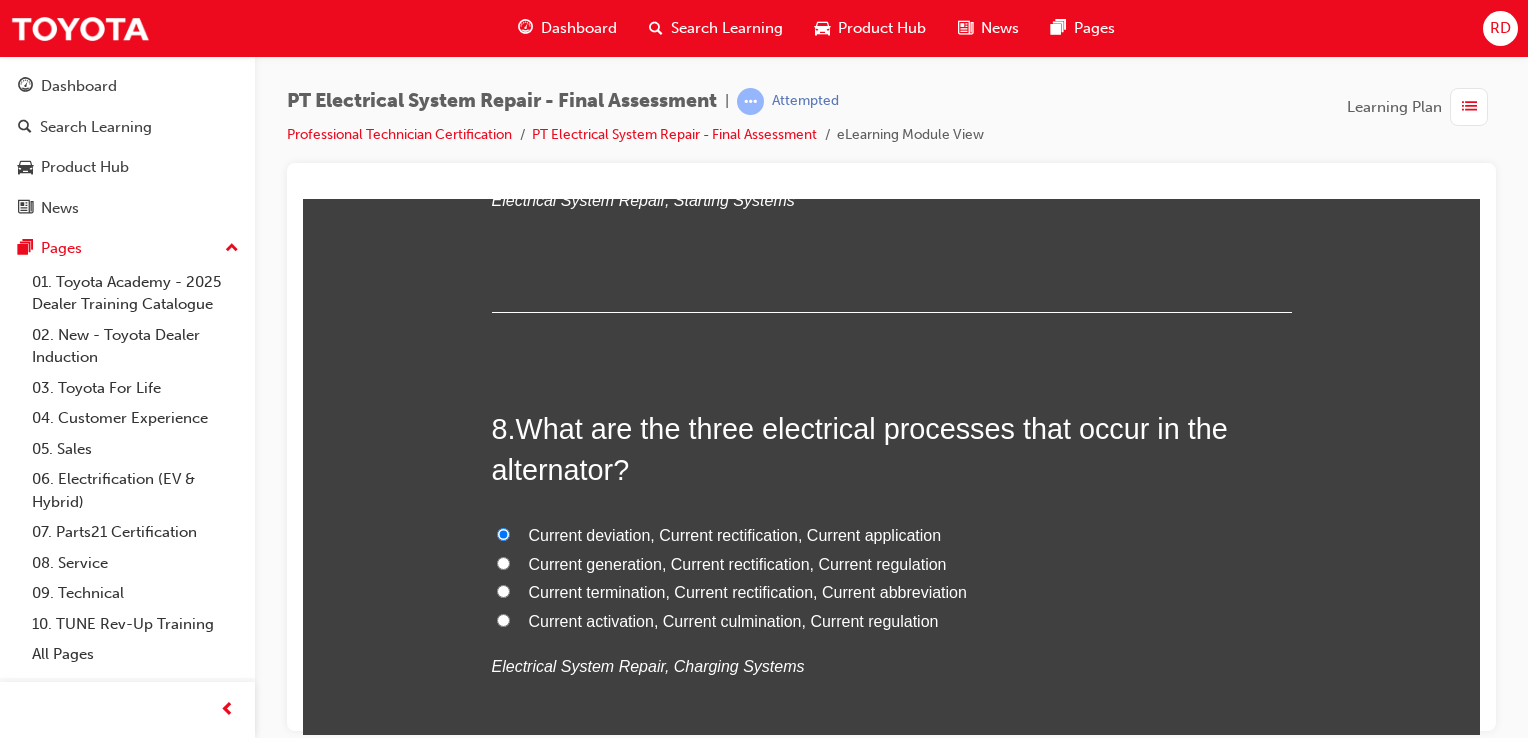 radio on "true" 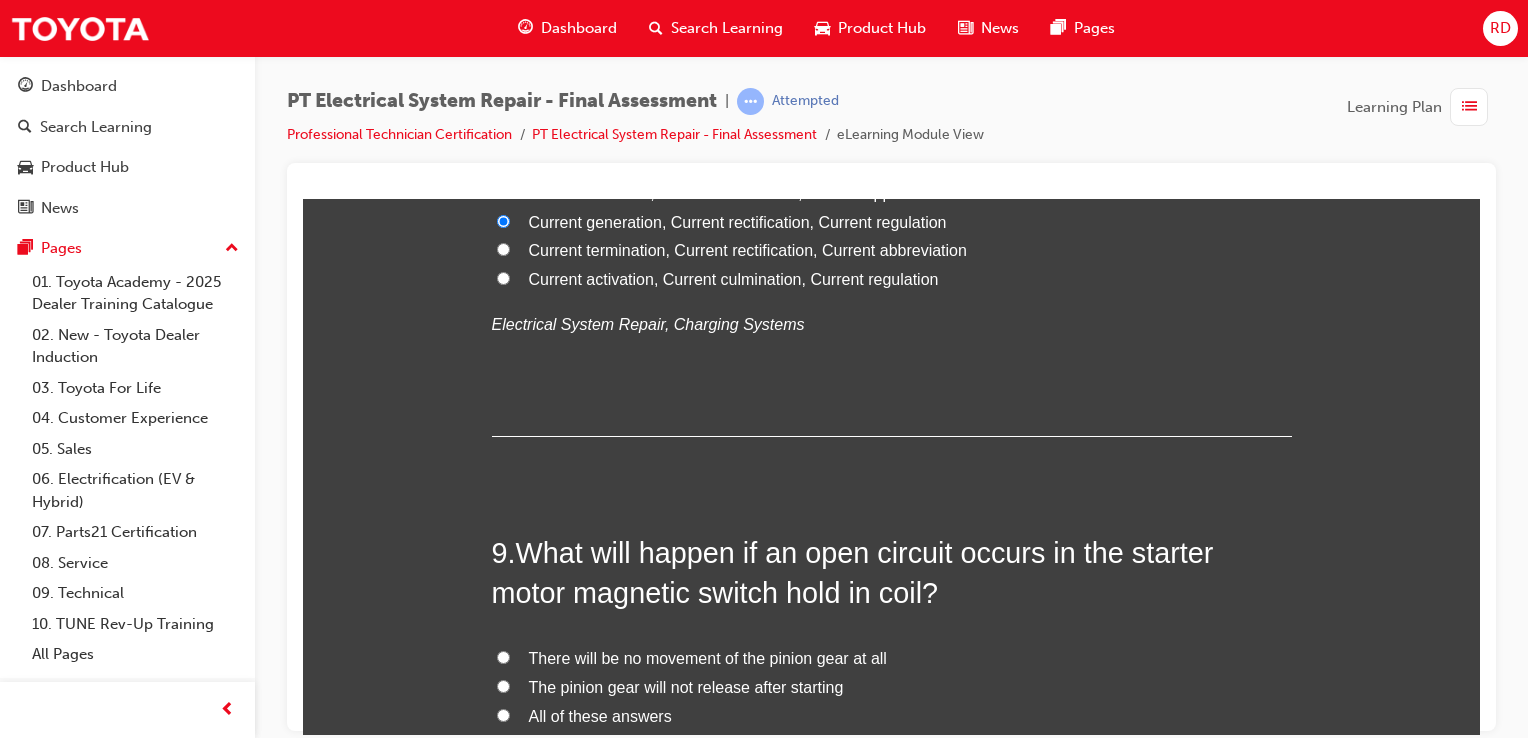 scroll, scrollTop: 3807, scrollLeft: 0, axis: vertical 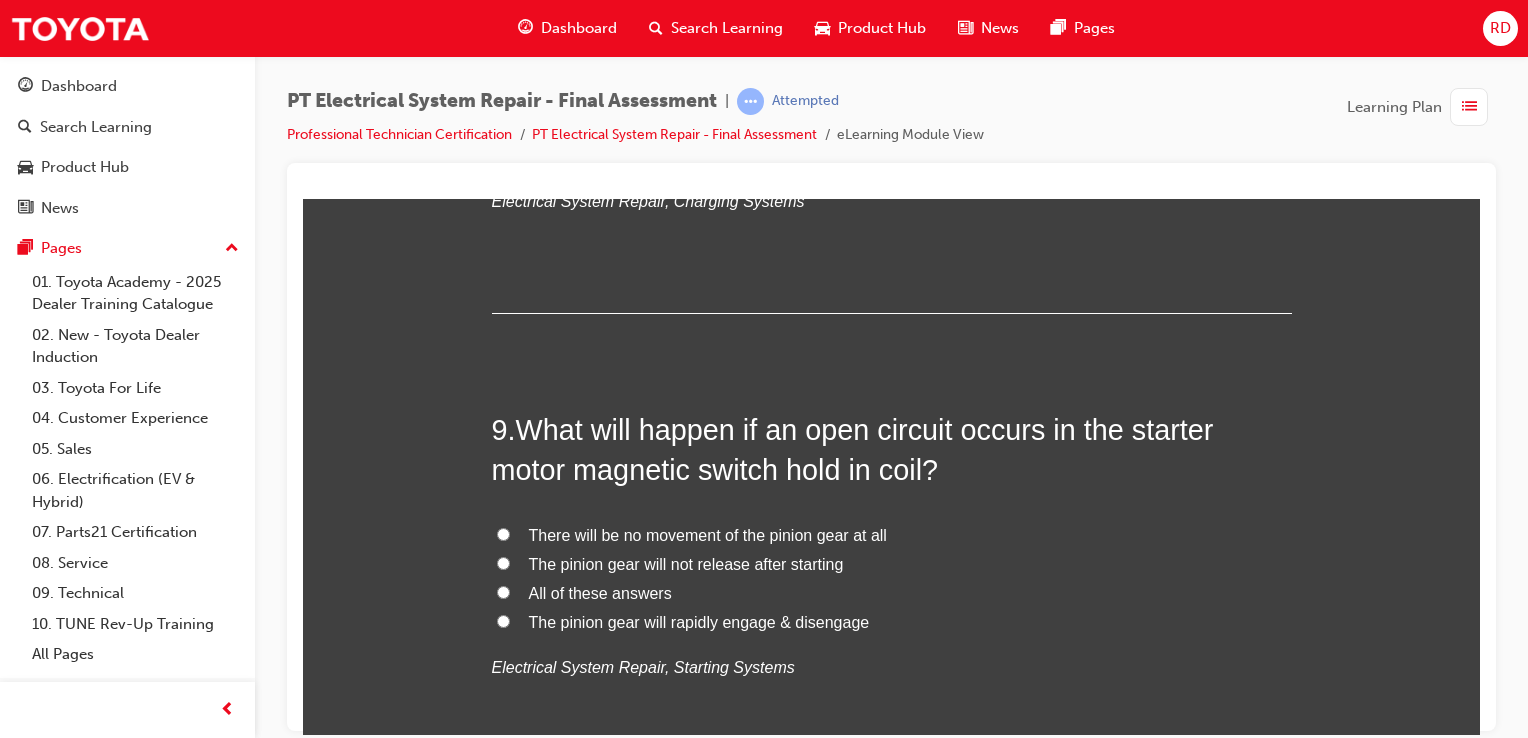 click on "There will be no movement of the pinion gear at all" at bounding box center (503, 533) 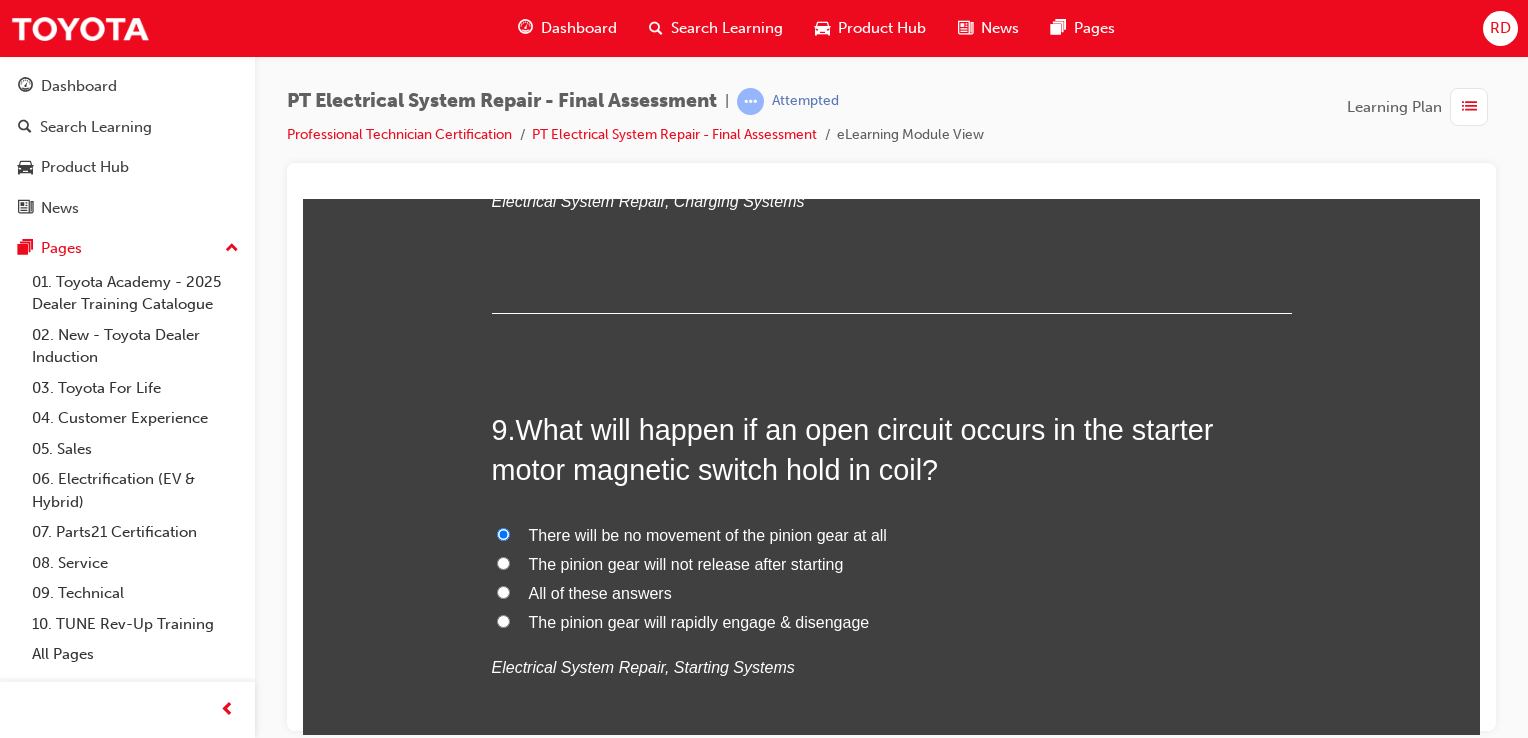 radio on "true" 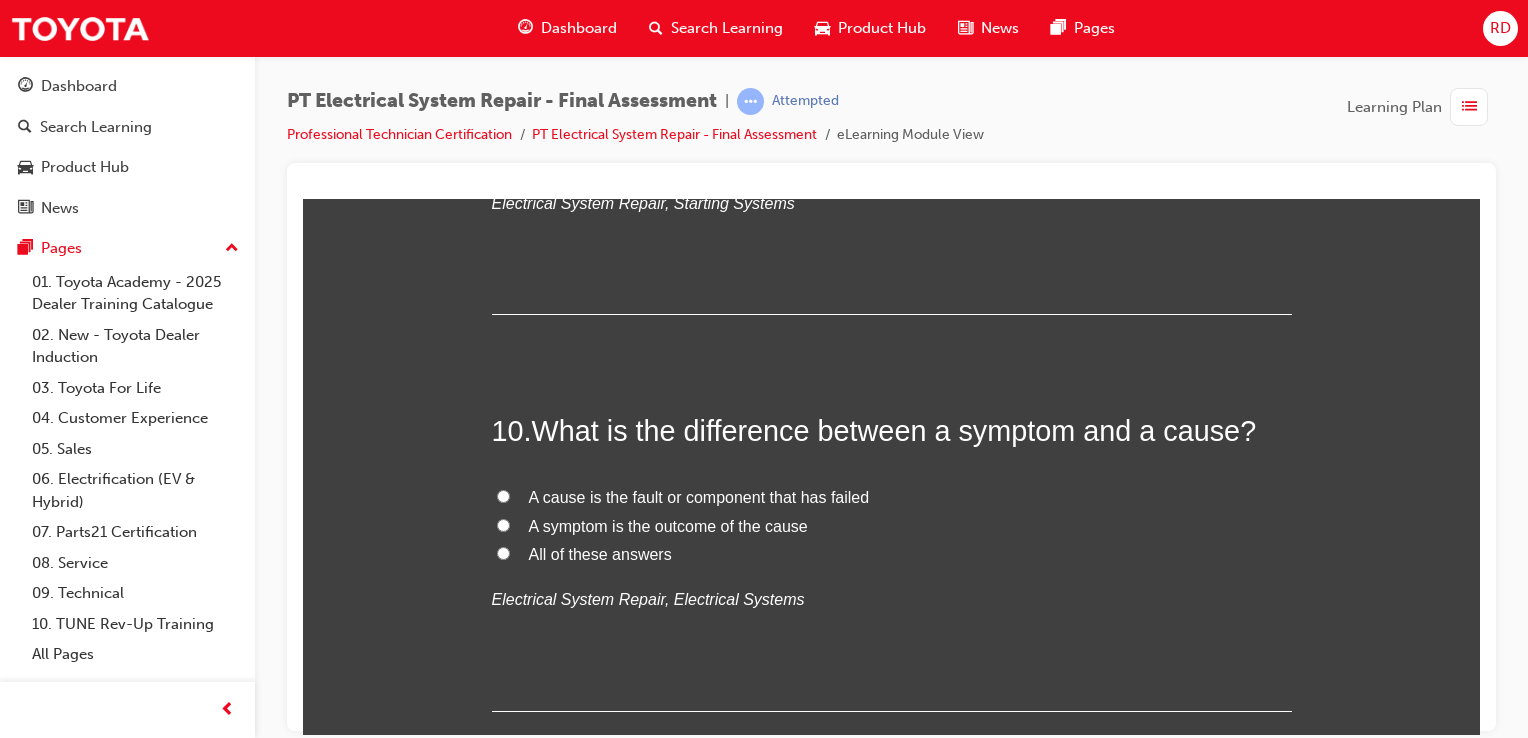 scroll, scrollTop: 4272, scrollLeft: 0, axis: vertical 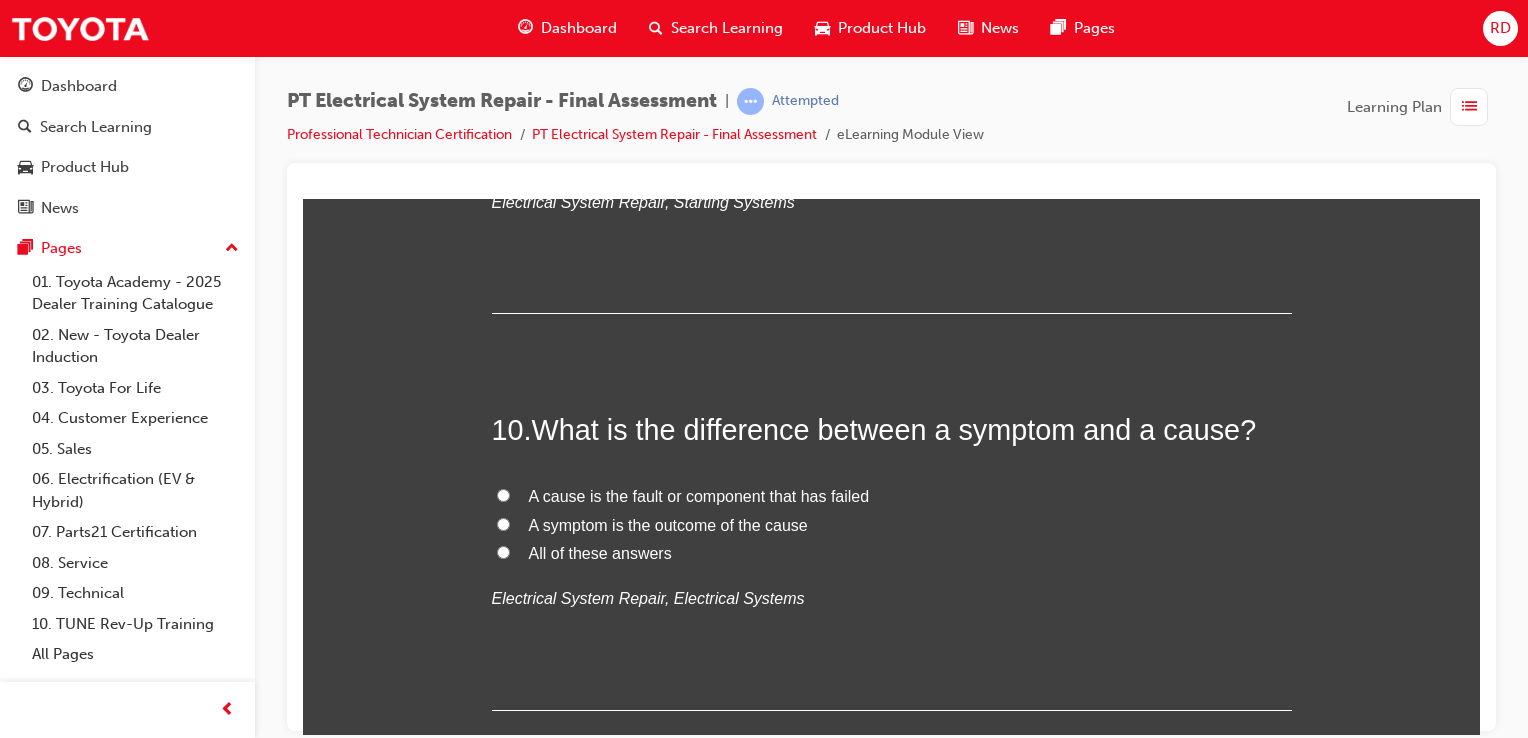 click on "All of these answers" at bounding box center [892, 553] 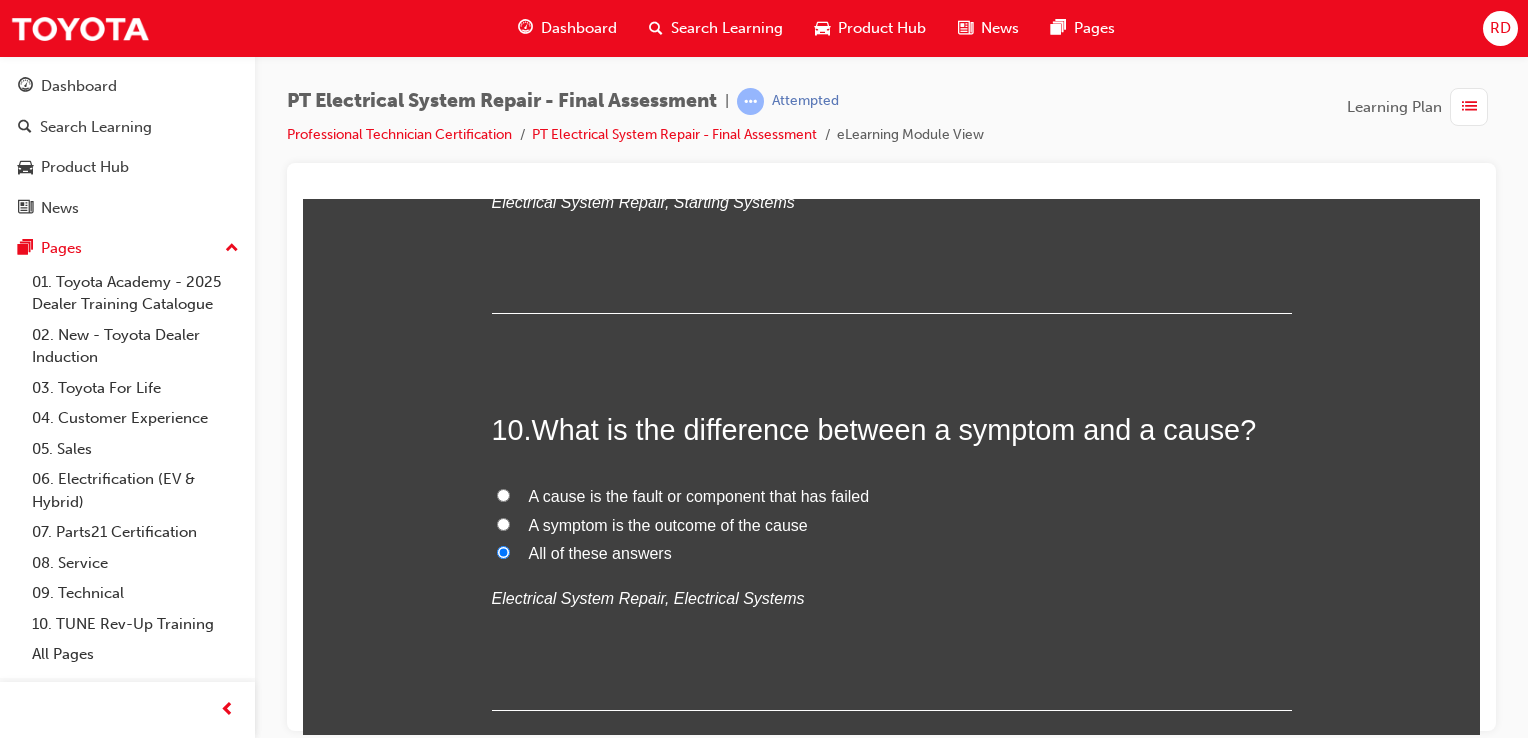 radio on "true" 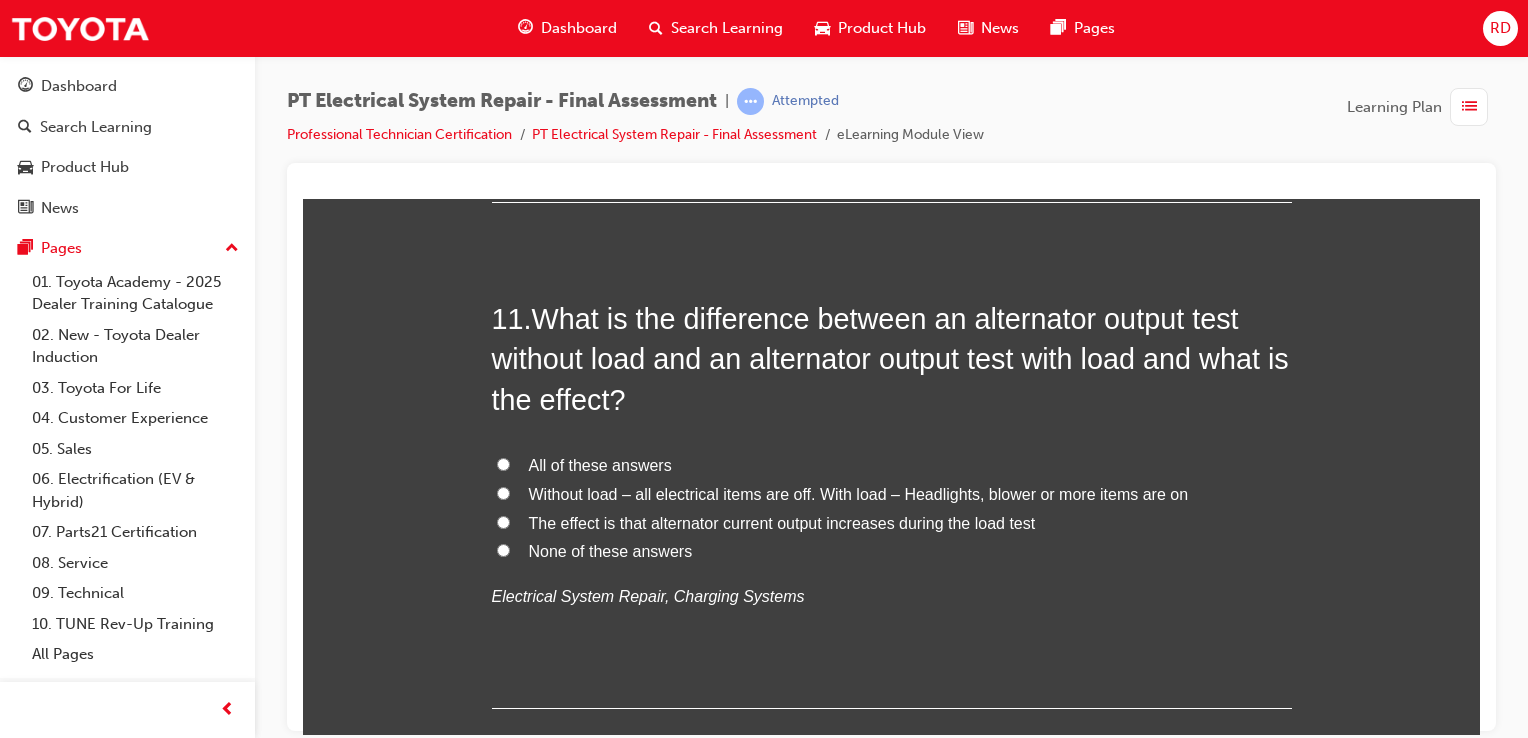 scroll, scrollTop: 4780, scrollLeft: 0, axis: vertical 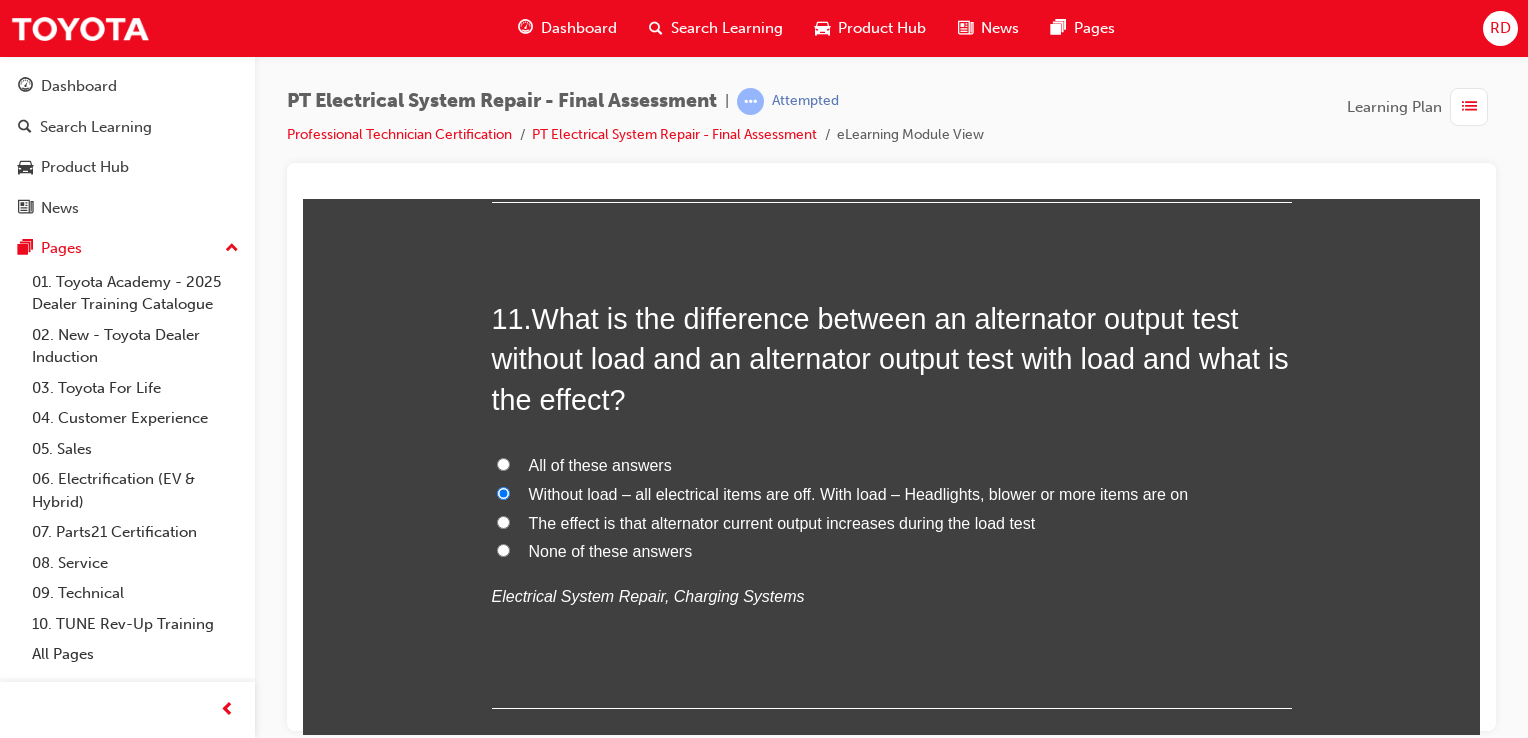 radio on "true" 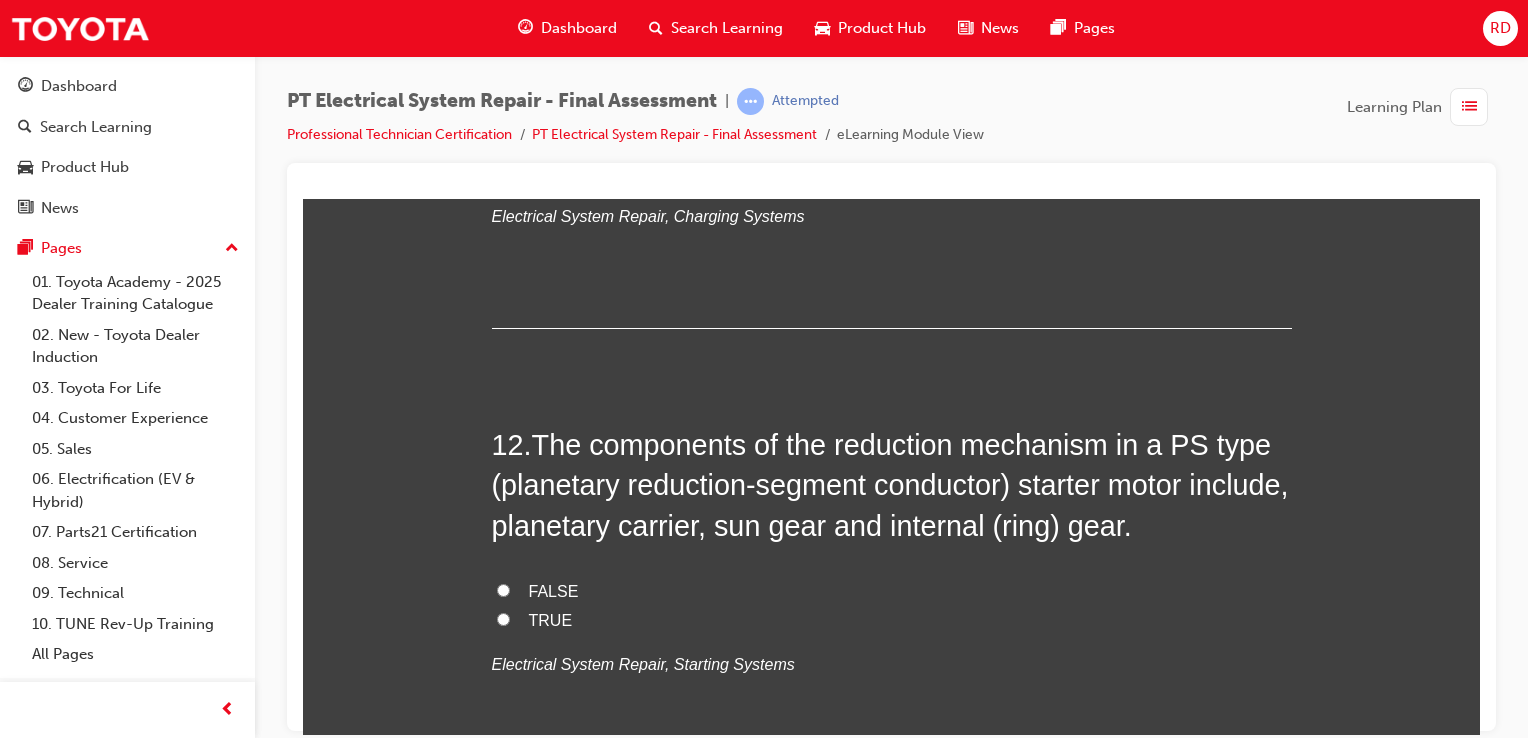 scroll, scrollTop: 5182, scrollLeft: 0, axis: vertical 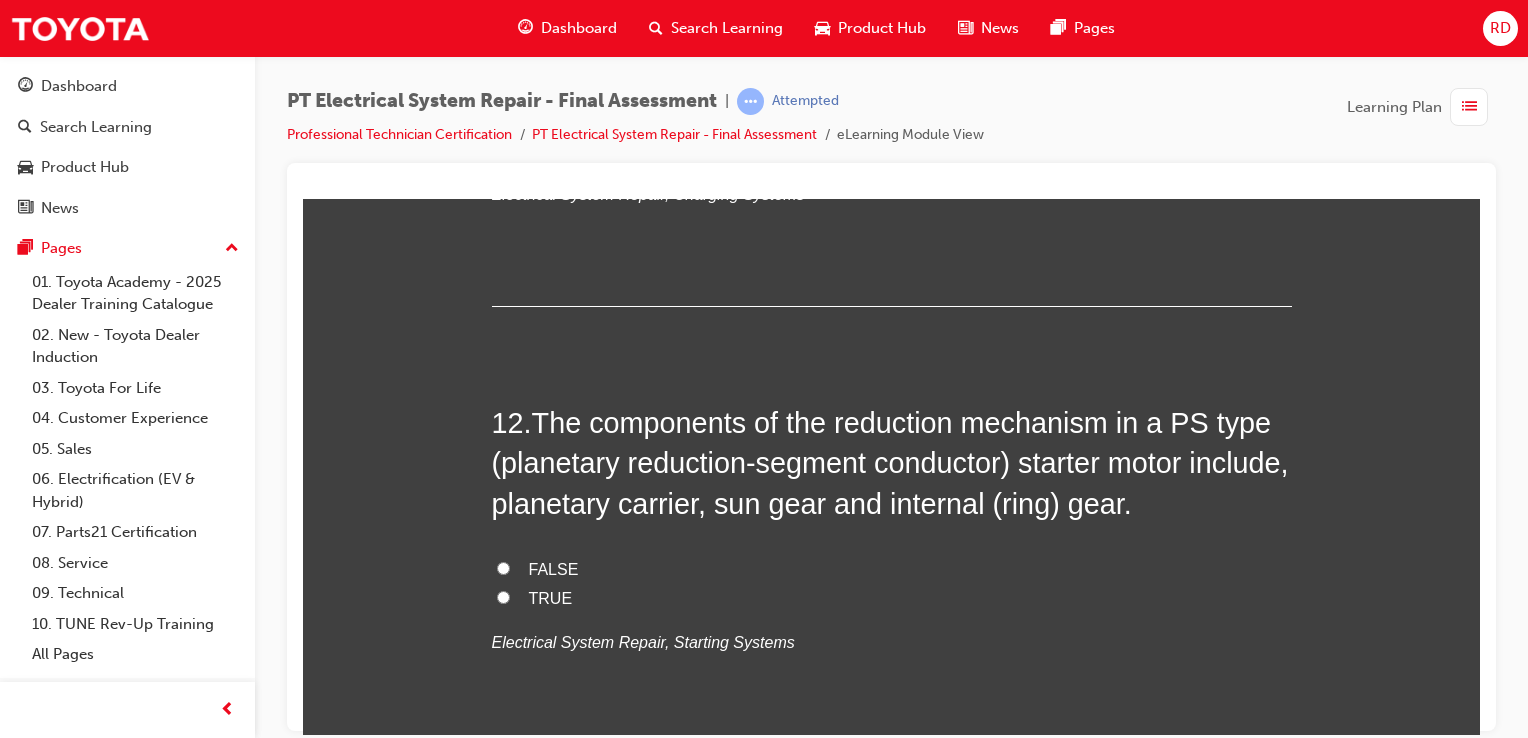 click on "FALSE" at bounding box center [892, 569] 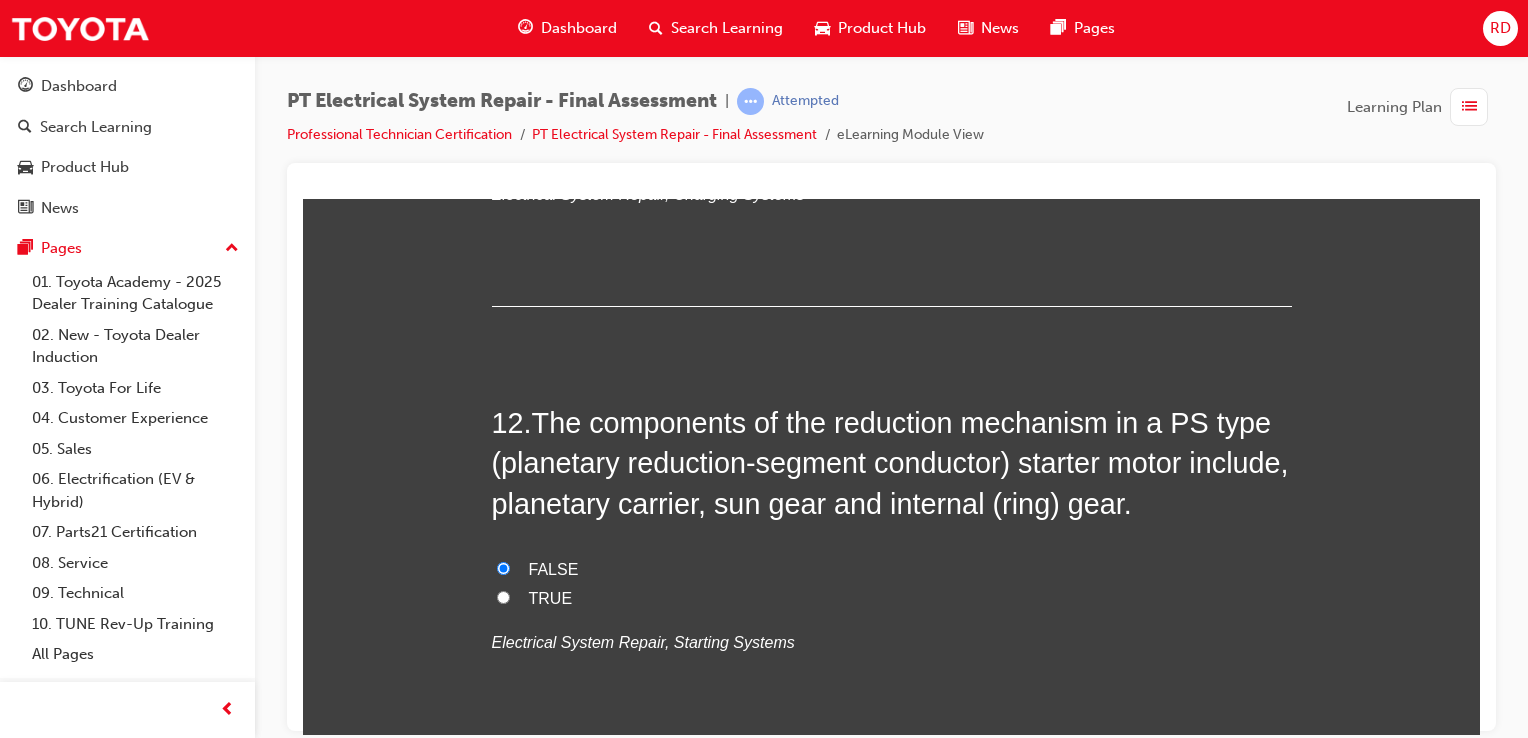 radio on "true" 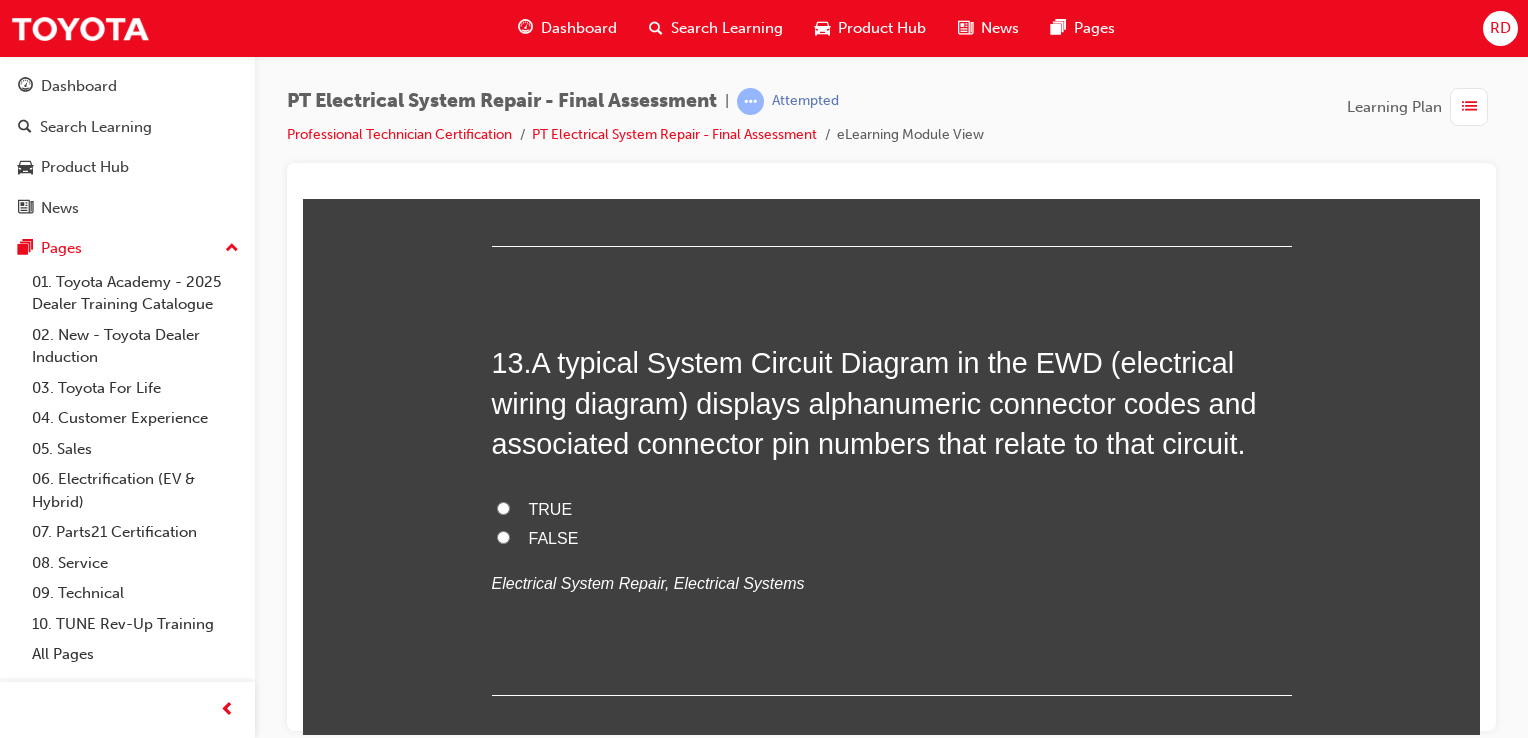 scroll, scrollTop: 5698, scrollLeft: 0, axis: vertical 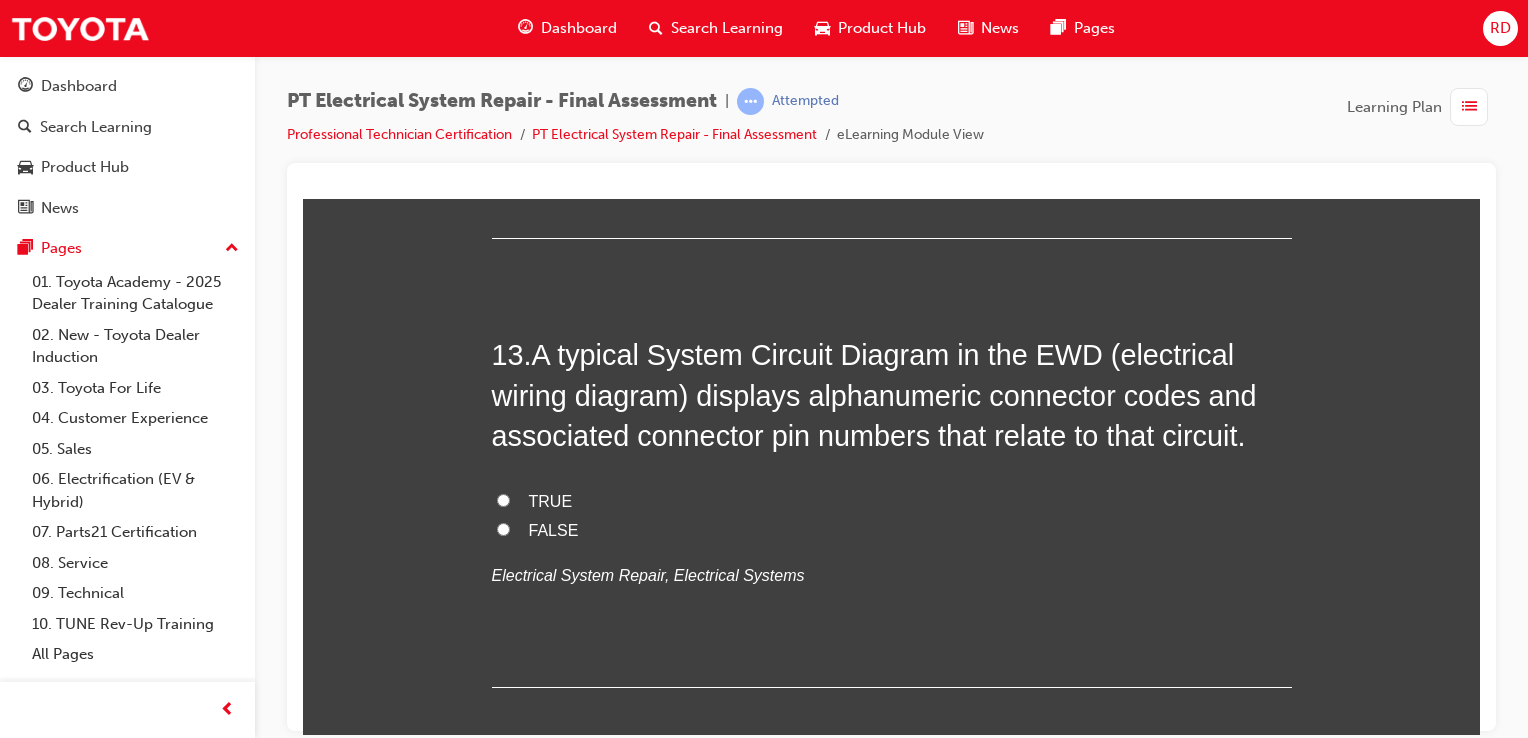 click on "FALSE" at bounding box center [503, 528] 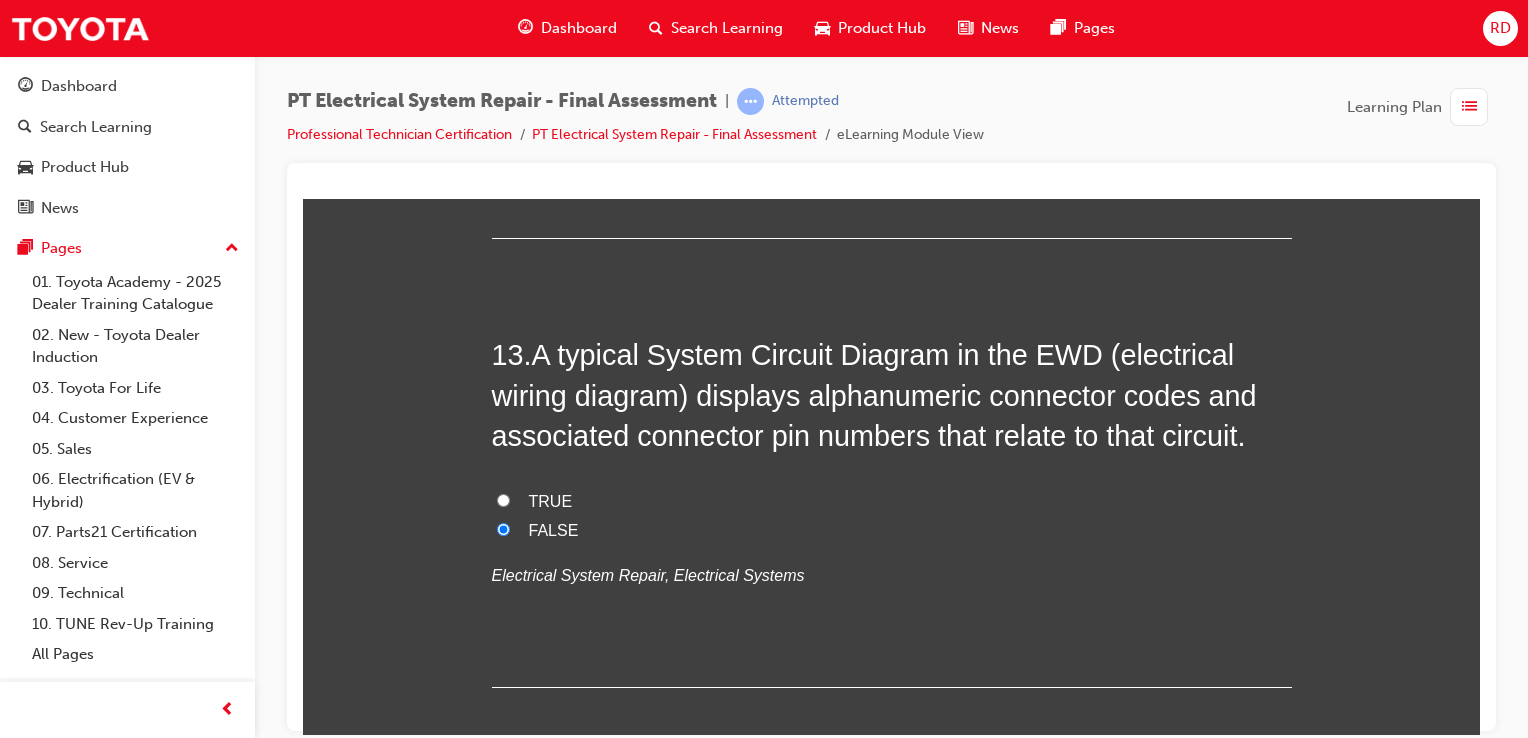 radio on "true" 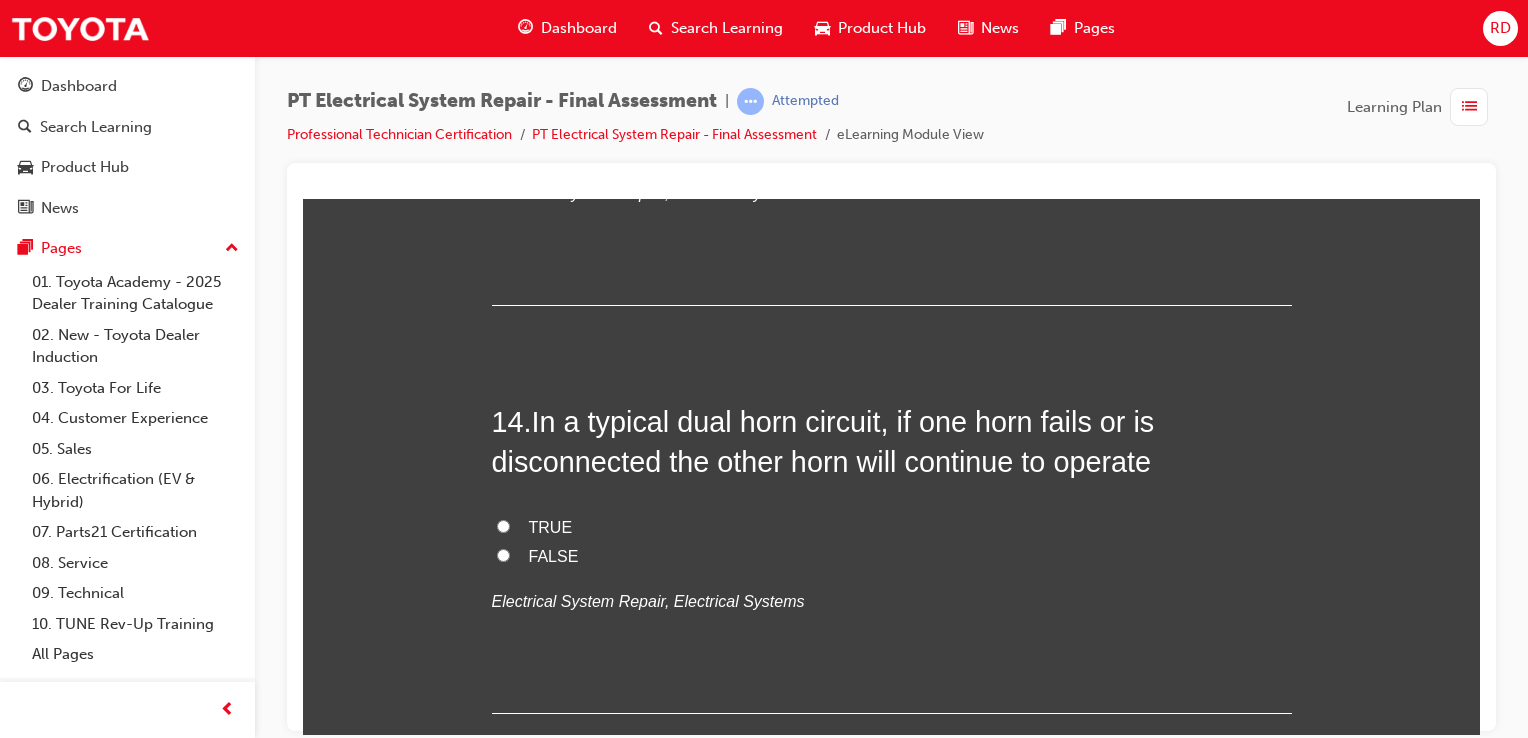 scroll, scrollTop: 6083, scrollLeft: 0, axis: vertical 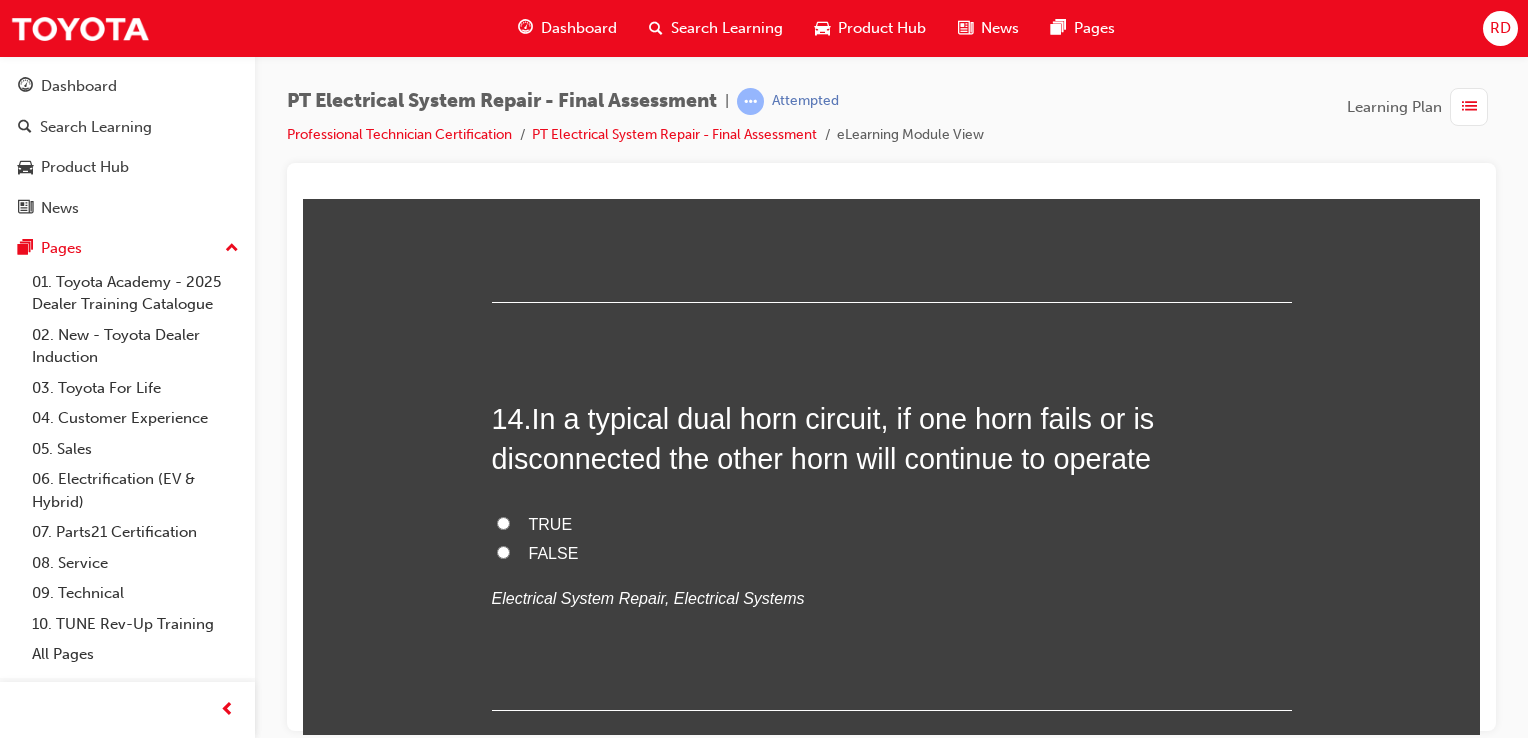 click on "TRUE" at bounding box center (503, 522) 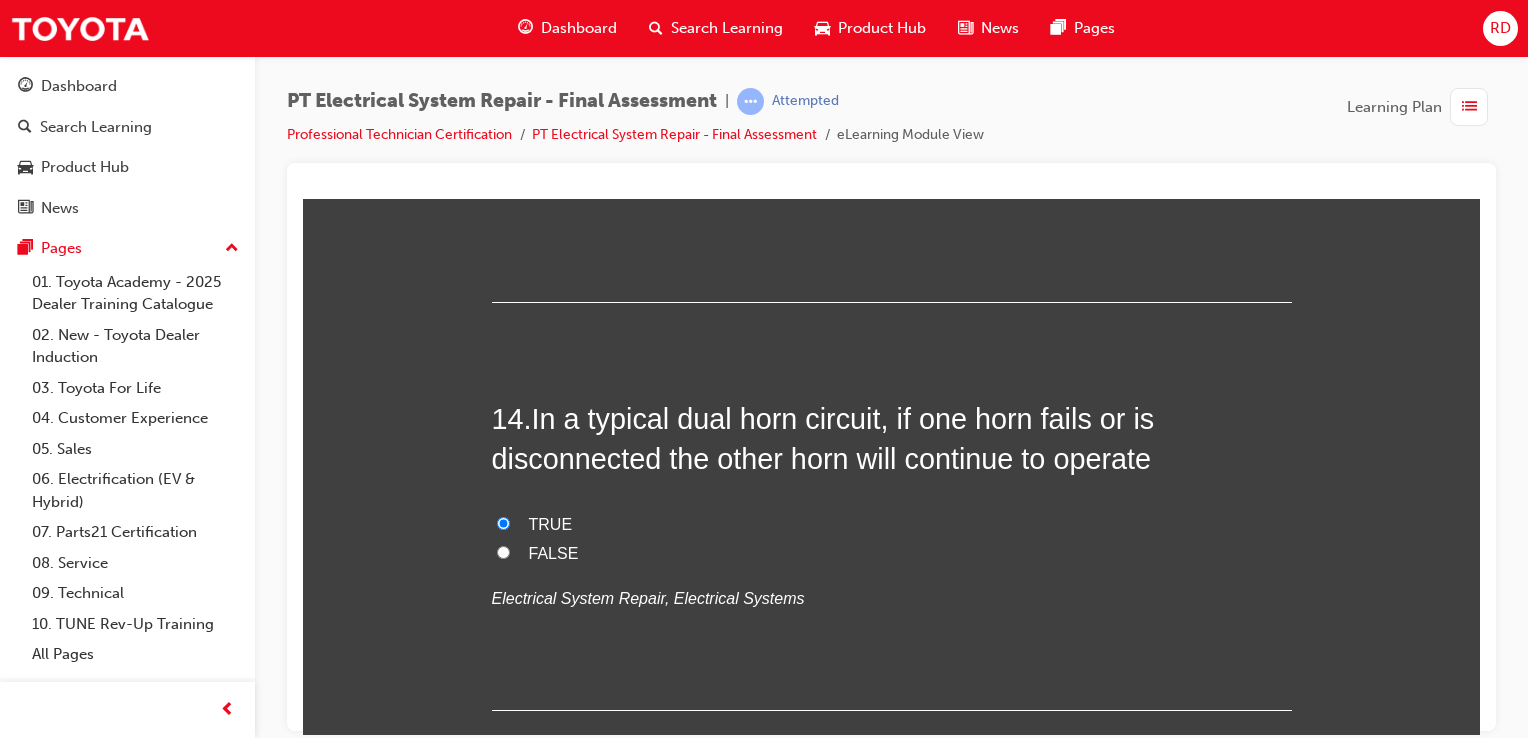 radio on "true" 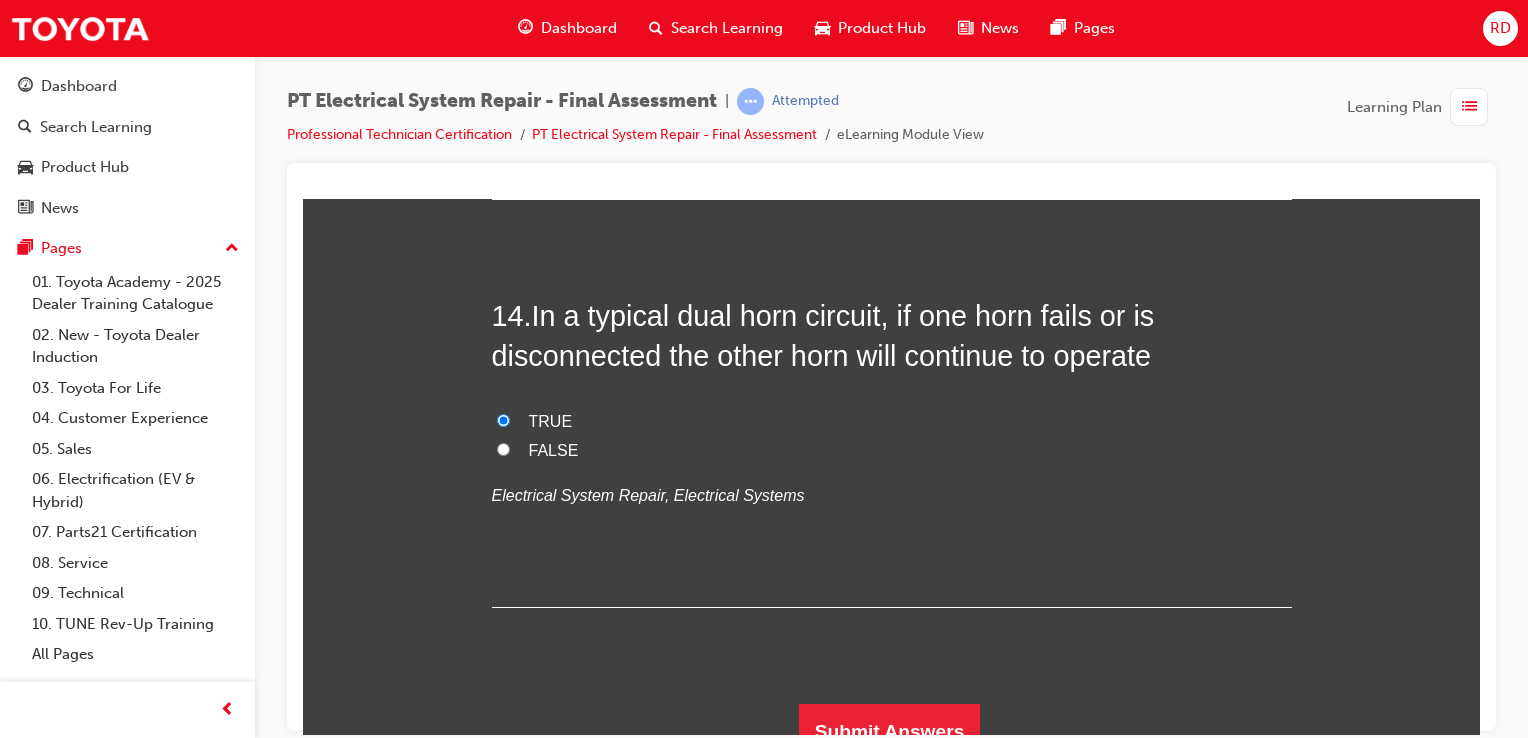 scroll, scrollTop: 6206, scrollLeft: 0, axis: vertical 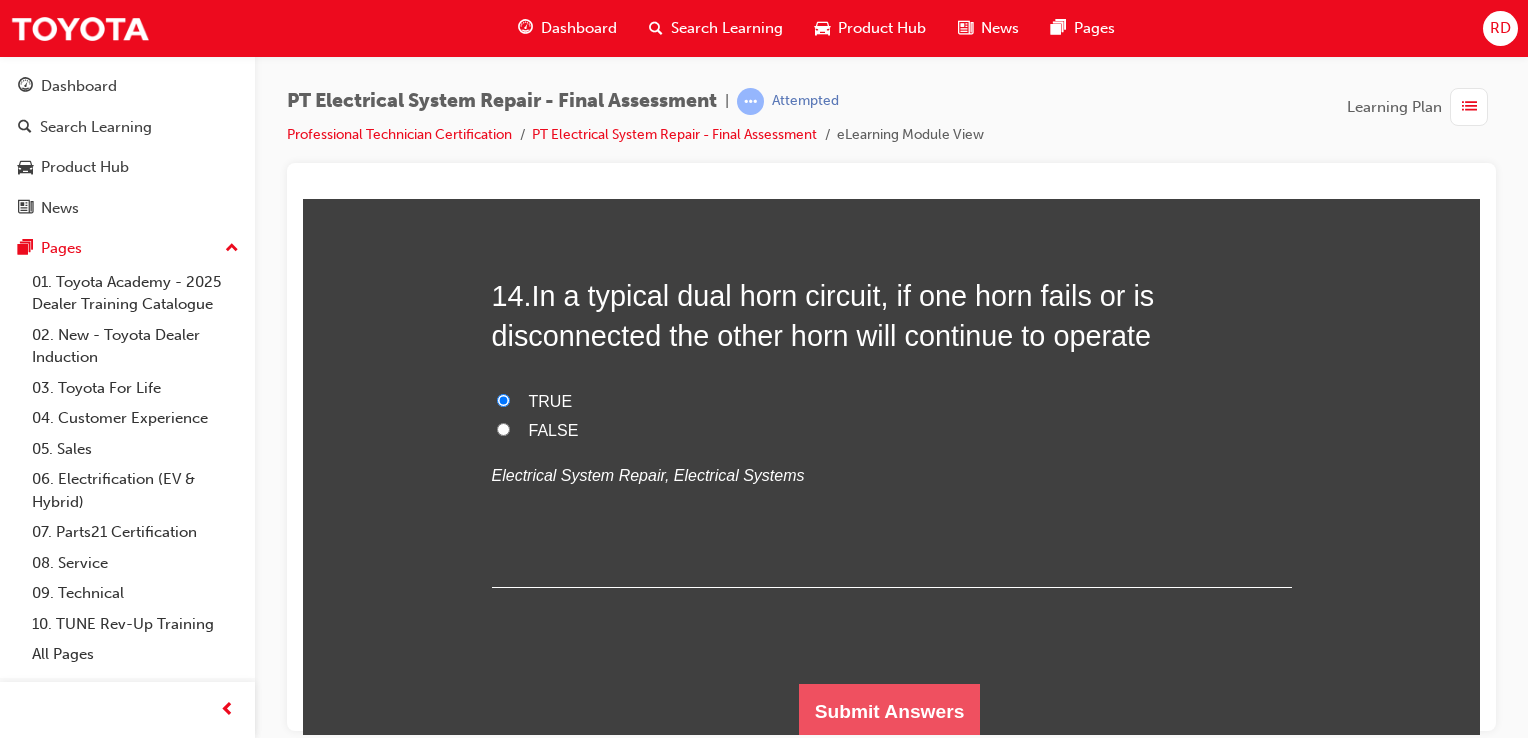 click on "Submit Answers" at bounding box center [890, 711] 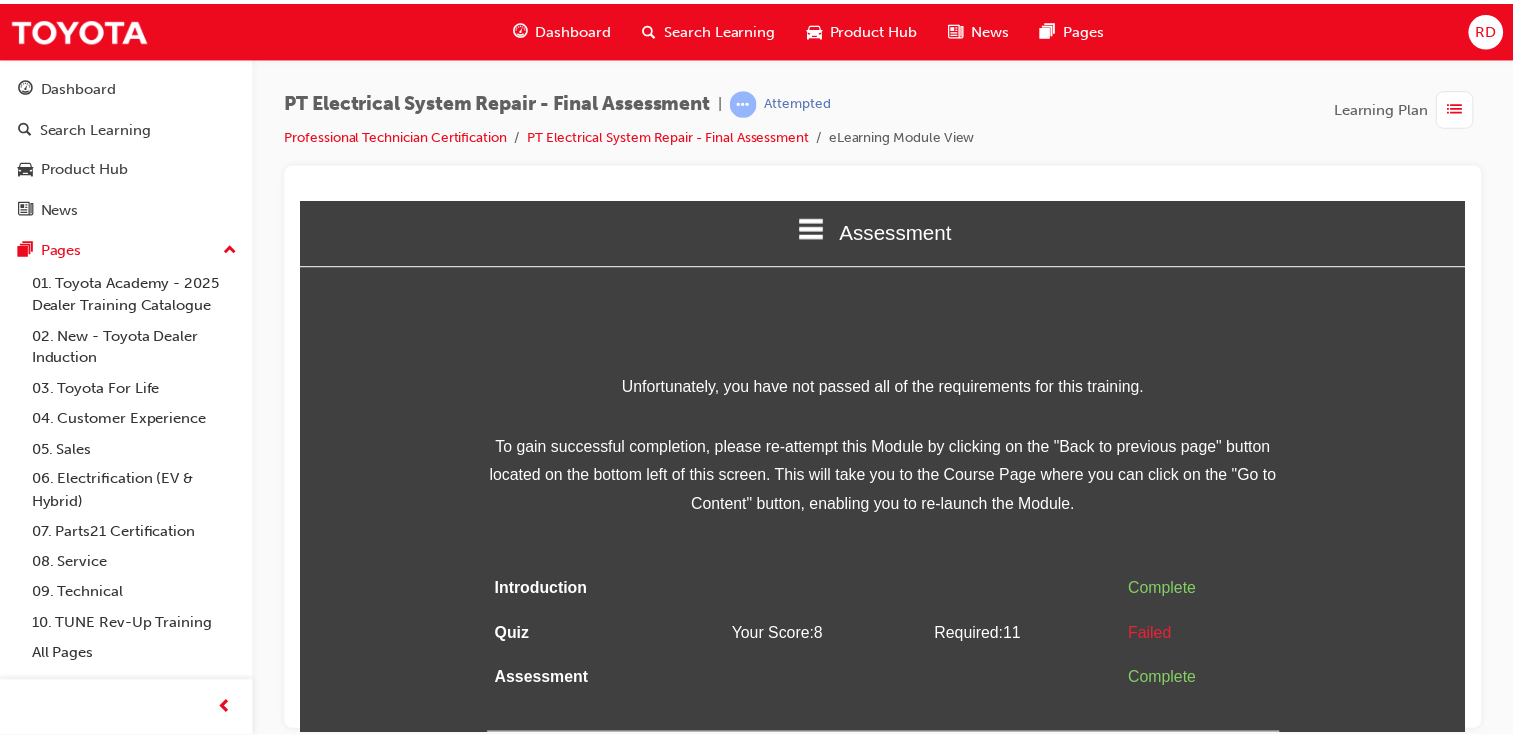 scroll, scrollTop: 0, scrollLeft: 0, axis: both 